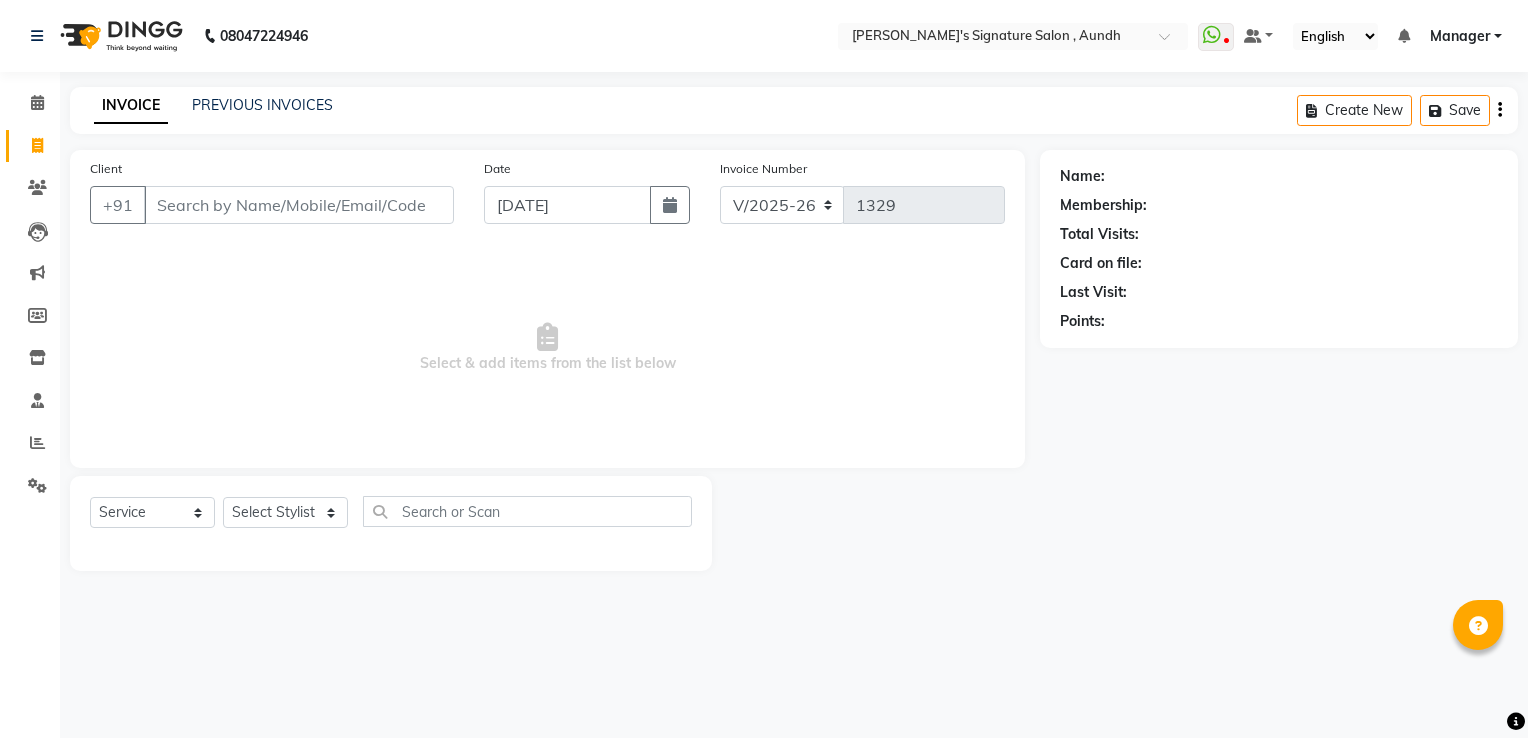 select on "6342" 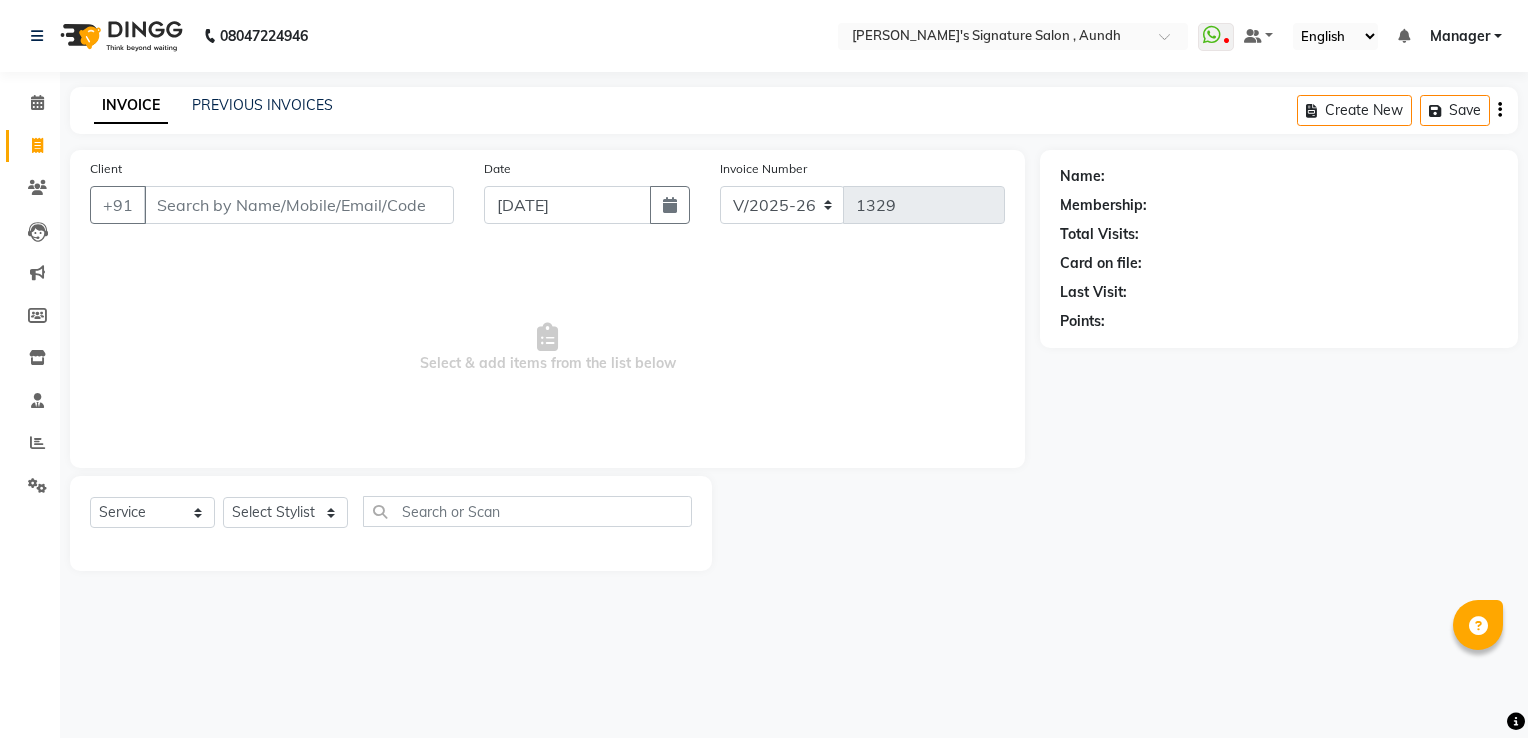 click on "Client" at bounding box center [299, 205] 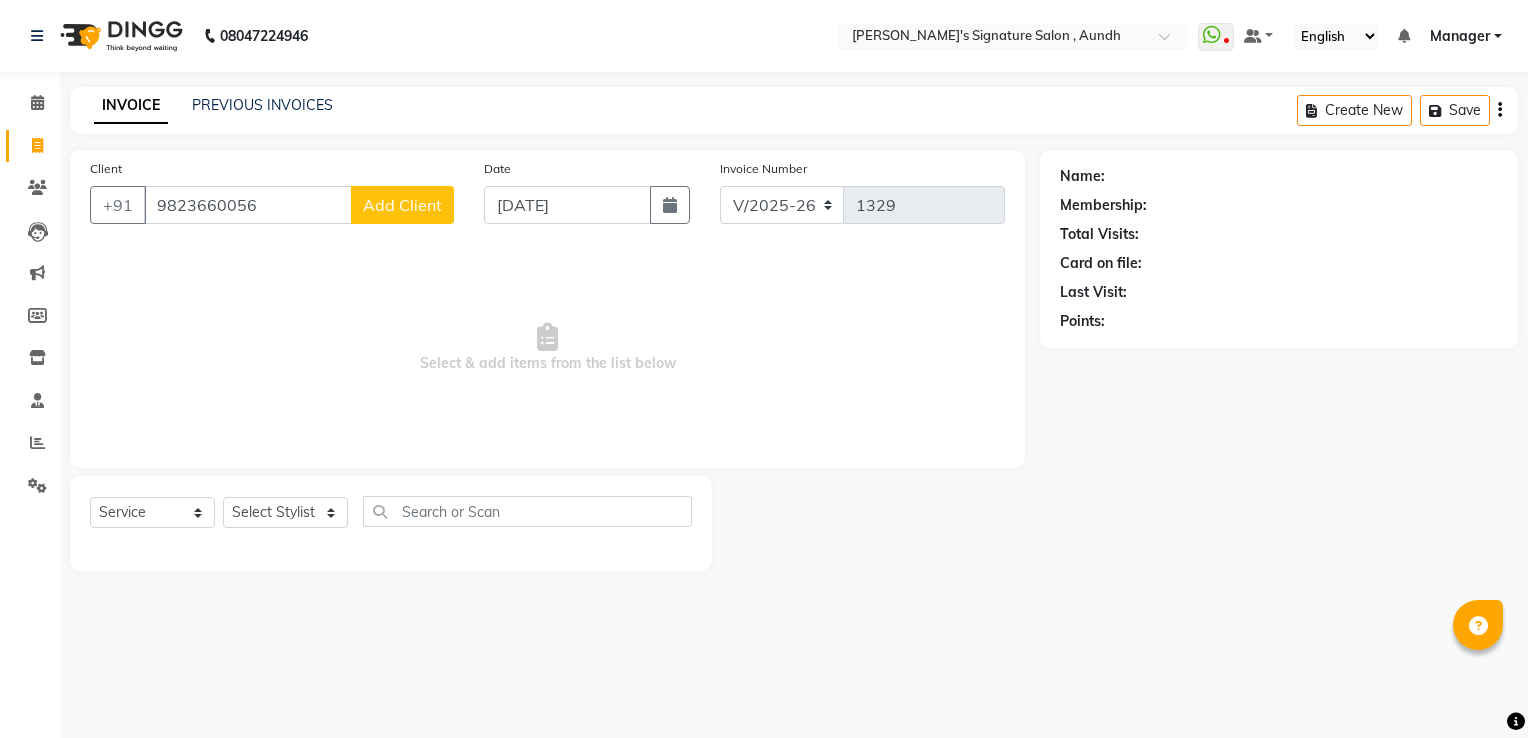 type on "9823660056" 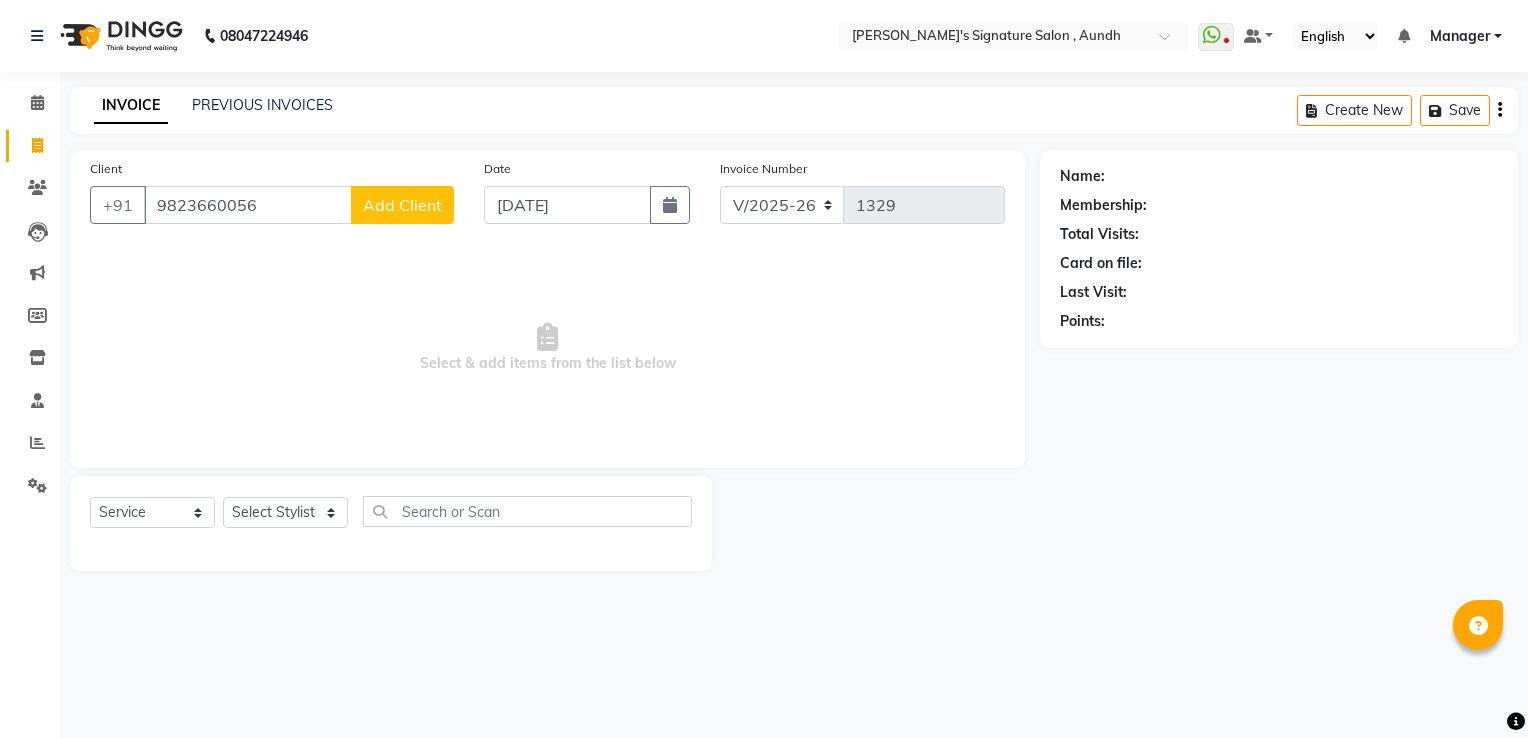 select on "22" 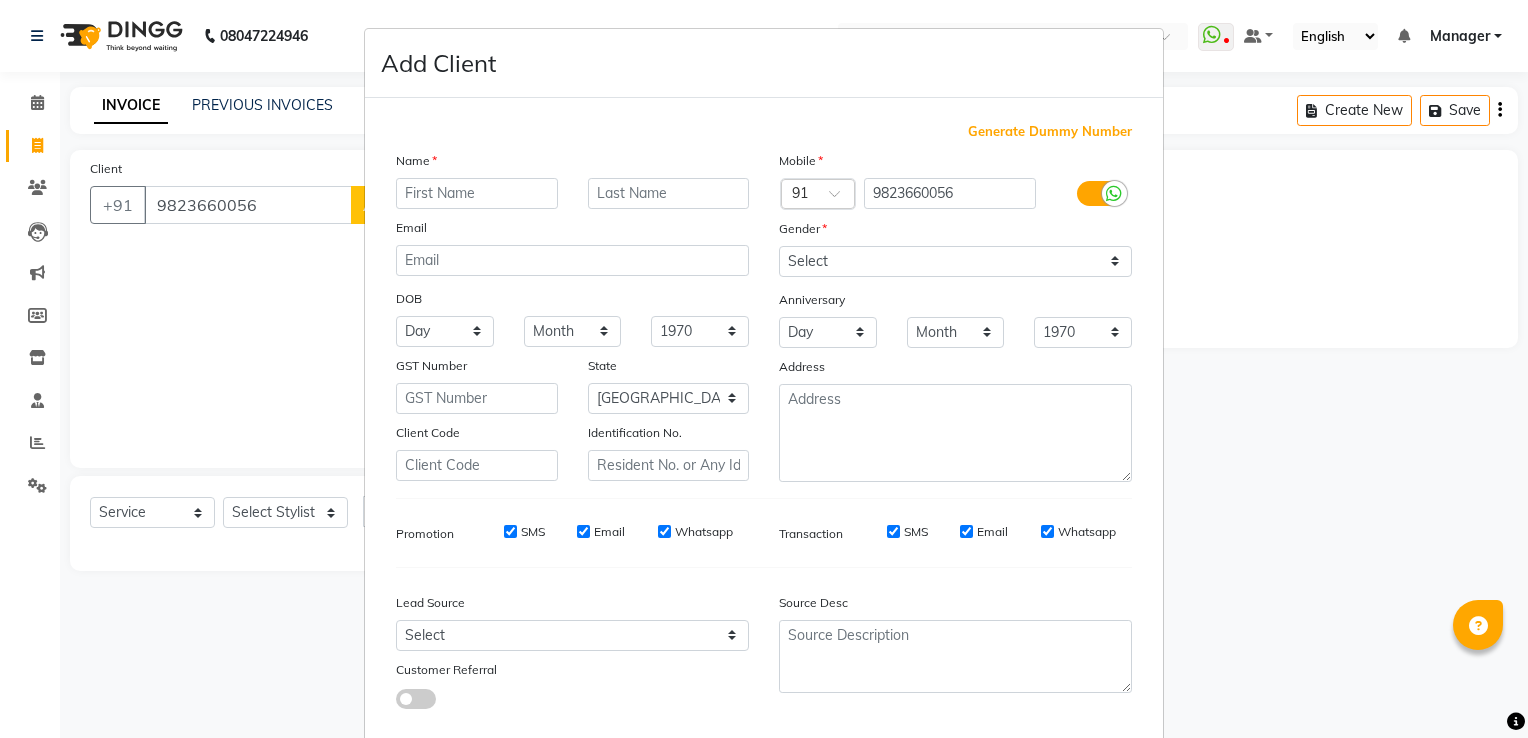 click on "Email" at bounding box center [413, 231] 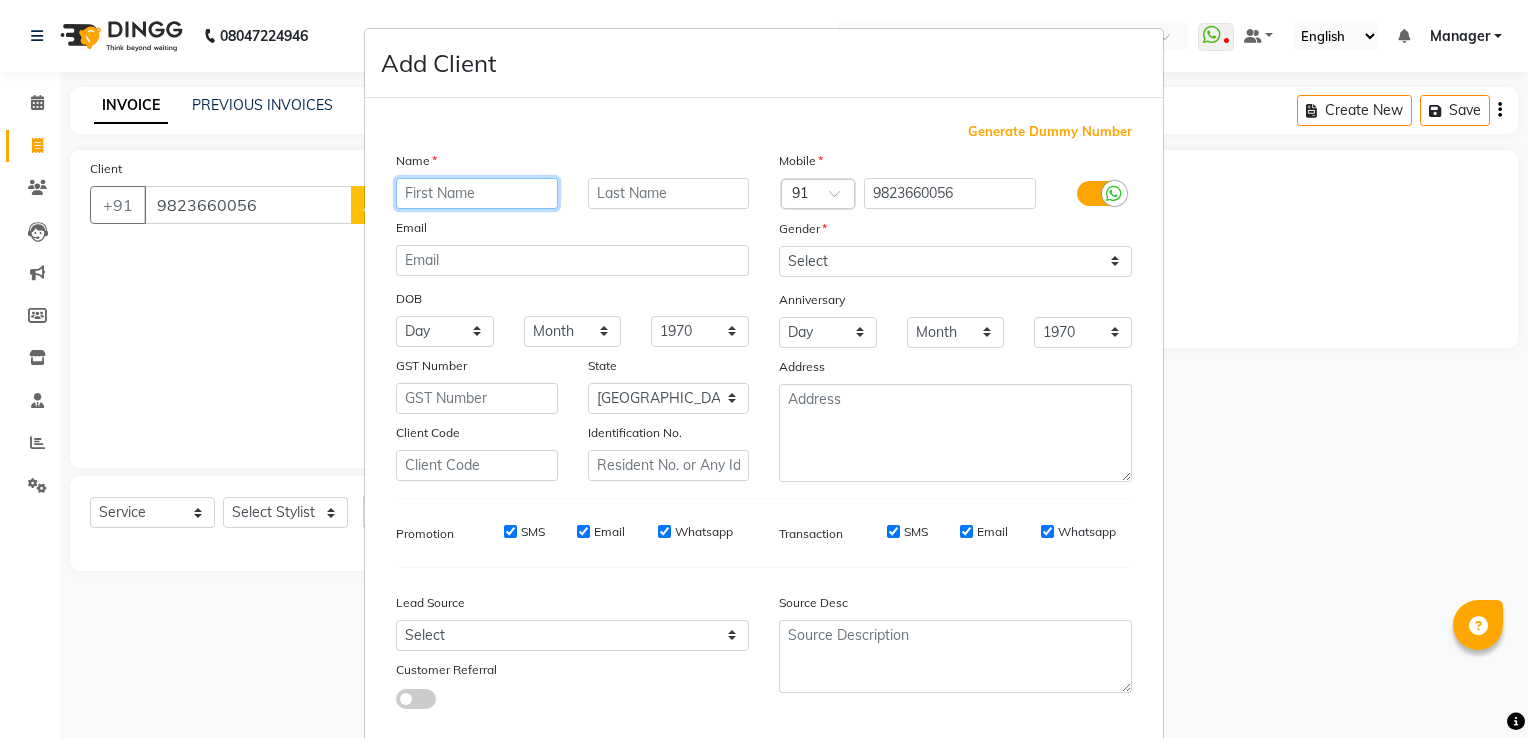 click at bounding box center (477, 193) 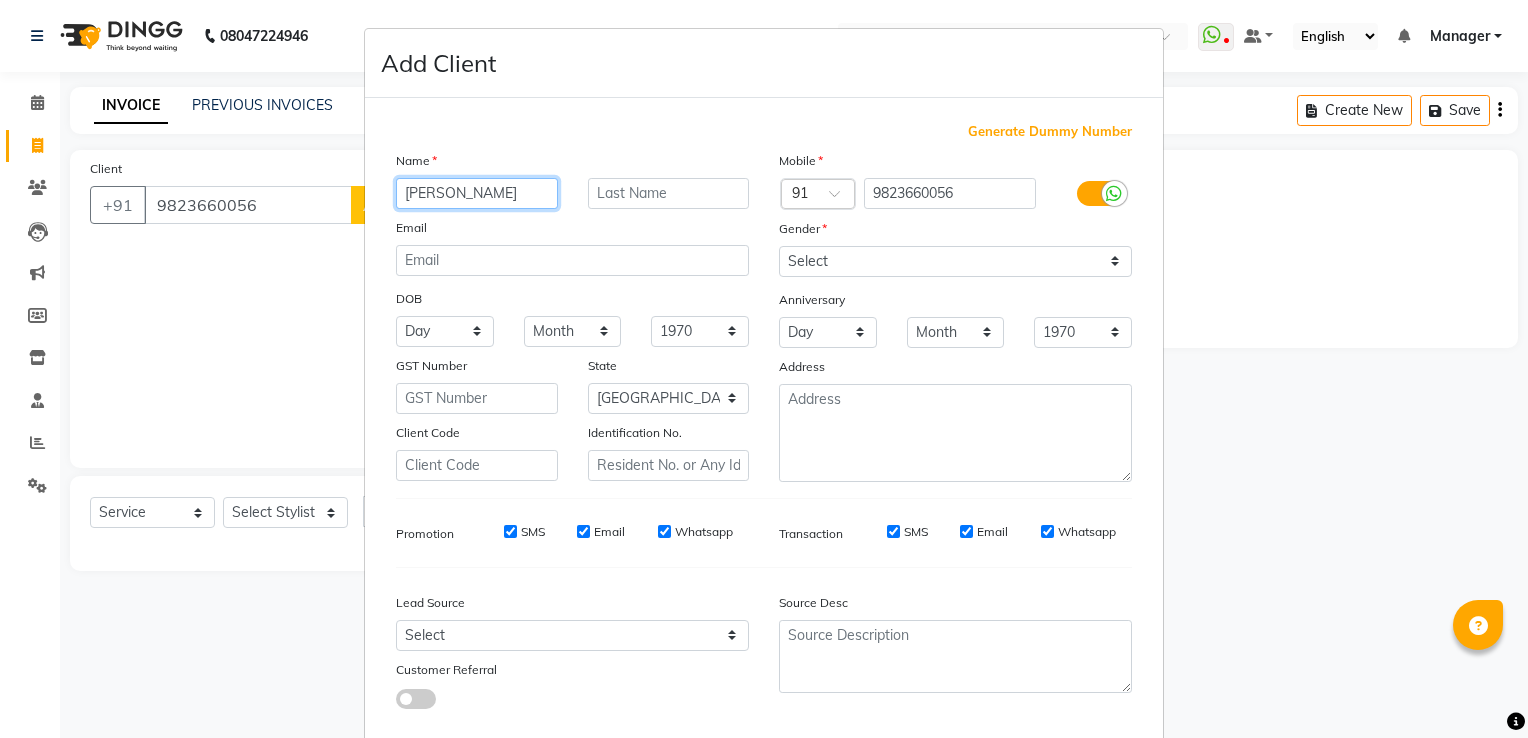 type on "[PERSON_NAME]" 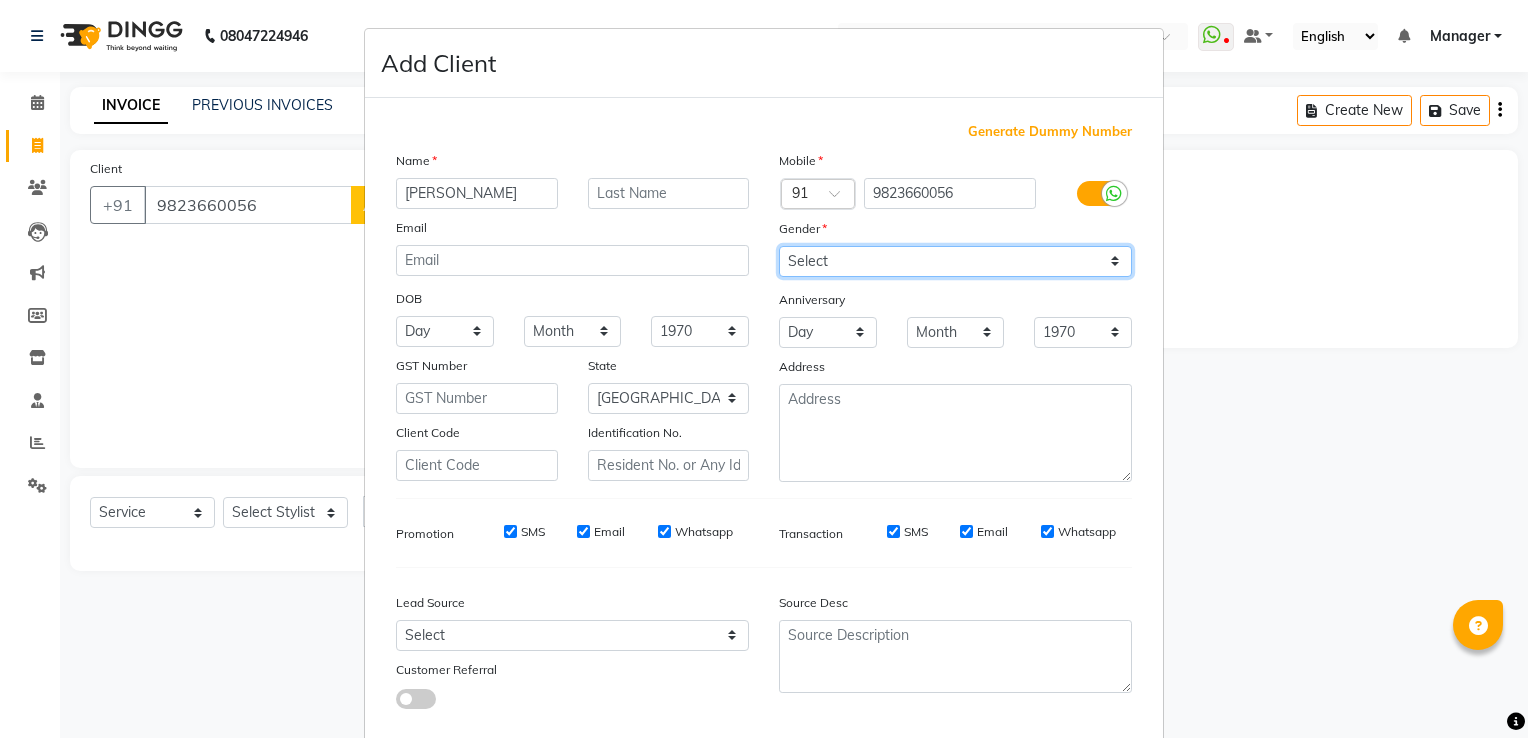 click on "Select [DEMOGRAPHIC_DATA] [DEMOGRAPHIC_DATA] Other Prefer Not To Say" at bounding box center [955, 261] 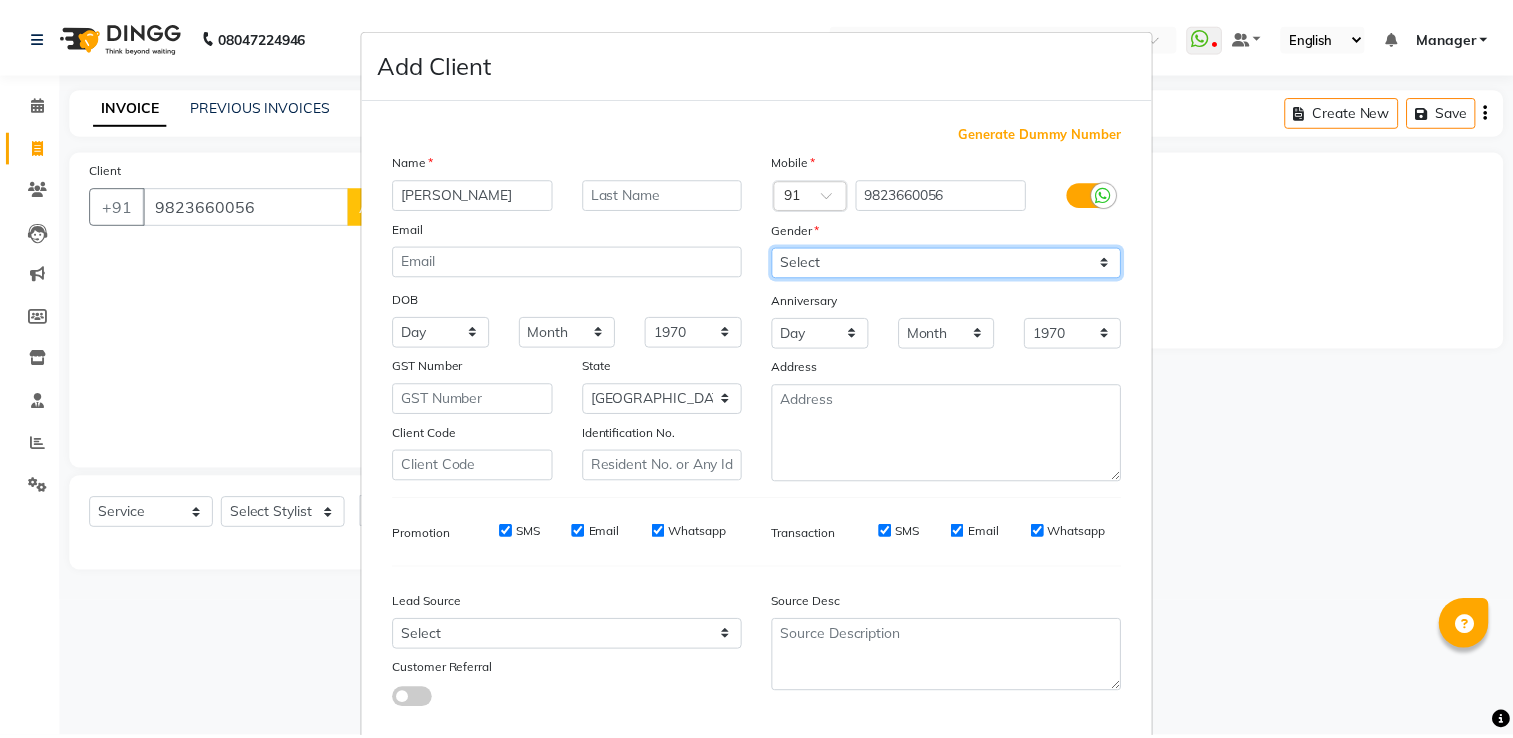 scroll, scrollTop: 118, scrollLeft: 0, axis: vertical 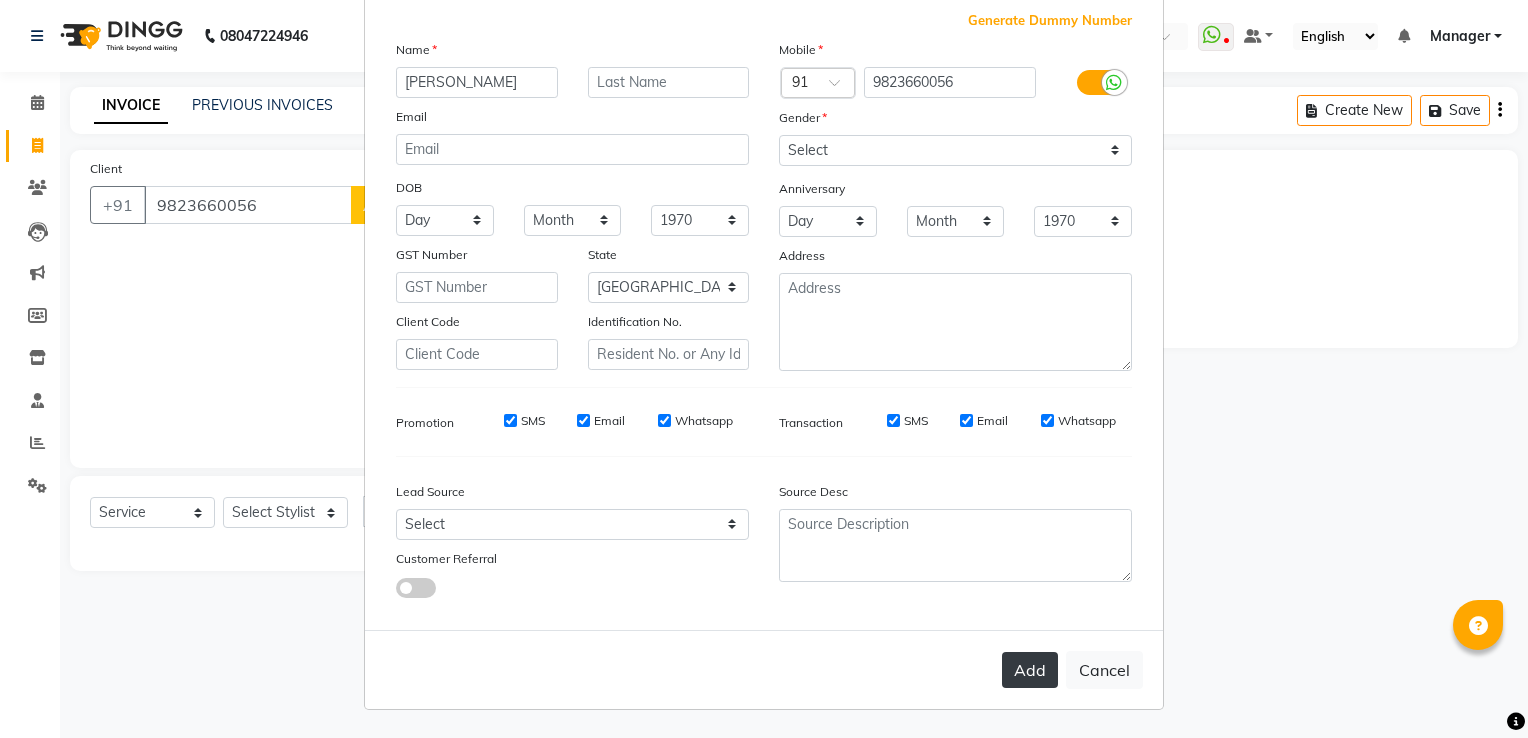 click on "Add" at bounding box center (1030, 670) 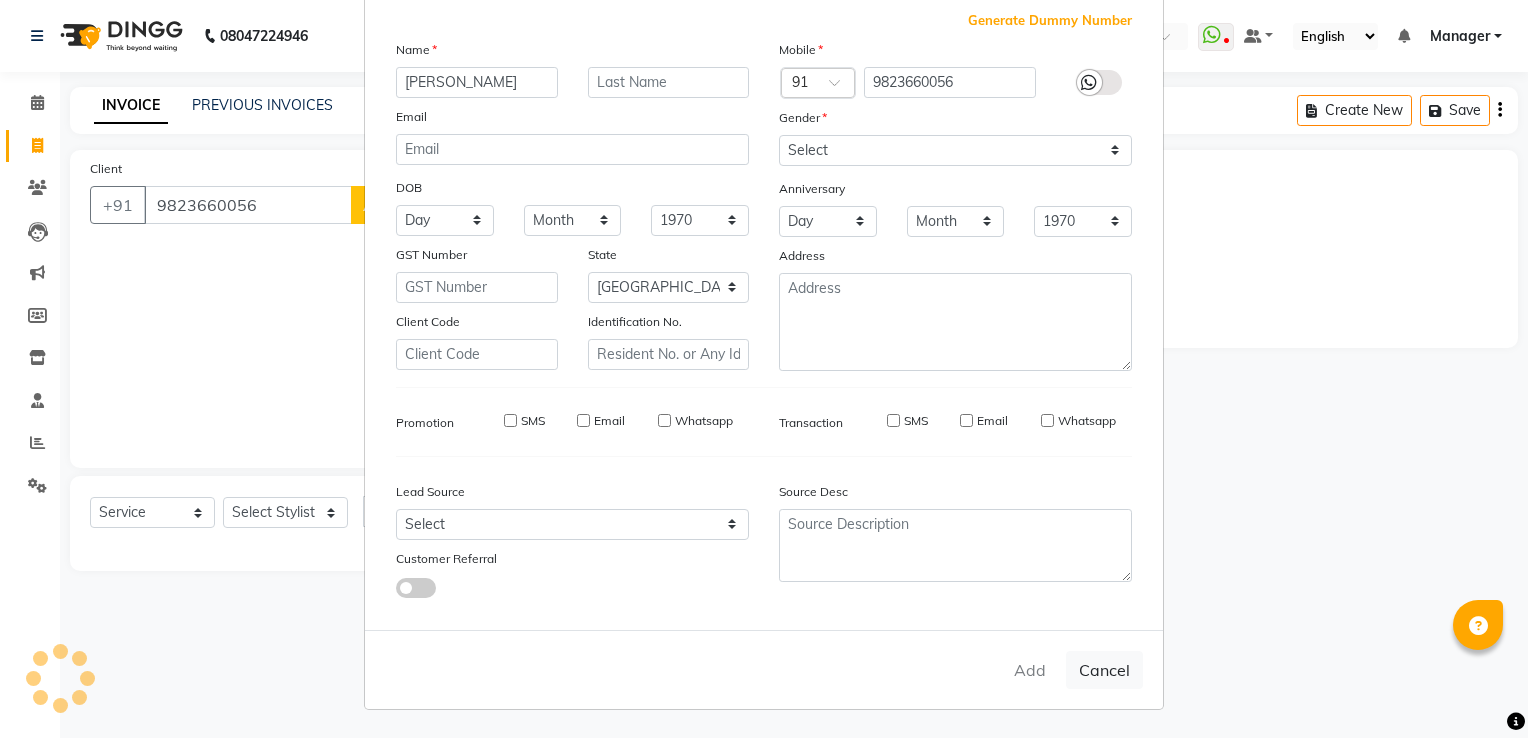 type on "98******56" 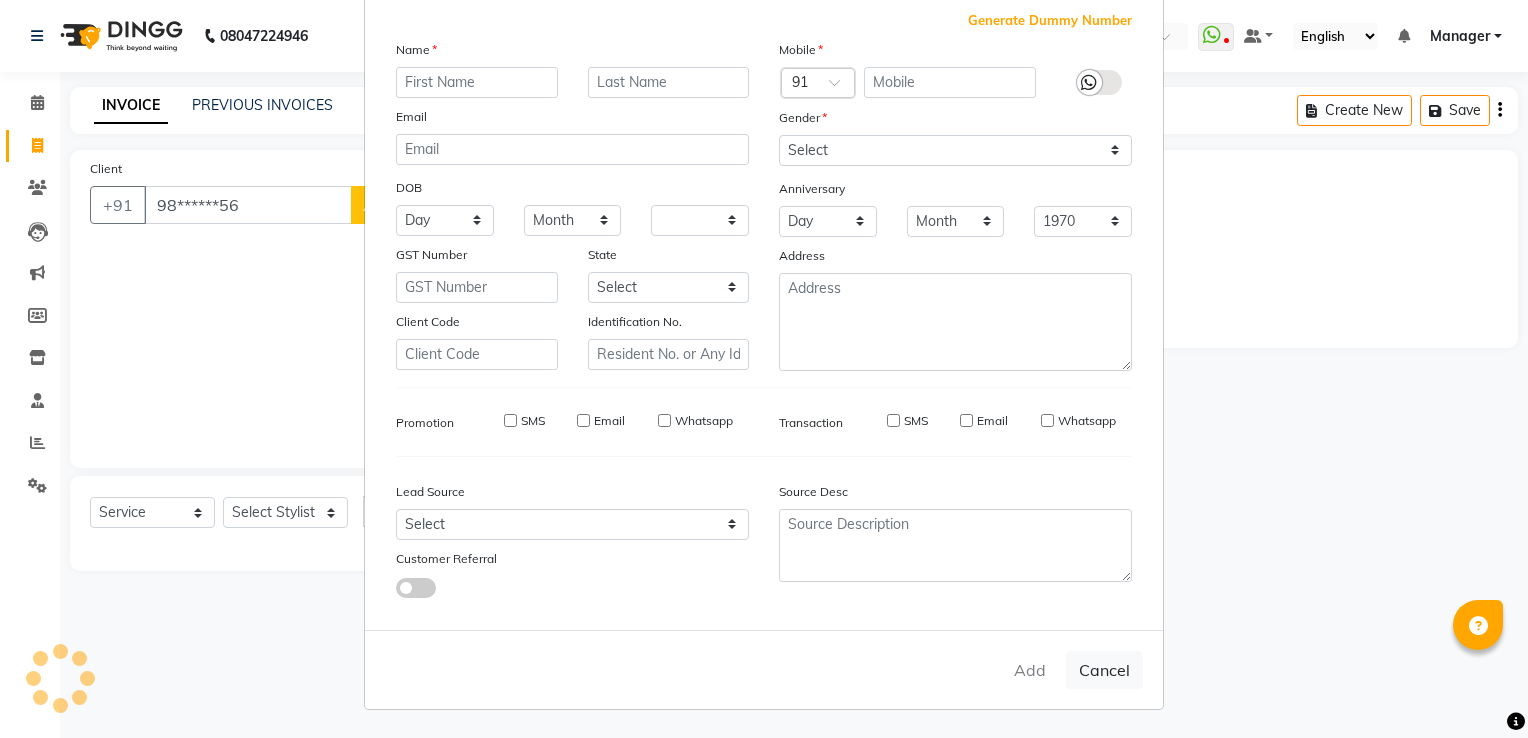 select 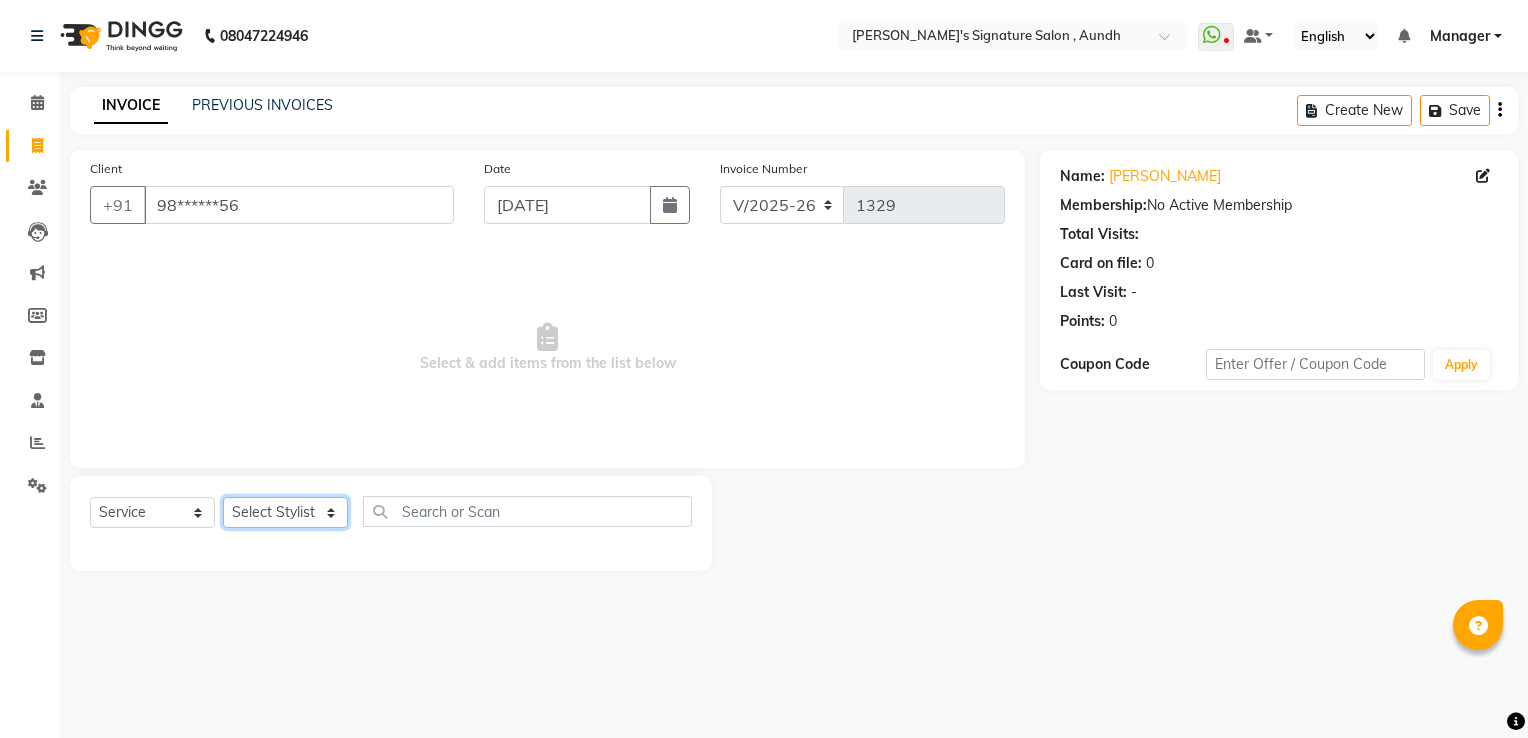 click on "Select Stylist Ankit  [PERSON_NAME] SAUDAGAR DEVA SIR Diya [PERSON_NAME] [PERSON_NAME] Manager [PERSON_NAME] POOJA PRASAN preeti [PERSON_NAME] [PERSON_NAME] sagar vilaskar [PERSON_NAME] [PERSON_NAME] WAKAD 2 SUMIT [PERSON_NAME]" 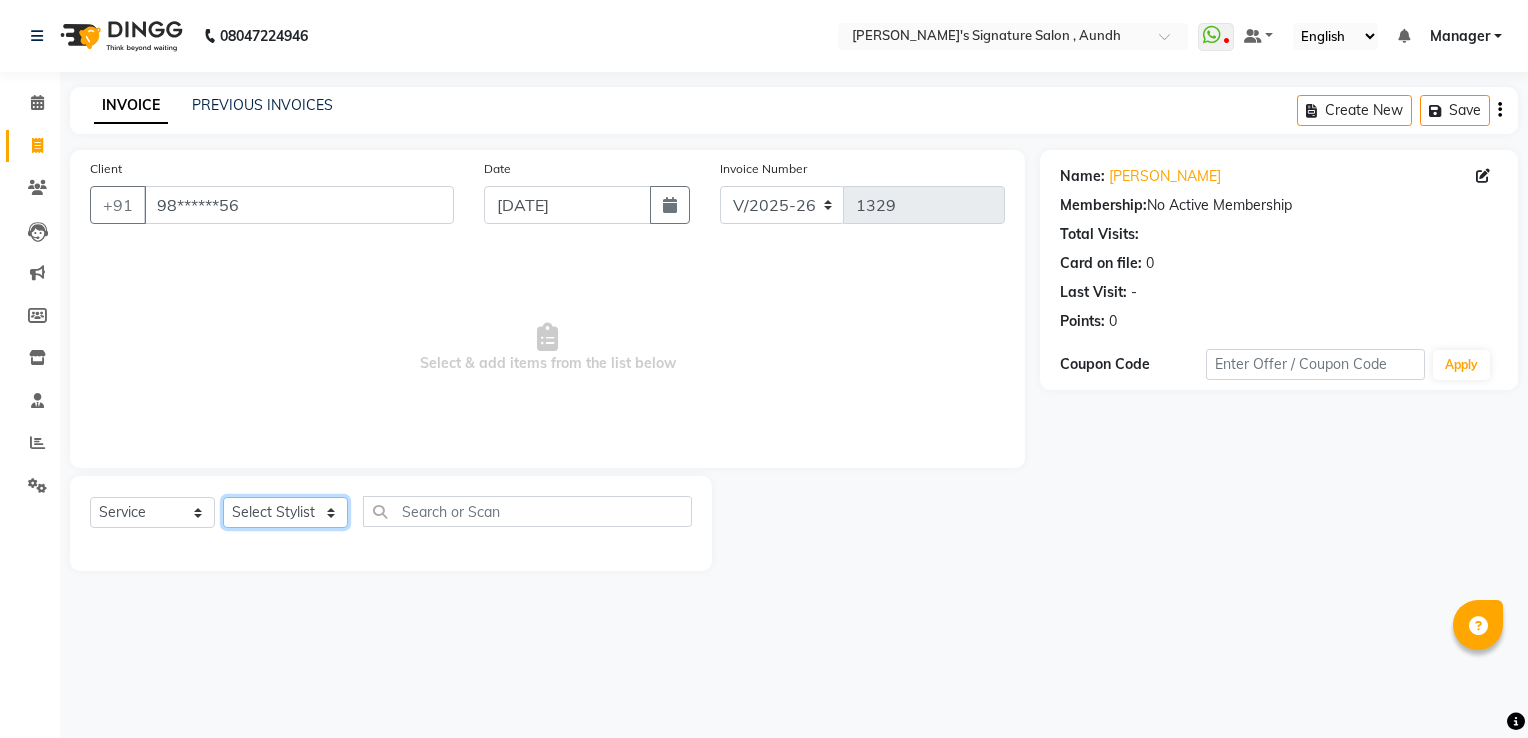 select on "60021" 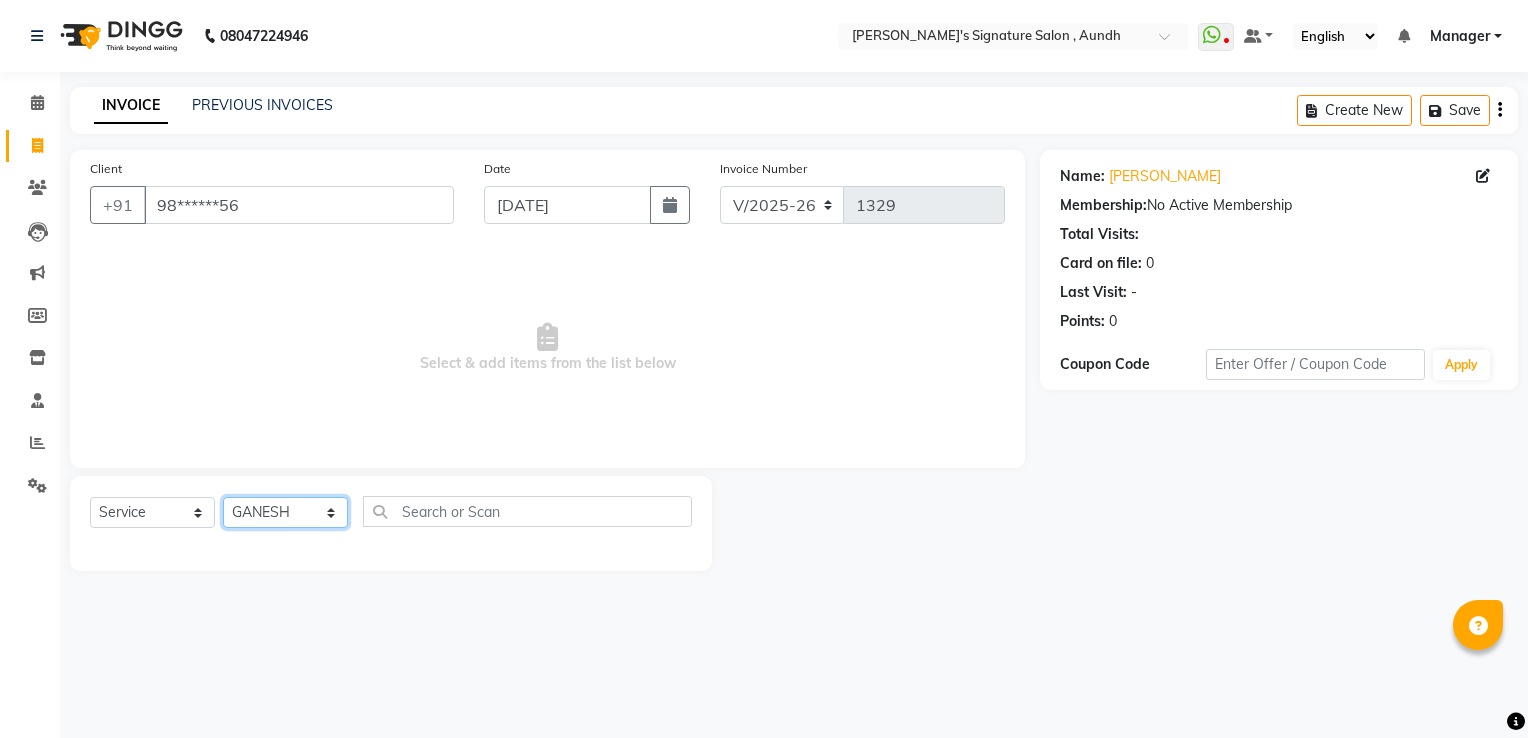 click on "Select Stylist Ankit  [PERSON_NAME] SAUDAGAR DEVA SIR Diya [PERSON_NAME] [PERSON_NAME] Manager [PERSON_NAME] POOJA PRASAN preeti [PERSON_NAME] [PERSON_NAME] sagar vilaskar [PERSON_NAME] [PERSON_NAME] WAKAD 2 SUMIT [PERSON_NAME]" 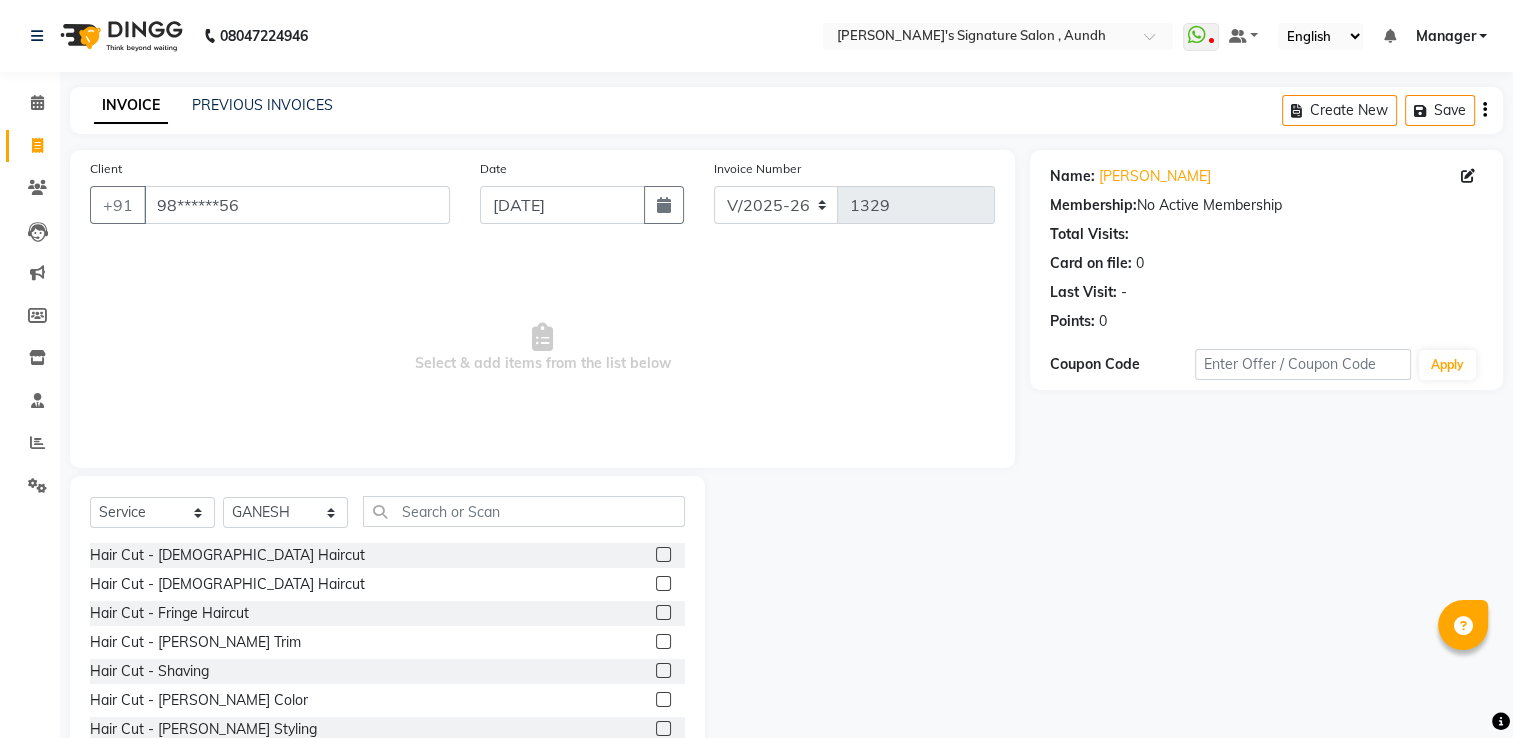 click 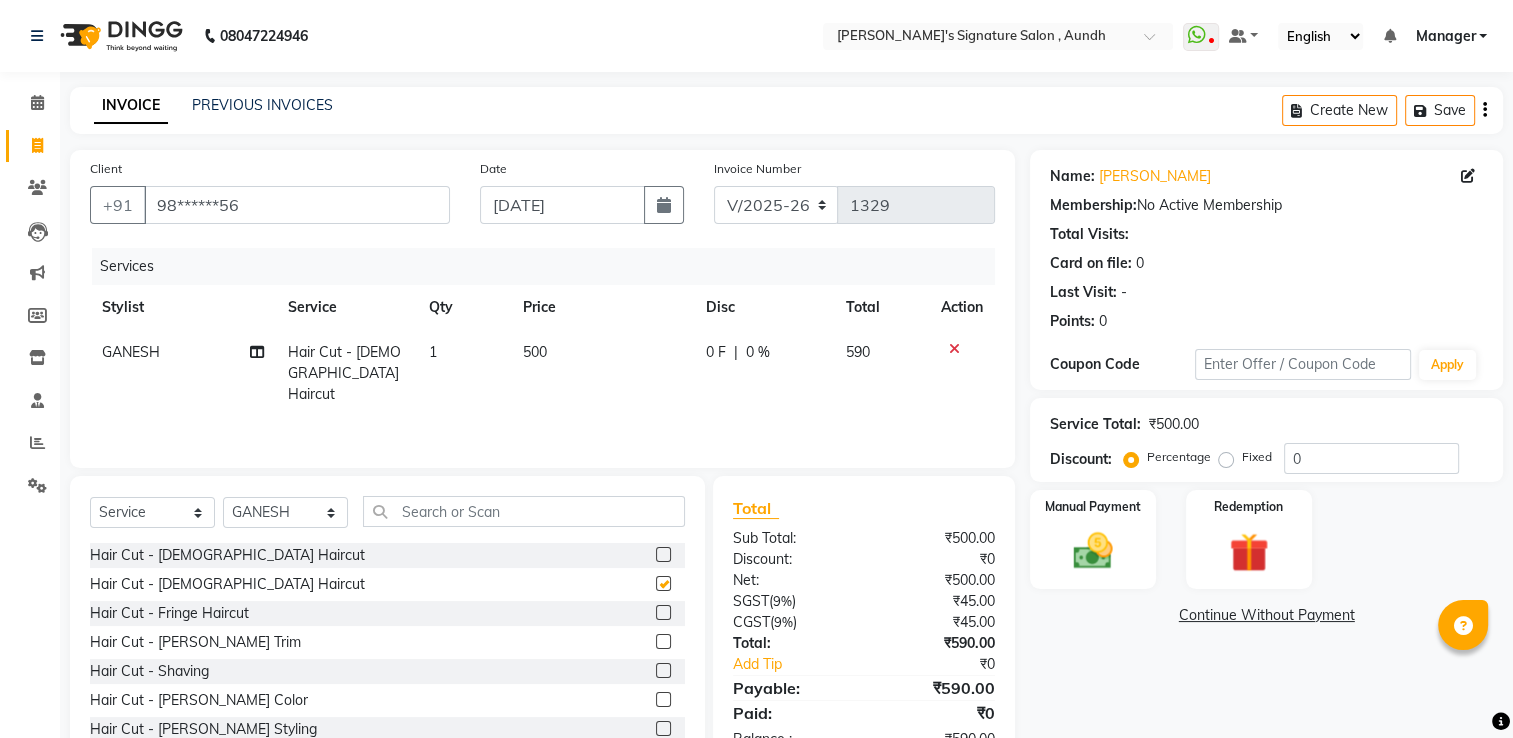 checkbox on "false" 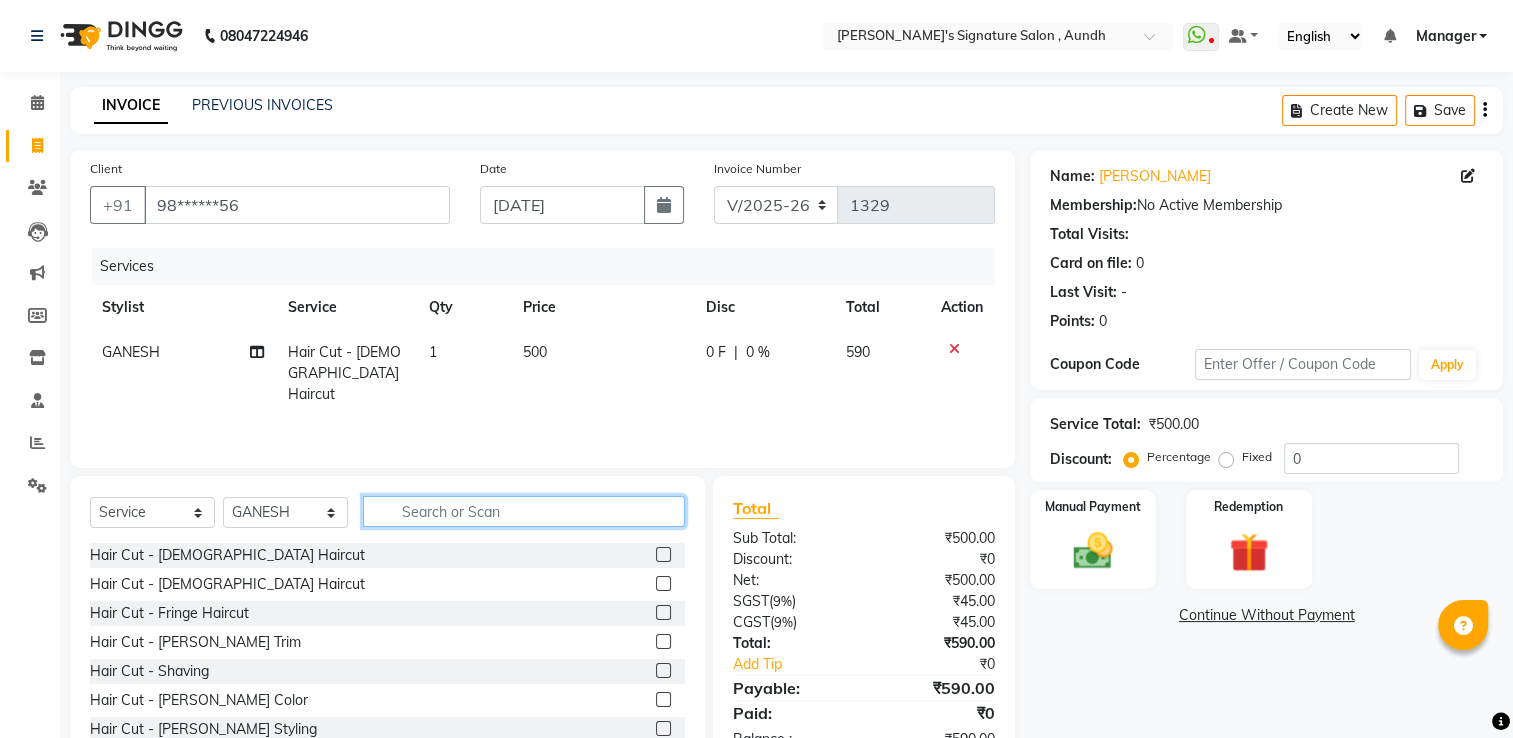 click 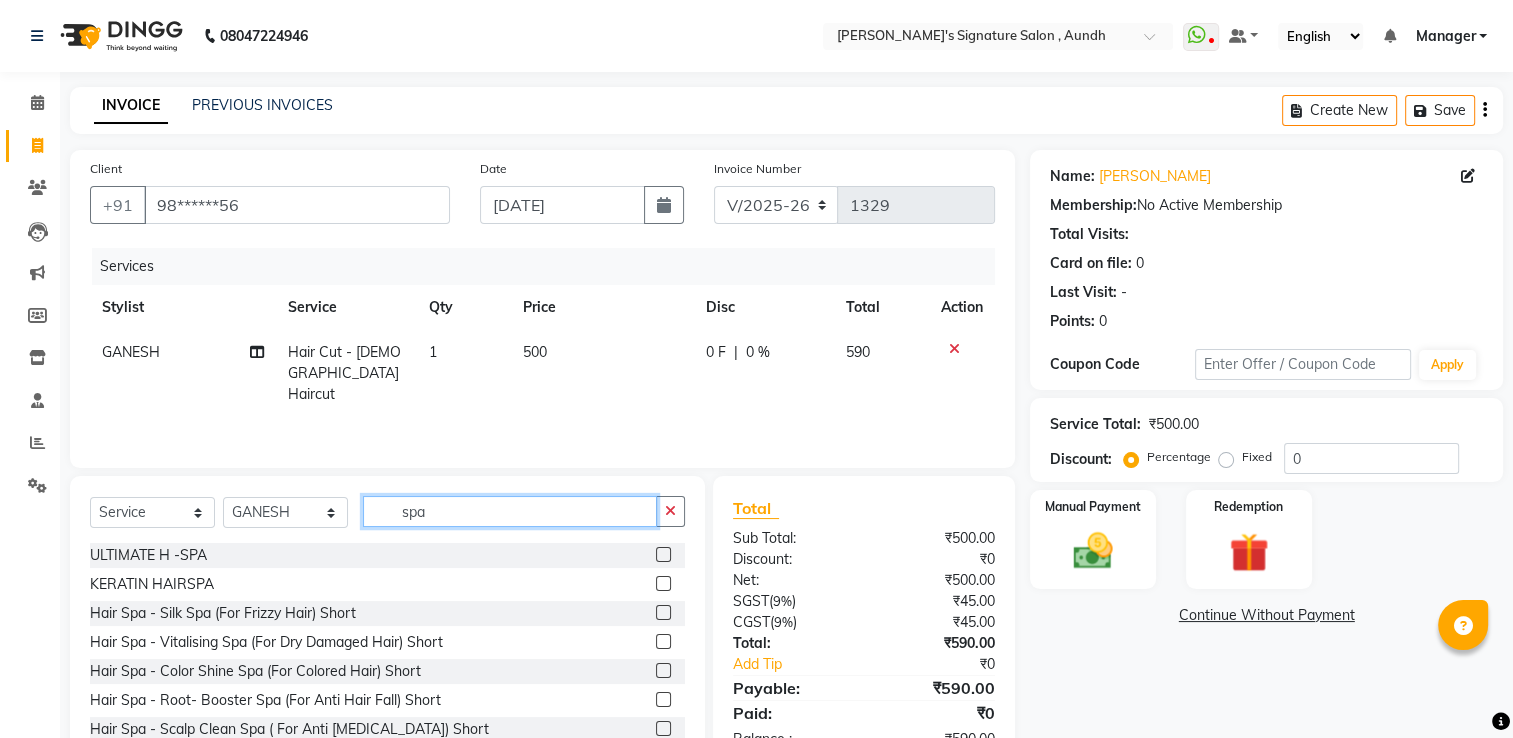 type on "spa" 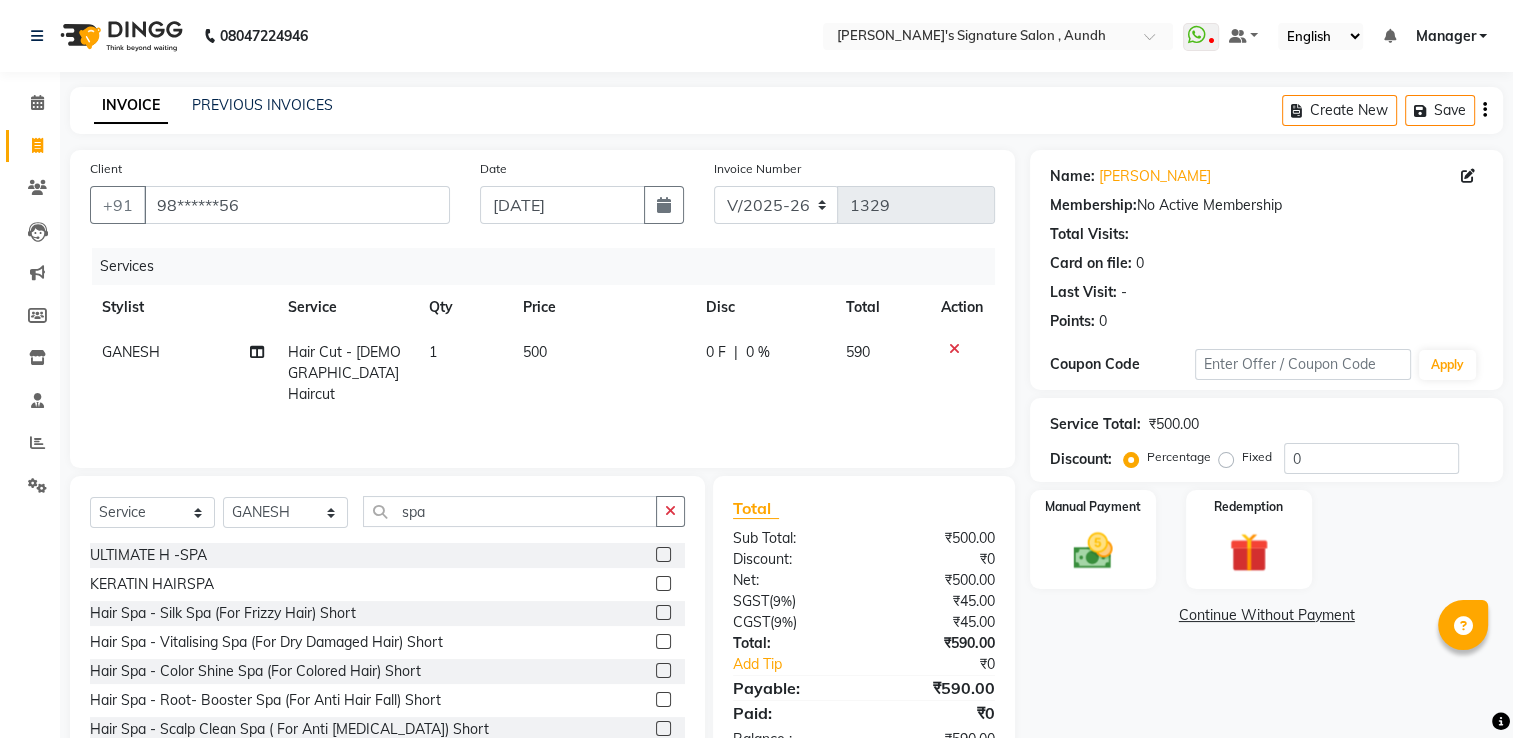click 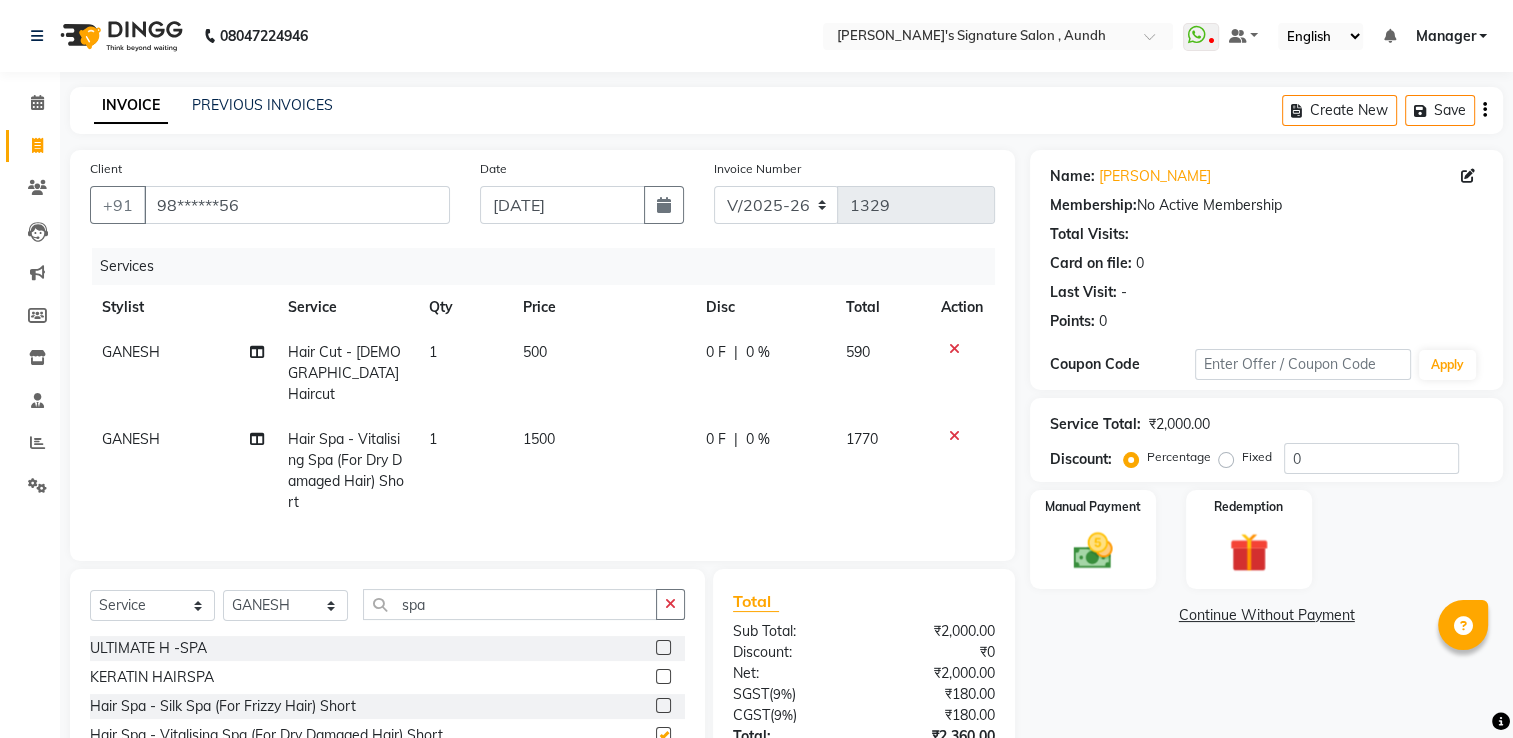 checkbox on "false" 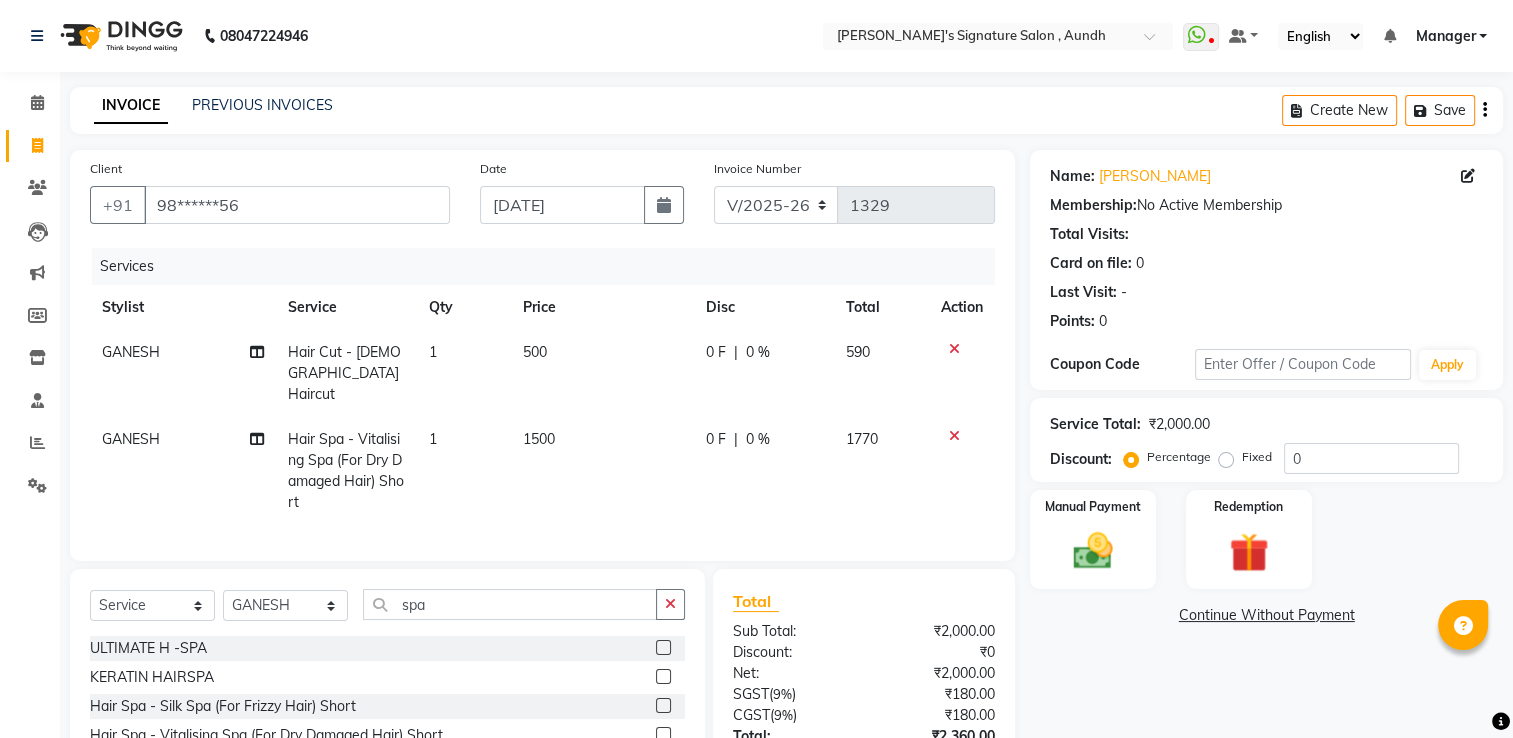 click on "1500" 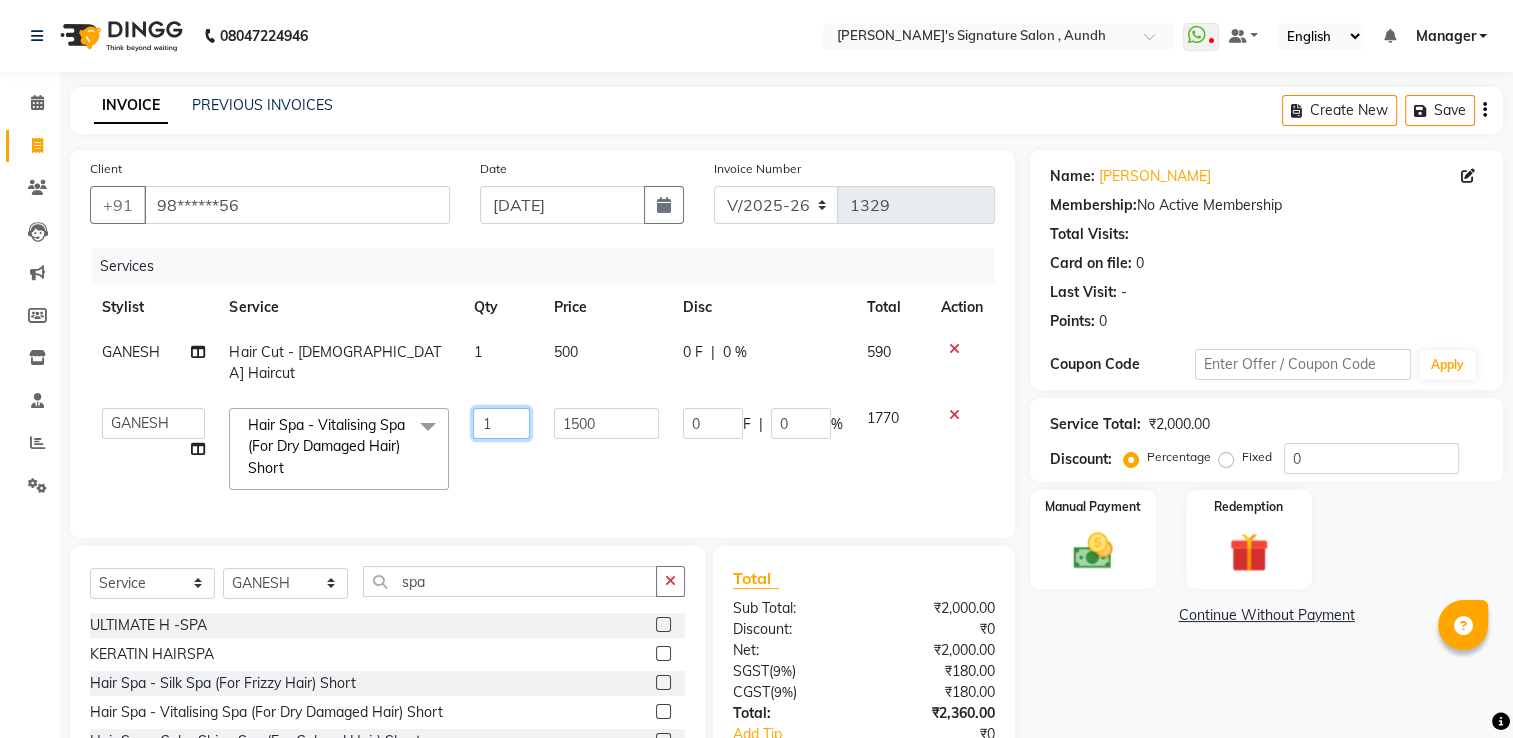 drag, startPoint x: 535, startPoint y: 421, endPoint x: 576, endPoint y: 402, distance: 45.188496 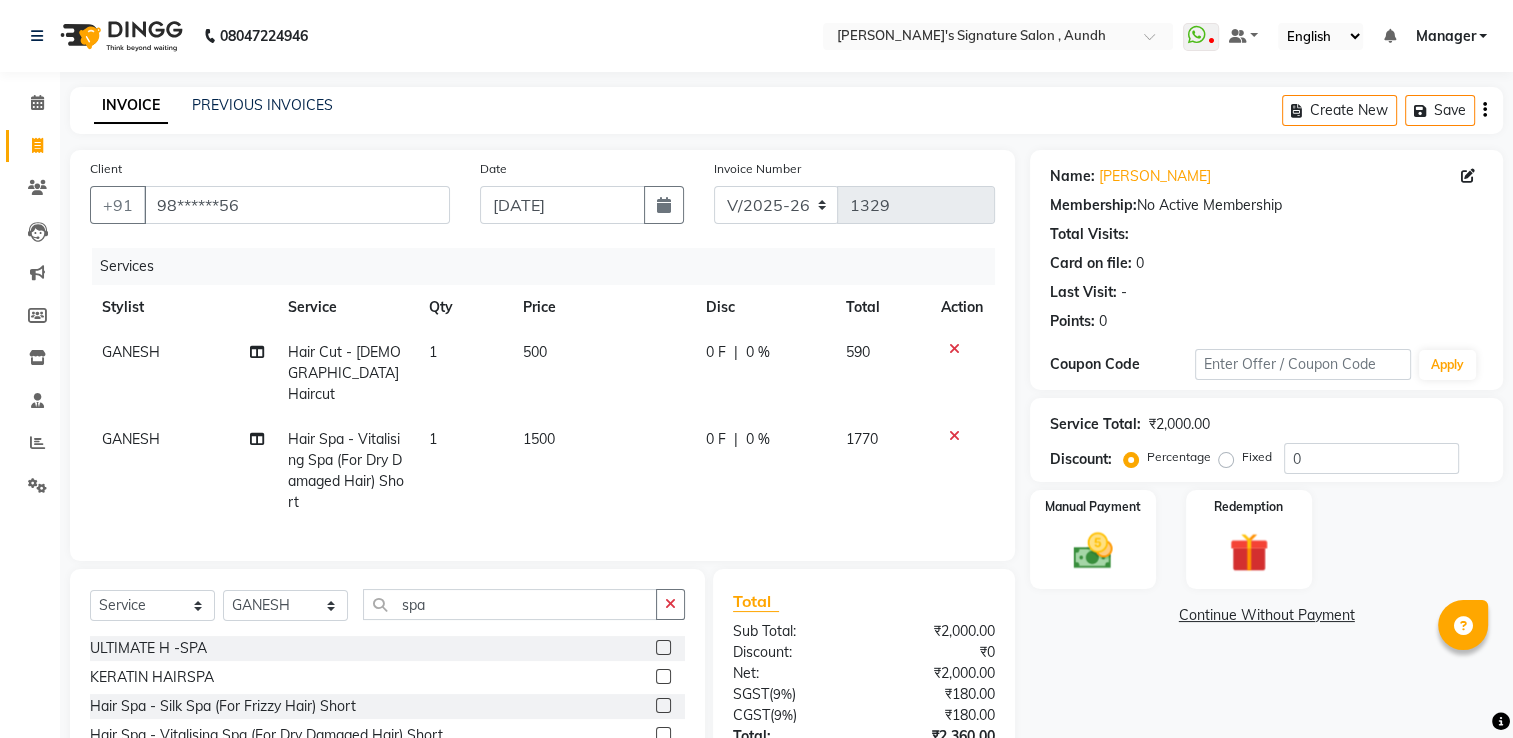 click on "1500" 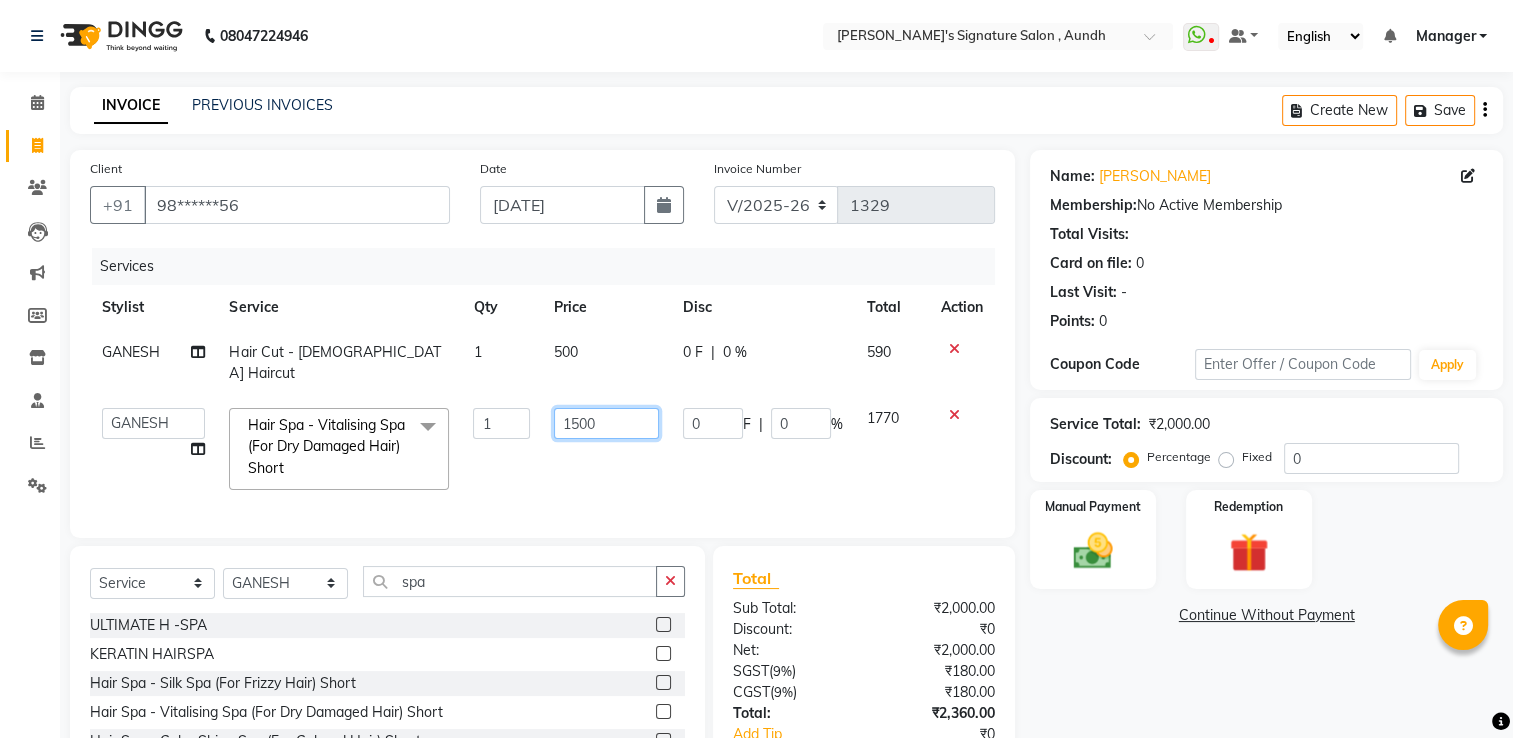 click on "1500" 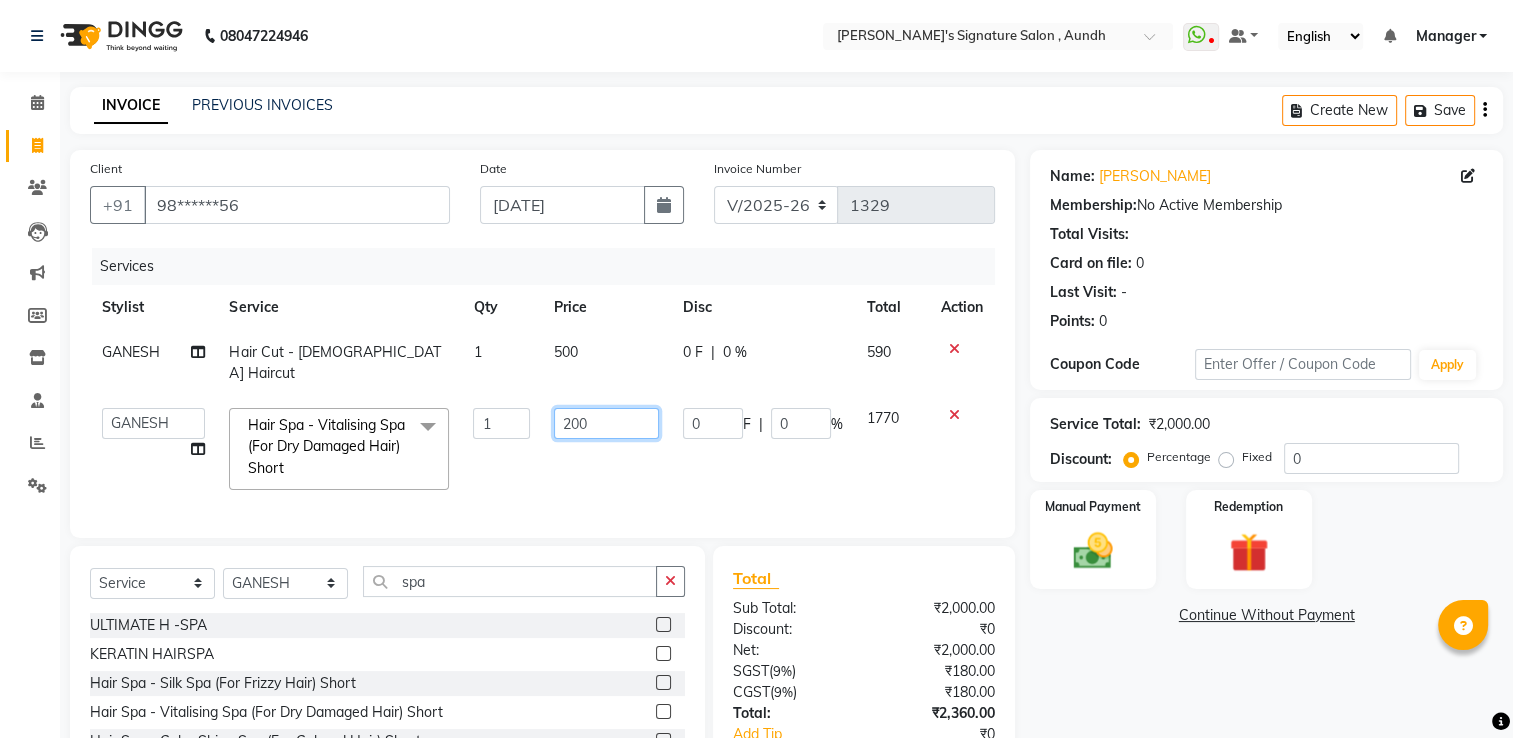 type on "2000" 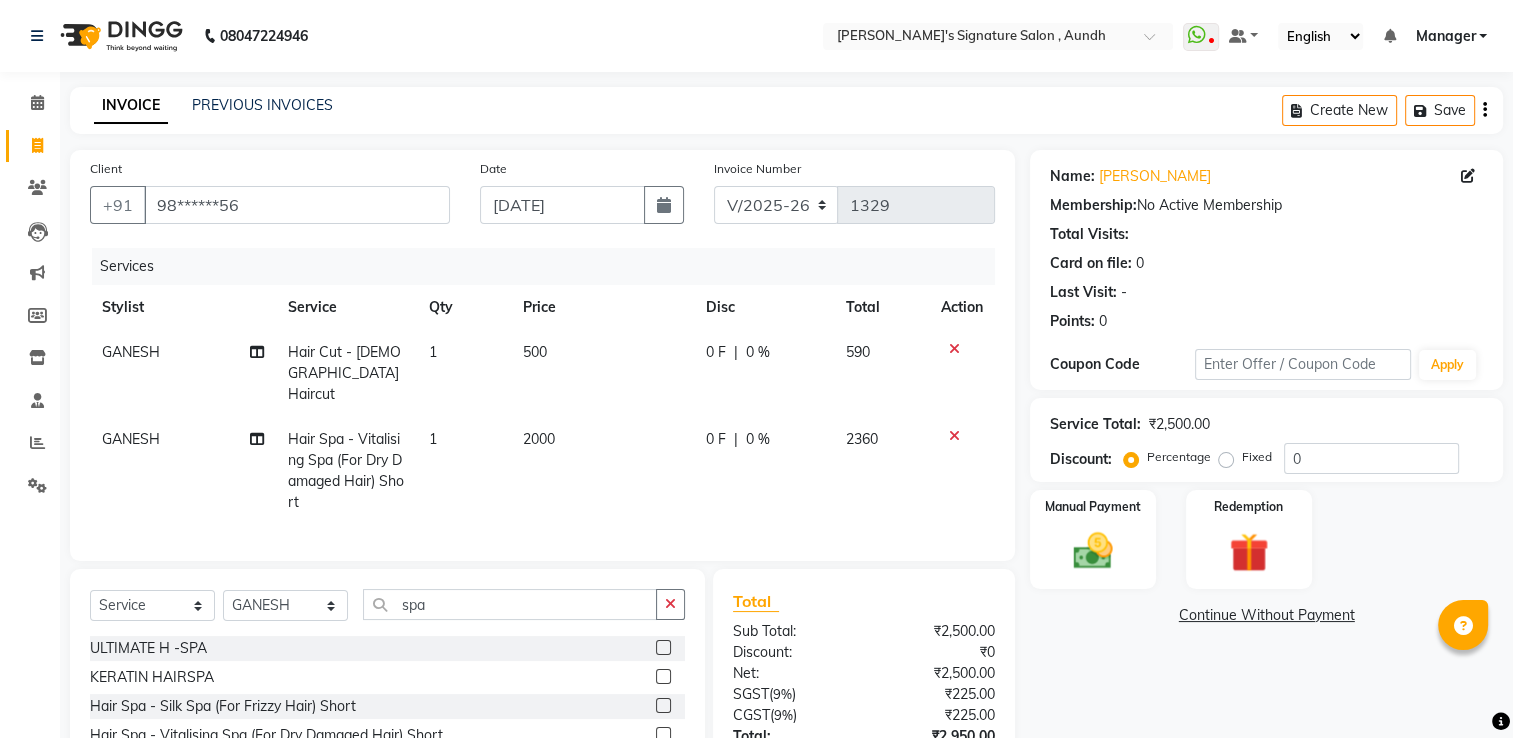 click on "2000" 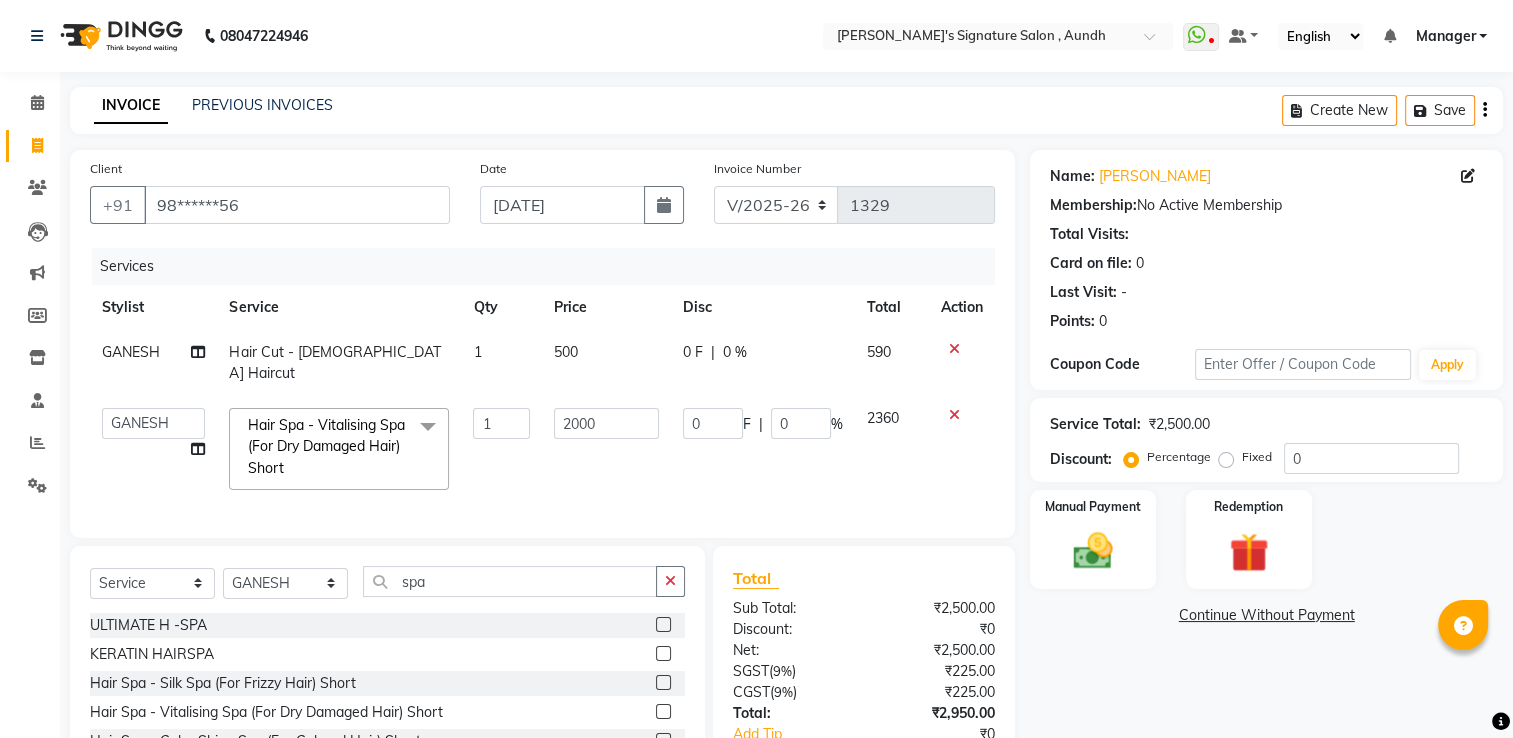 click on "500" 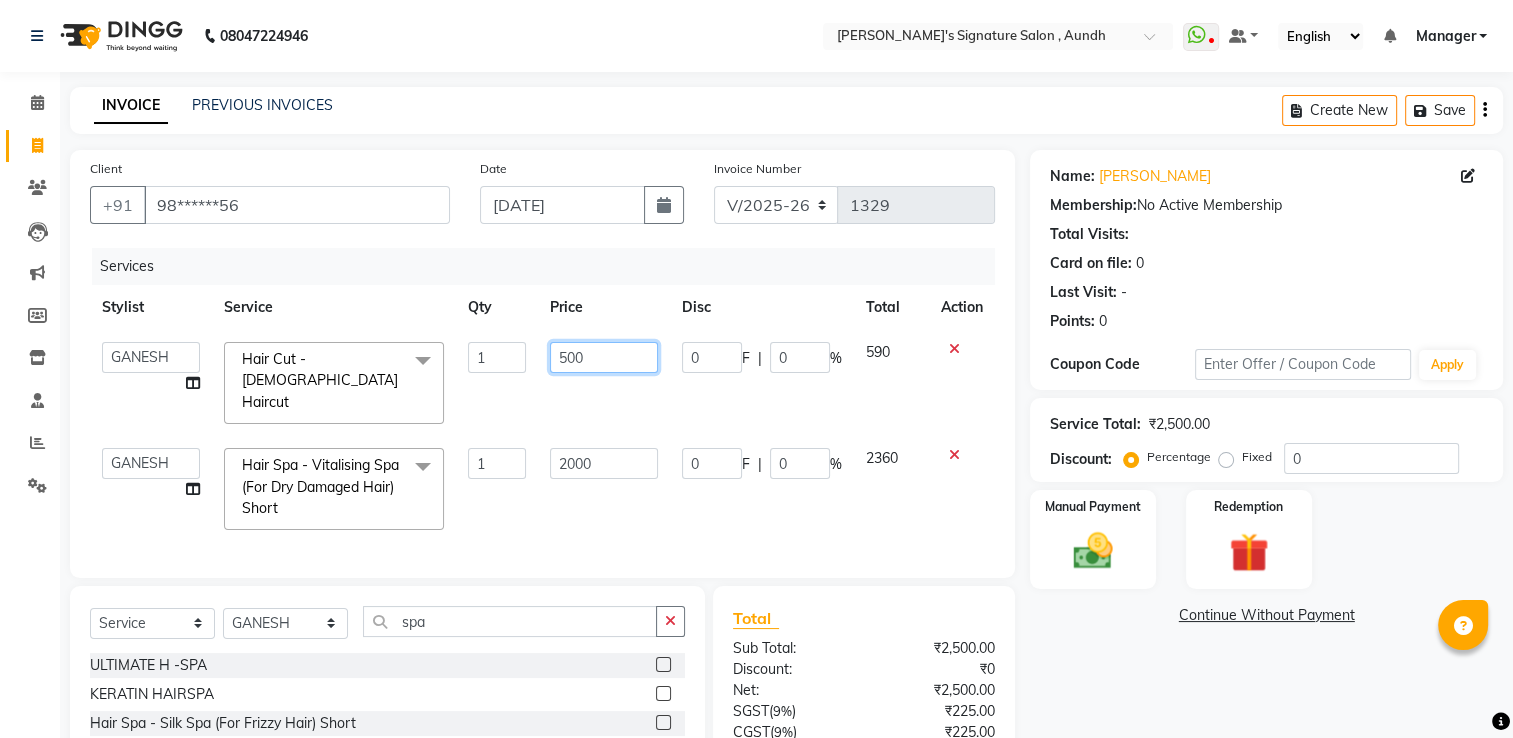 drag, startPoint x: 570, startPoint y: 338, endPoint x: 574, endPoint y: 351, distance: 13.601471 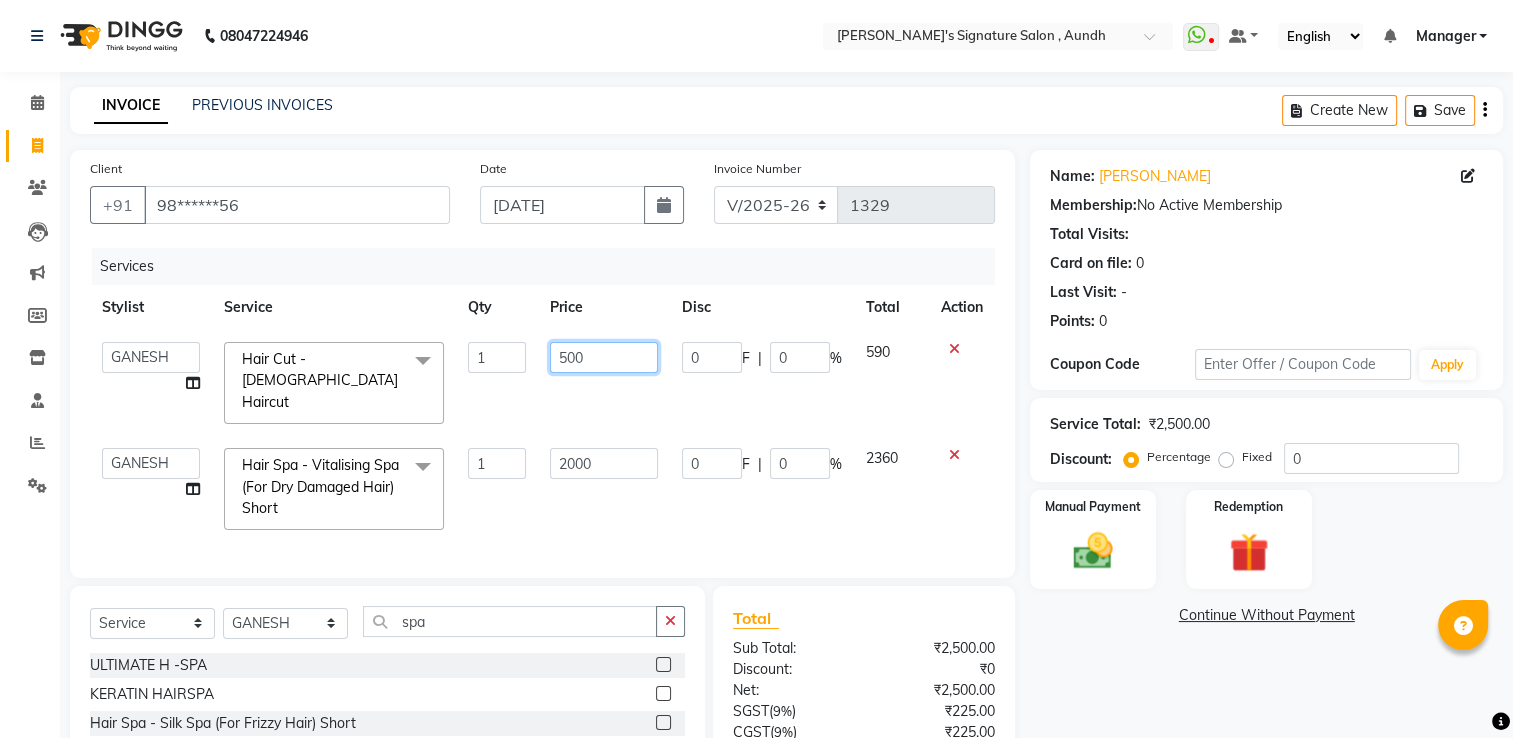 click on "500" 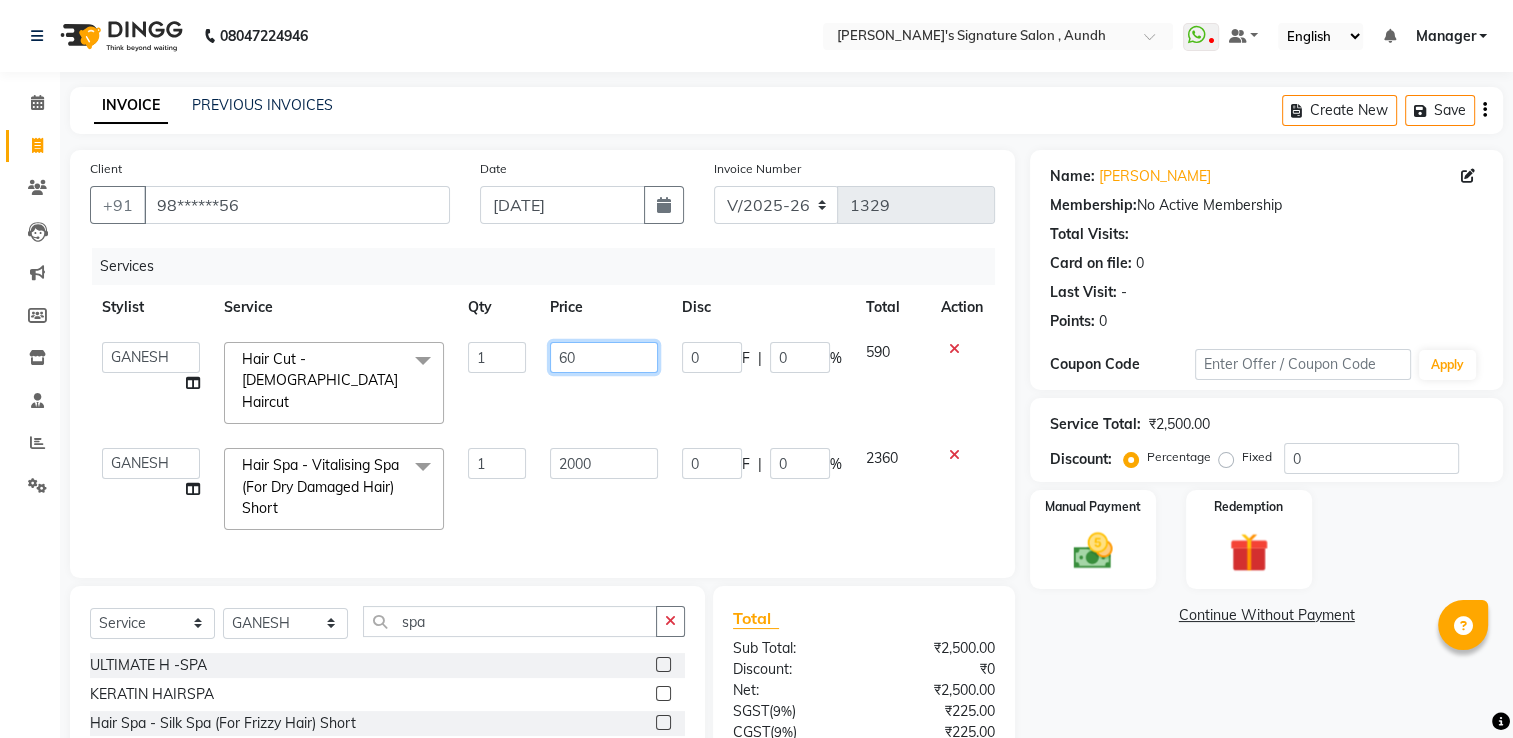 type on "600" 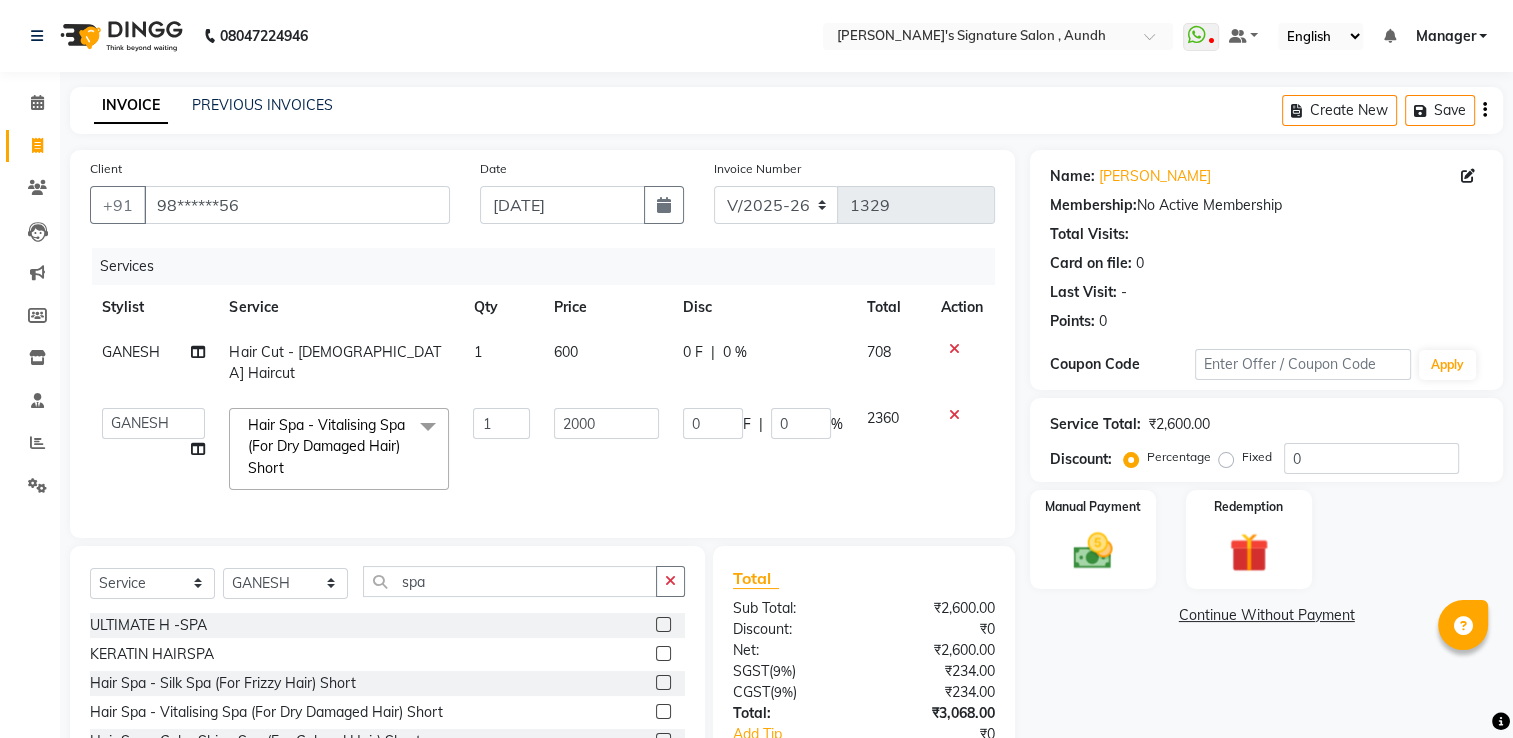 click on "0 F | 0 %" 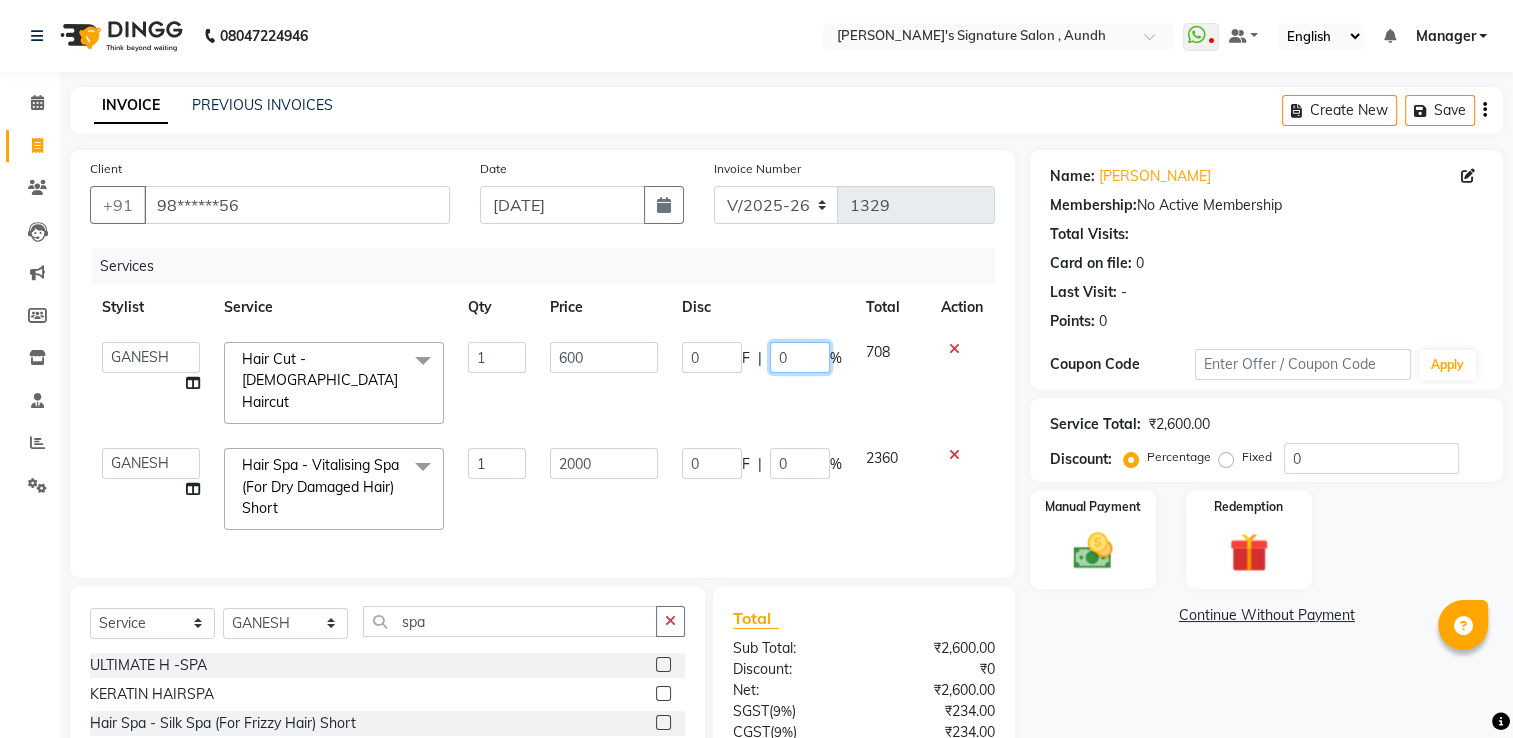 click on "0" 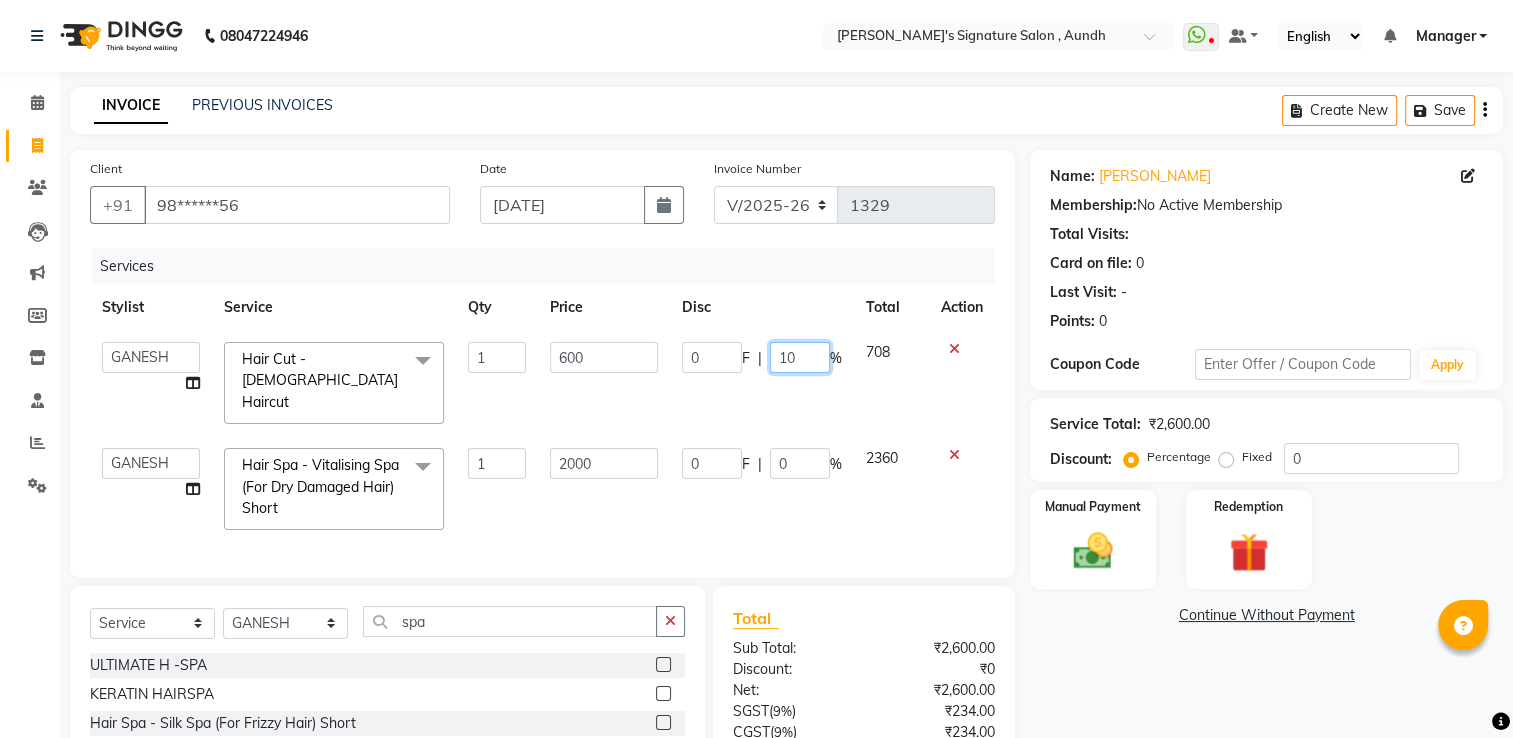 type on "100" 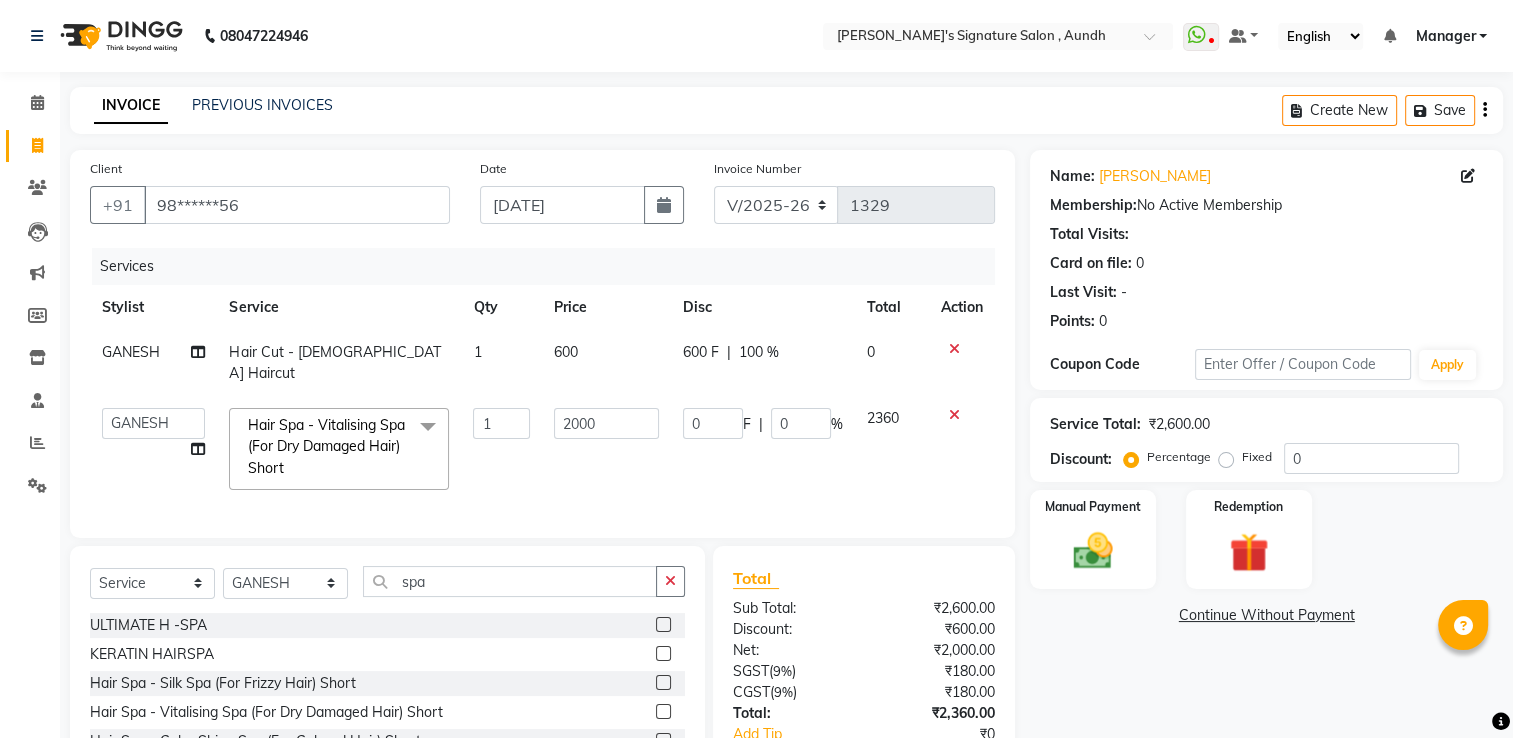 click on "GANESH Hair Cut - [DEMOGRAPHIC_DATA] Haircut 1 600 600 F | 100 % 0  Ankit  Sir   DEEPAK SAUDAGAR   DEVA [PERSON_NAME]   [PERSON_NAME]   [PERSON_NAME]   Manager   [PERSON_NAME]   POOJA   PRASAN   preeti   [PERSON_NAME]   [PERSON_NAME]   sagar vilaskar   [PERSON_NAME]   [PERSON_NAME] WAKAD 2   SUMIT   Suraj Tak  Hair Spa - Vitalising Spa (For Dry Damaged Hair)  Short  x Hair Cut - [DEMOGRAPHIC_DATA] Haircut Hair Cut - [DEMOGRAPHIC_DATA] Haircut Hair Cut - Fringe Haircut Hair Cut - [PERSON_NAME] Trim Hair Cut - Shaving Hair Cut - [PERSON_NAME] Color Hair Cut - [PERSON_NAME] Styling Hair Cut - Child Cut Boygirl (Under 10Years) MEMBERSHIP CARD HAIR CUT SEAWEED FACIAL PER STRIP HIGHLIGHT shine and glow facial KERASMOOTH global [MEDICAL_DATA] free men TAN CLEAN UP [MEDICAL_DATA] FREE TOUCHUP [DEMOGRAPHIC_DATA] ULTIMATE H -SPA SAREE DRAPING HAIR STYLING [DEMOGRAPHIC_DATA] KERATIN HAIRSPA BRIDAL FACIAL neno gel DEEP CONDITIONING Blowdry & Styling - Wash And Blast Dry Blowdry & Styling - Spd Hairwash Blowdry & Styling - Blow Dry   Short Blowdry & Styling - Crimpingironing  Short Blowdry & Styling - Blow Dry   Long" 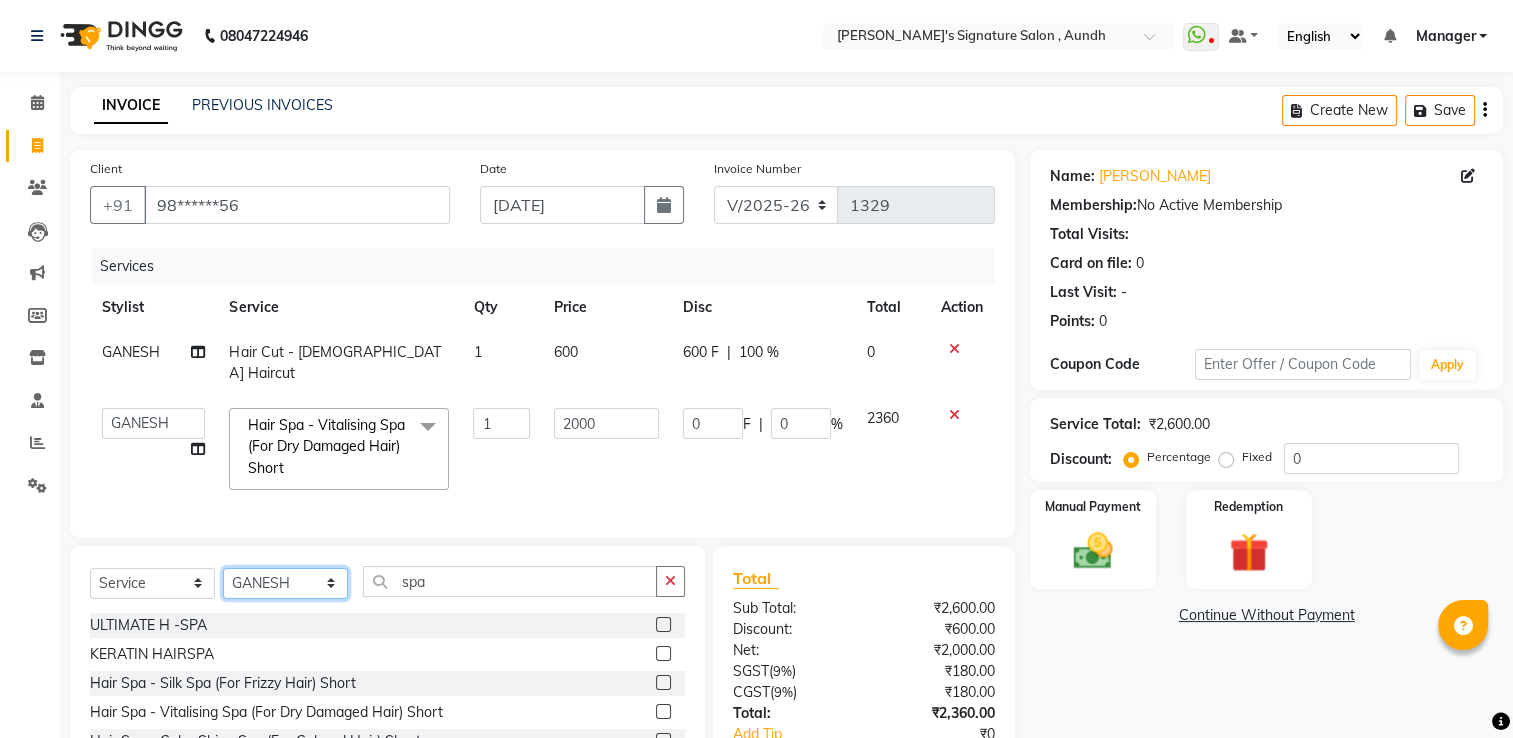 click on "Select Stylist Ankit  [PERSON_NAME] SAUDAGAR DEVA SIR Diya [PERSON_NAME] [PERSON_NAME] Manager [PERSON_NAME] POOJA PRASAN preeti [PERSON_NAME] [PERSON_NAME] sagar vilaskar [PERSON_NAME] [PERSON_NAME] WAKAD 2 SUMIT [PERSON_NAME]" 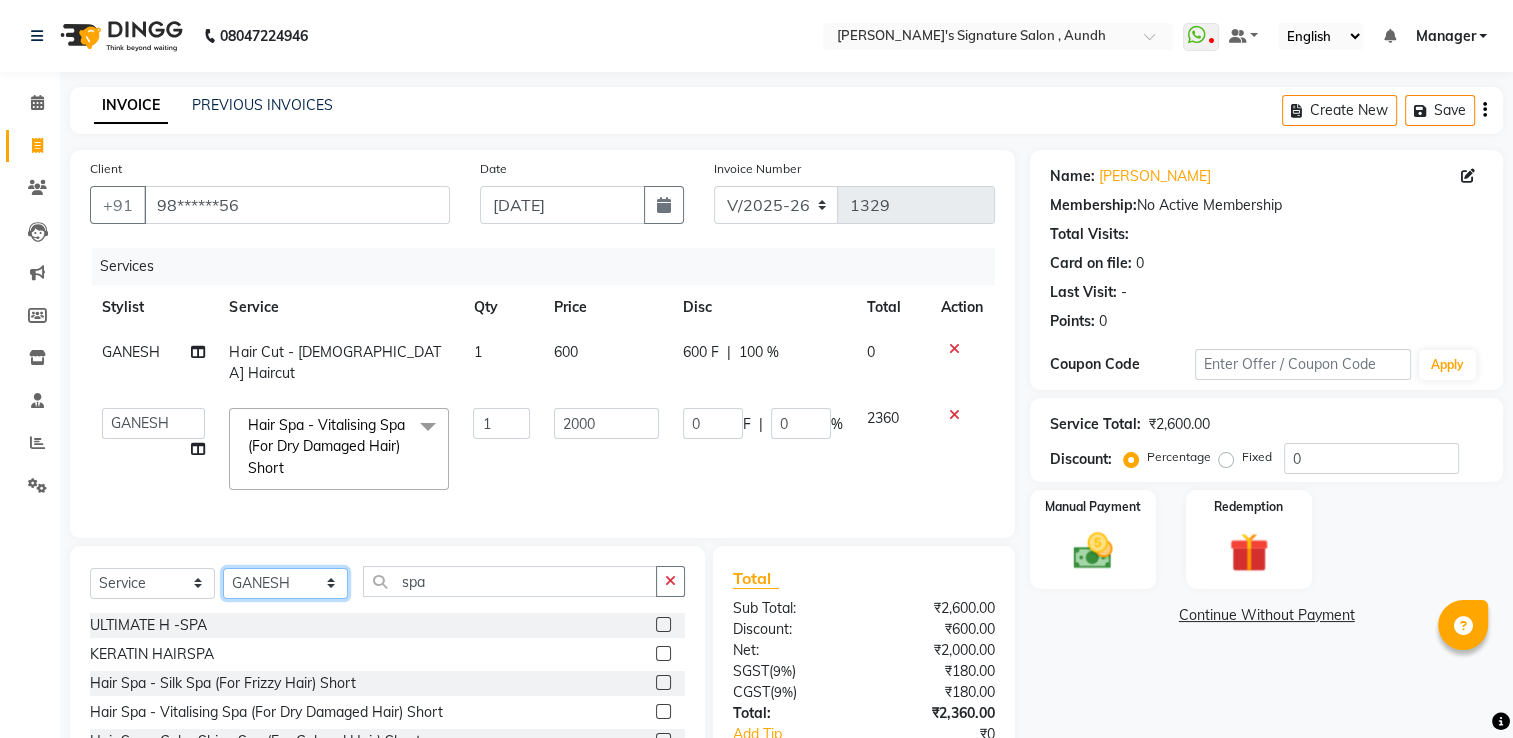 select on "72171" 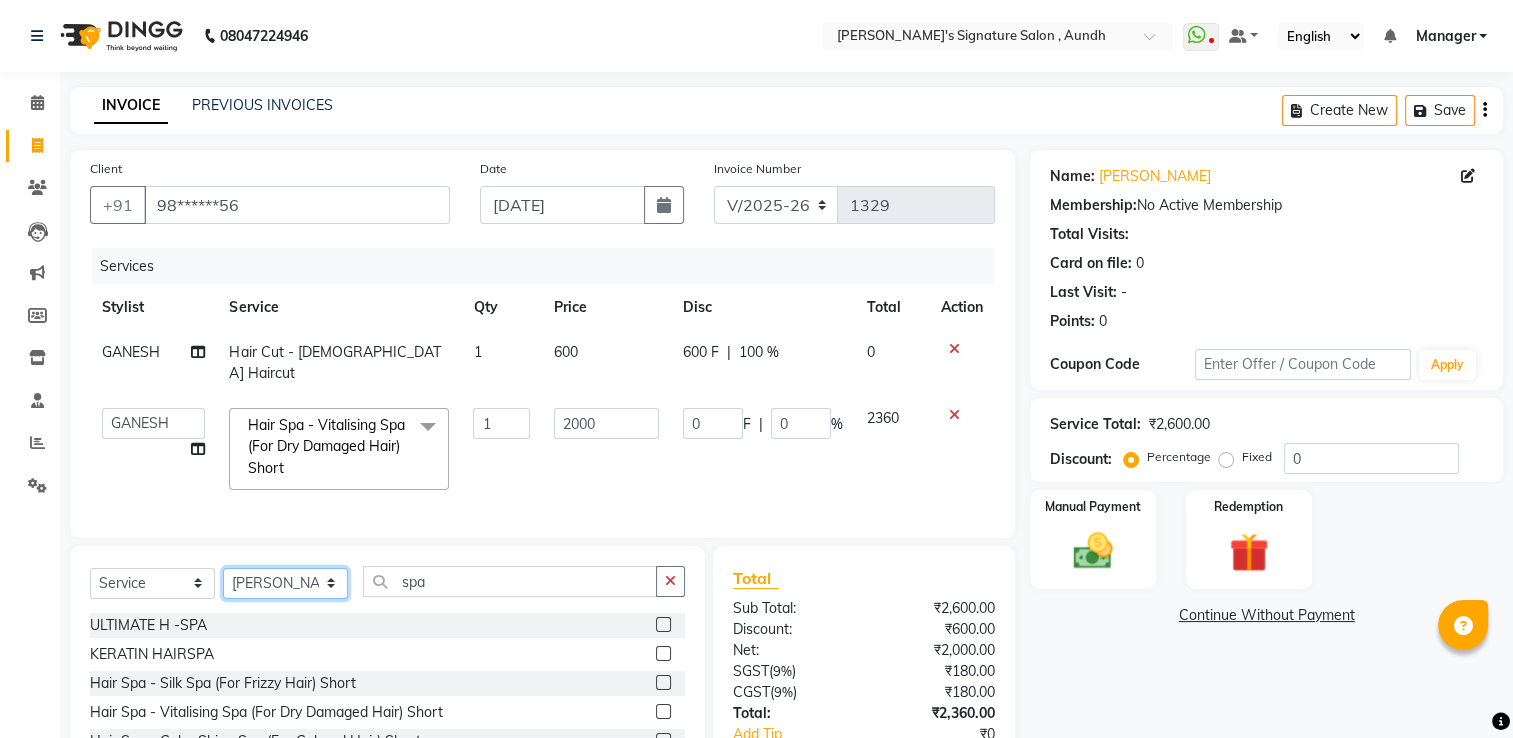 click on "Select Stylist Ankit  [PERSON_NAME] SAUDAGAR DEVA SIR Diya [PERSON_NAME] [PERSON_NAME] Manager [PERSON_NAME] POOJA PRASAN preeti [PERSON_NAME] [PERSON_NAME] sagar vilaskar [PERSON_NAME] [PERSON_NAME] WAKAD 2 SUMIT [PERSON_NAME]" 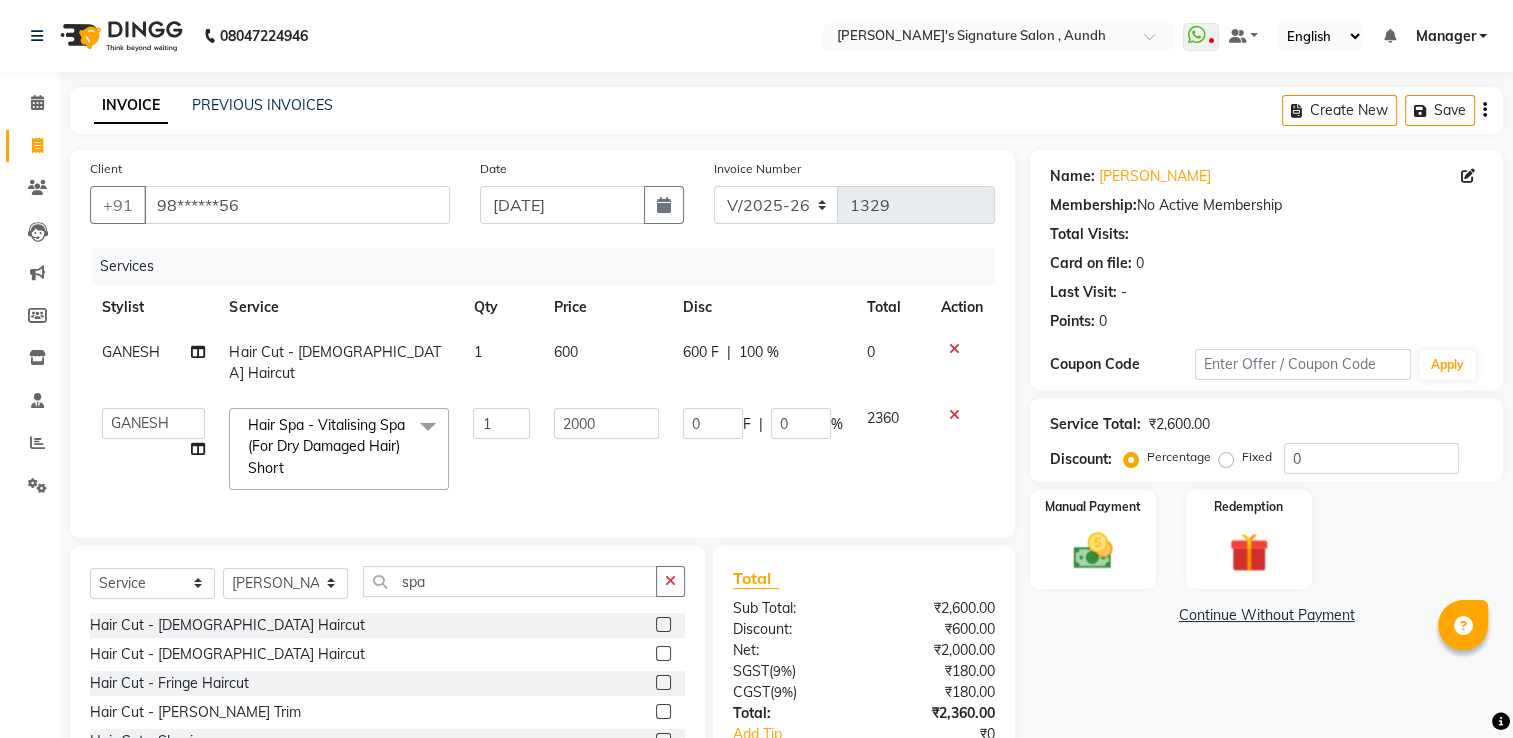 click 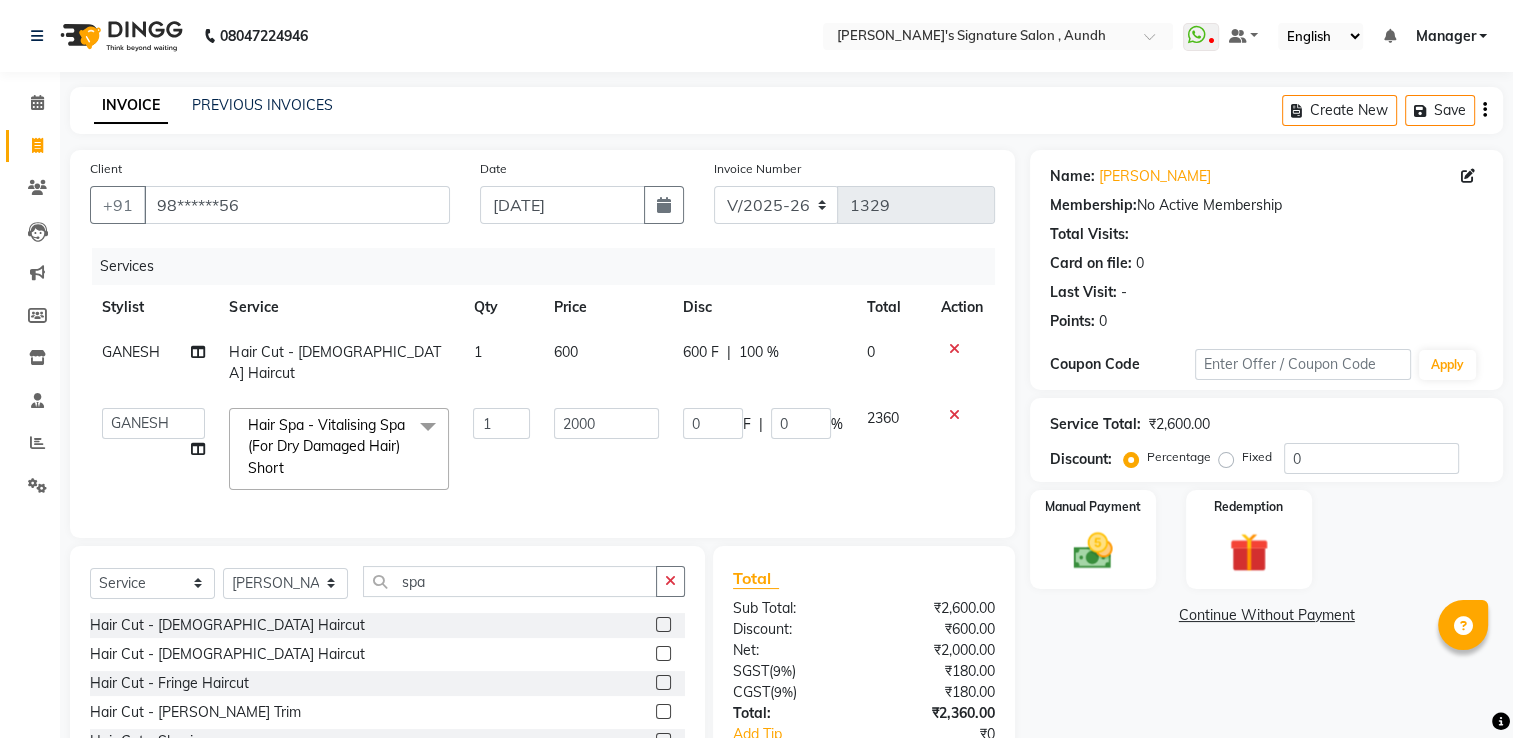 click at bounding box center (662, 654) 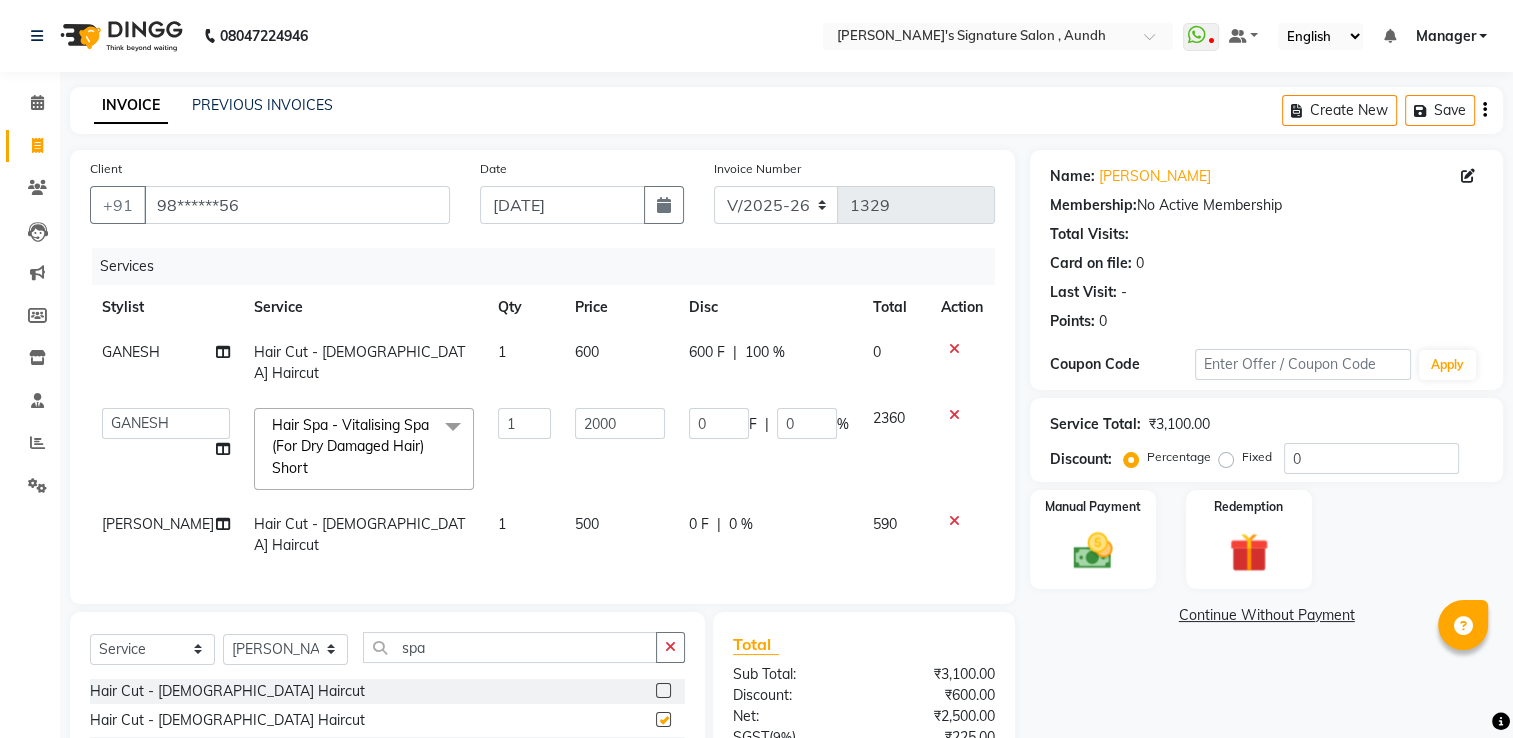 checkbox on "false" 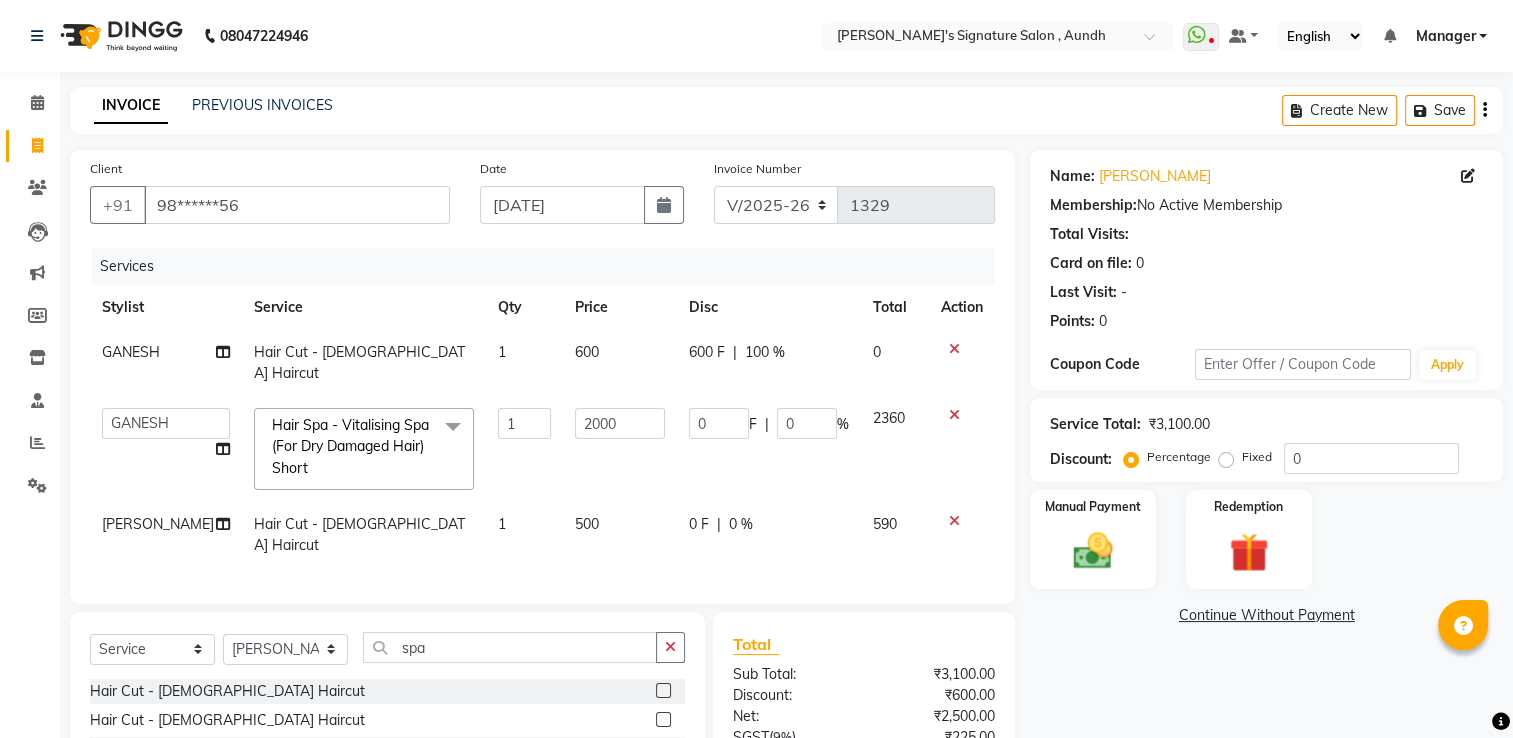 click on "500" 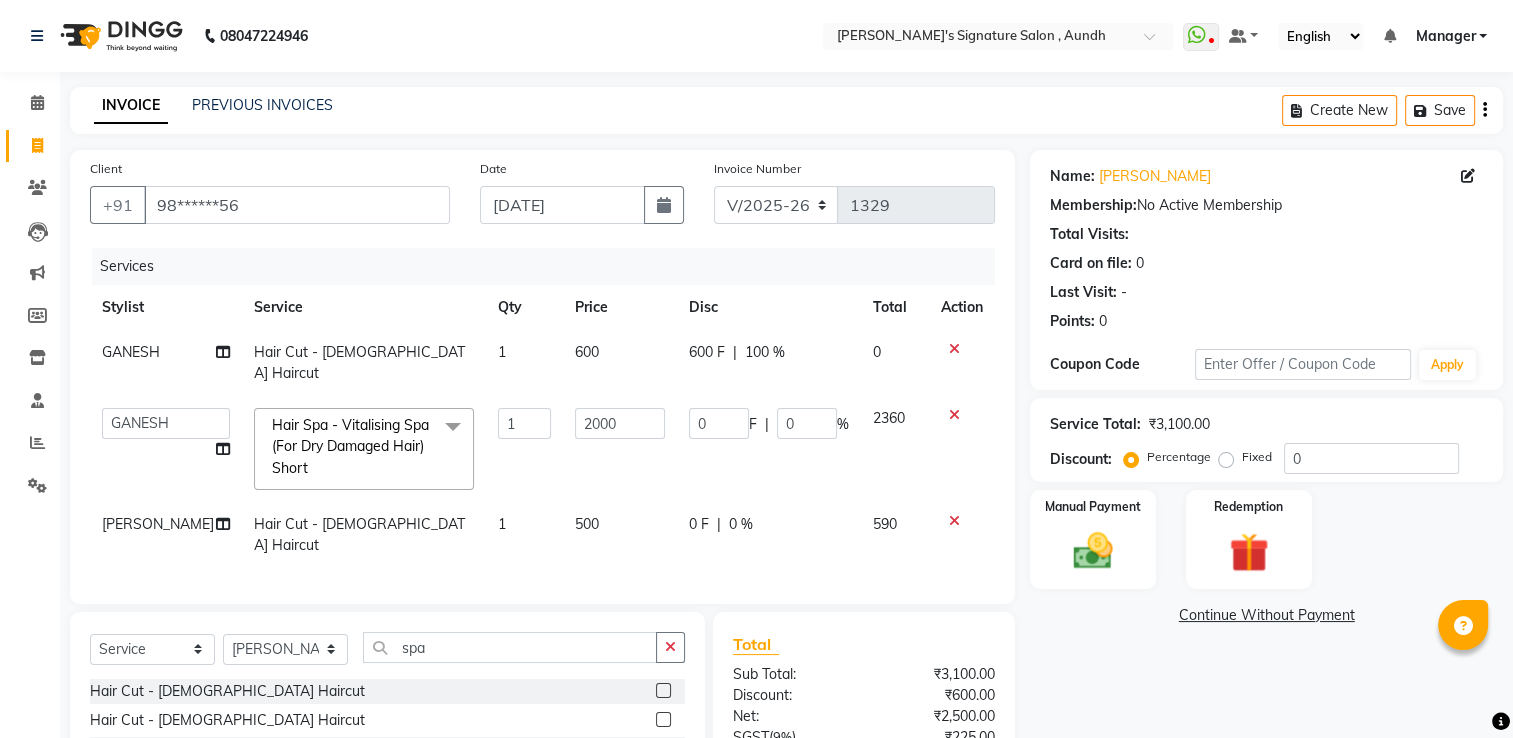select on "72171" 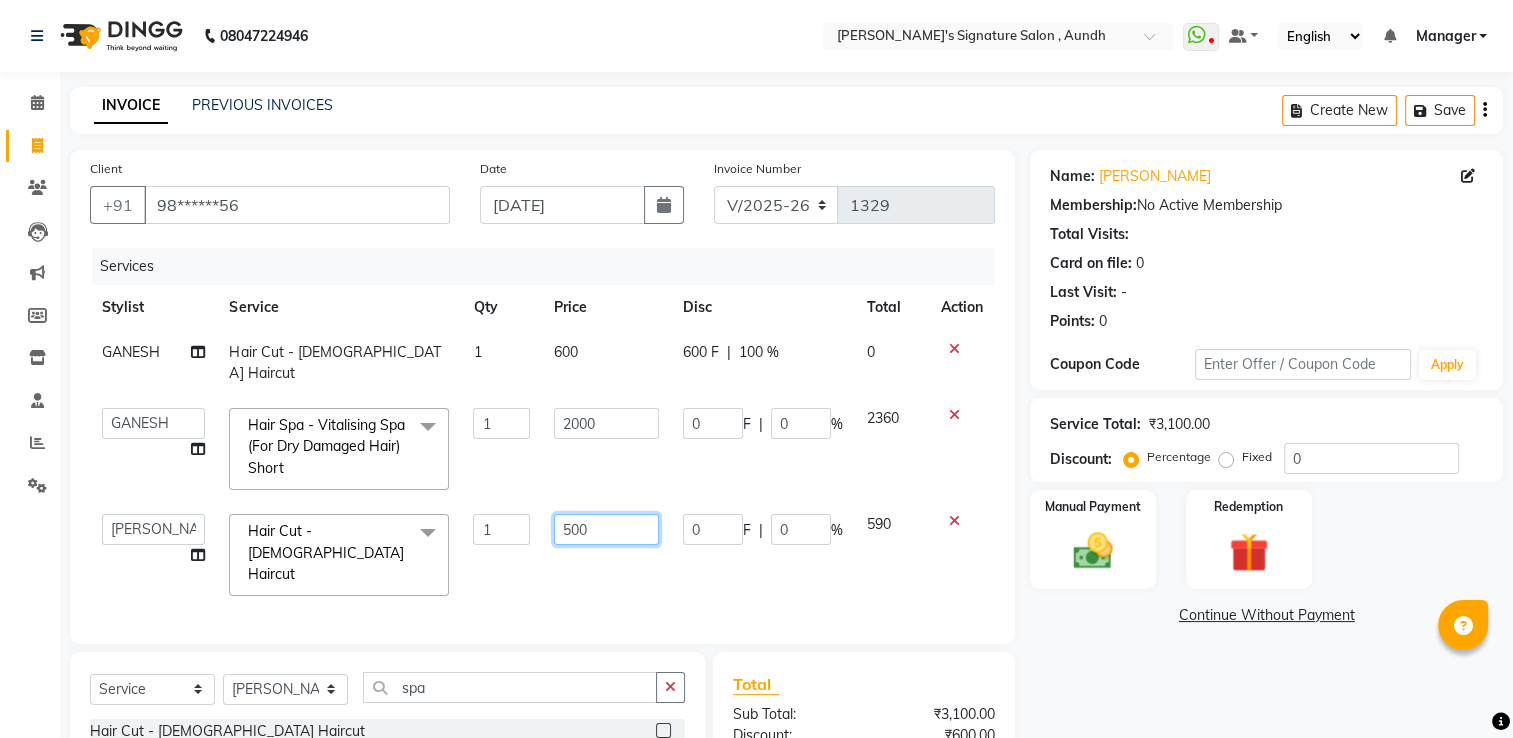 drag, startPoint x: 564, startPoint y: 496, endPoint x: 576, endPoint y: 498, distance: 12.165525 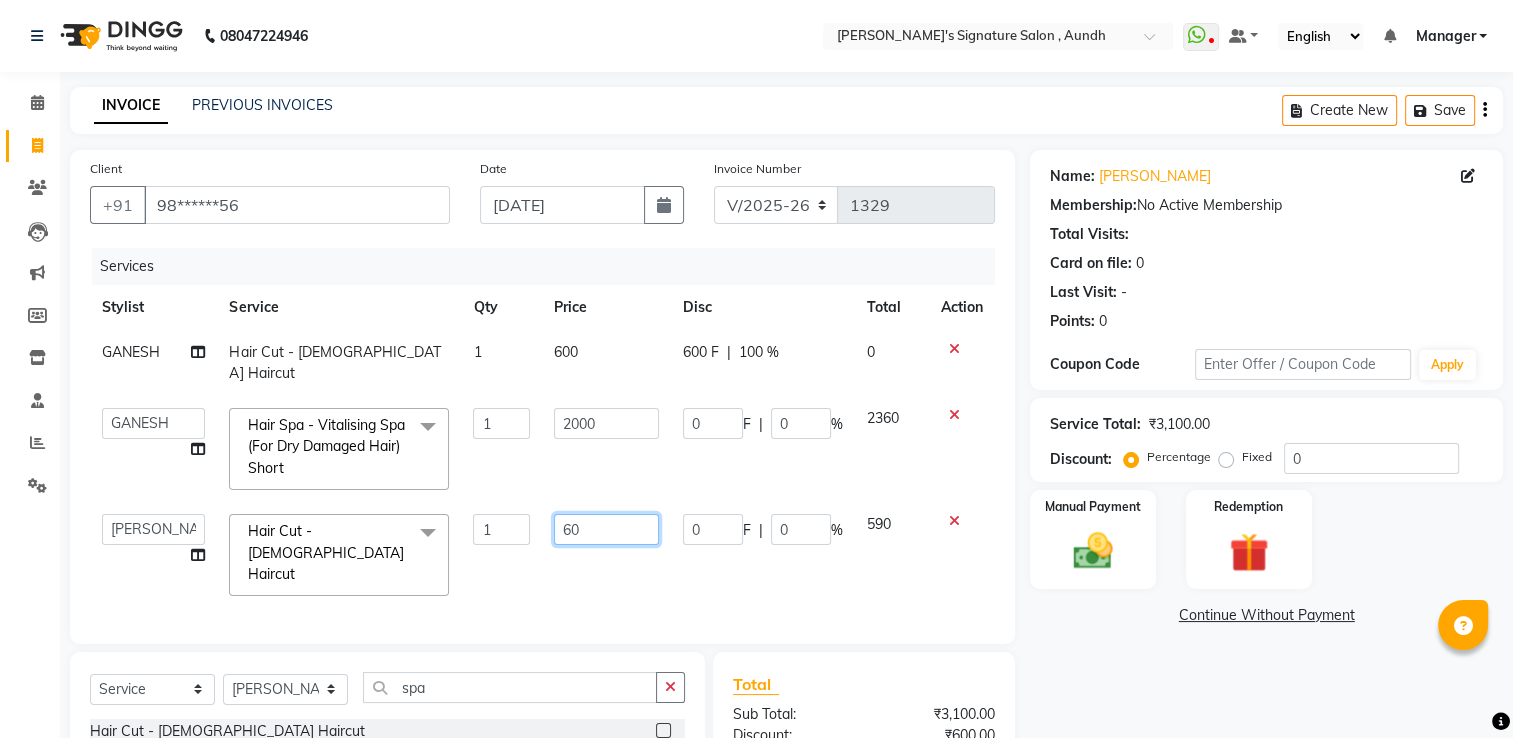 type on "600" 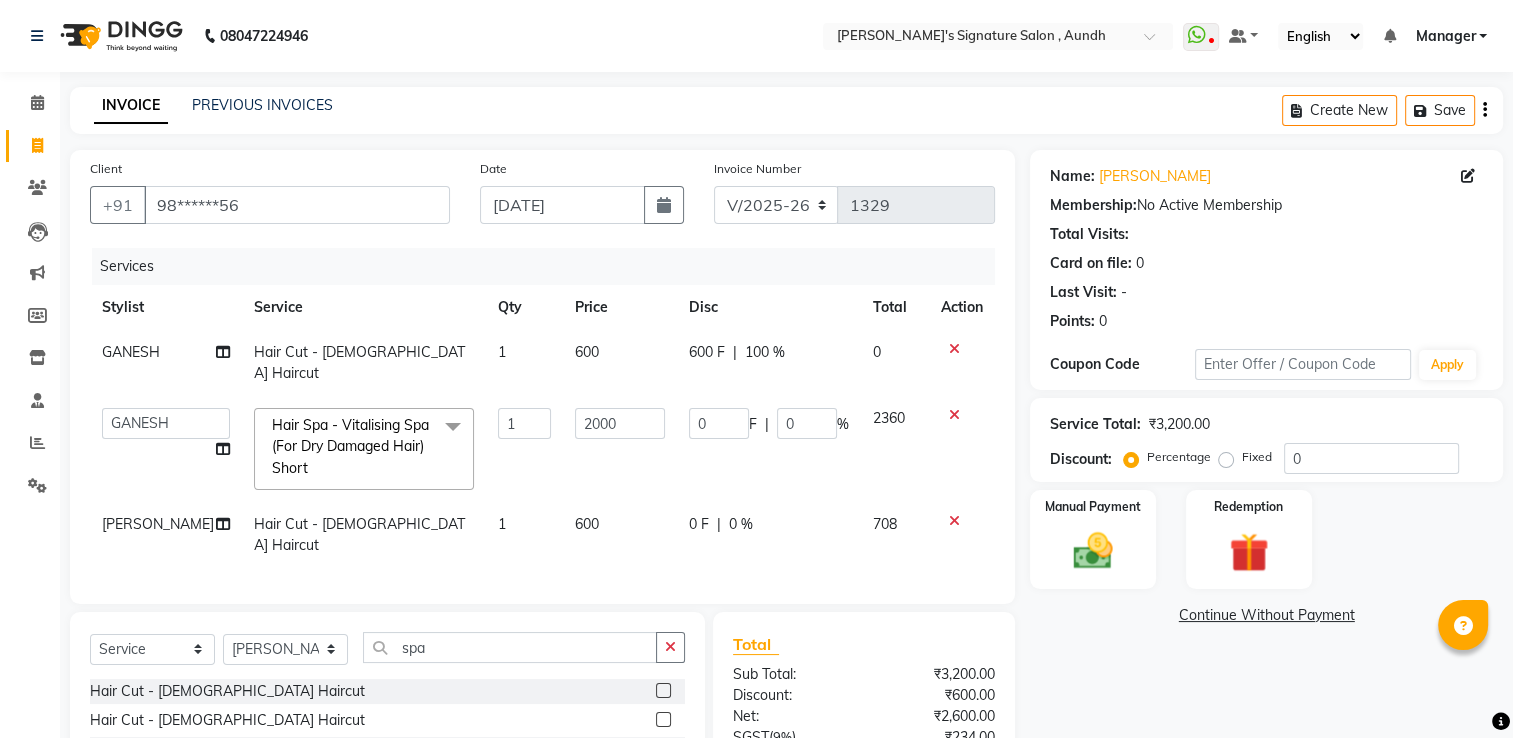 click on "Services Stylist Service Qty Price Disc Total Action GANESH Hair Cut - [DEMOGRAPHIC_DATA] Haircut 1 600 600 F | 100 % 0  Ankit  Sir   DEEPAK SAUDAGAR   DEVA [PERSON_NAME]   [PERSON_NAME]   [PERSON_NAME]   Manager   [PERSON_NAME]   POOJA   PRASAN   preeti   [PERSON_NAME]   [PERSON_NAME]   [PERSON_NAME]   [PERSON_NAME]   [PERSON_NAME] WAKAD 2   SUMIT   Suraj Tak  Hair Spa - Vitalising Spa (For Dry Damaged Hair)  Short  x Hair Cut - [DEMOGRAPHIC_DATA] Haircut Hair Cut - [DEMOGRAPHIC_DATA] Haircut Hair Cut - Fringe Haircut Hair Cut - [PERSON_NAME] Trim Hair Cut - Shaving Hair Cut - [PERSON_NAME] Color Hair Cut - [PERSON_NAME] Styling Hair Cut - Child Cut Boygirl (Under 10Years) MEMBERSHIP CARD HAIR CUT SEAWEED FACIAL PER STRIP HIGHLIGHT shine and glow facial KERASMOOTH global [MEDICAL_DATA] free men TAN CLEAN UP [MEDICAL_DATA] FREE TOUCHUP [DEMOGRAPHIC_DATA] ULTIMATE H -SPA SAREE DRAPING HAIR STYLING [DEMOGRAPHIC_DATA] KERATIN HAIRSPA BRIDAL FACIAL neno gel DEEP CONDITIONING Blowdry & Styling - Wash And Blast Dry Blowdry & Styling - Spd Hairwash Blowdry & Styling - Blow Dry   Short Color - Root Touch Up 1 0" 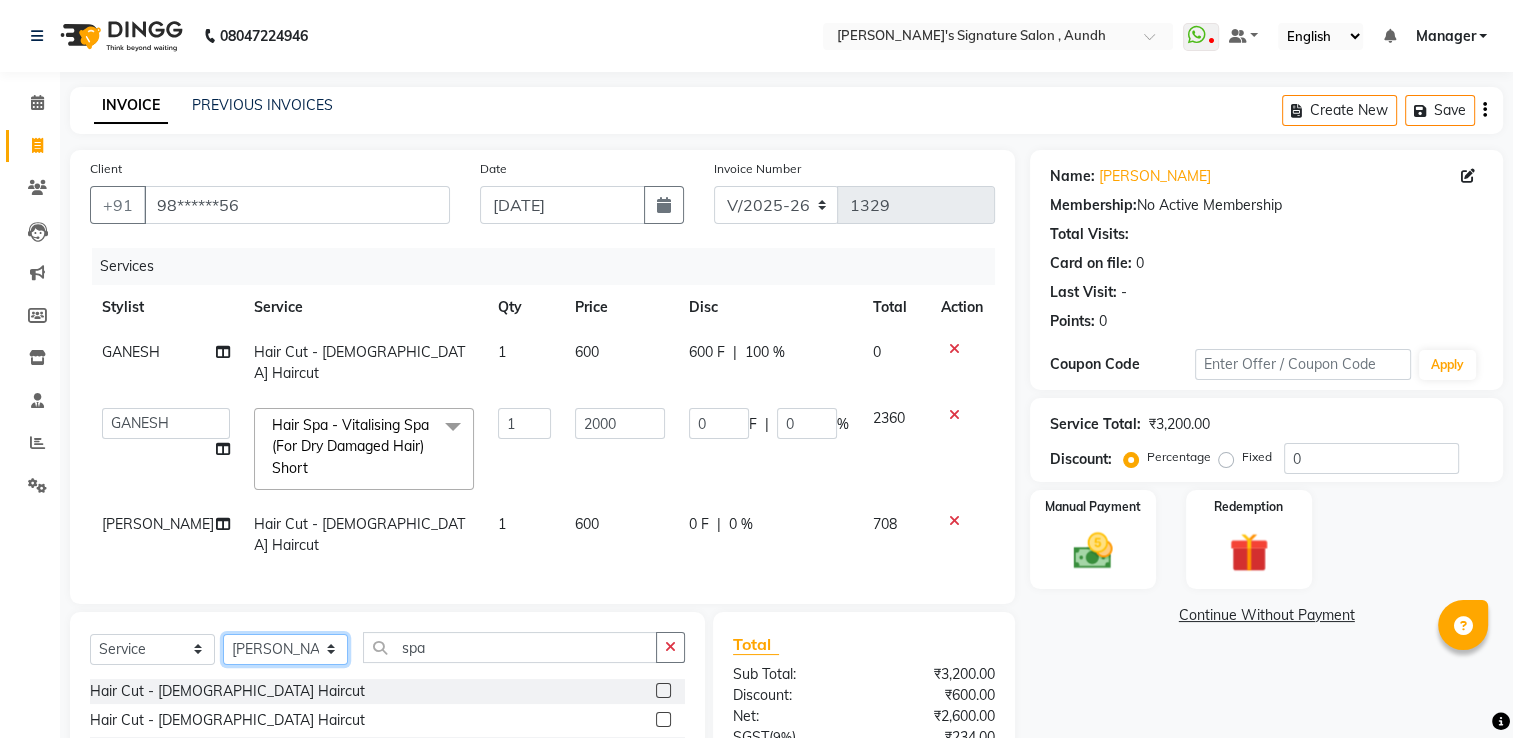 click on "Select Stylist Ankit  [PERSON_NAME] SAUDAGAR DEVA SIR Diya [PERSON_NAME] [PERSON_NAME] Manager [PERSON_NAME] POOJA PRASAN preeti [PERSON_NAME] [PERSON_NAME] sagar vilaskar [PERSON_NAME] [PERSON_NAME] WAKAD 2 SUMIT [PERSON_NAME]" 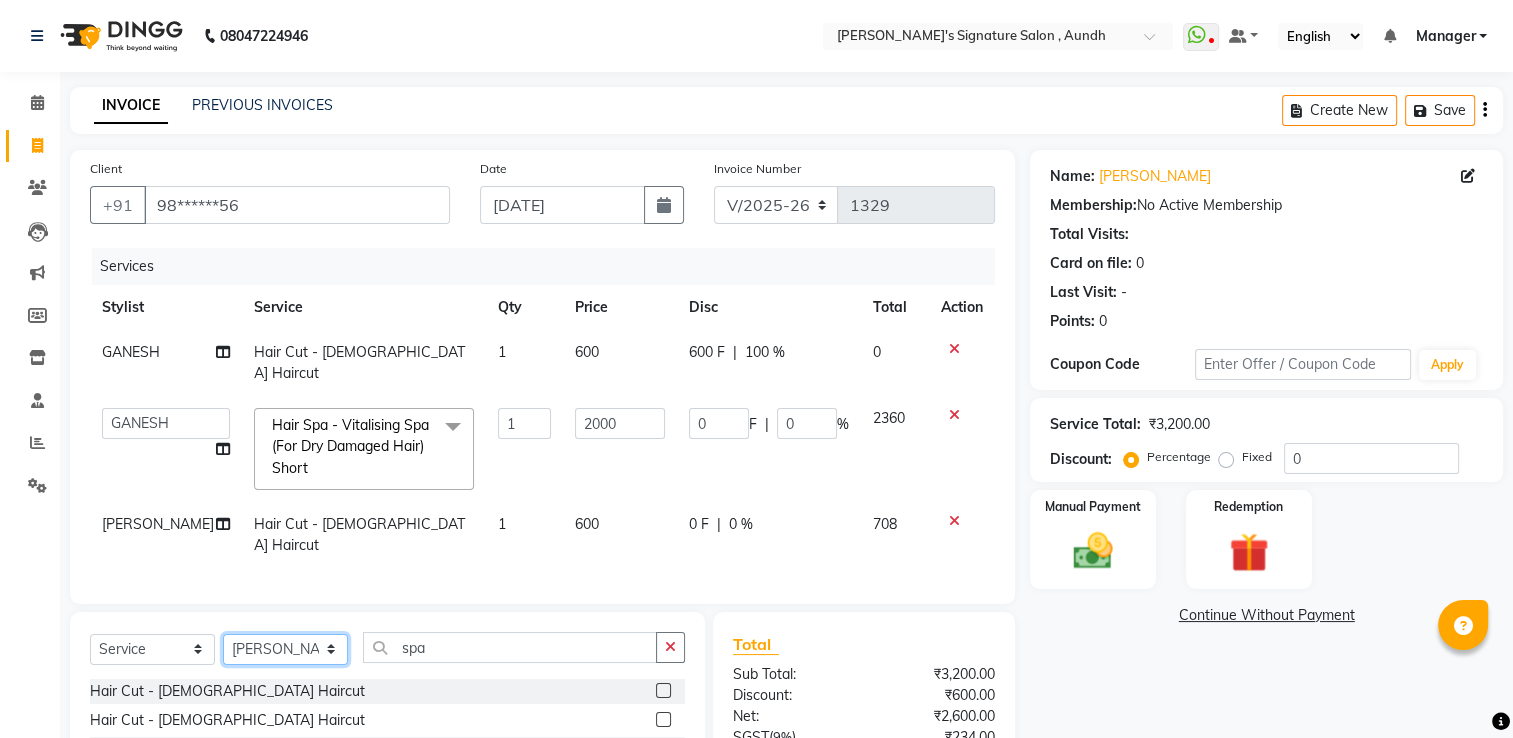 select on "47669" 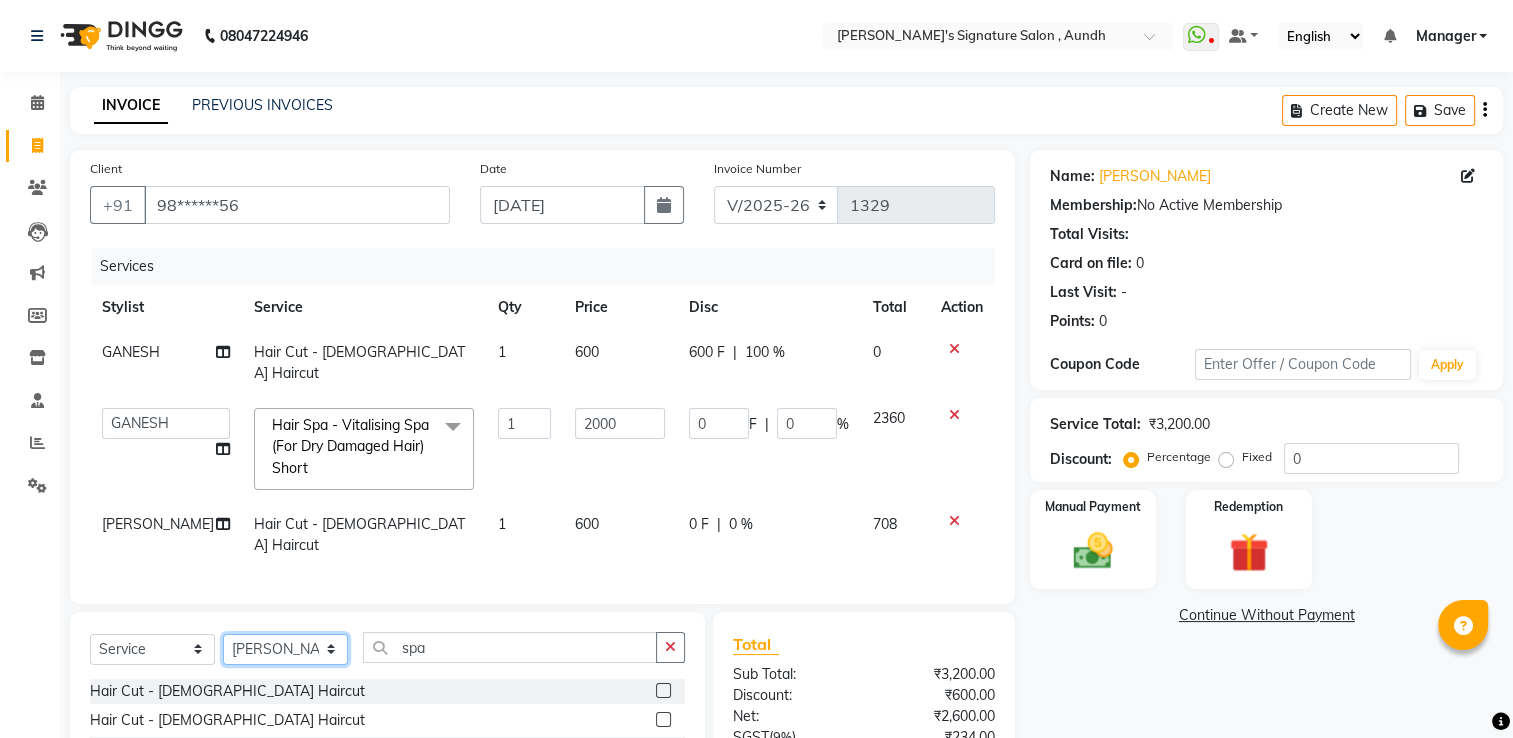 click on "Select Stylist Ankit  [PERSON_NAME] SAUDAGAR DEVA SIR Diya [PERSON_NAME] [PERSON_NAME] Manager [PERSON_NAME] POOJA PRASAN preeti [PERSON_NAME] [PERSON_NAME] sagar vilaskar [PERSON_NAME] [PERSON_NAME] WAKAD 2 SUMIT [PERSON_NAME]" 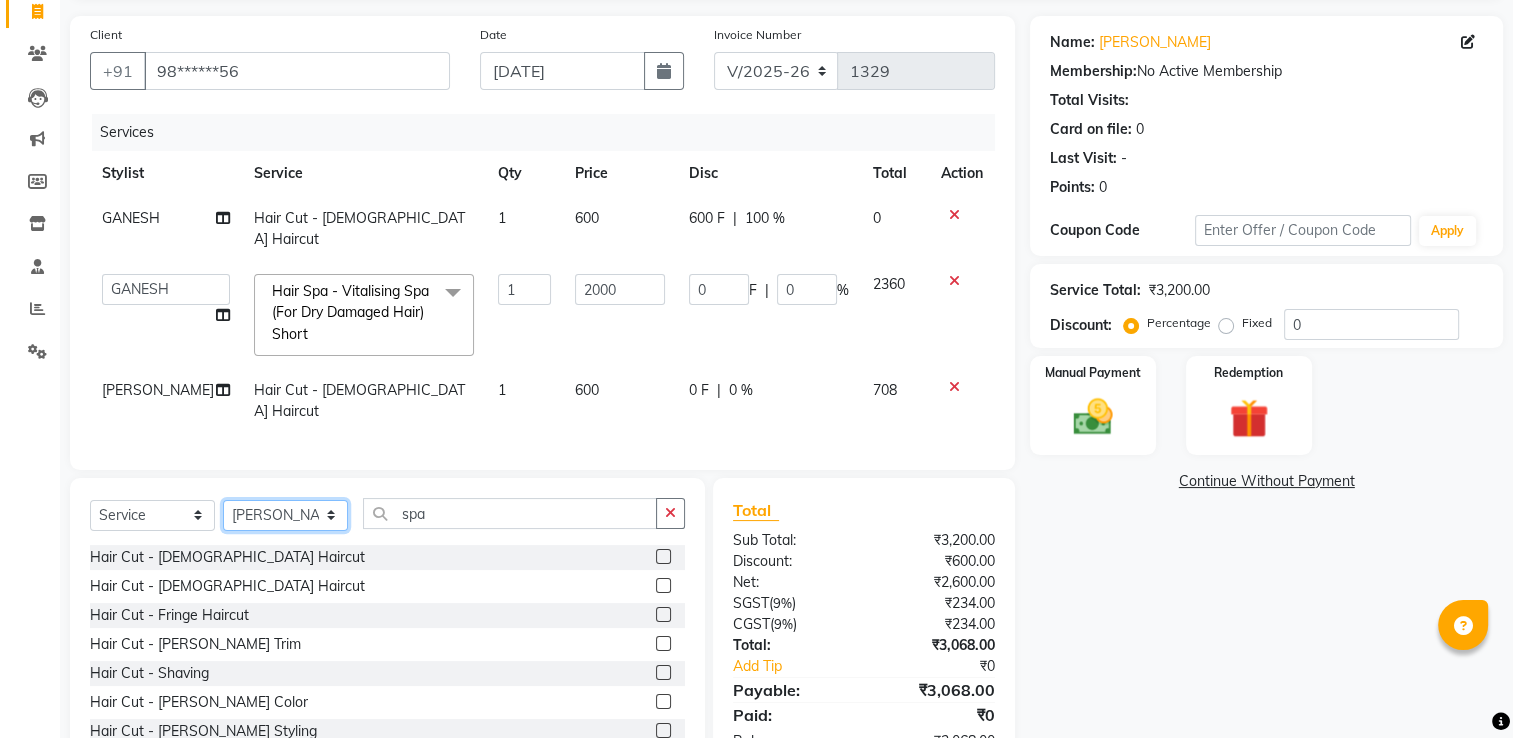 scroll, scrollTop: 172, scrollLeft: 0, axis: vertical 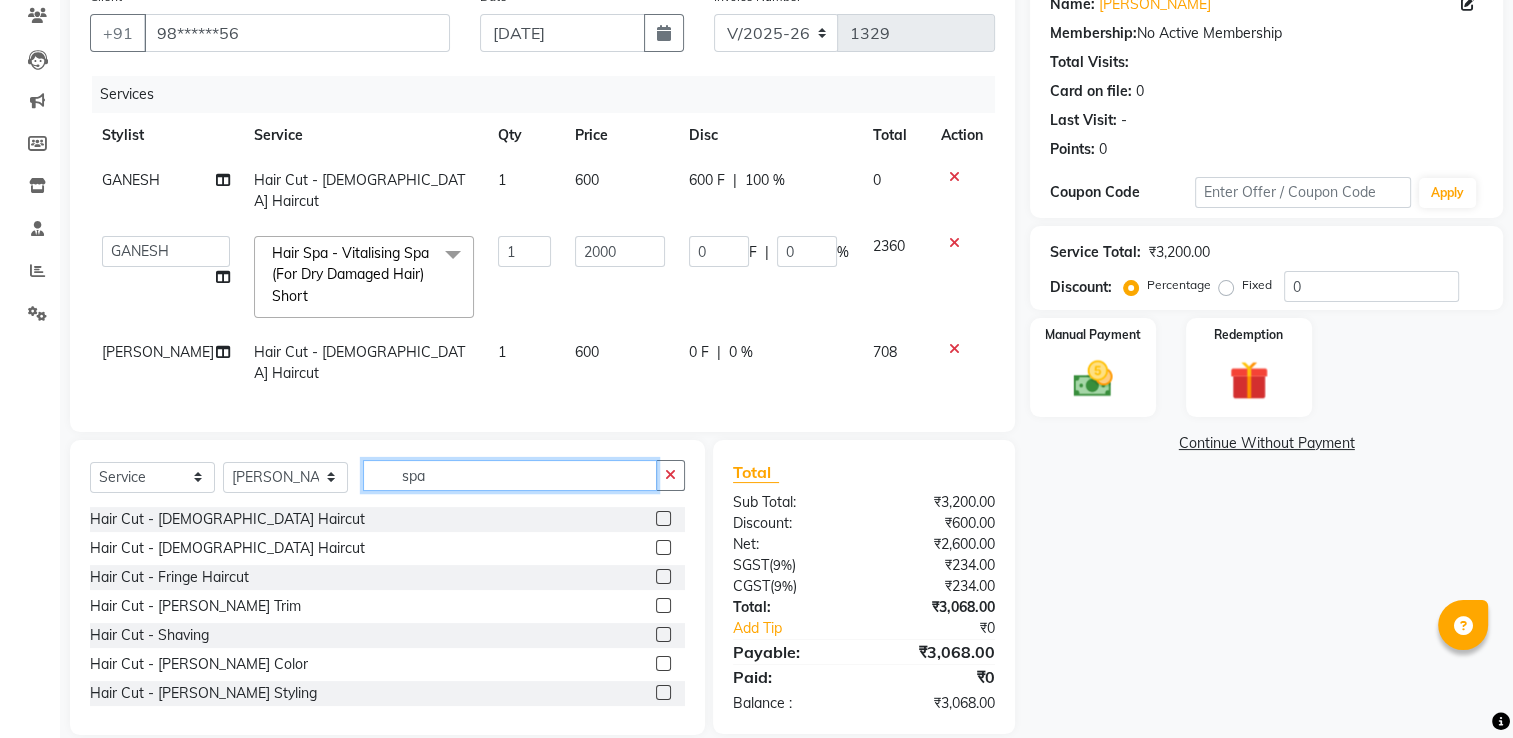 click on "spa" 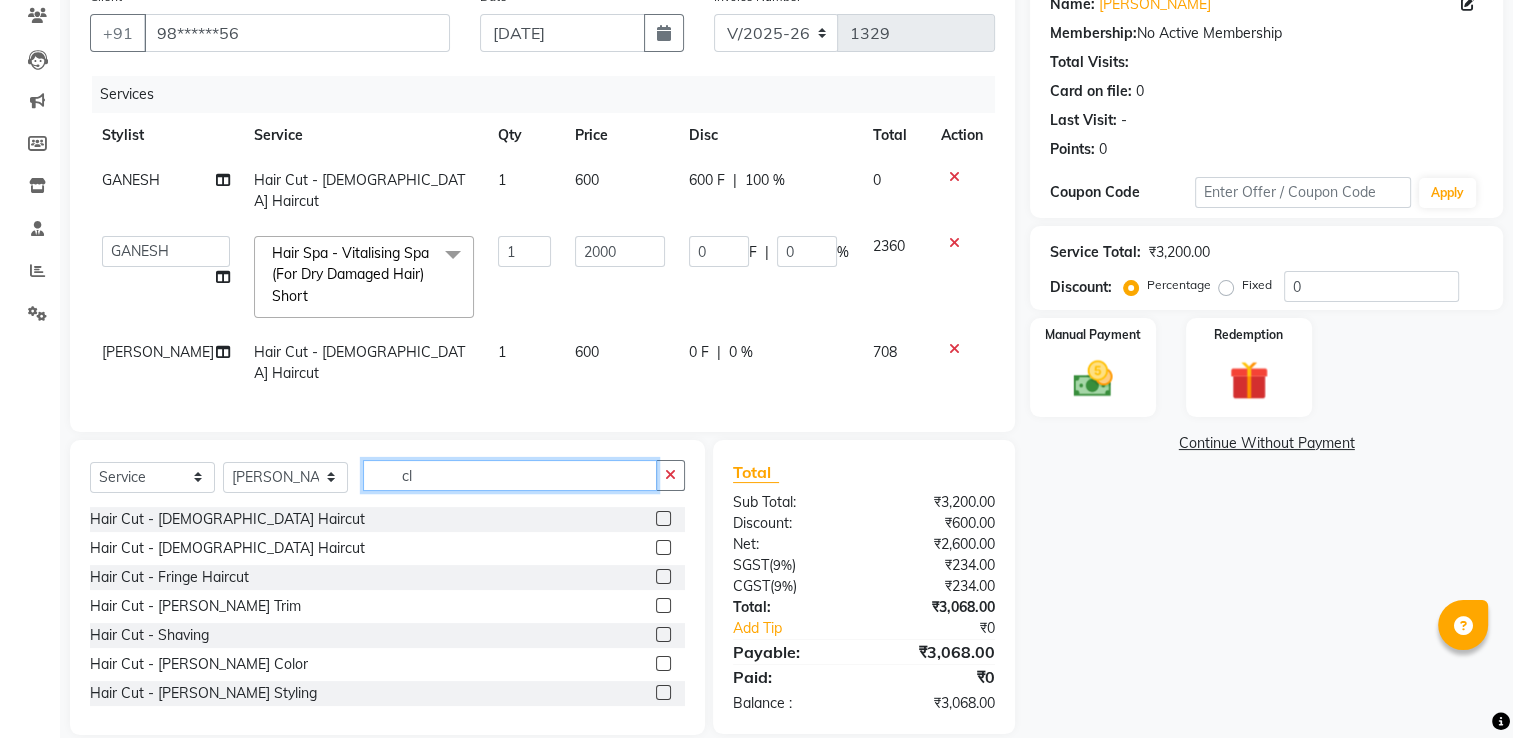 scroll, scrollTop: 171, scrollLeft: 0, axis: vertical 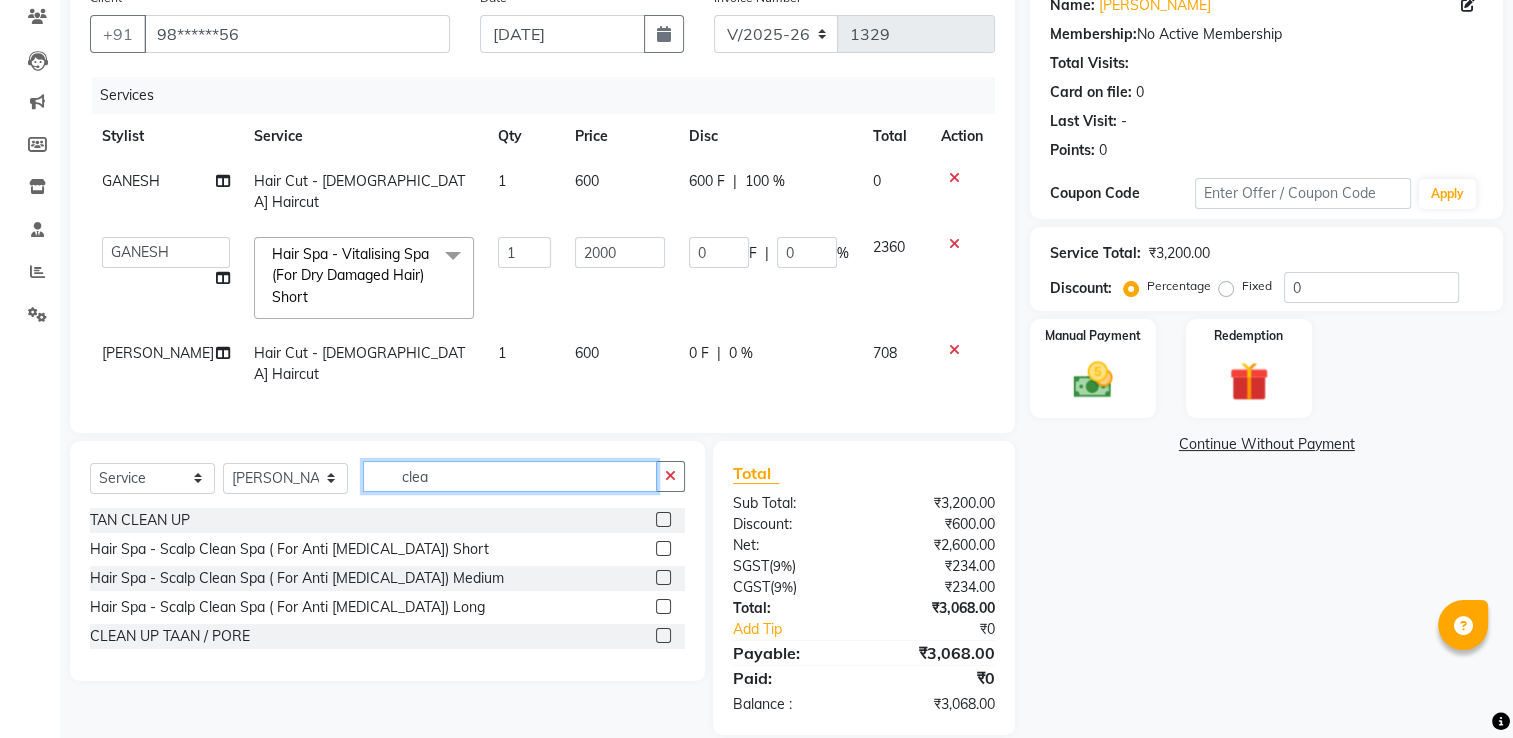 type on "clea" 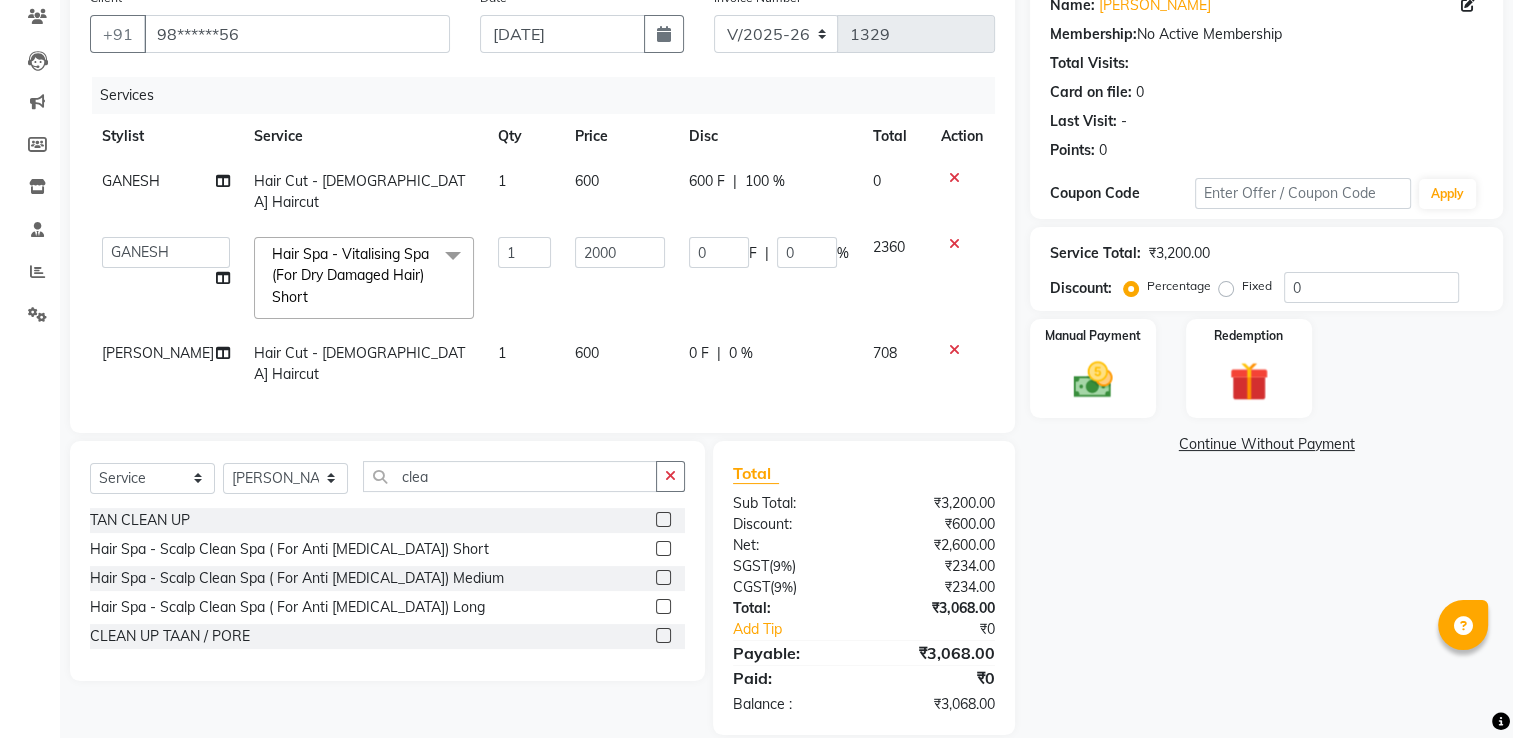 click 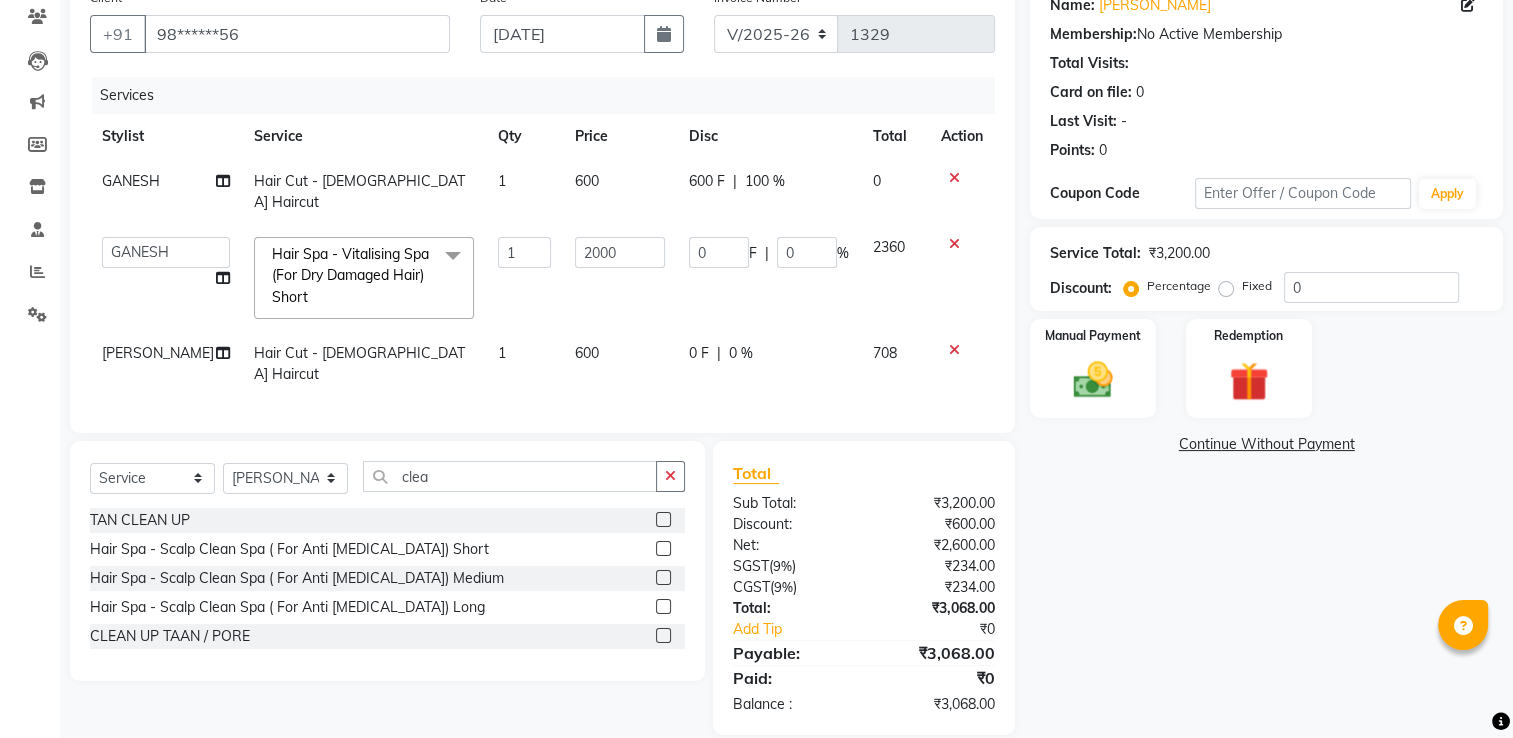 click at bounding box center [662, 520] 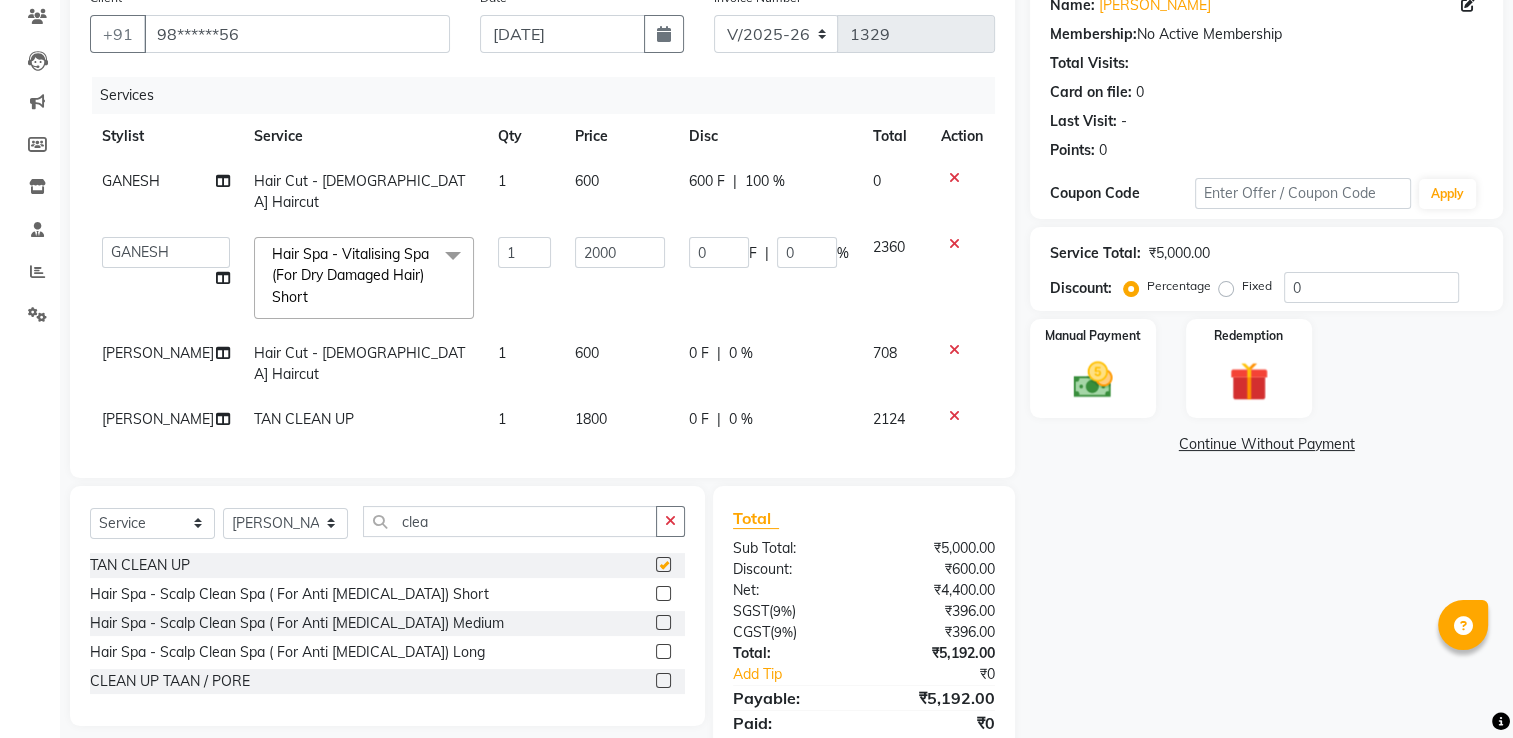 checkbox on "false" 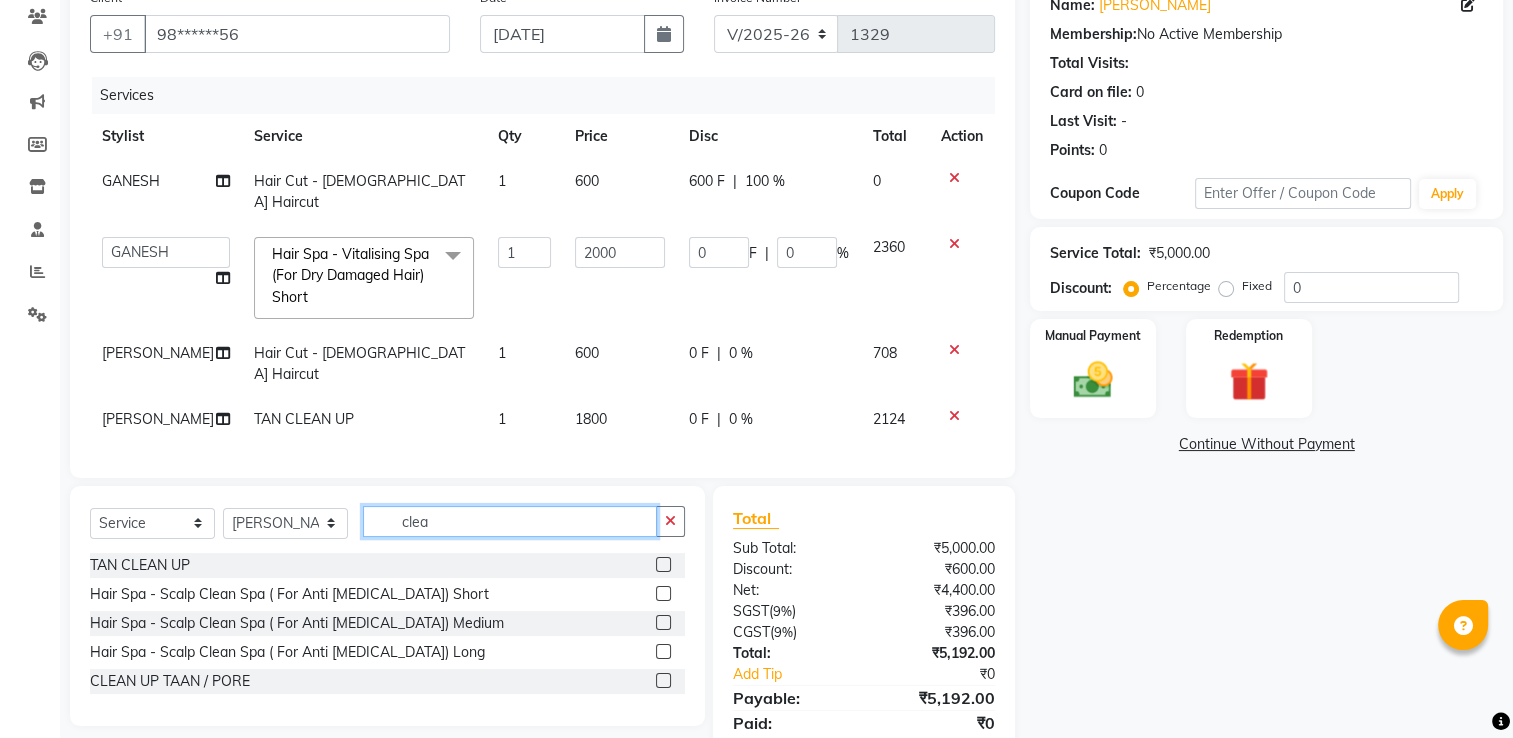 click on "clea" 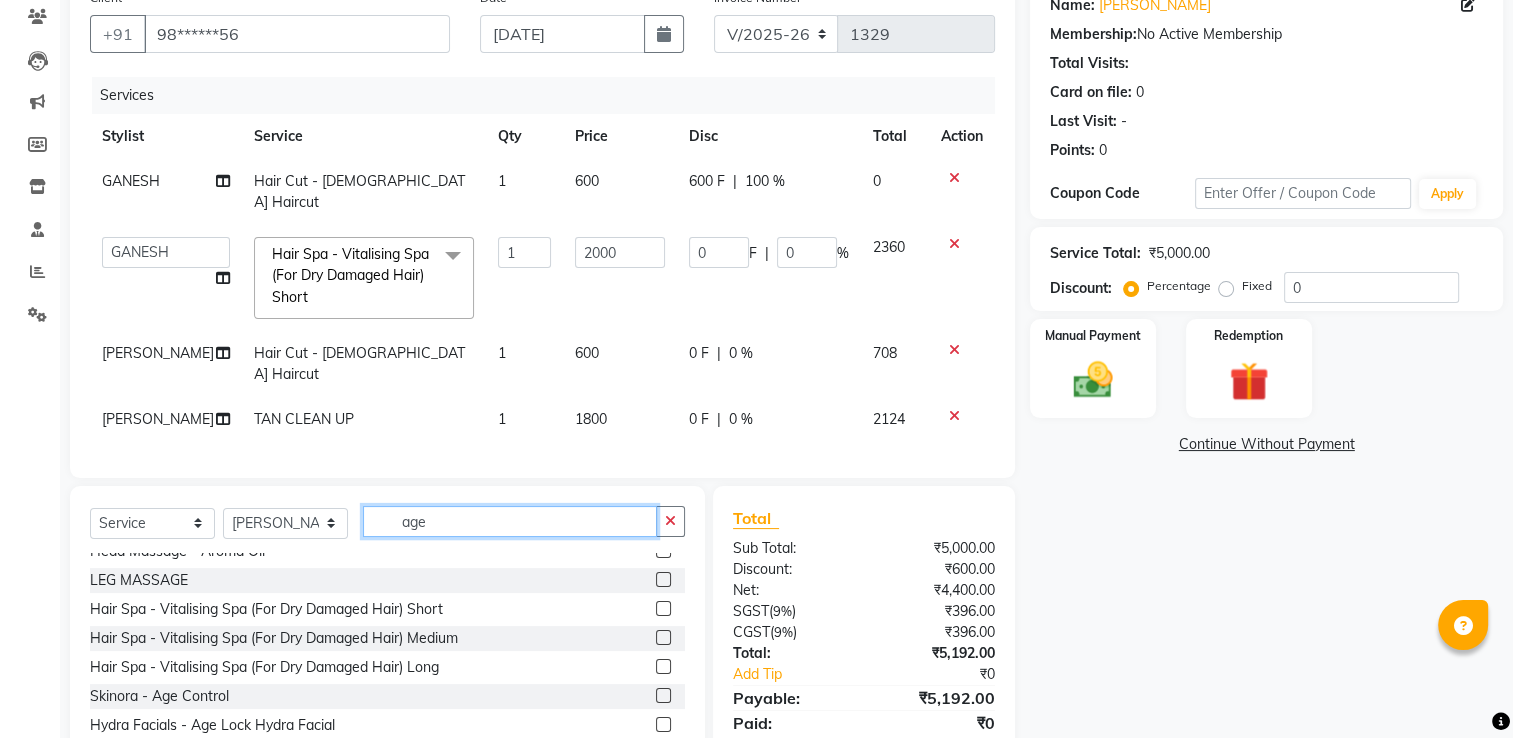 scroll, scrollTop: 176, scrollLeft: 0, axis: vertical 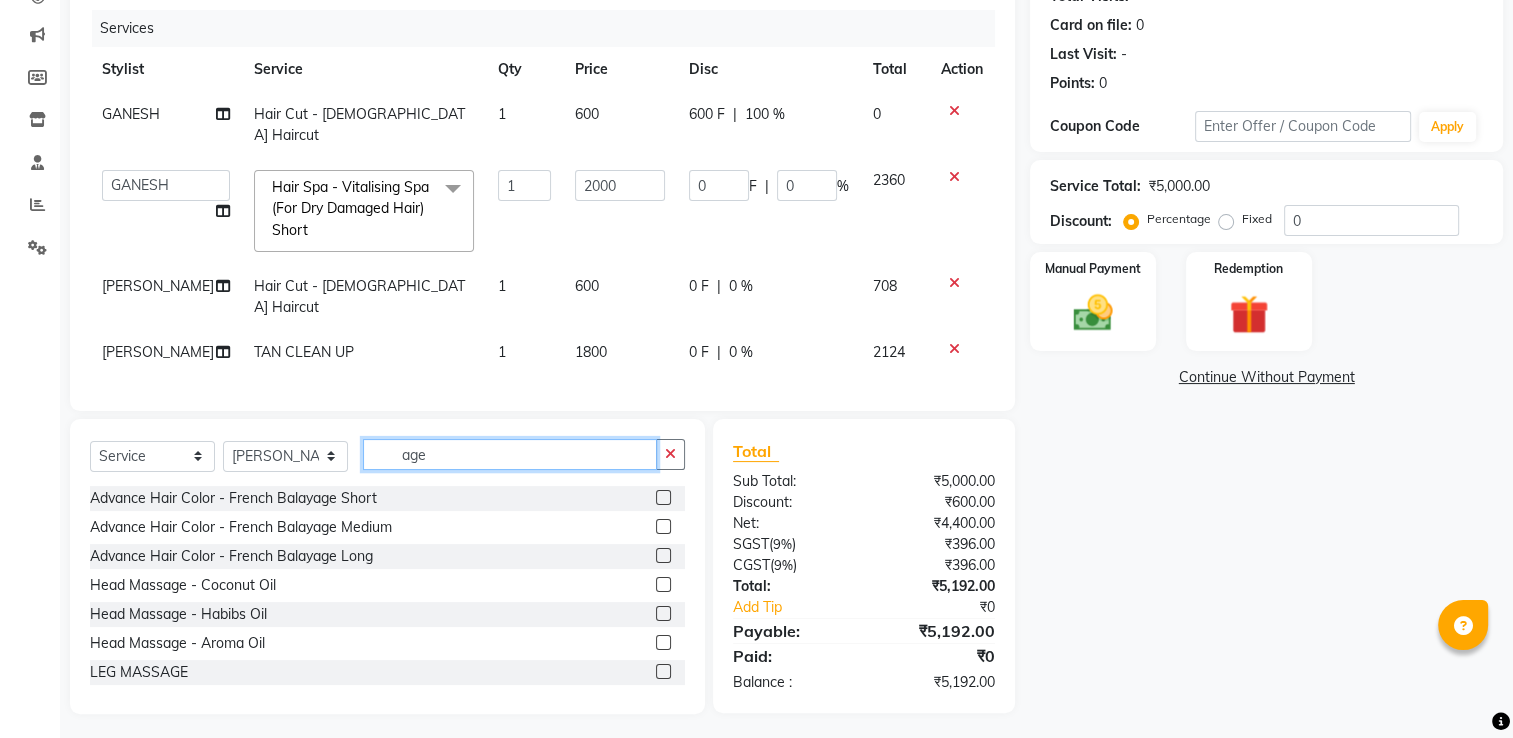 click on "age" 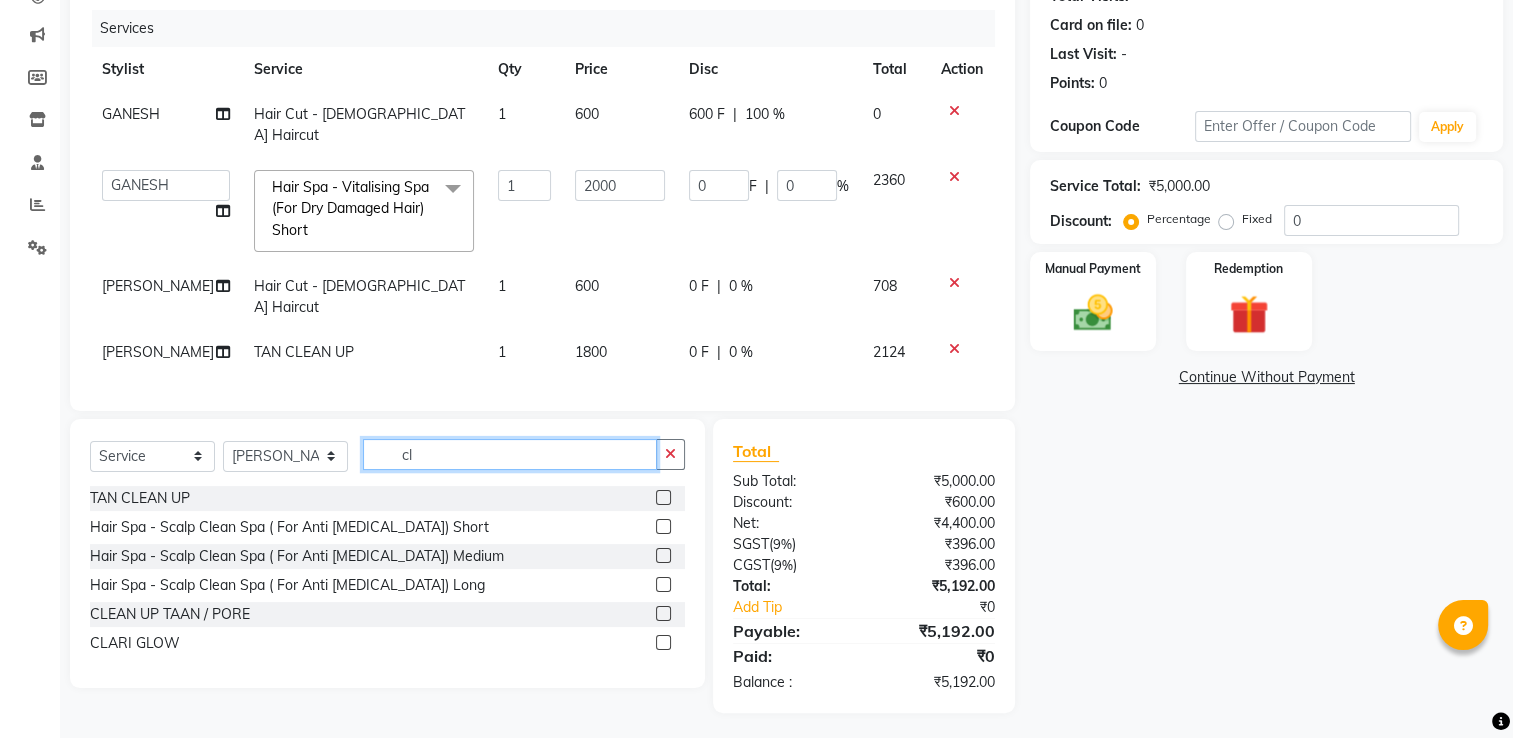 scroll, scrollTop: 237, scrollLeft: 0, axis: vertical 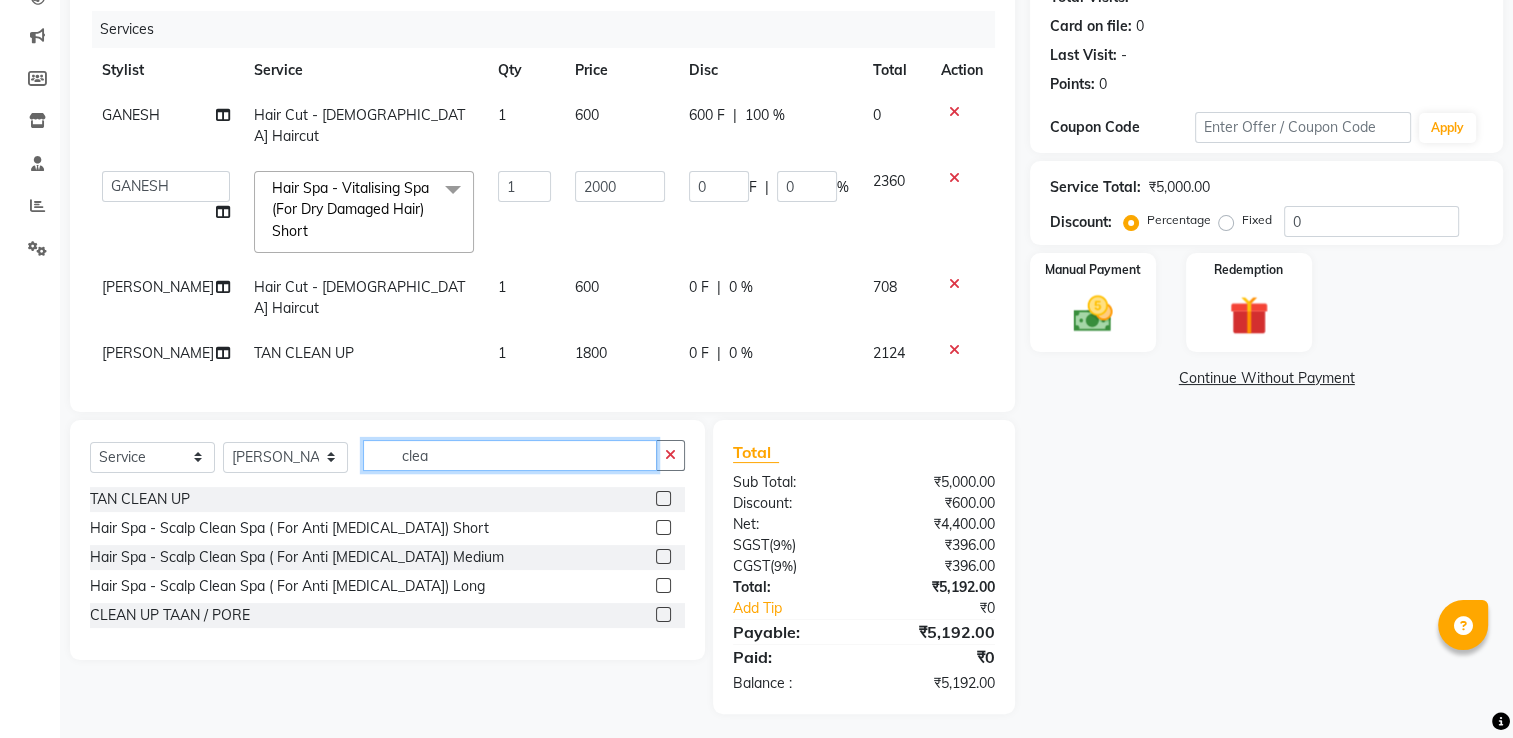 click on "clea" 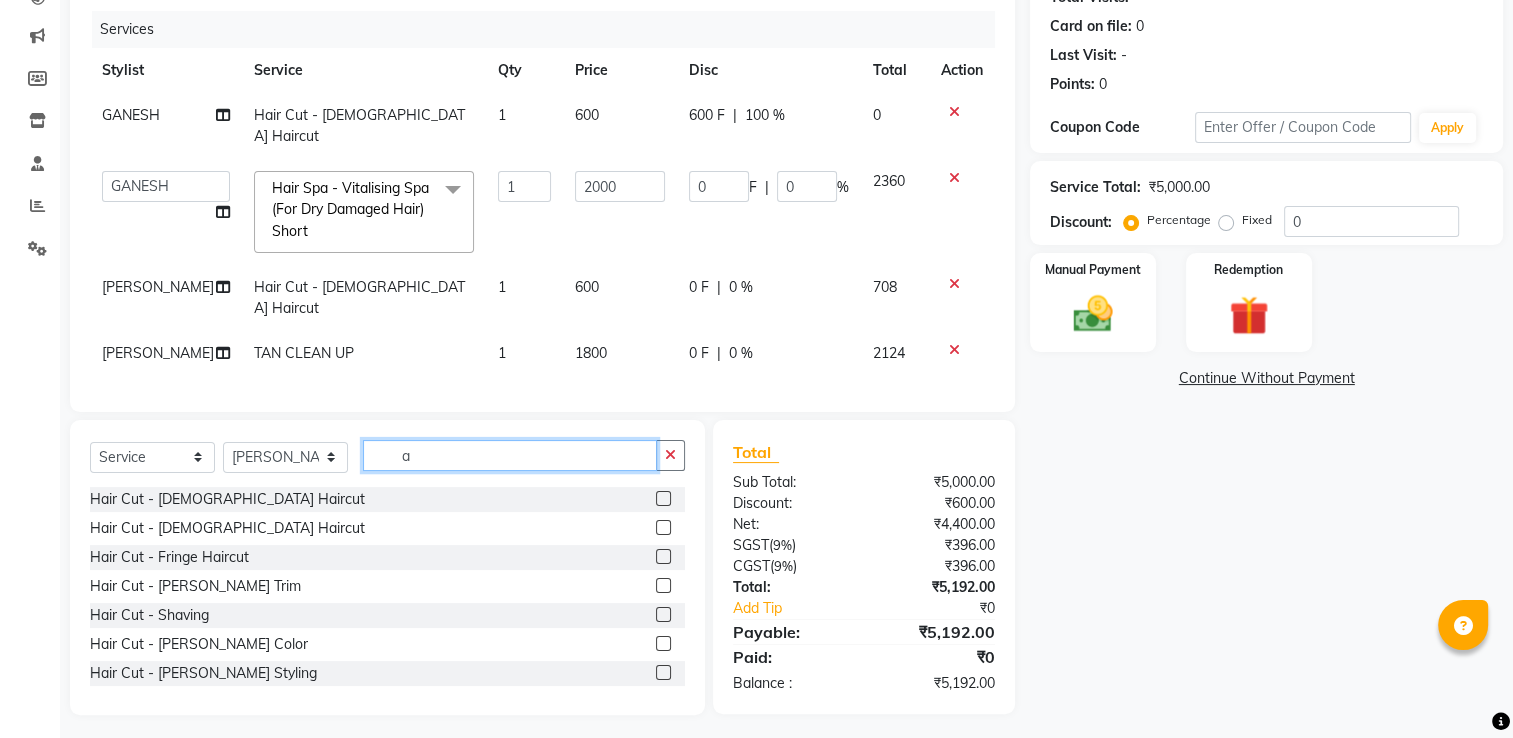 scroll, scrollTop: 238, scrollLeft: 0, axis: vertical 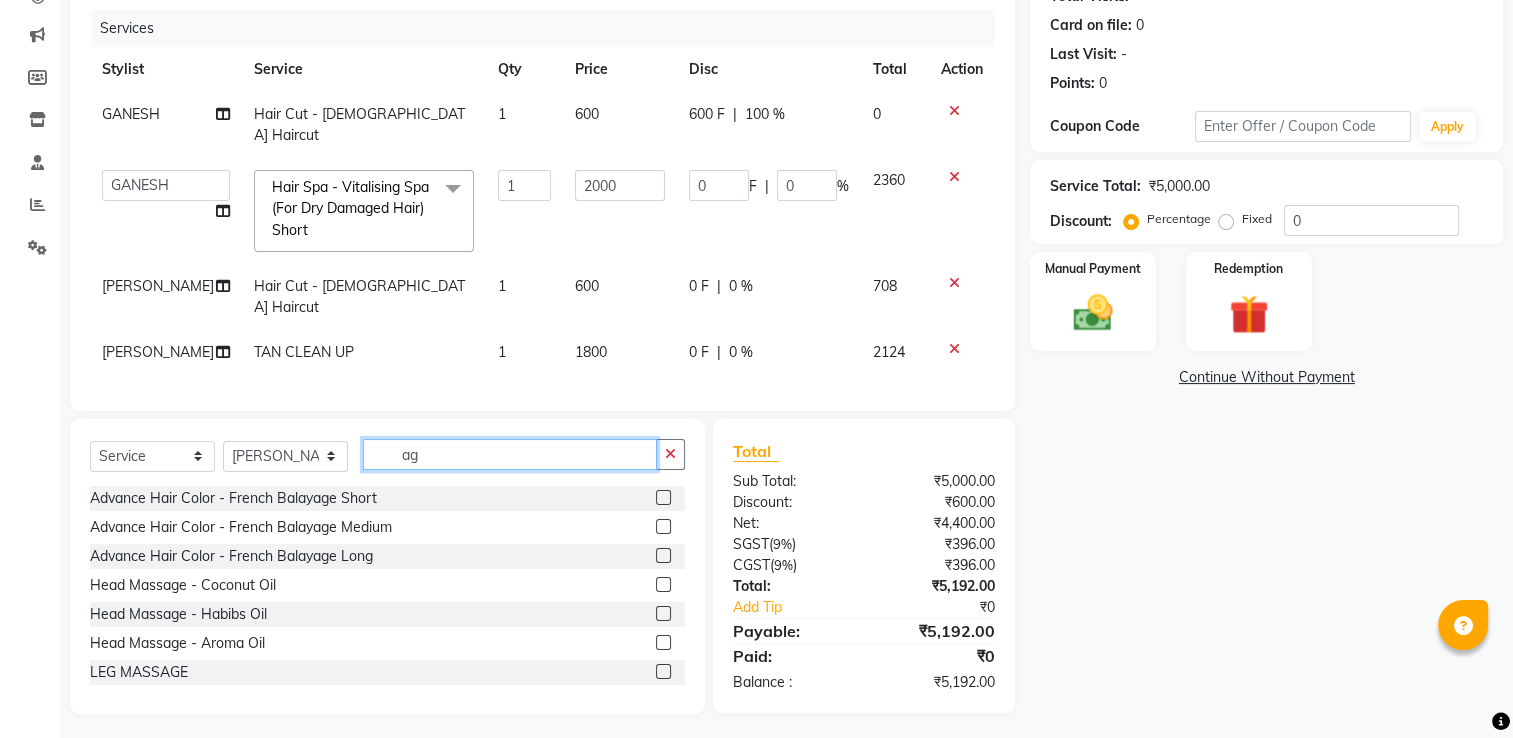 type on "a" 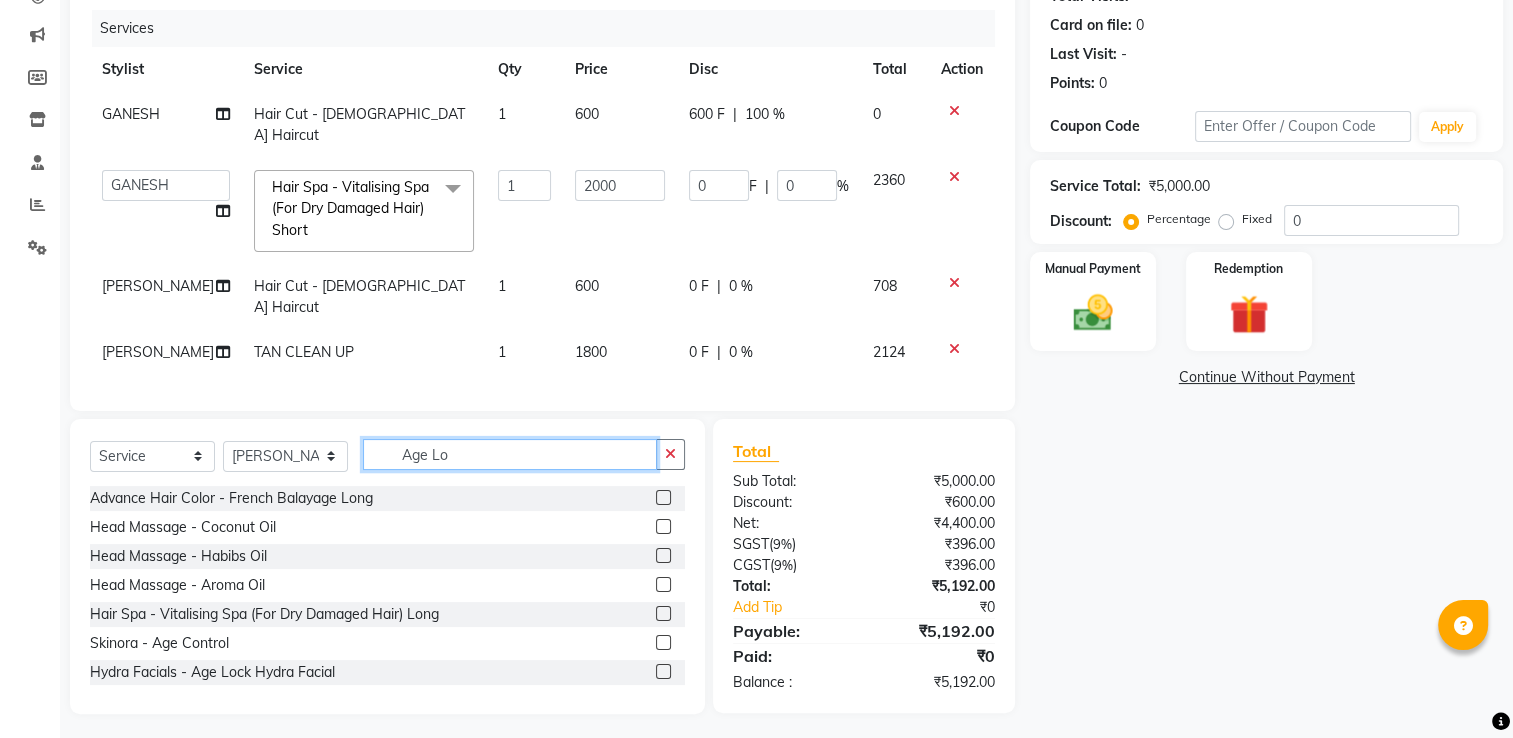 scroll, scrollTop: 237, scrollLeft: 0, axis: vertical 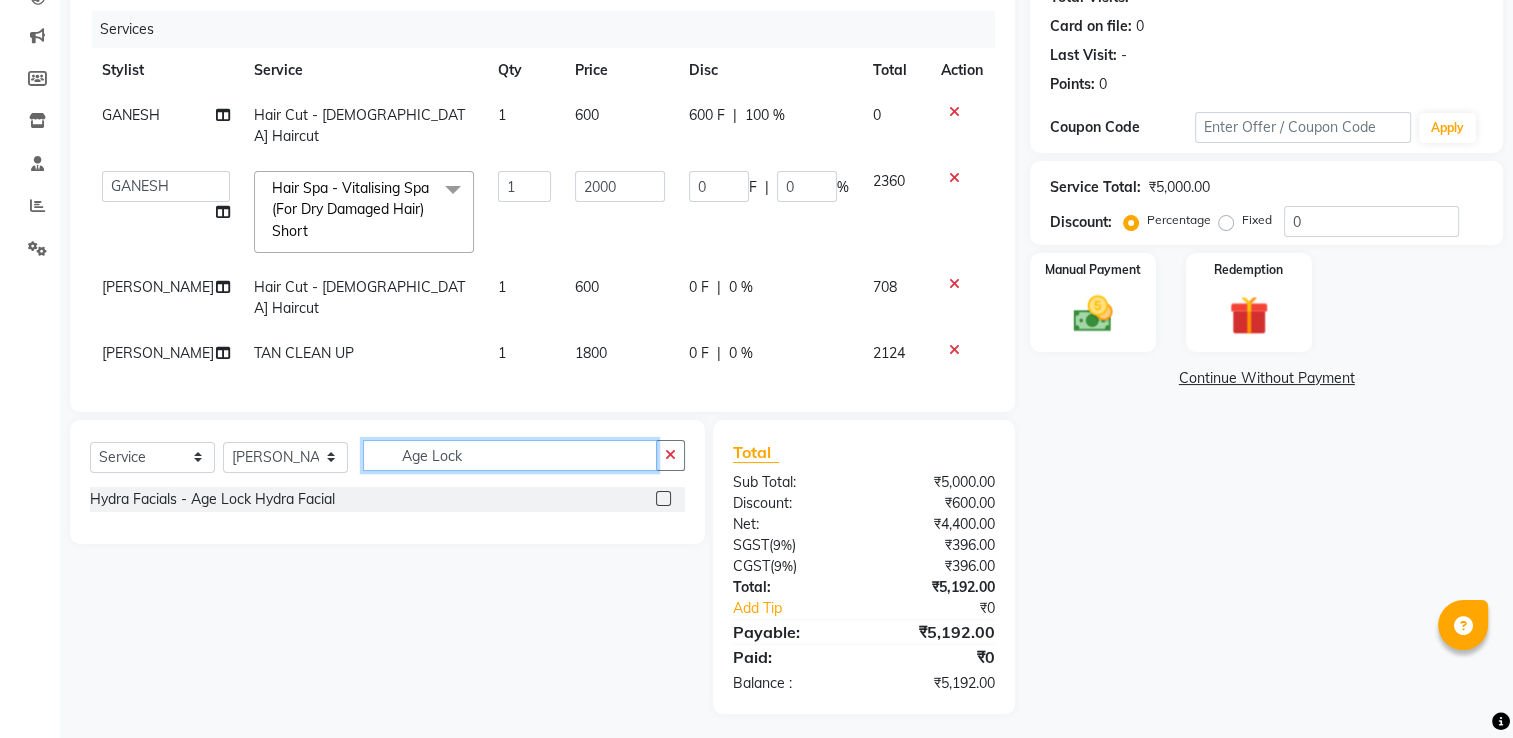 type on "Age Lock" 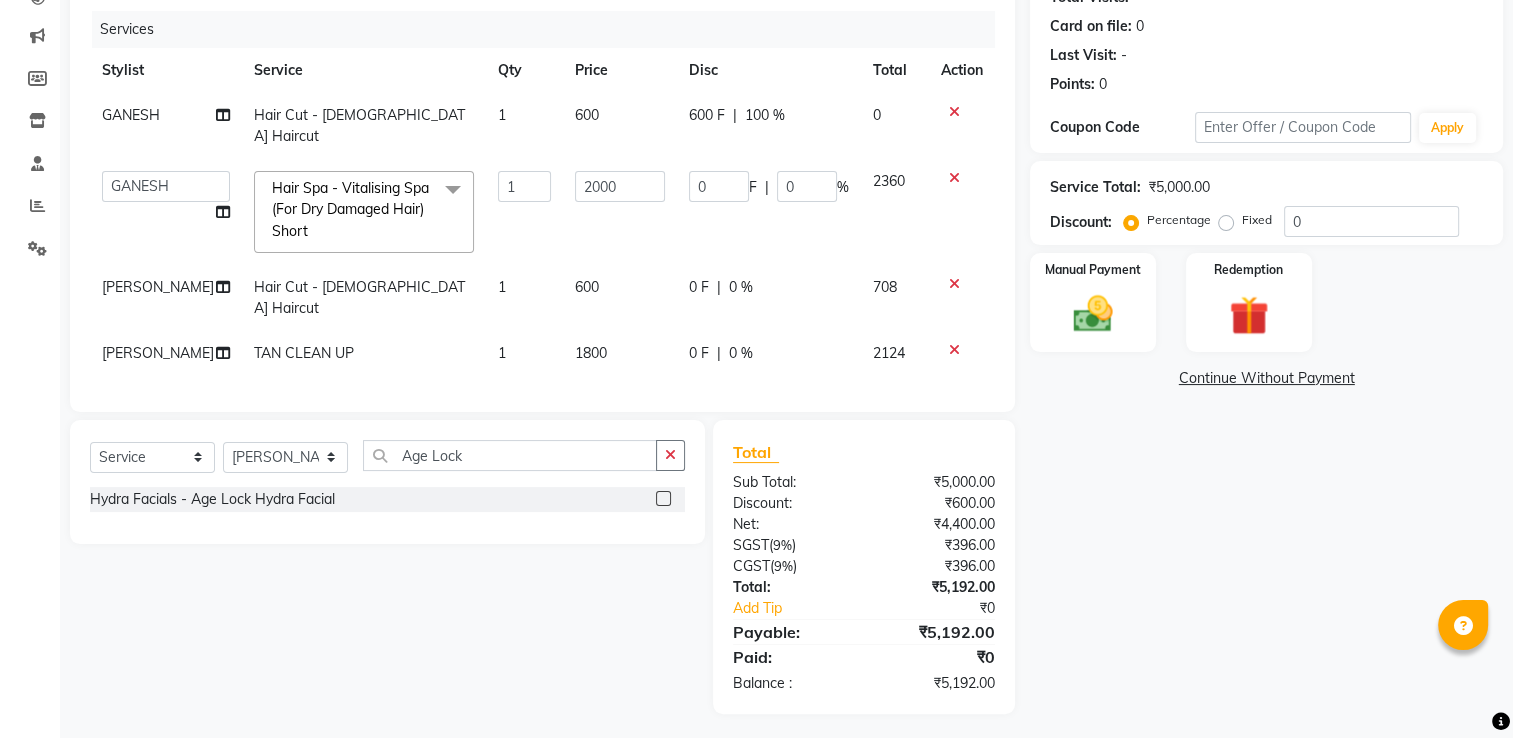 click 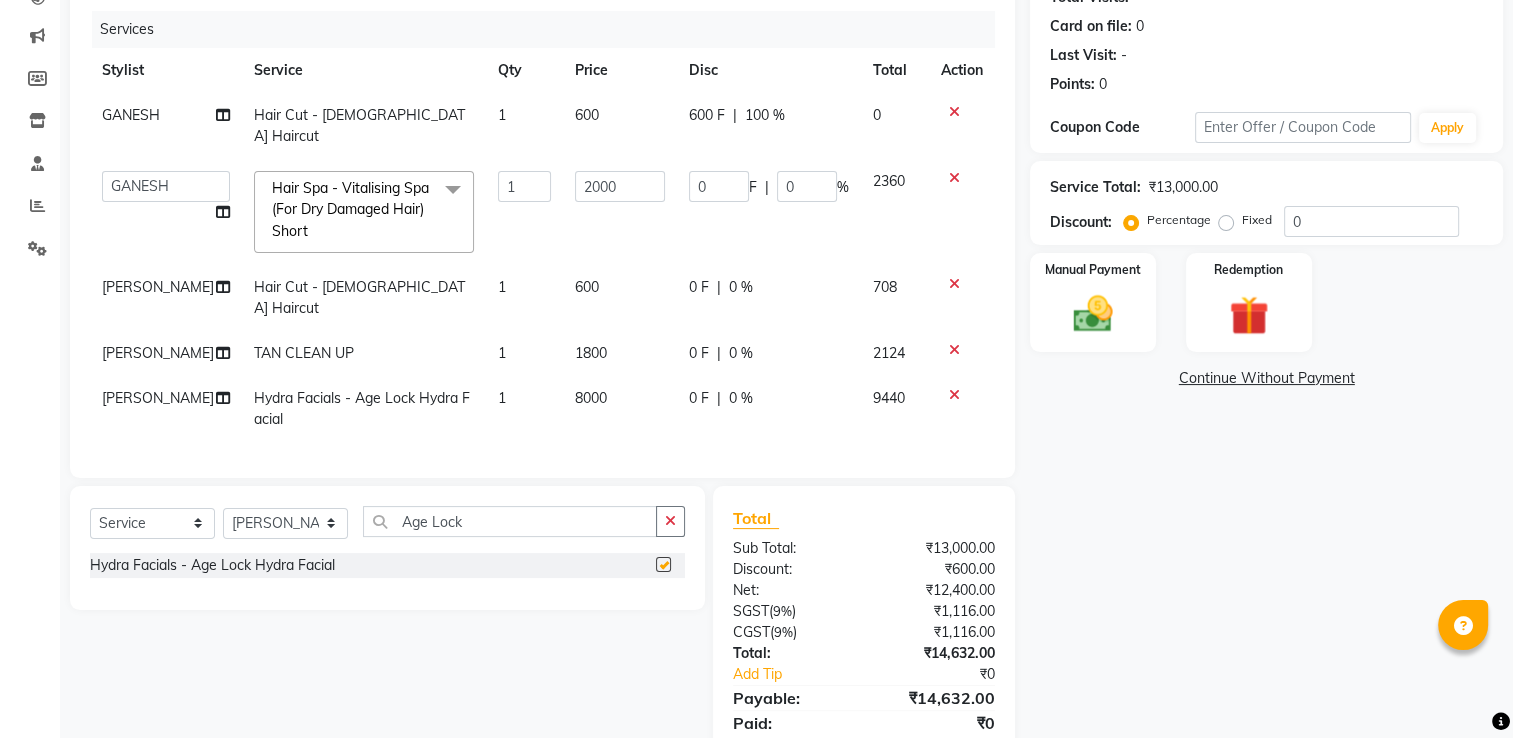 checkbox on "false" 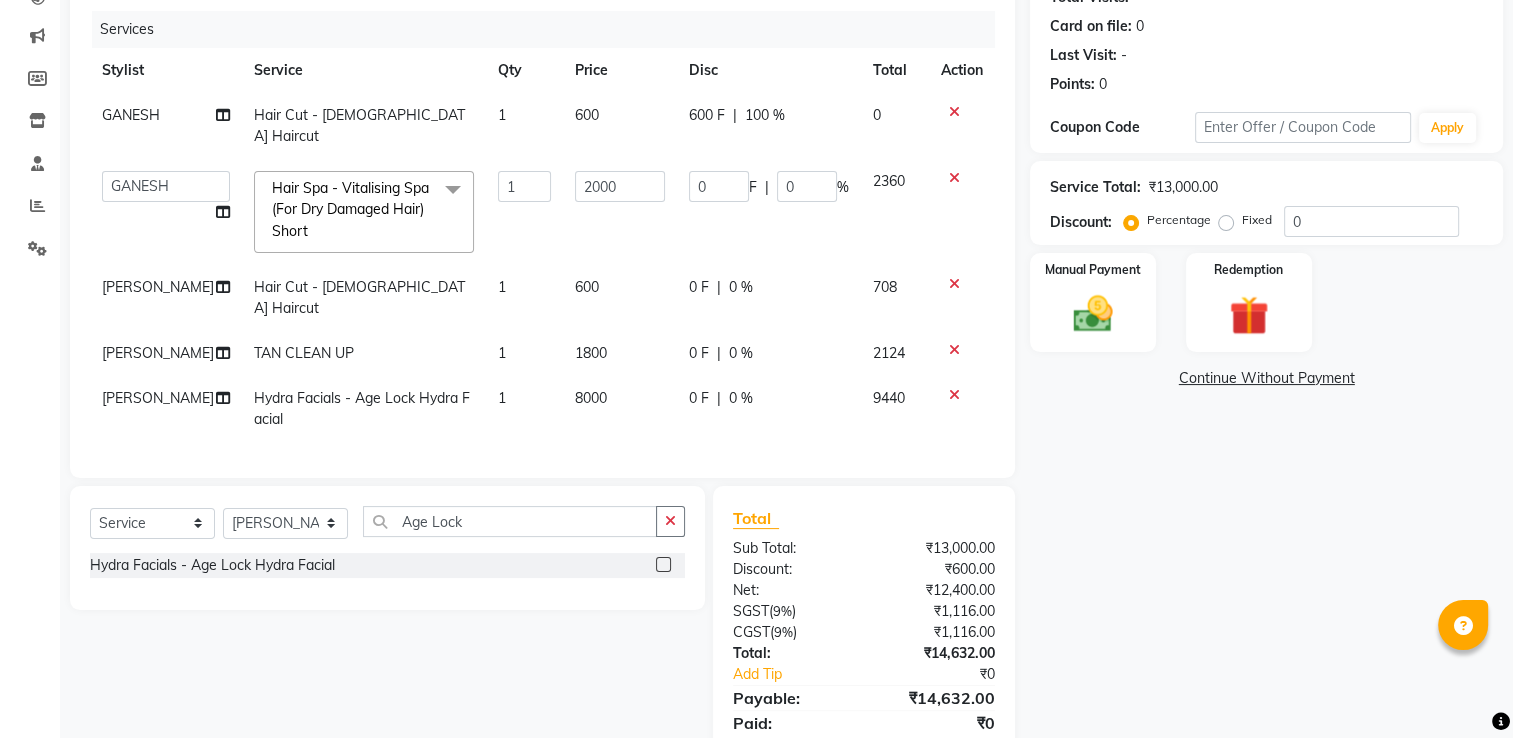 click on "8000" 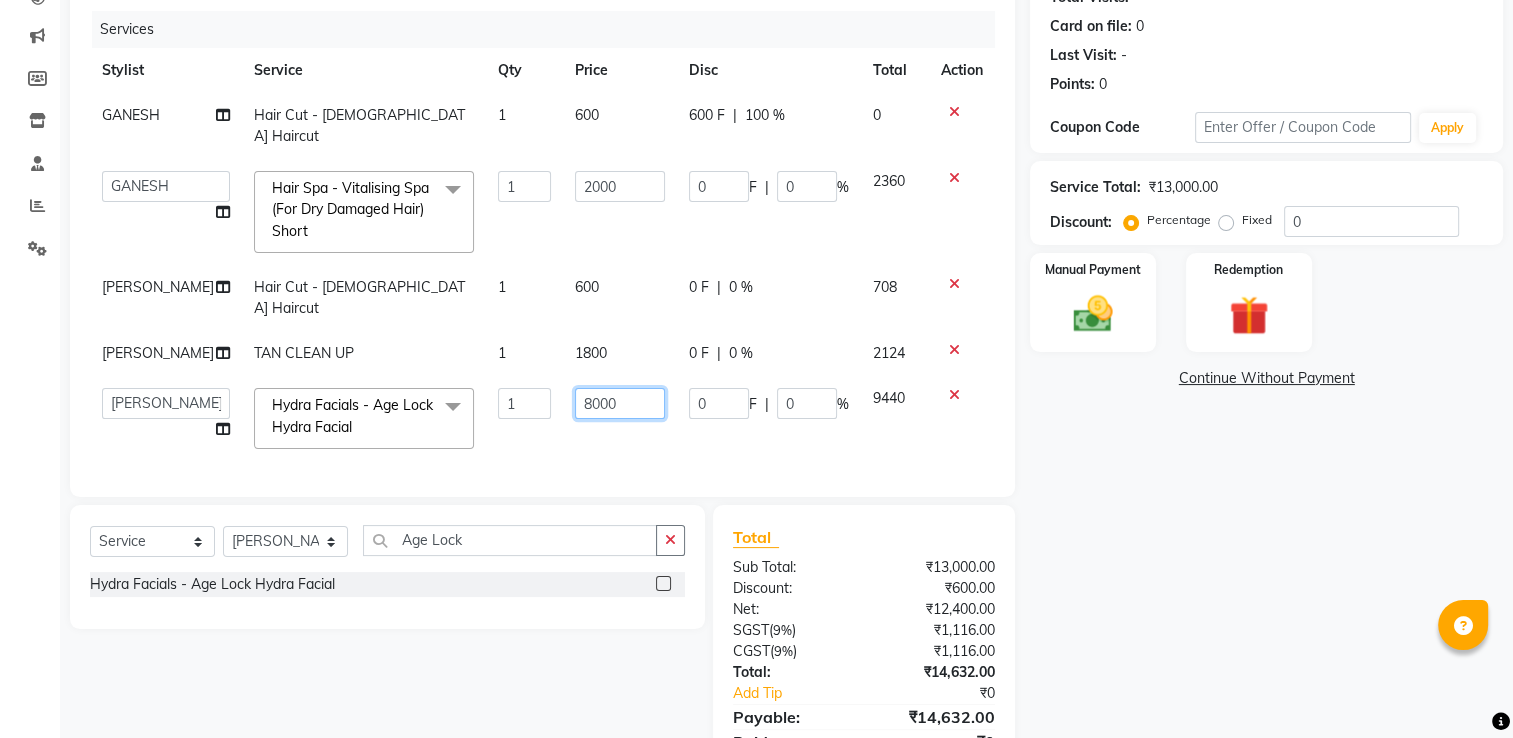 drag, startPoint x: 568, startPoint y: 371, endPoint x: 583, endPoint y: 376, distance: 15.811388 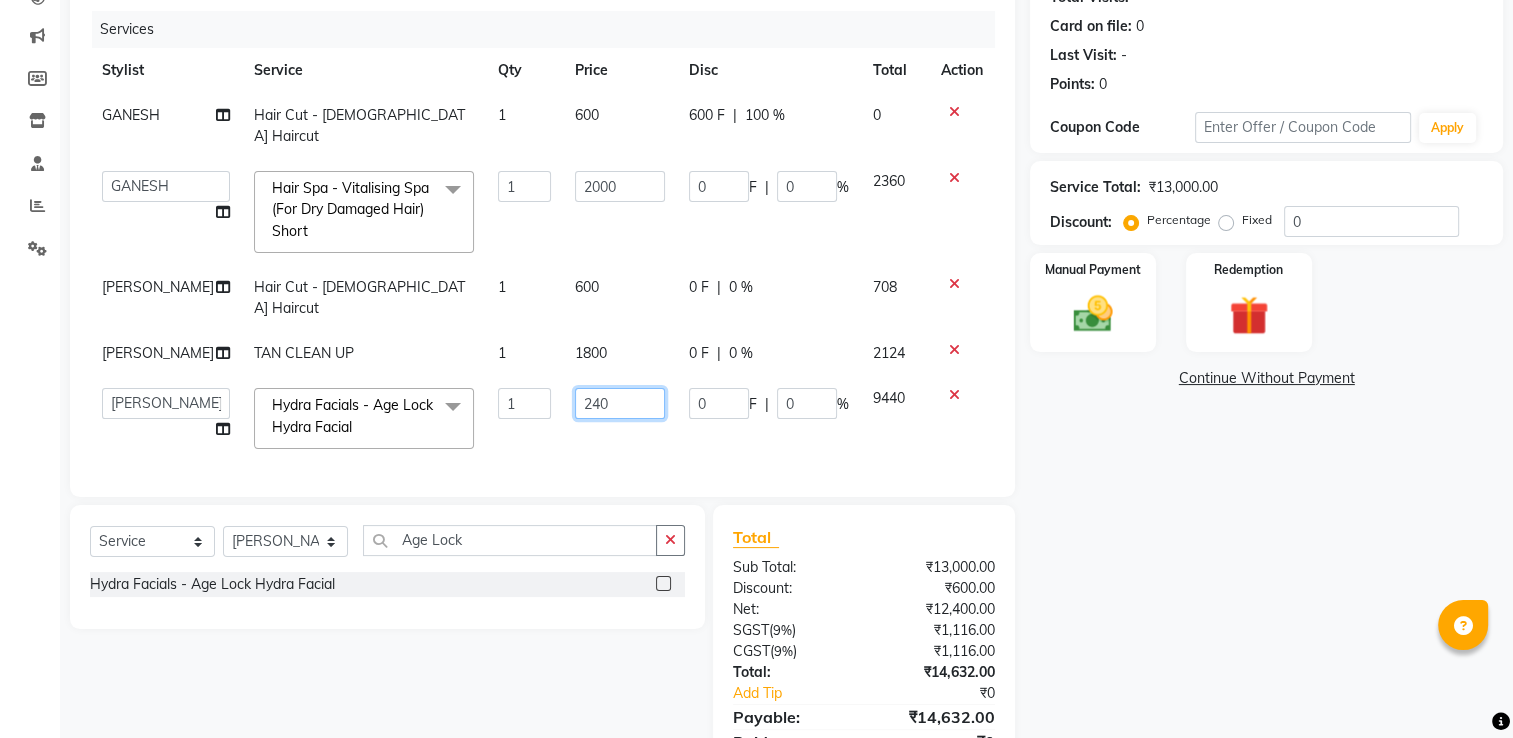 type on "2400" 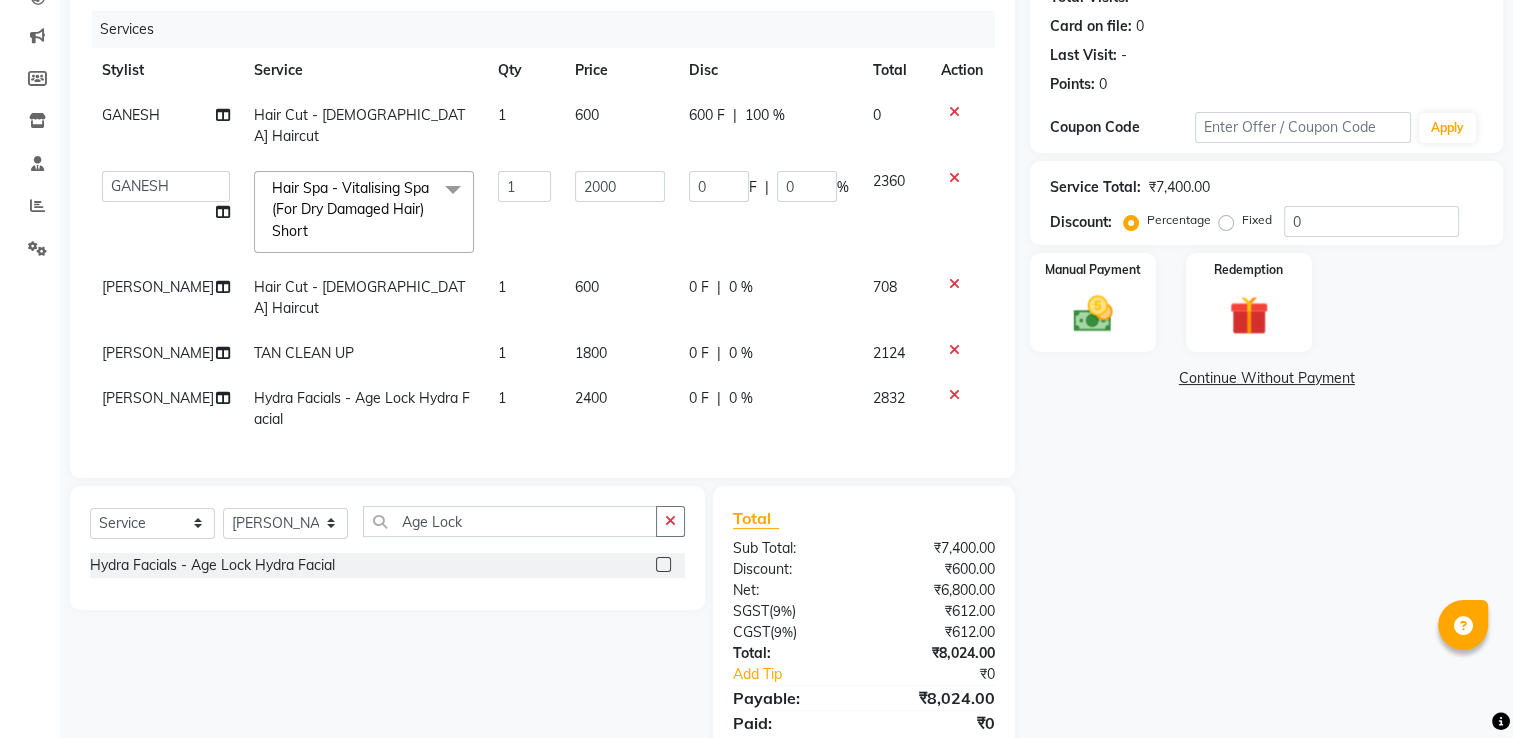 click on "2400" 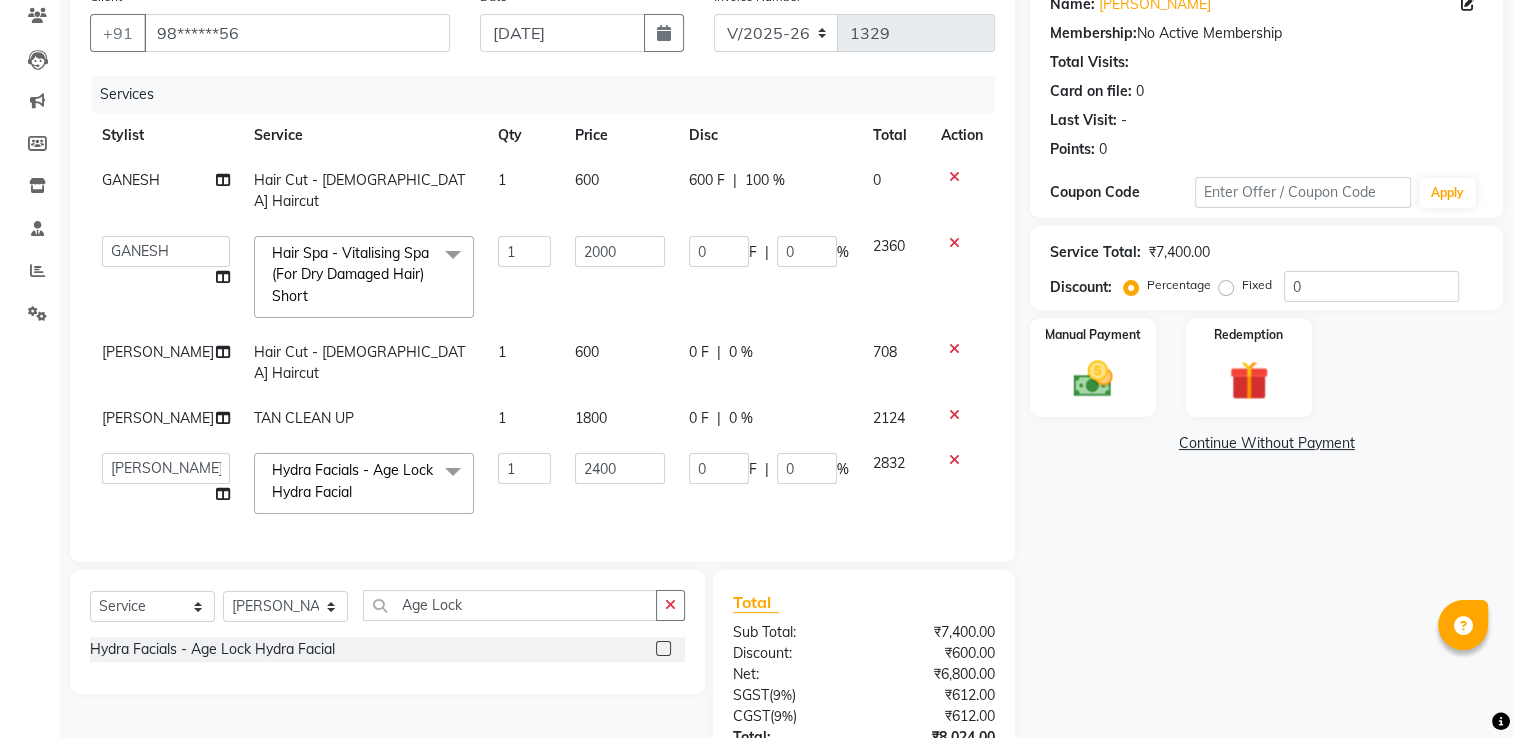 scroll, scrollTop: 153, scrollLeft: 0, axis: vertical 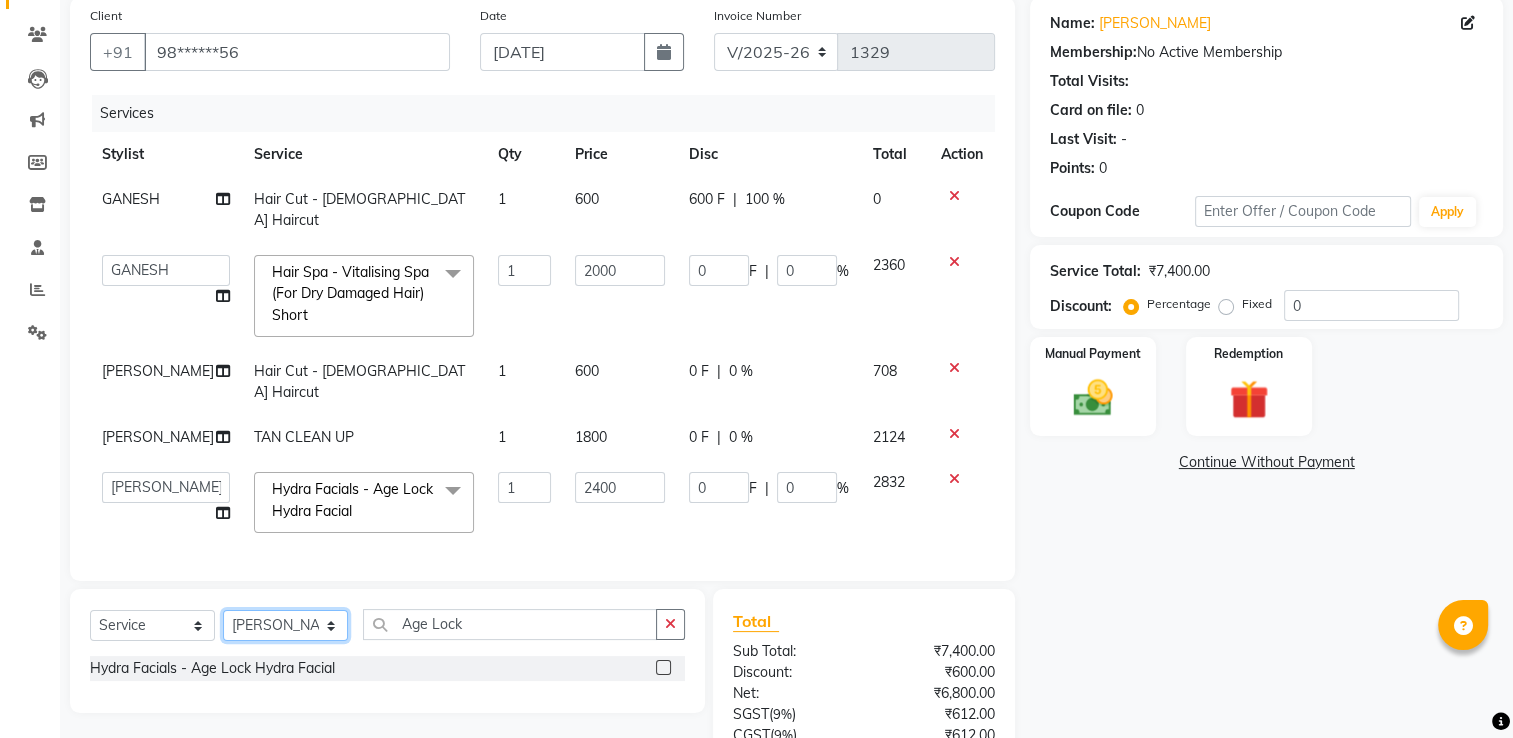 click on "Select Stylist Ankit  [PERSON_NAME] SAUDAGAR DEVA SIR Diya [PERSON_NAME] [PERSON_NAME] Manager [PERSON_NAME] POOJA PRASAN preeti [PERSON_NAME] [PERSON_NAME] sagar vilaskar [PERSON_NAME] [PERSON_NAME] WAKAD 2 SUMIT [PERSON_NAME]" 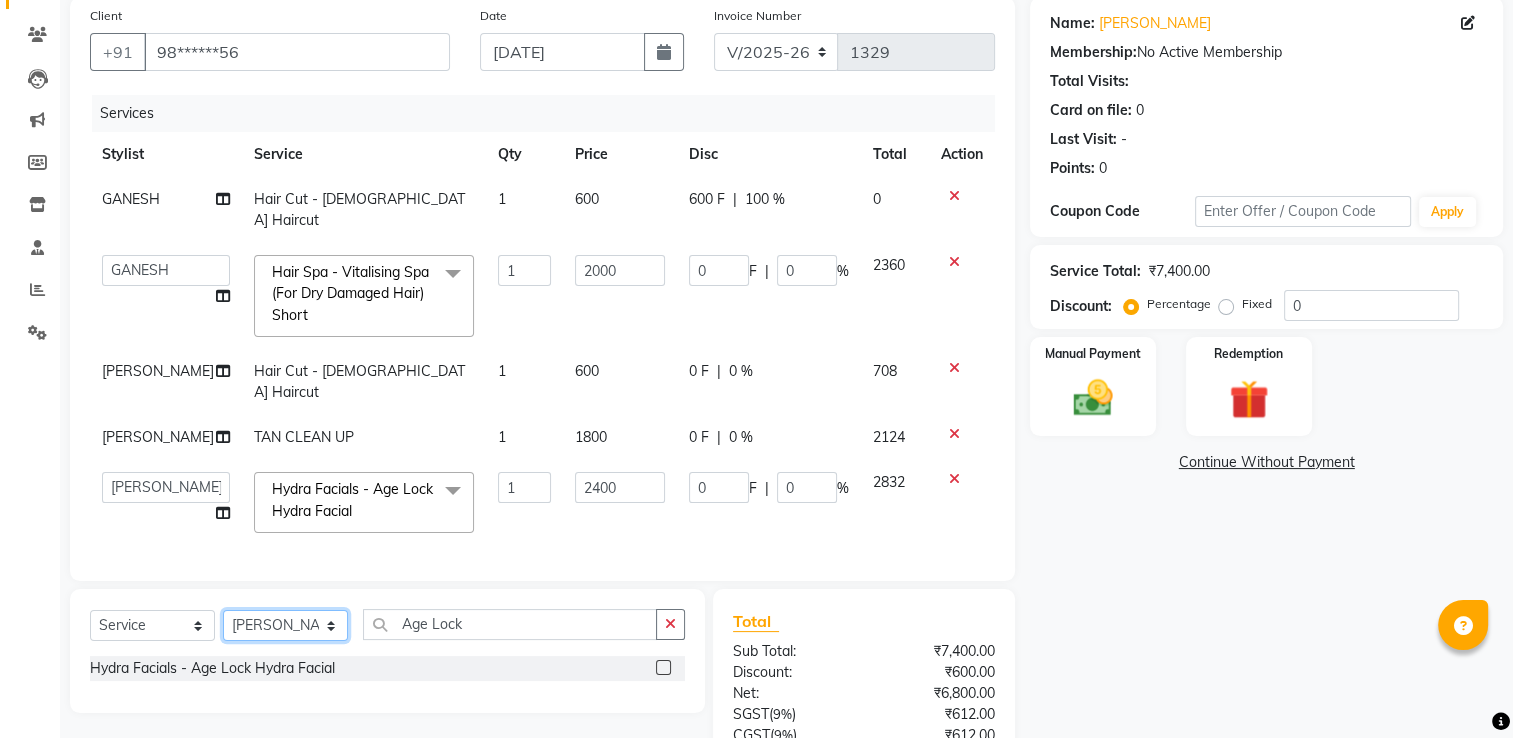 select on "83582" 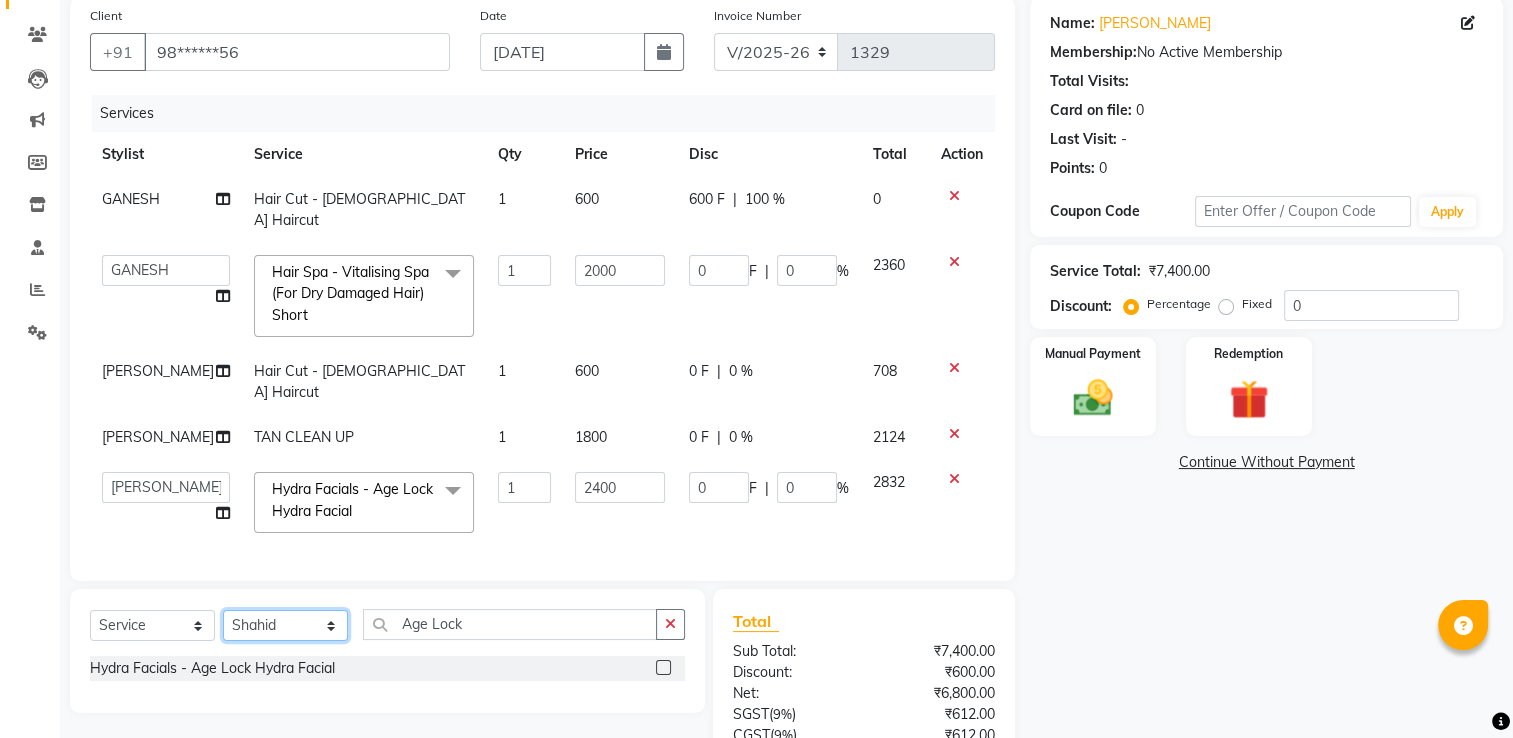 click on "Select Stylist Ankit  [PERSON_NAME] SAUDAGAR DEVA SIR Diya [PERSON_NAME] [PERSON_NAME] Manager [PERSON_NAME] POOJA PRASAN preeti [PERSON_NAME] [PERSON_NAME] sagar vilaskar [PERSON_NAME] [PERSON_NAME] WAKAD 2 SUMIT [PERSON_NAME]" 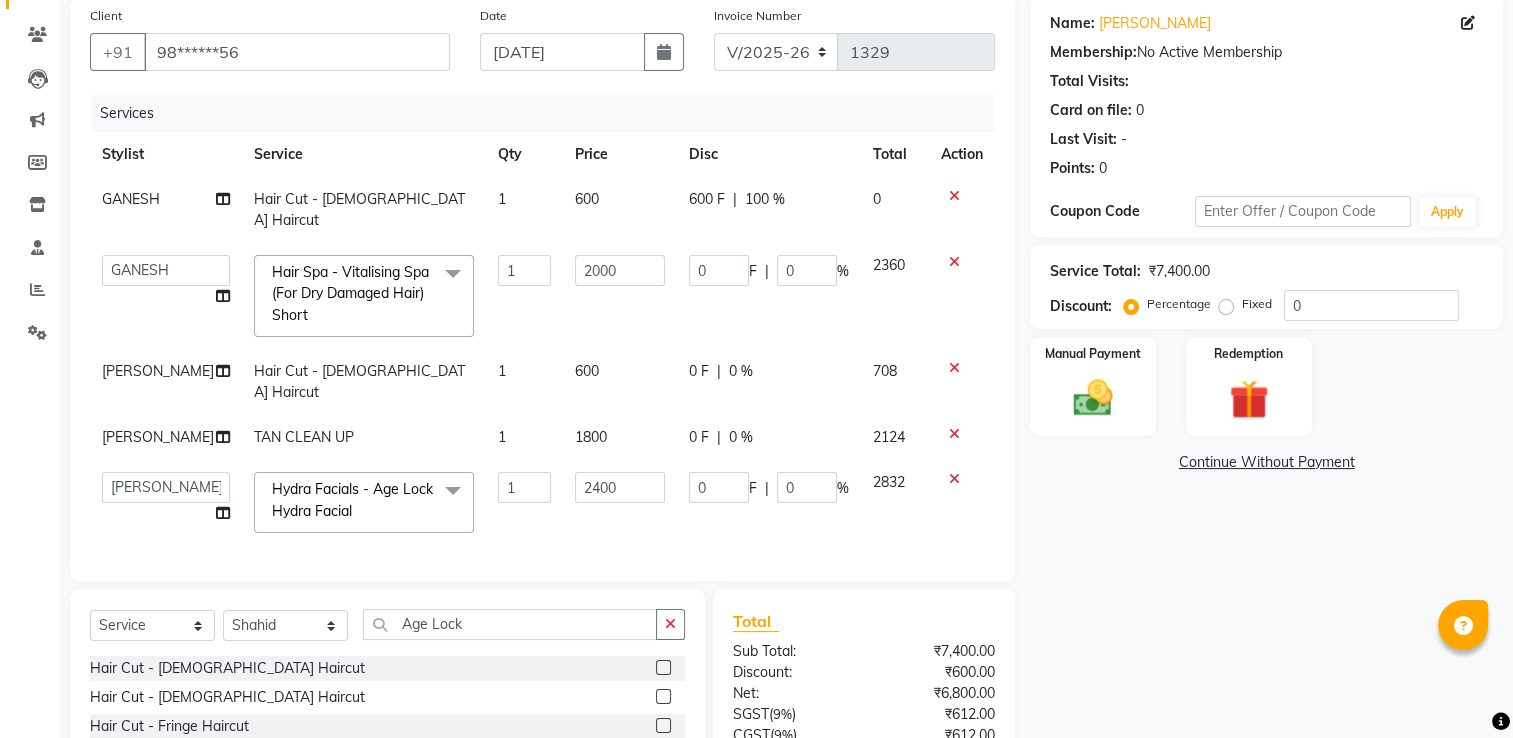 click 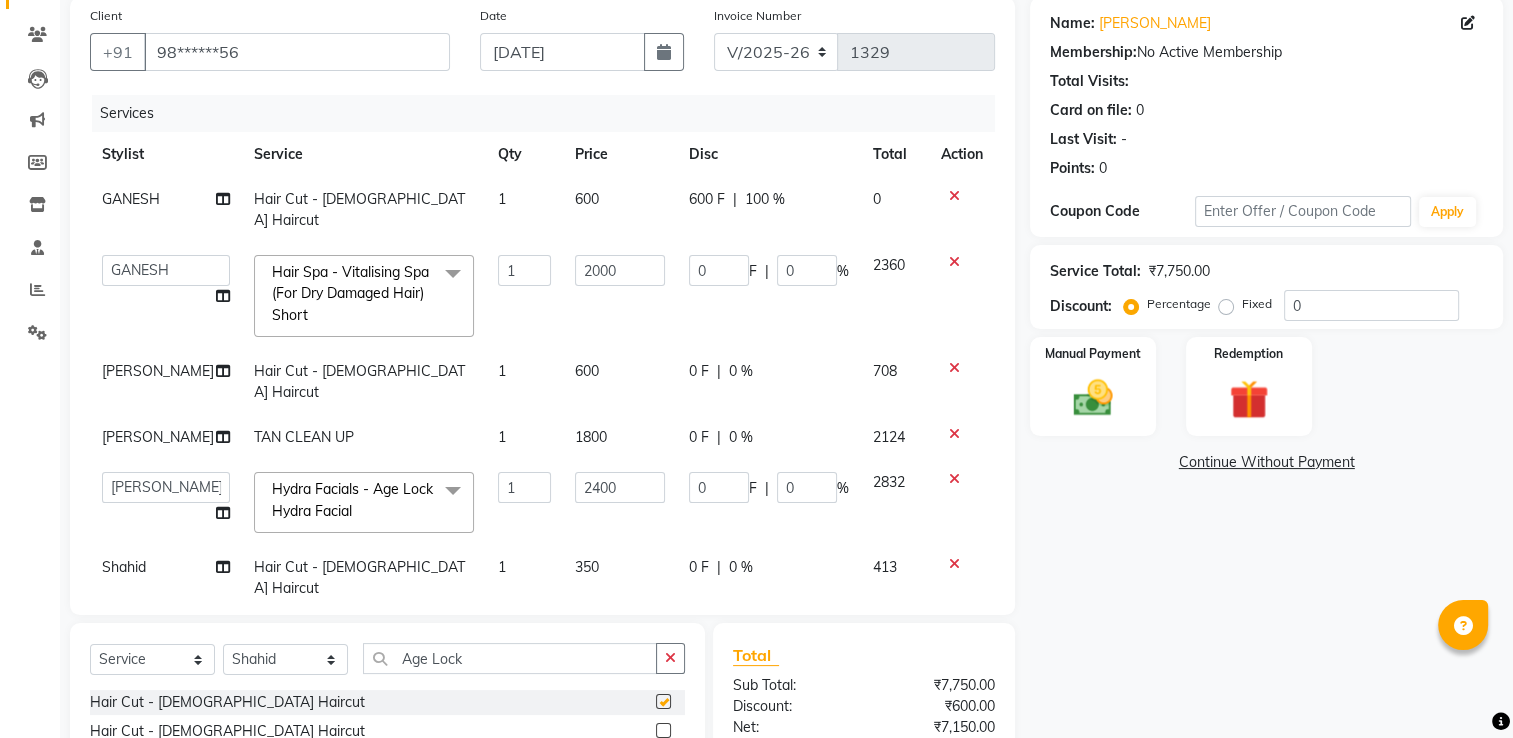 checkbox on "false" 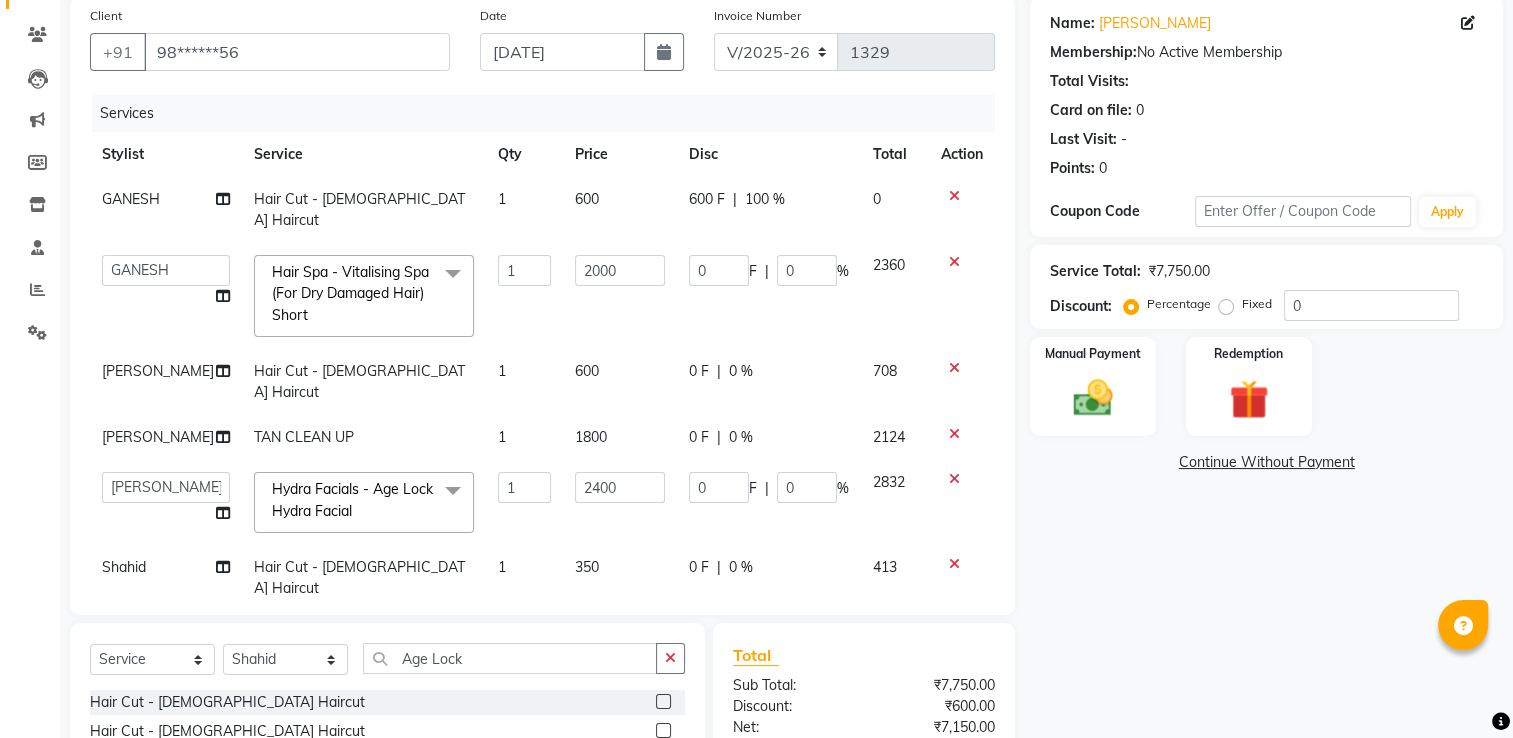 click on "350" 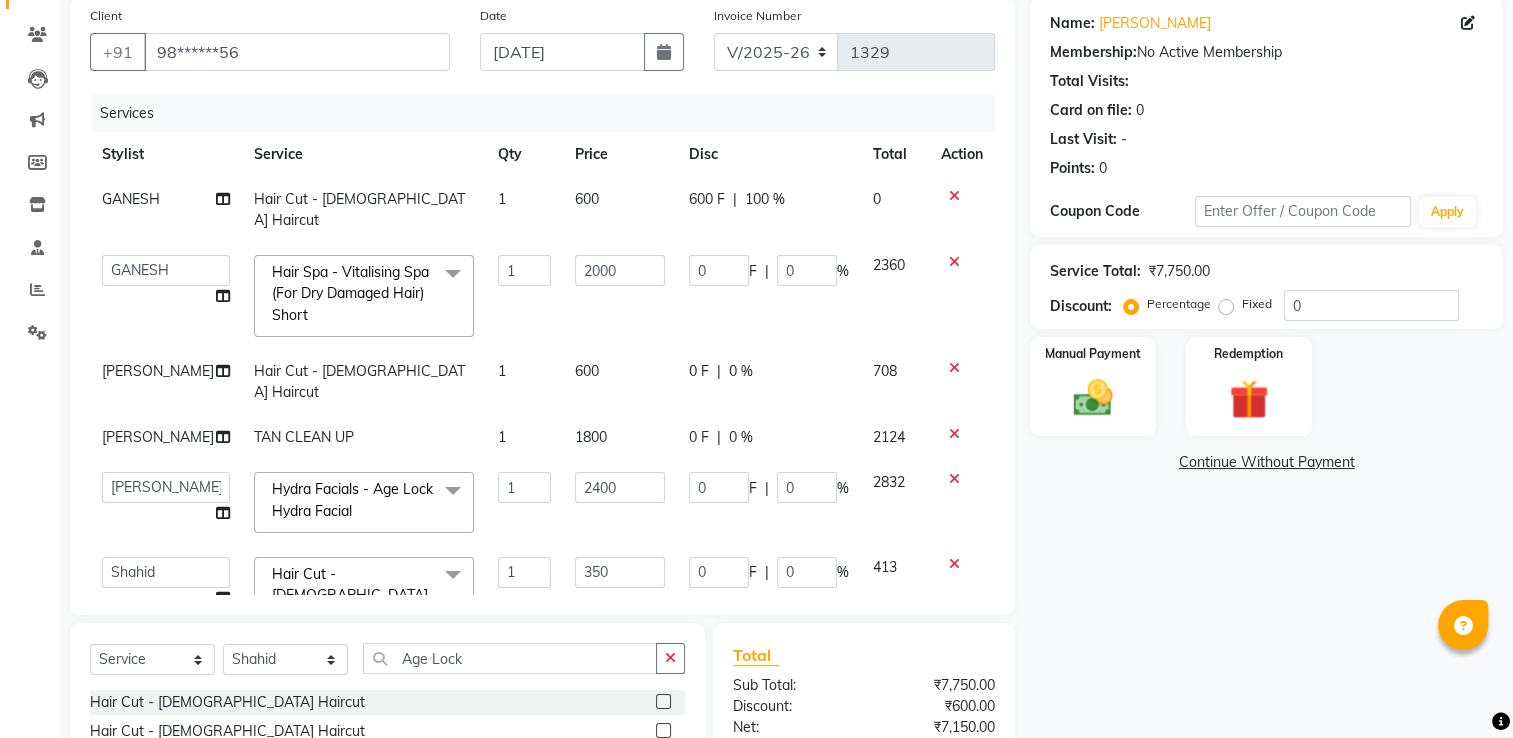 click on "350" 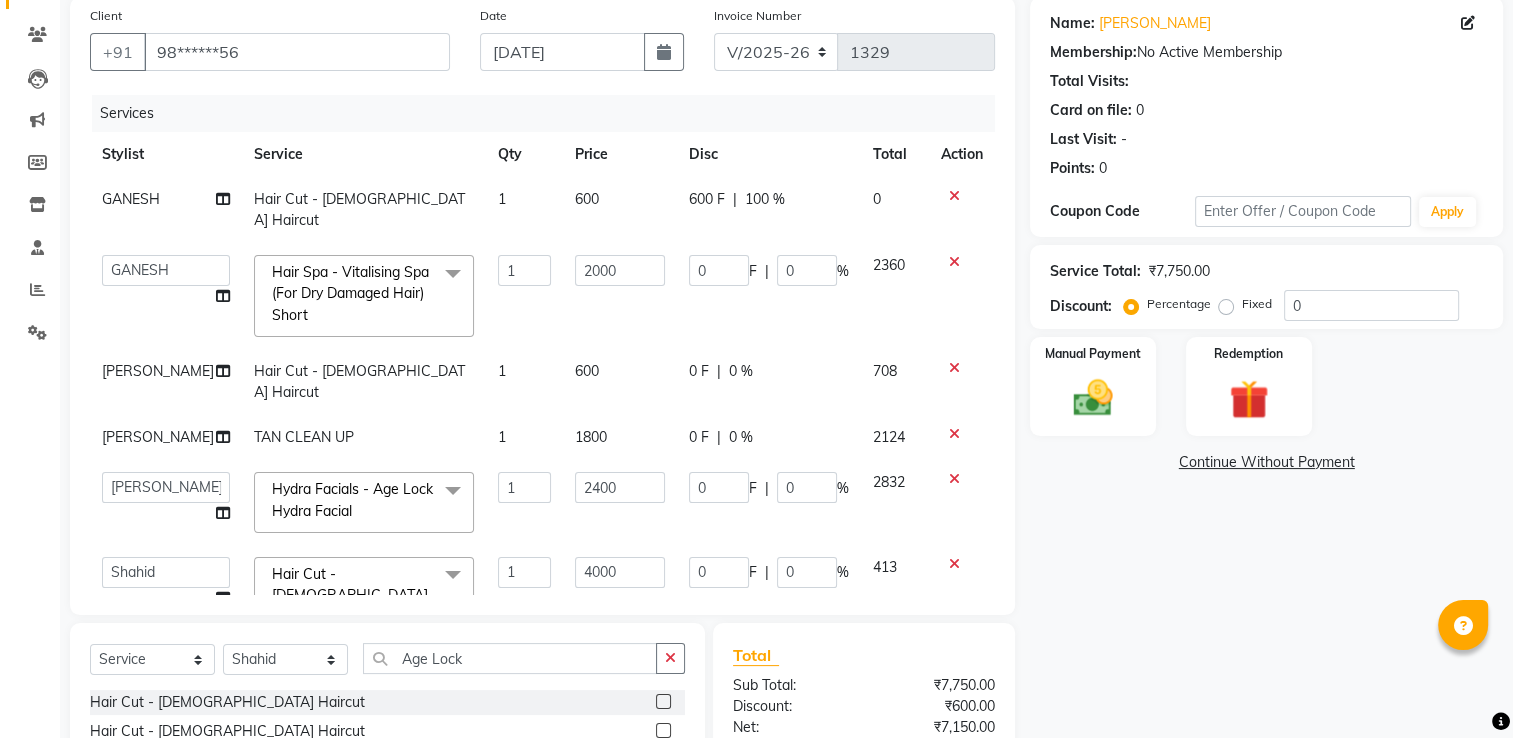 type on "400" 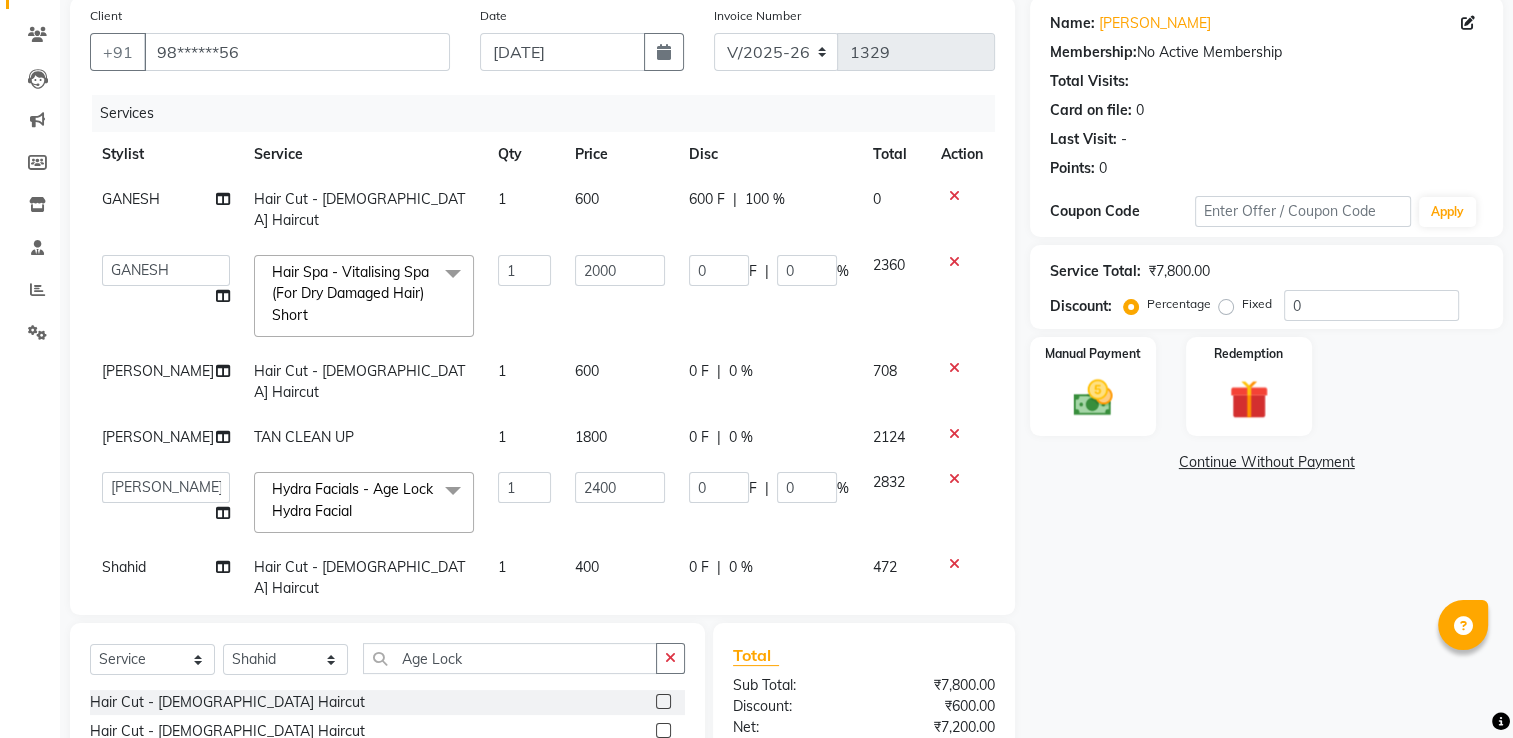 click on "2400" 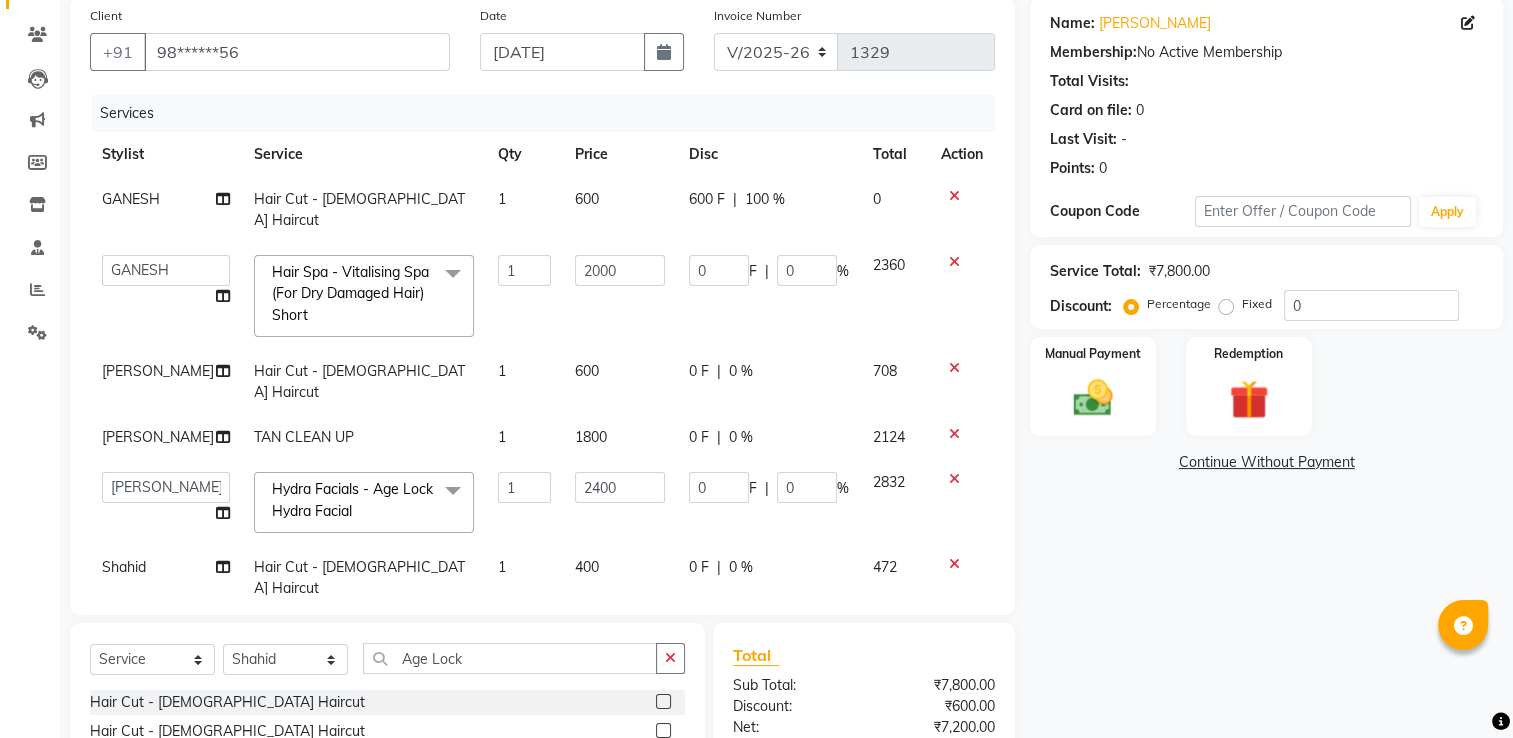 scroll, scrollTop: 4, scrollLeft: 0, axis: vertical 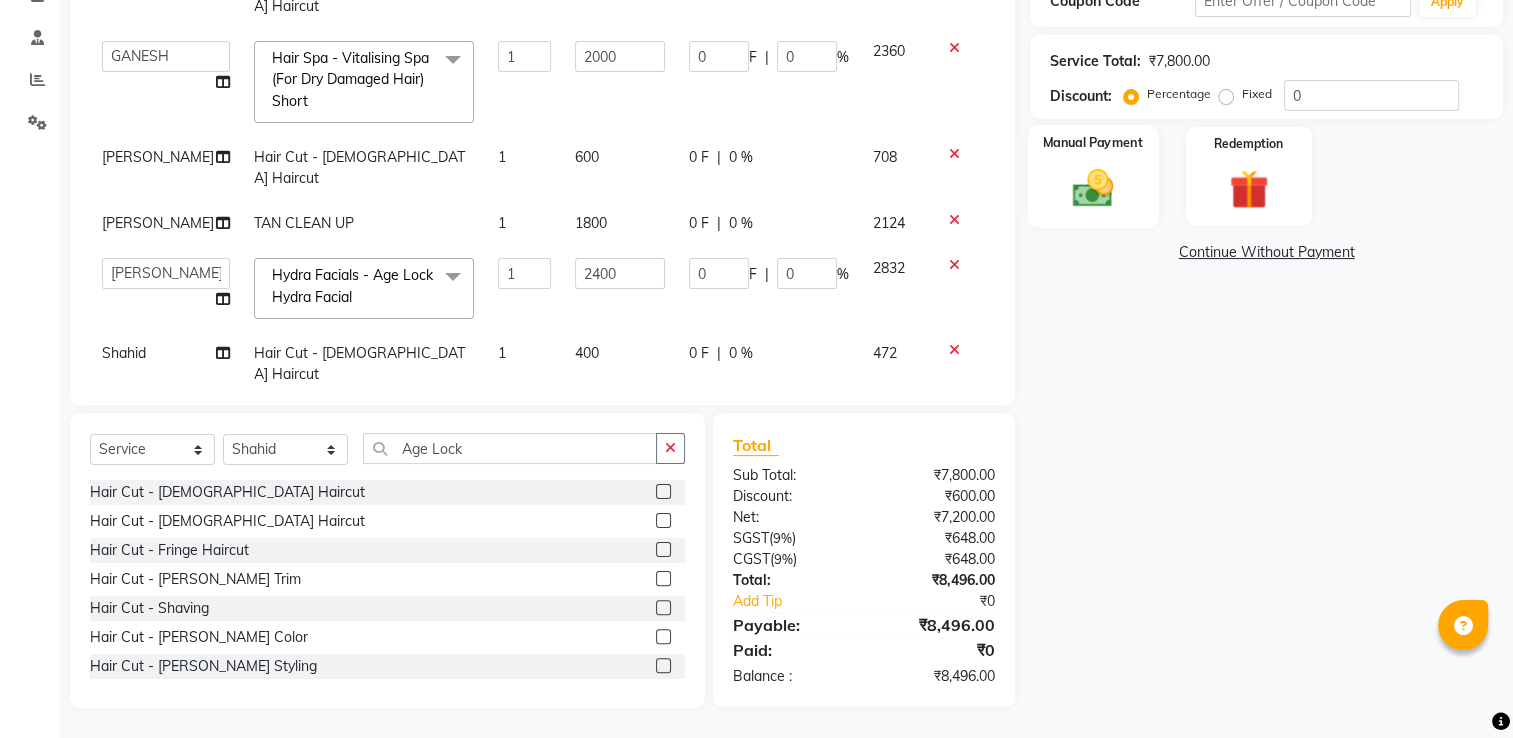 click 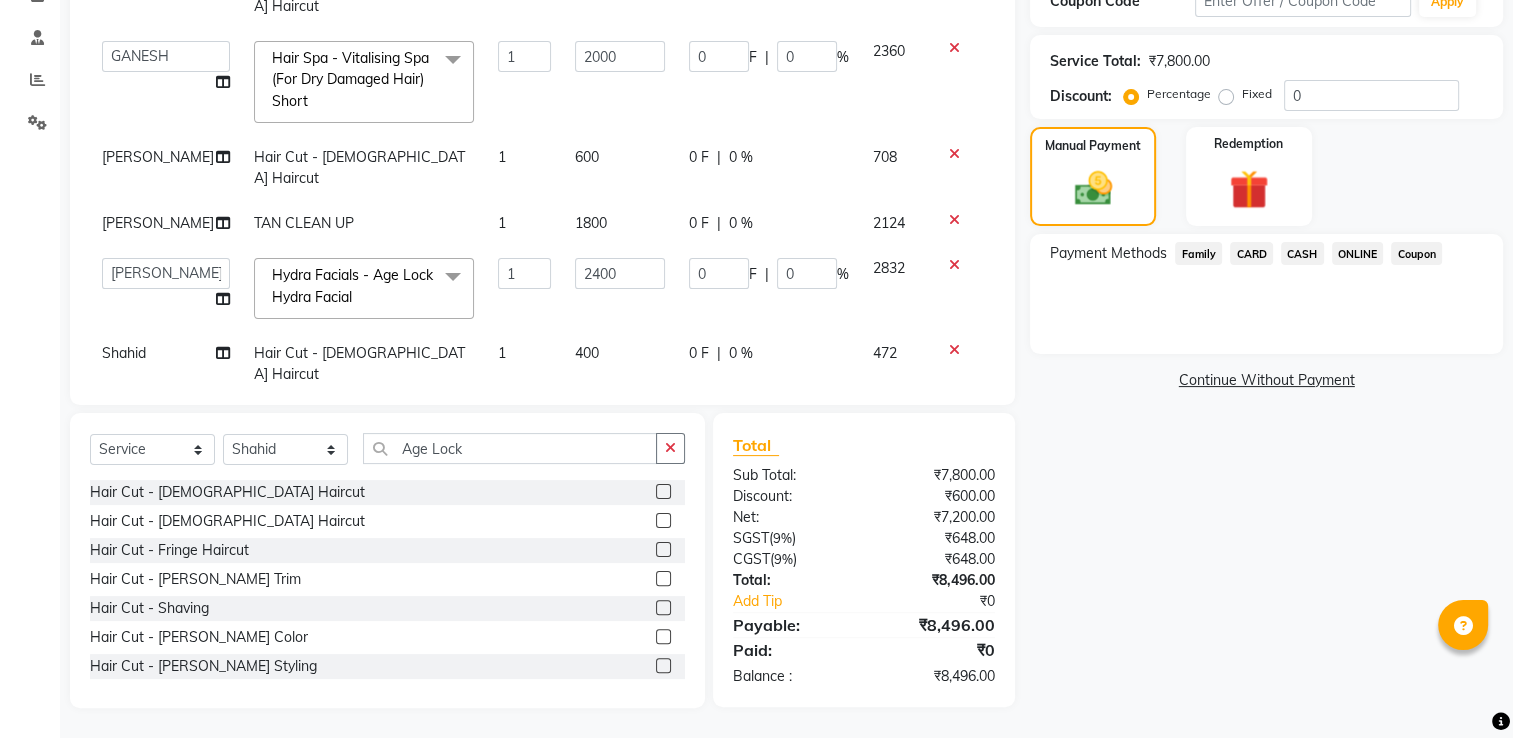 click 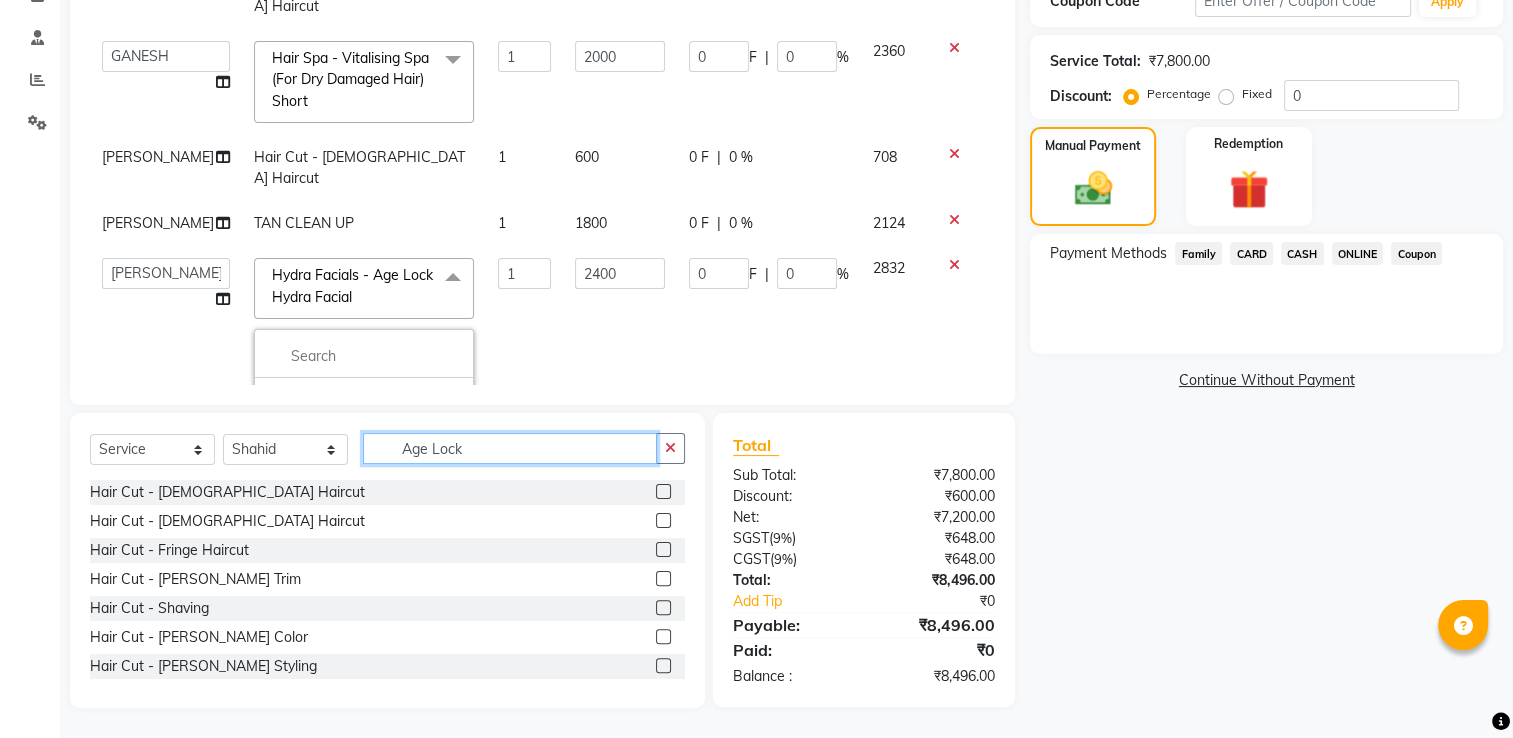 click on "Age Lock" 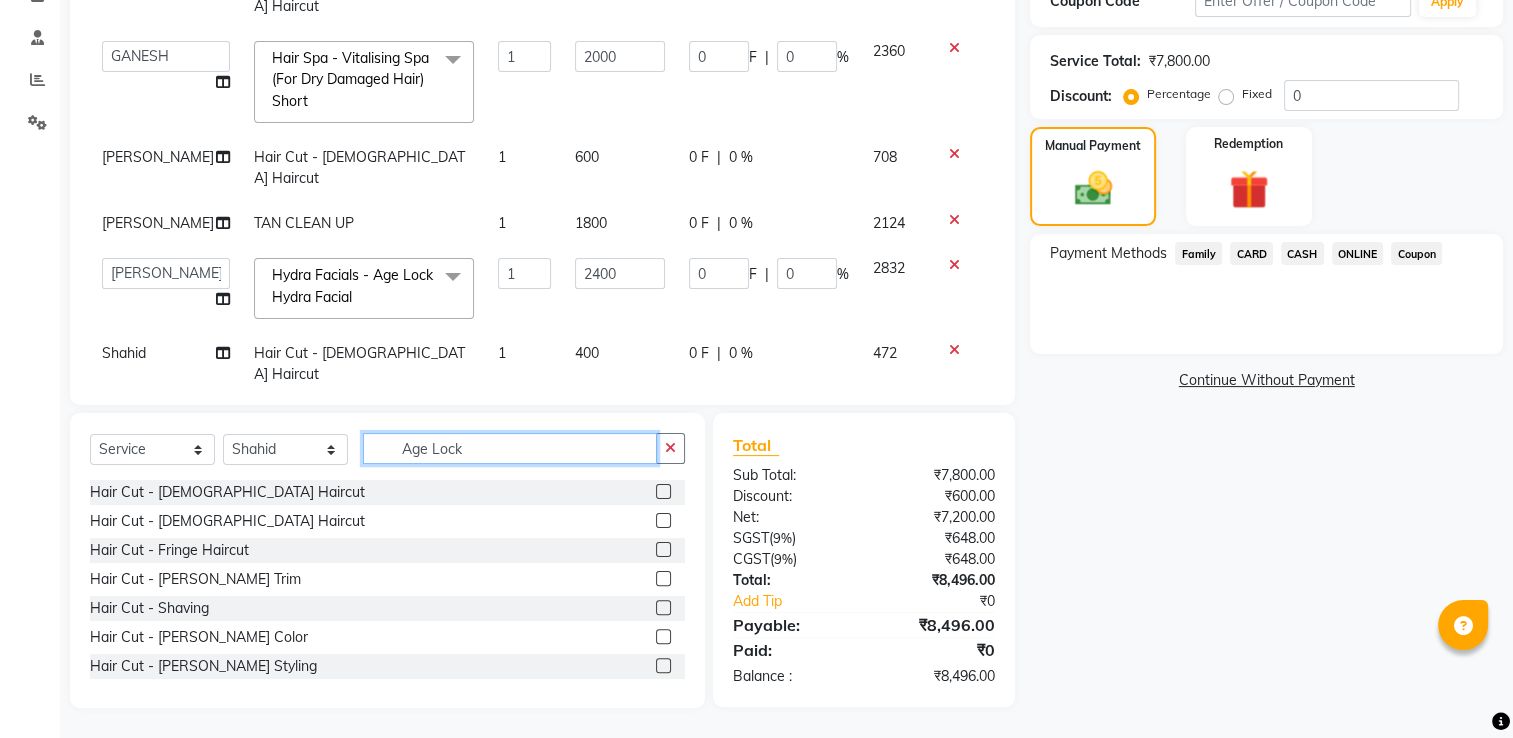 scroll, scrollTop: 352, scrollLeft: 0, axis: vertical 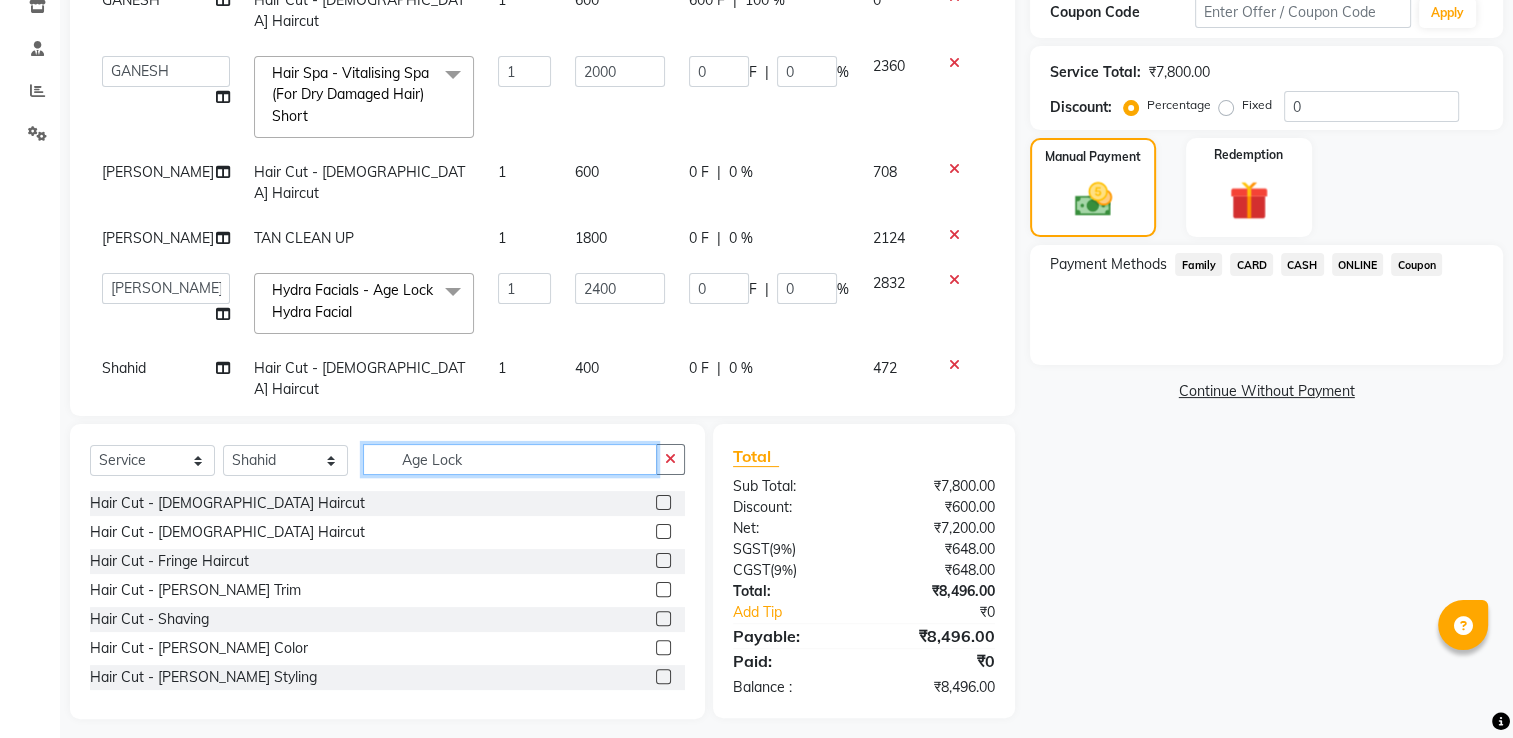 click on "Age Lock" 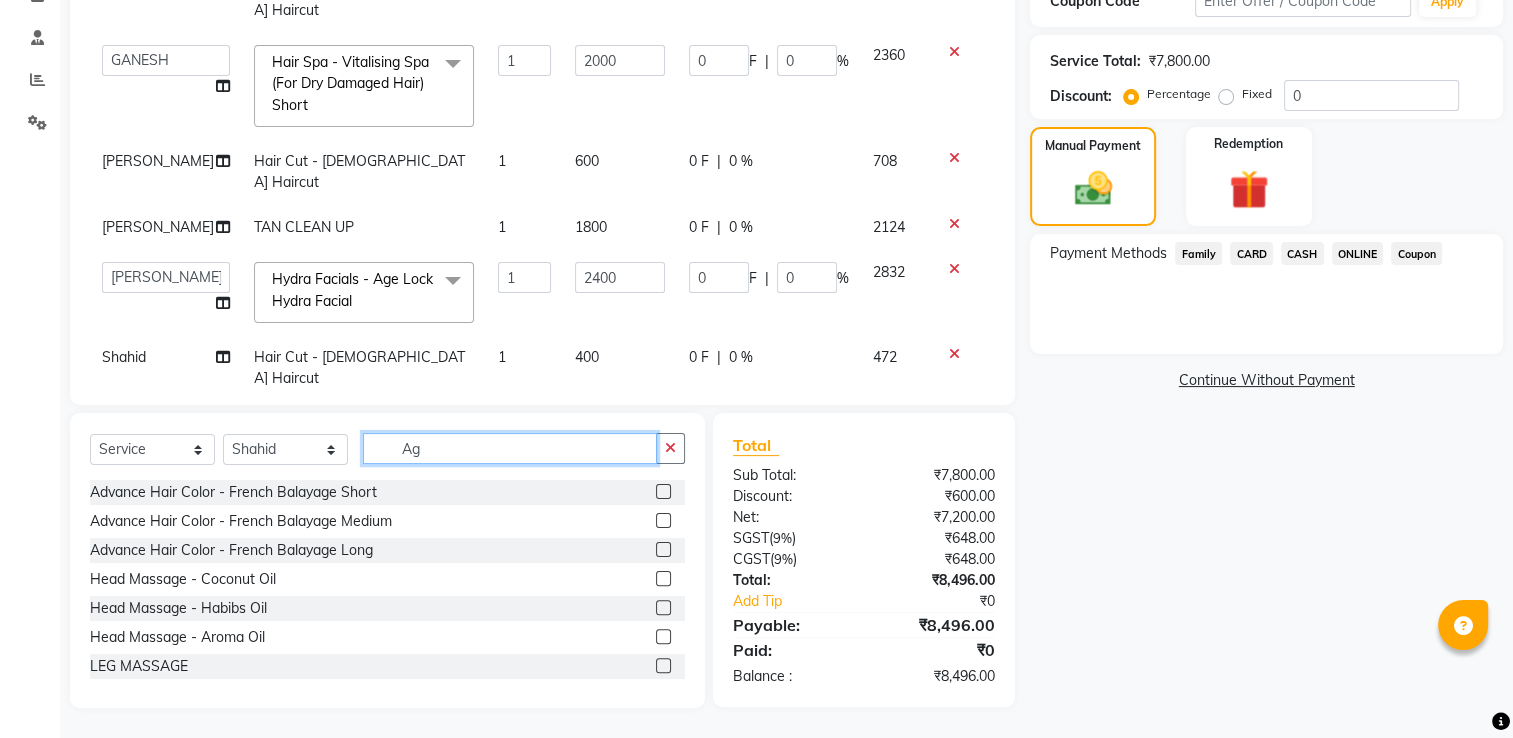 type on "A" 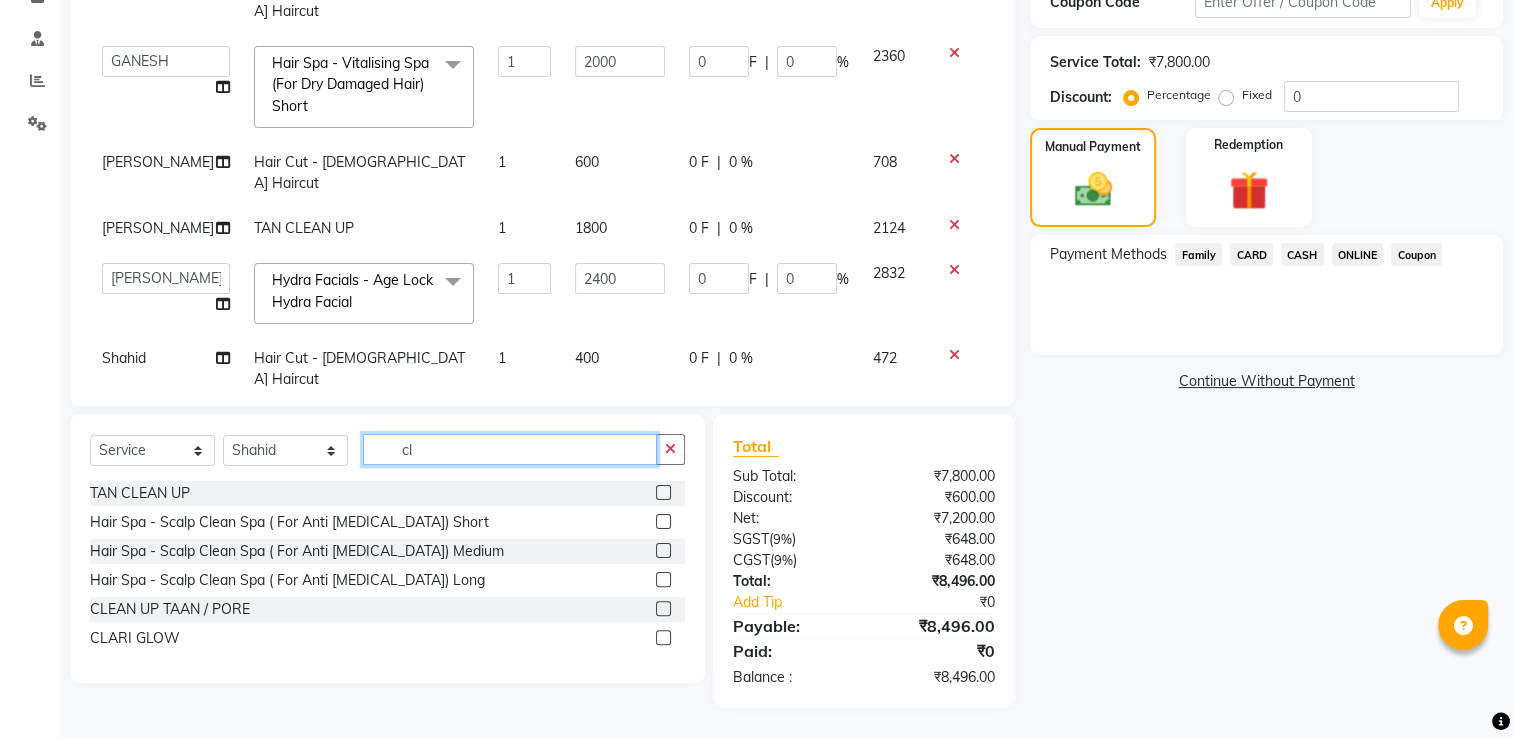 scroll, scrollTop: 362, scrollLeft: 0, axis: vertical 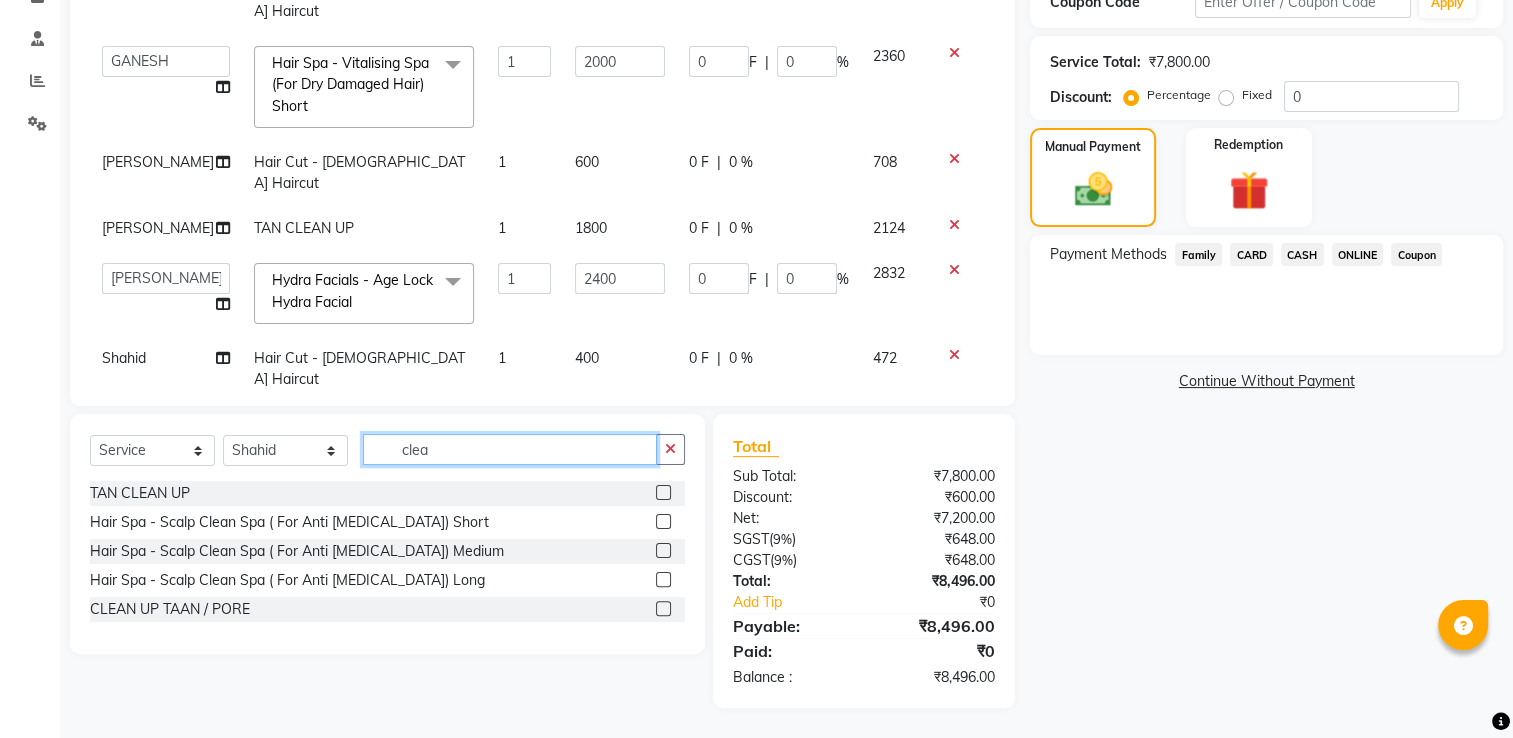 type on "clea" 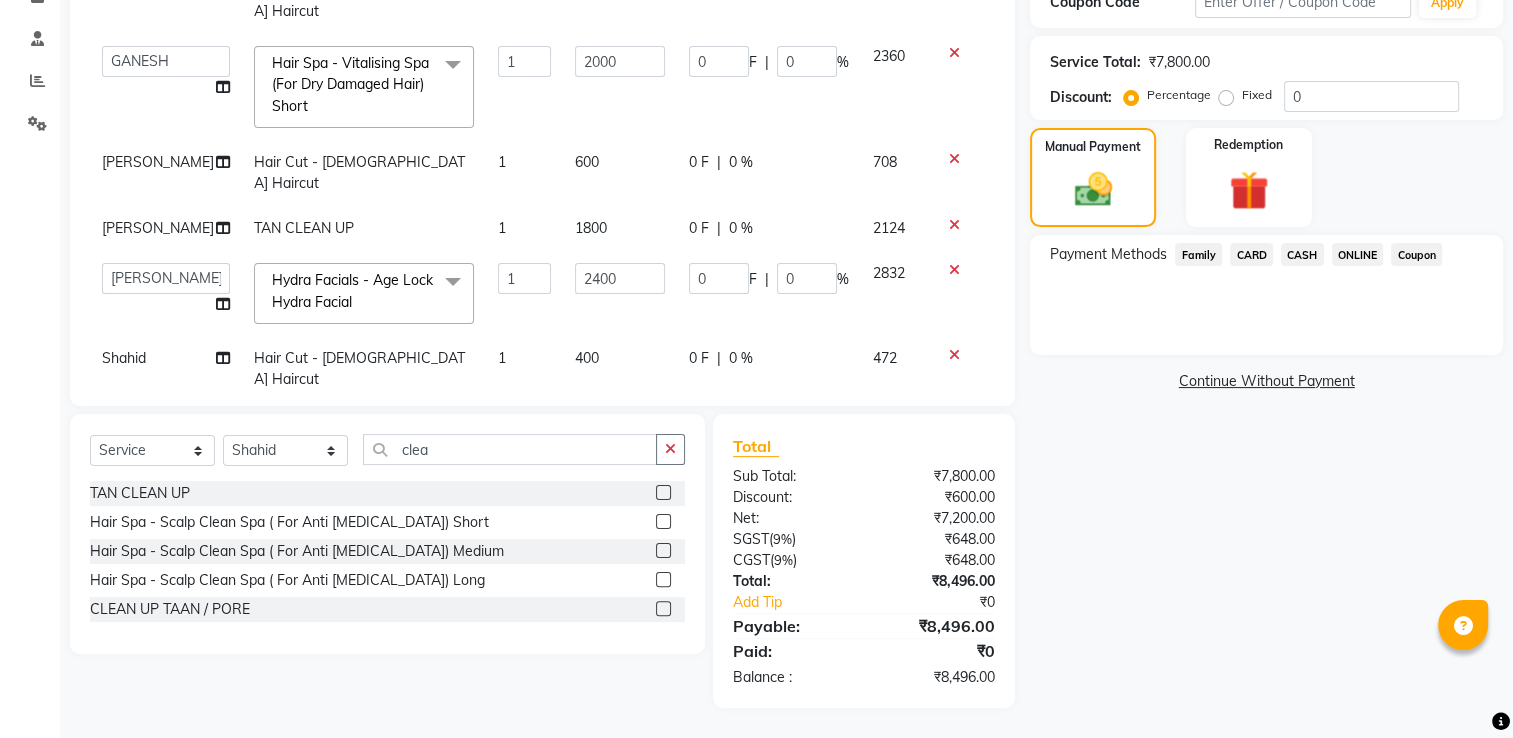 click 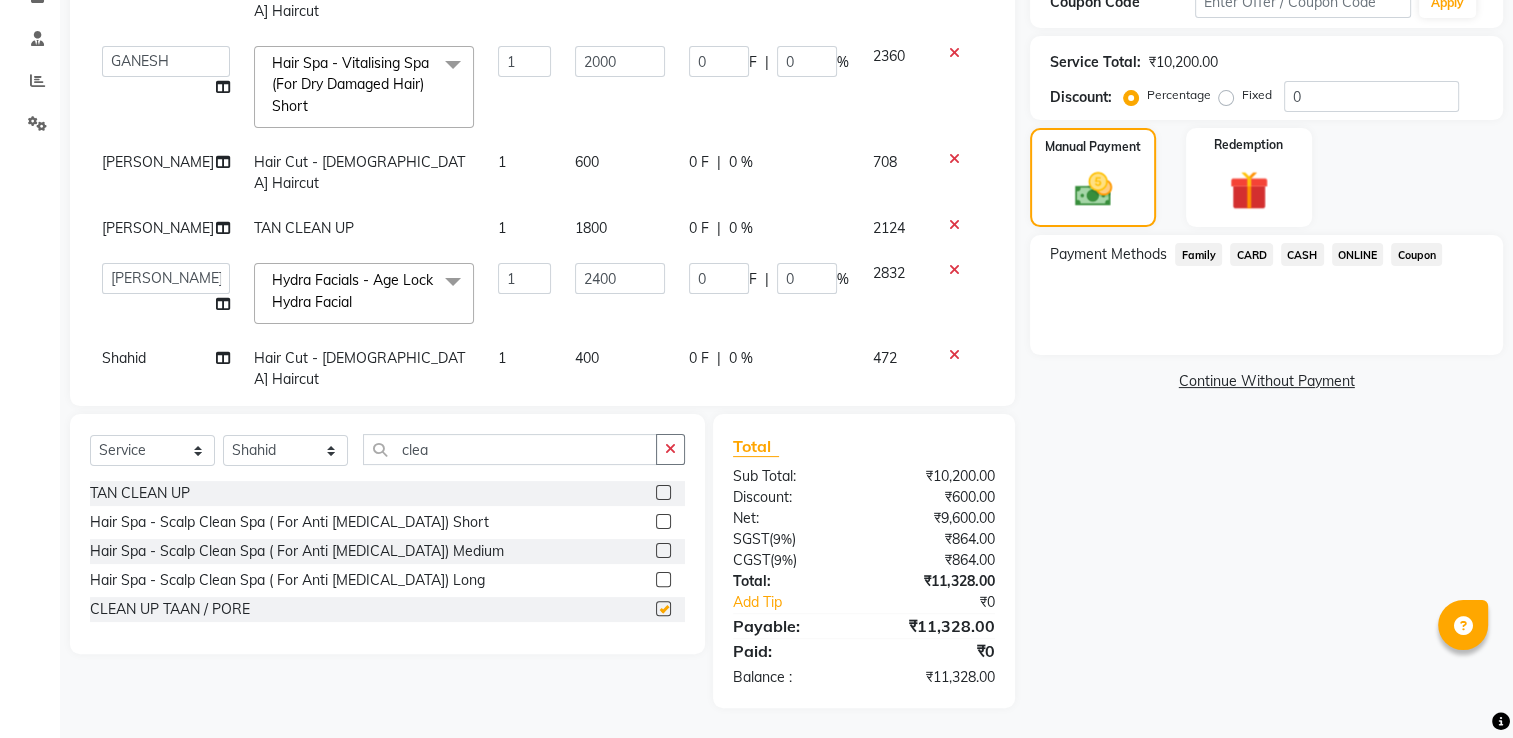 checkbox on "false" 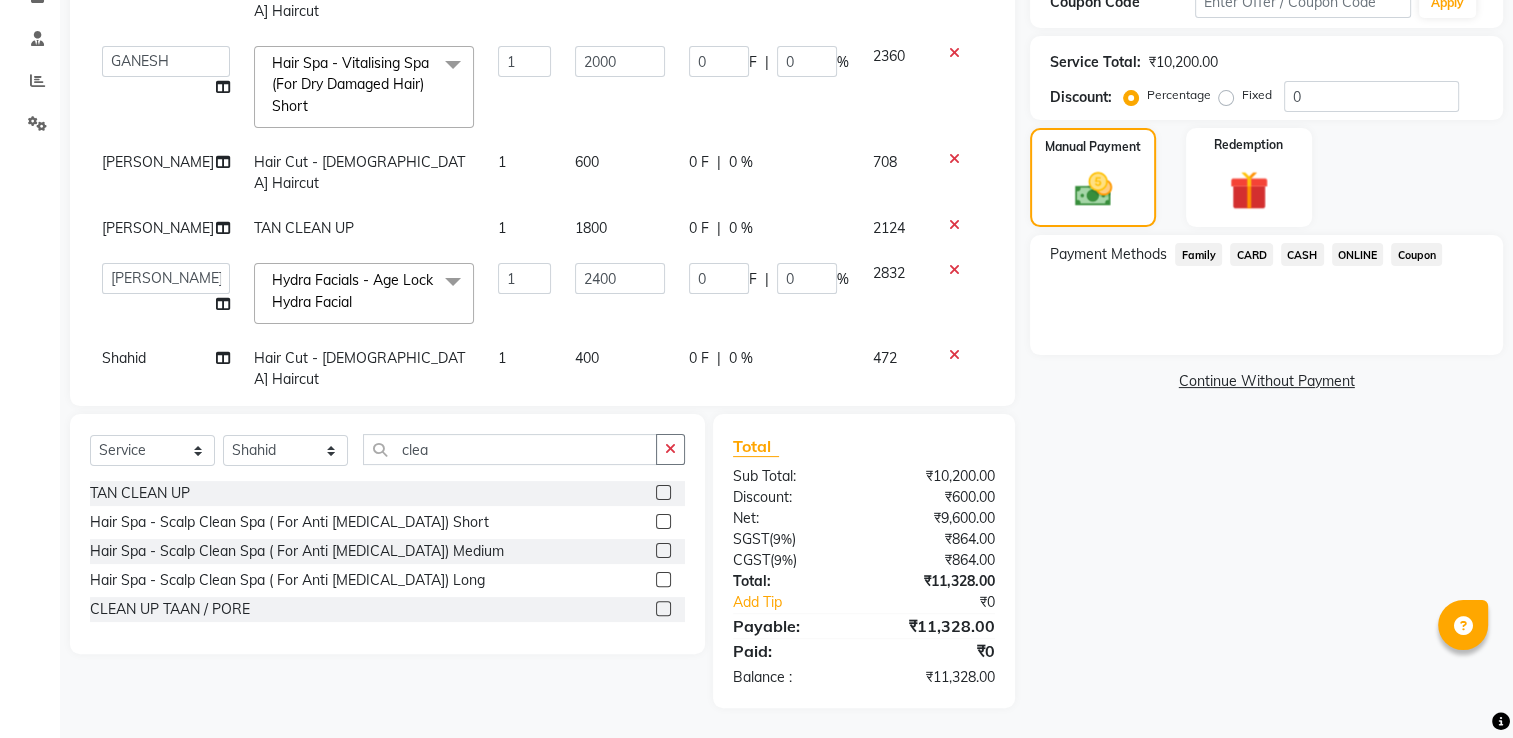 scroll, scrollTop: 49, scrollLeft: 0, axis: vertical 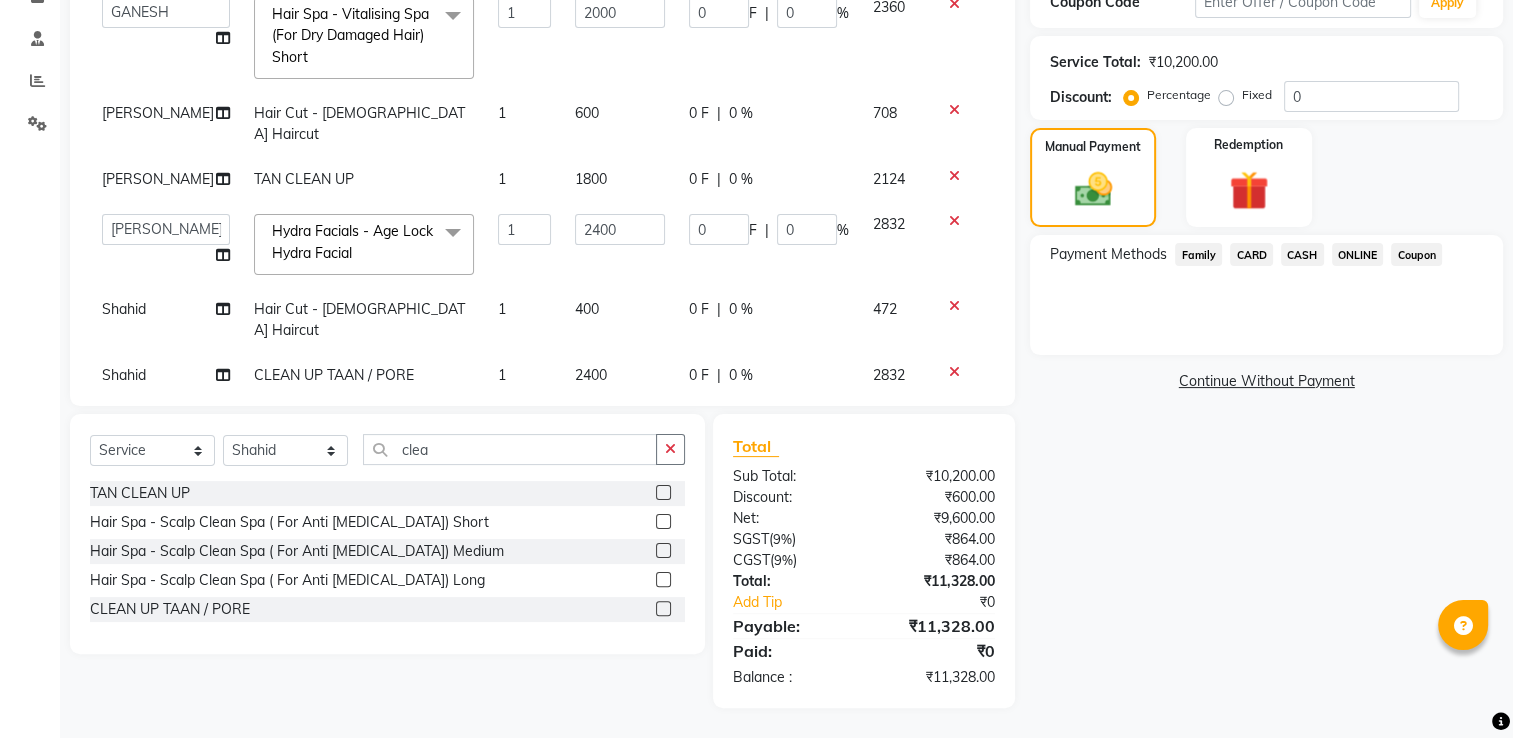 click 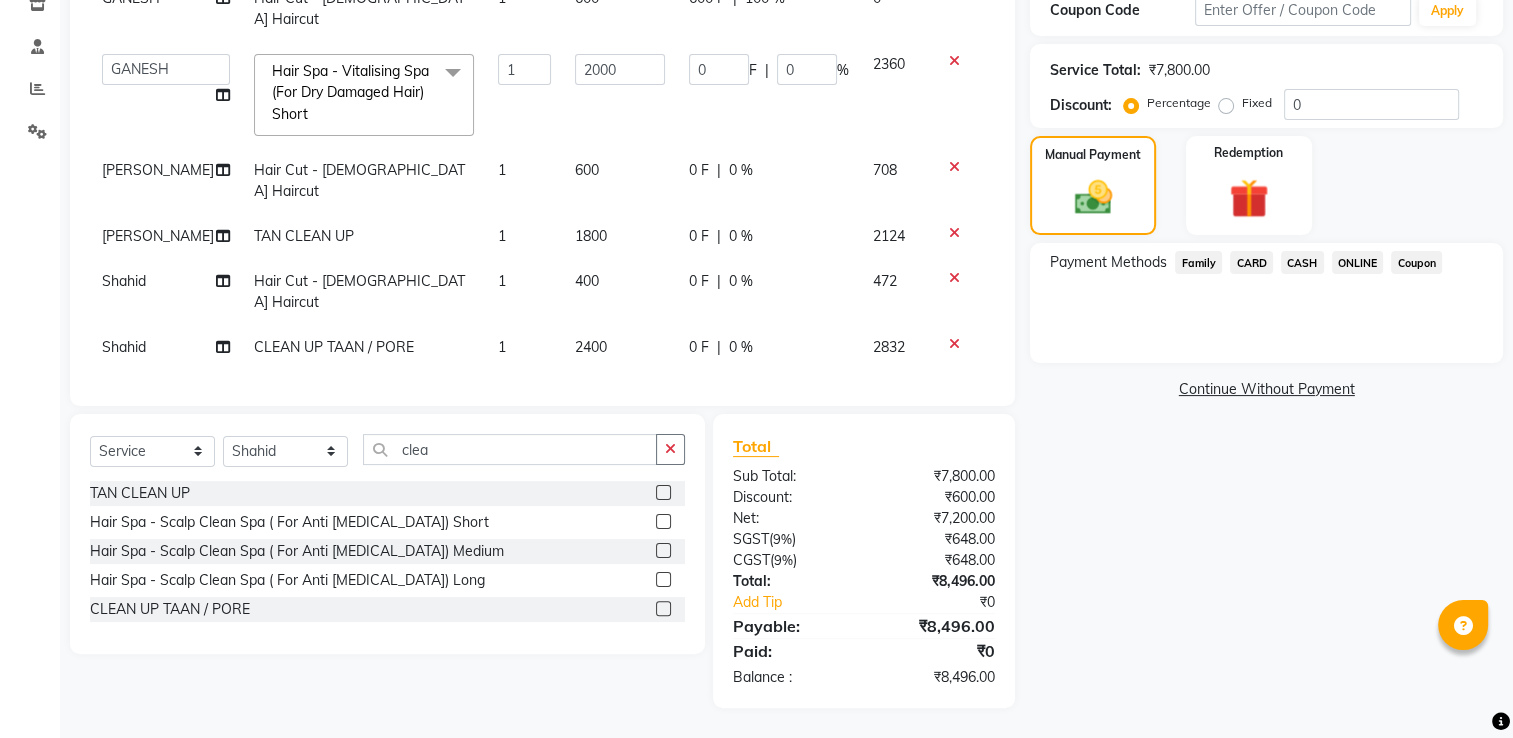 scroll, scrollTop: 312, scrollLeft: 0, axis: vertical 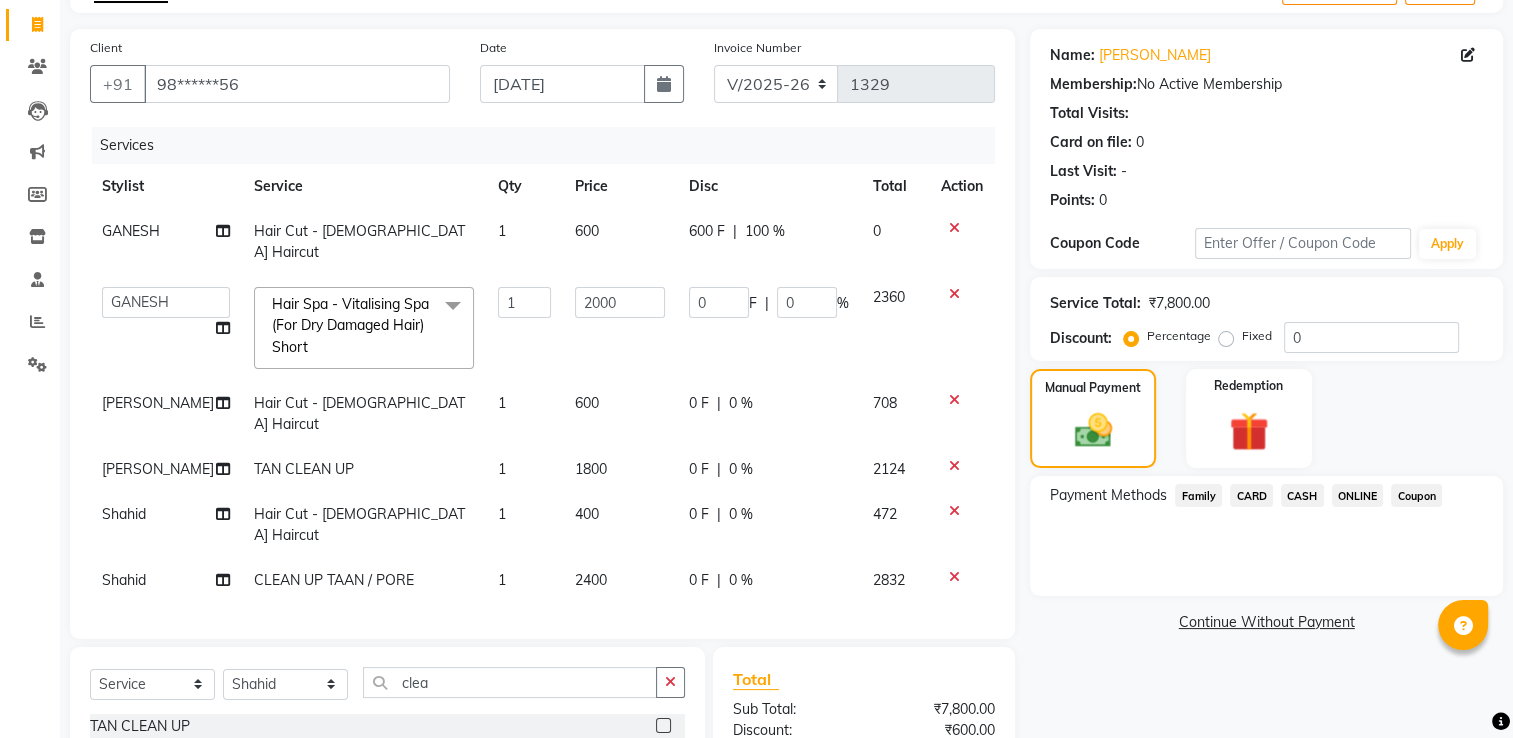 click on "0 F | 0 %" 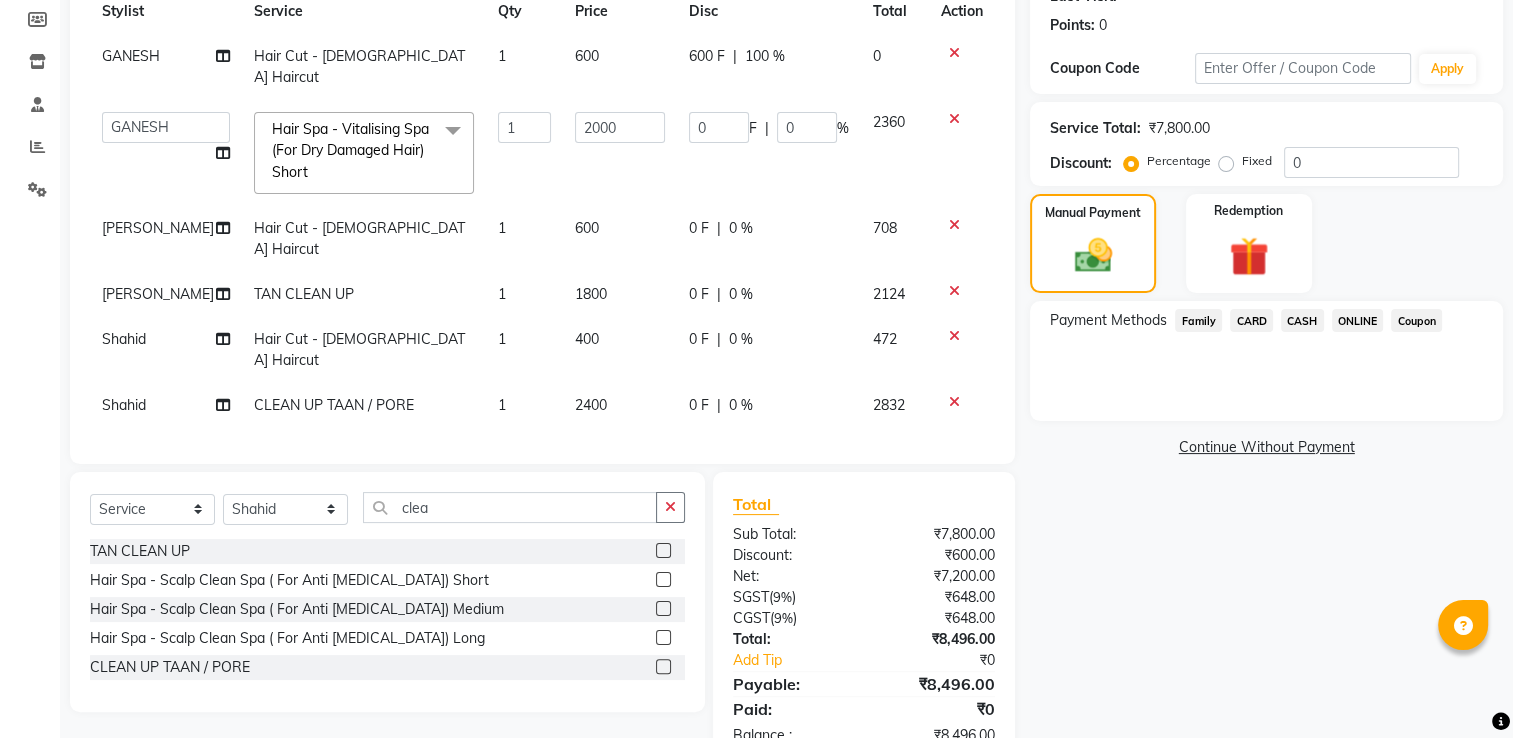 scroll, scrollTop: 312, scrollLeft: 0, axis: vertical 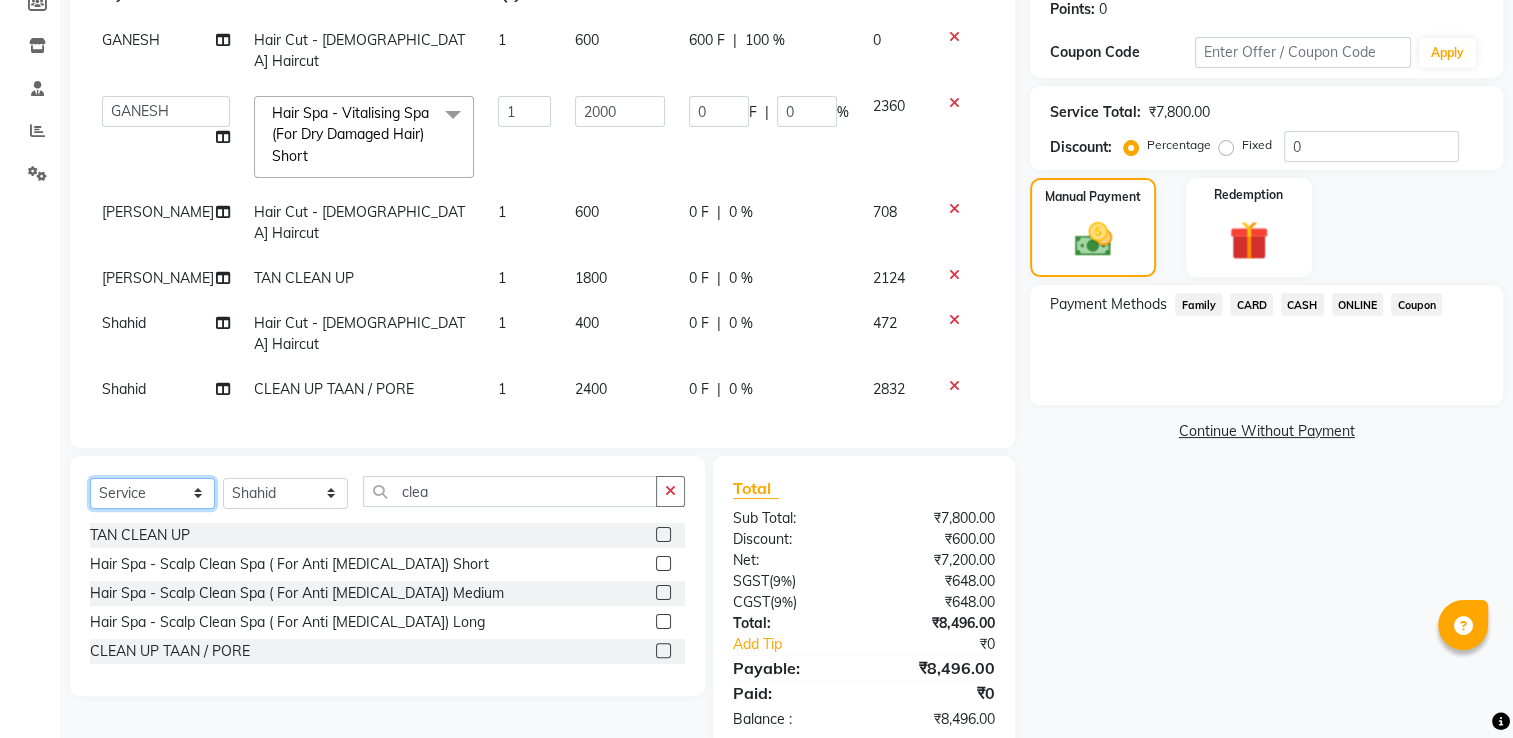 click on "Select  Service  Product  Membership  Package Voucher Prepaid Gift Card" 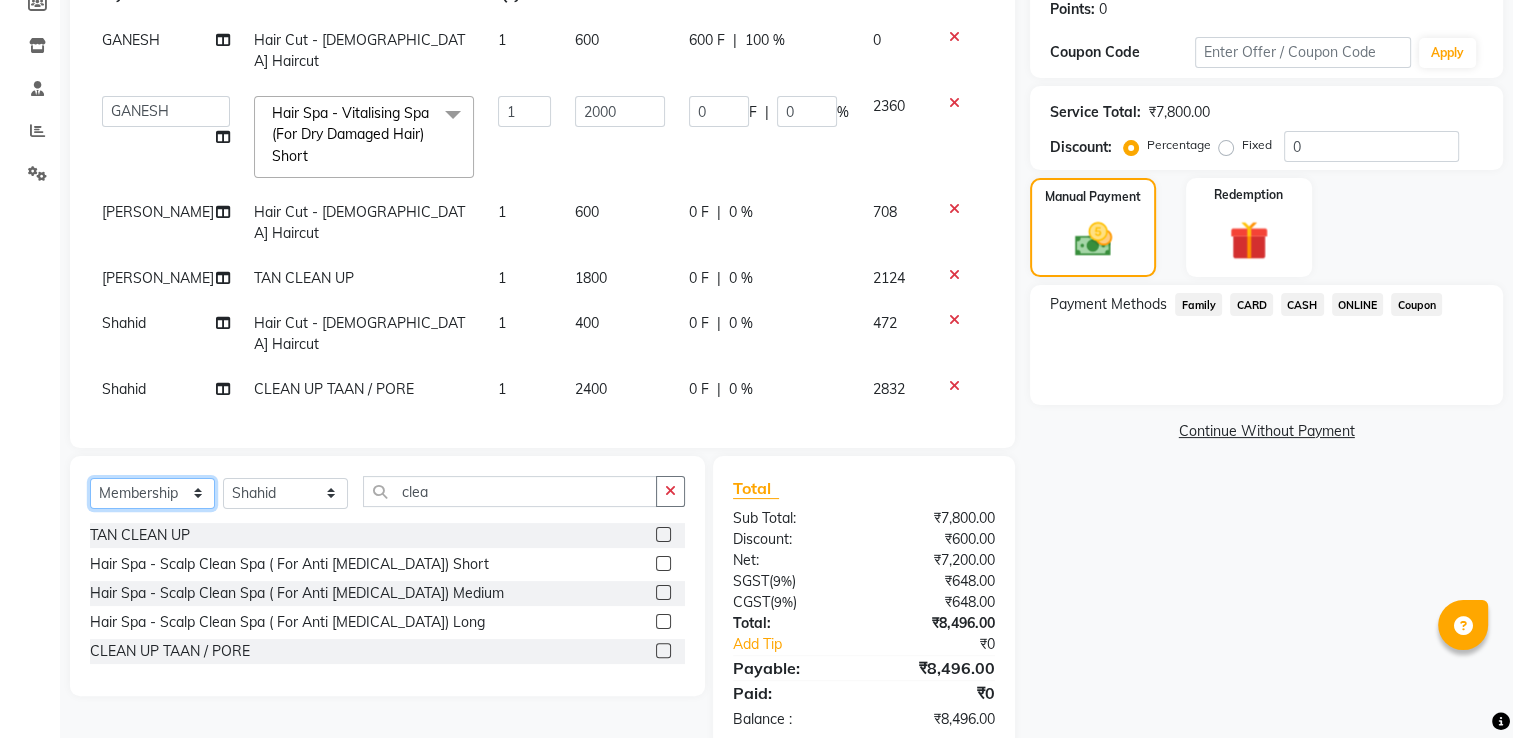 click on "Select  Service  Product  Membership  Package Voucher Prepaid Gift Card" 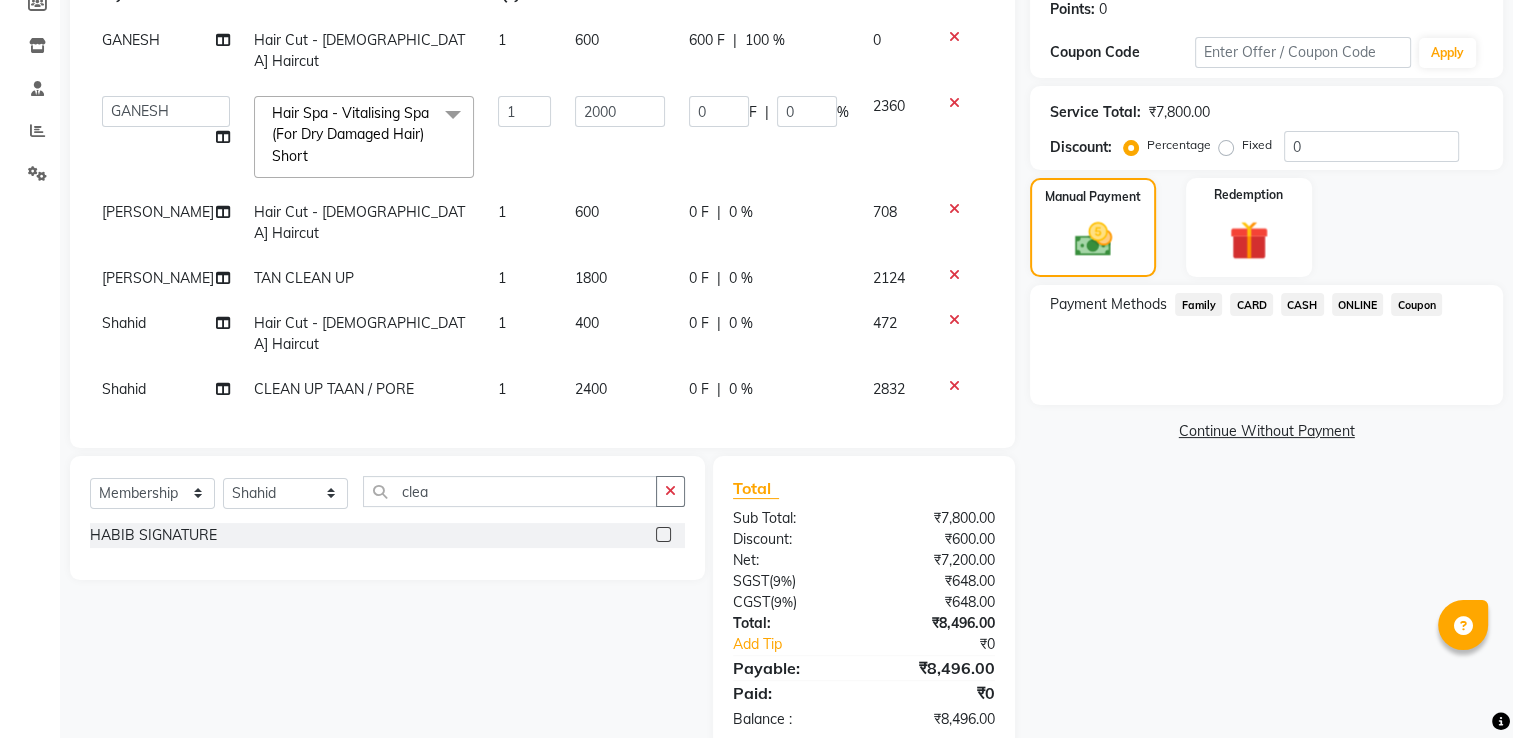 click 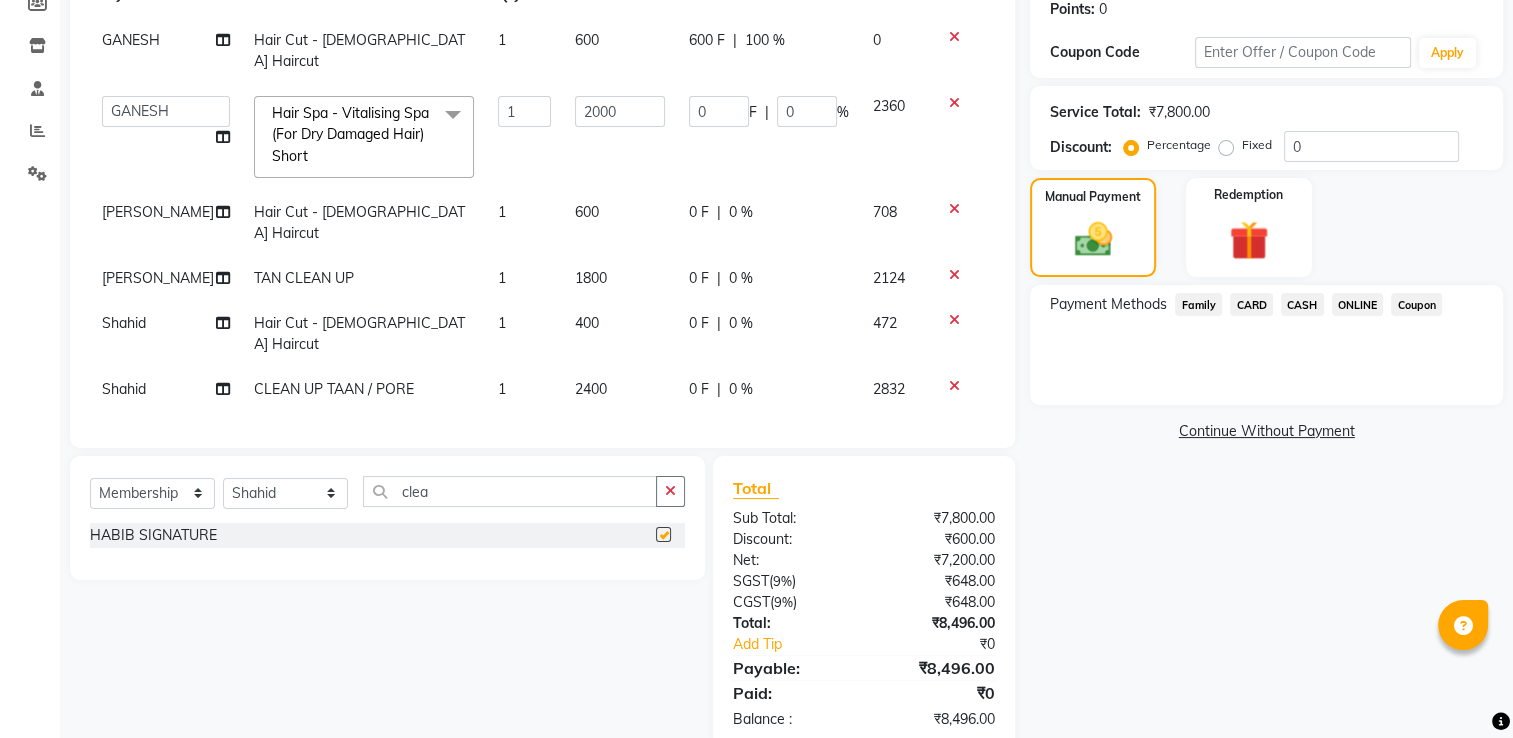 select on "select" 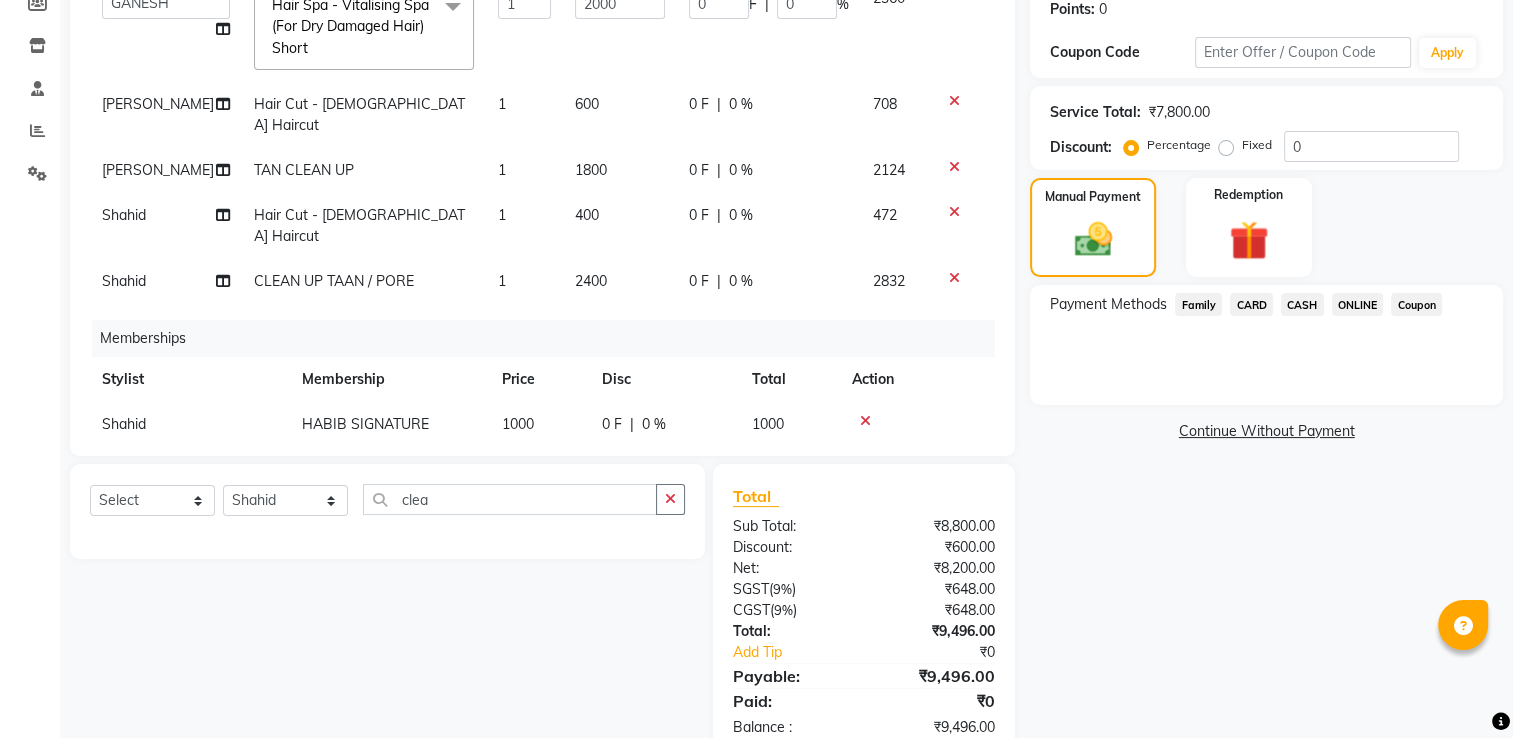 scroll, scrollTop: 108, scrollLeft: 0, axis: vertical 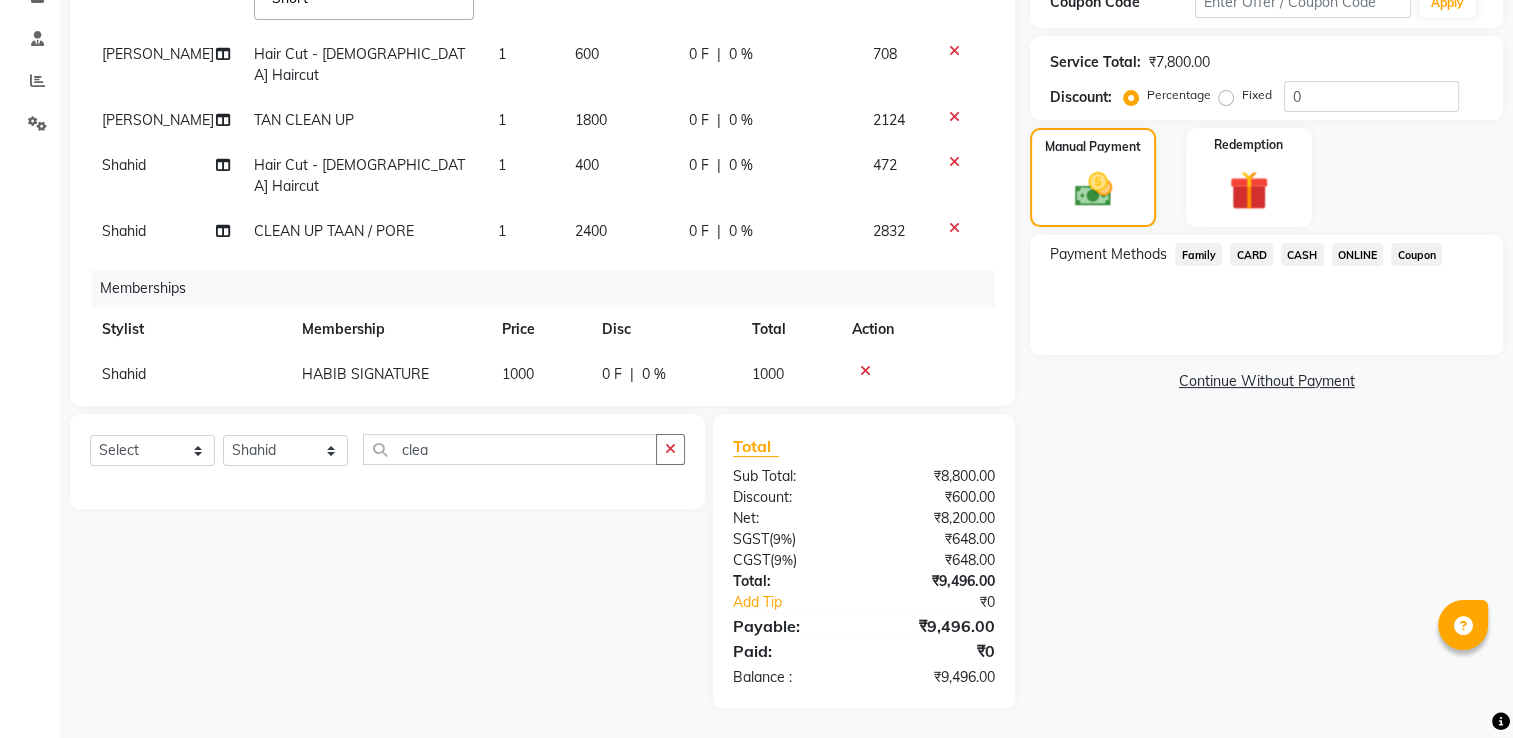 click on "1000" 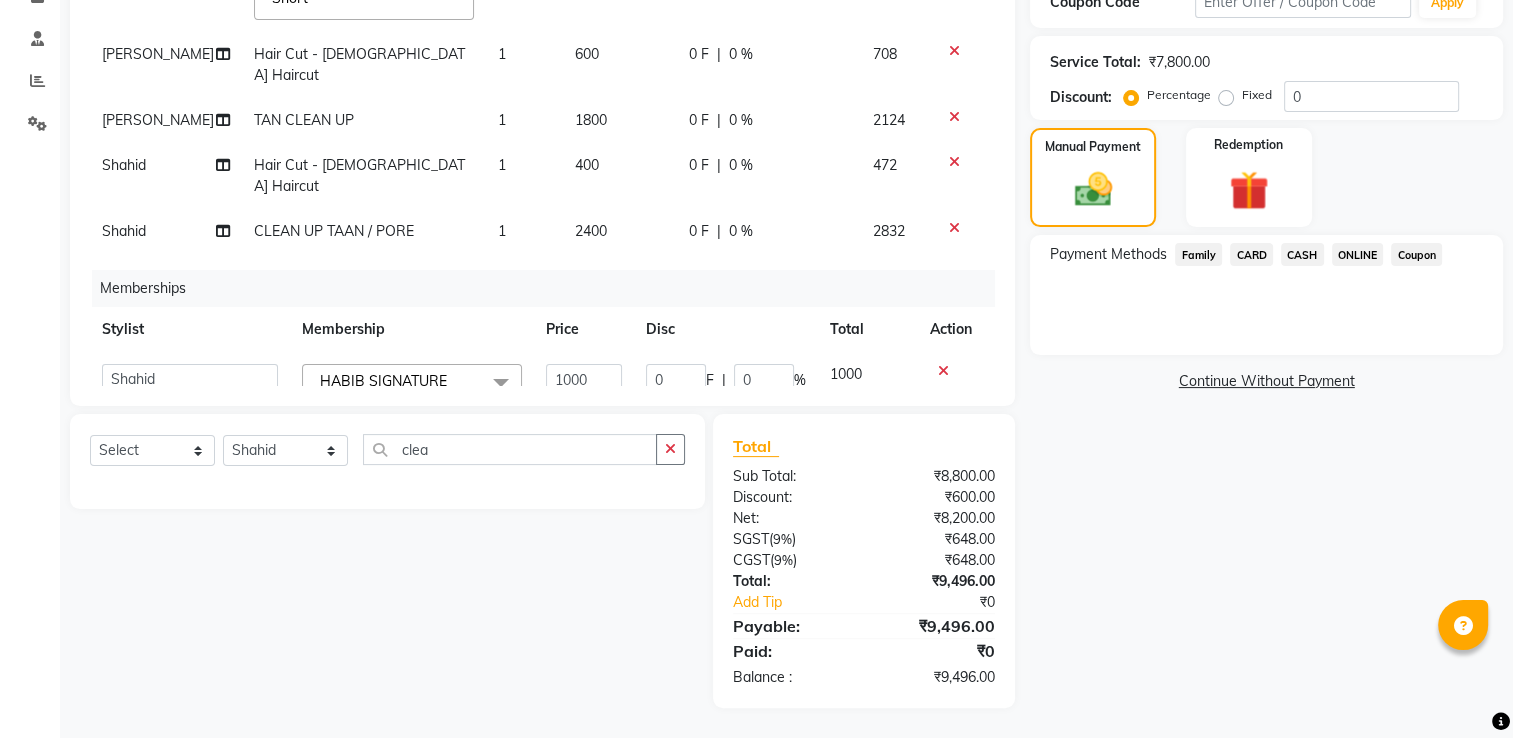 click on "Ankit  [PERSON_NAME] SAUDAGAR   DEVA SIR   Diya   [PERSON_NAME]   [PERSON_NAME]   Manager   [PERSON_NAME]   POOJA   [PERSON_NAME]   [PERSON_NAME]   [PERSON_NAME]   sagar vilaskar   [PERSON_NAME]   [PERSON_NAME] WAKAD 2   SUMIT   Suraj [PERSON_NAME] SIGNATURE  x HABIB SIGNATURE 1000 0 F | 0 % 1000" 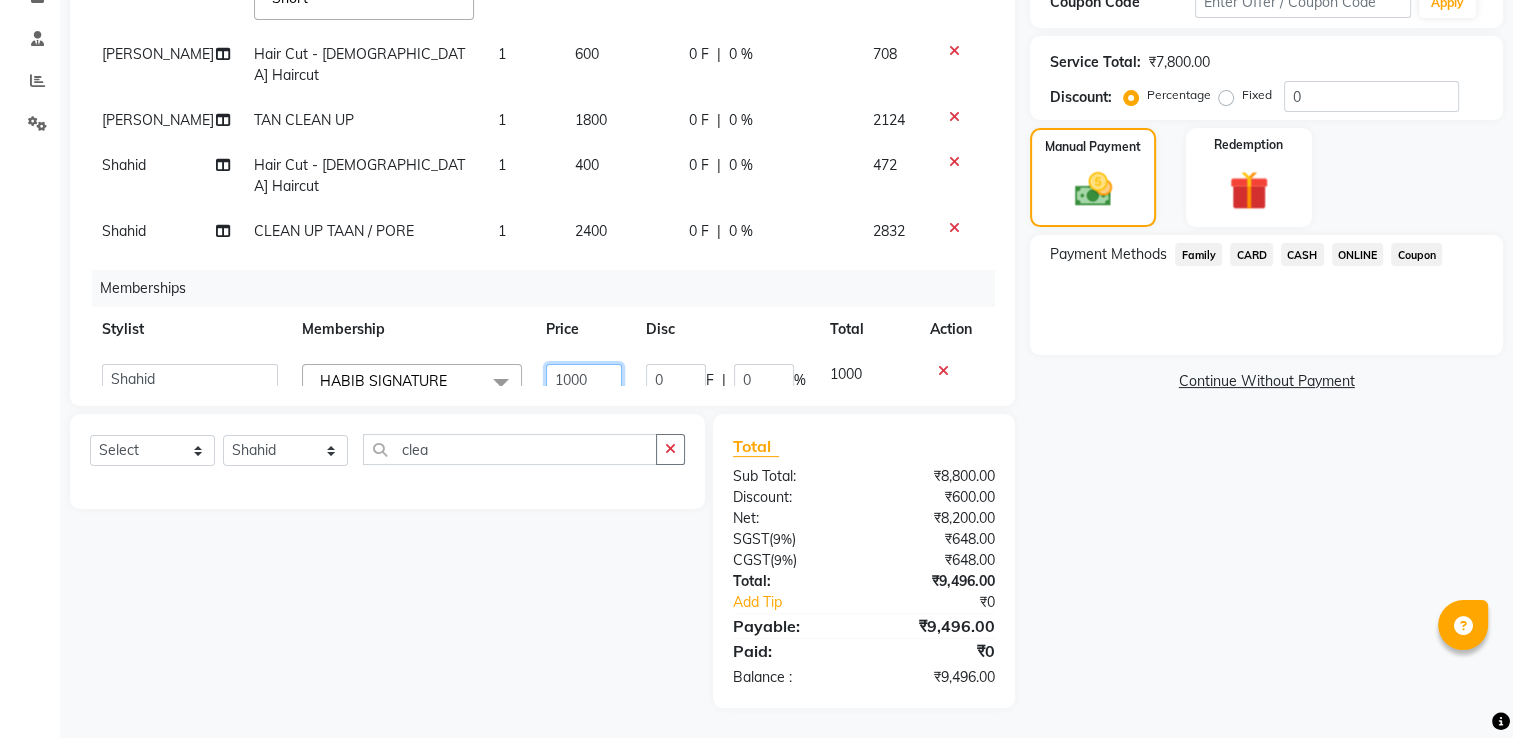 click on "1000" 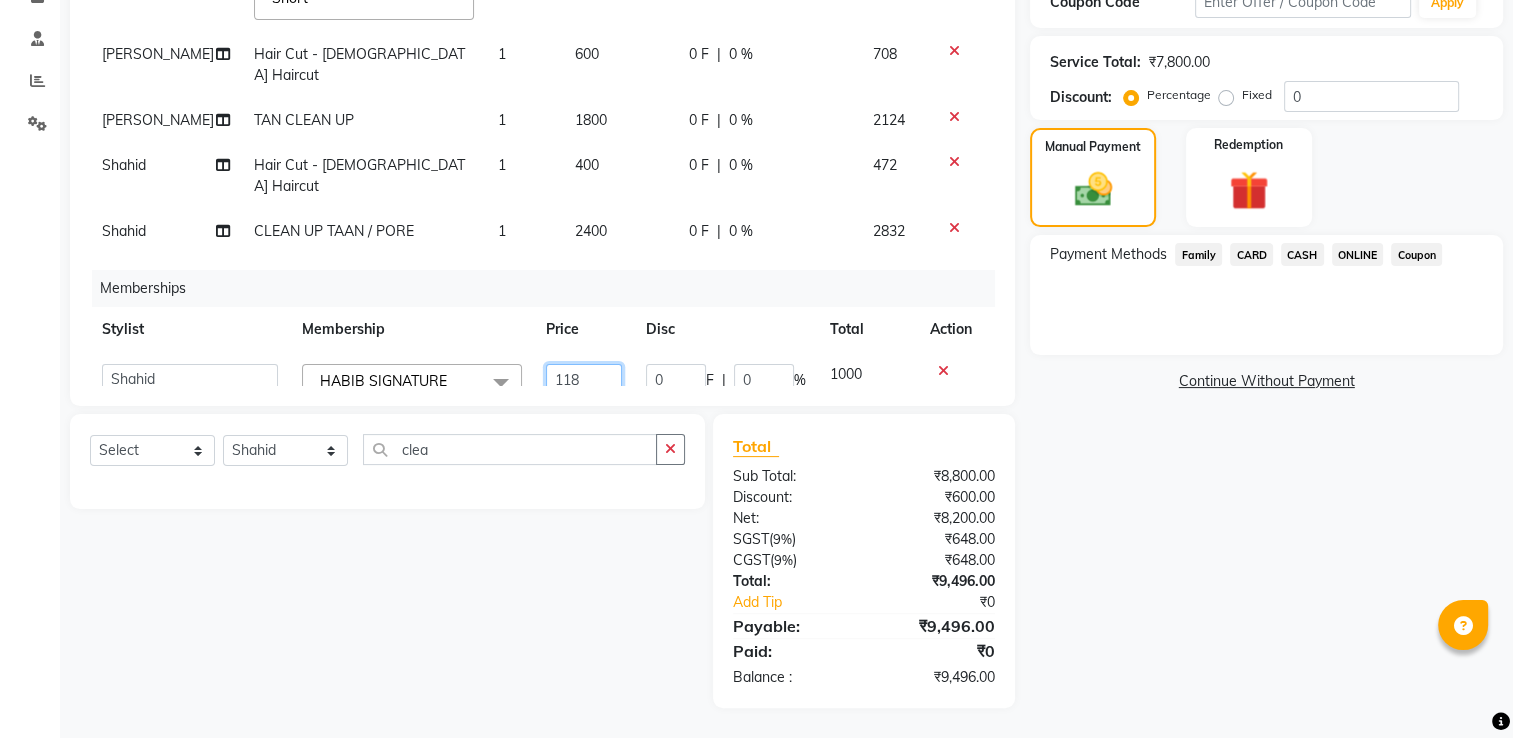 type on "1180" 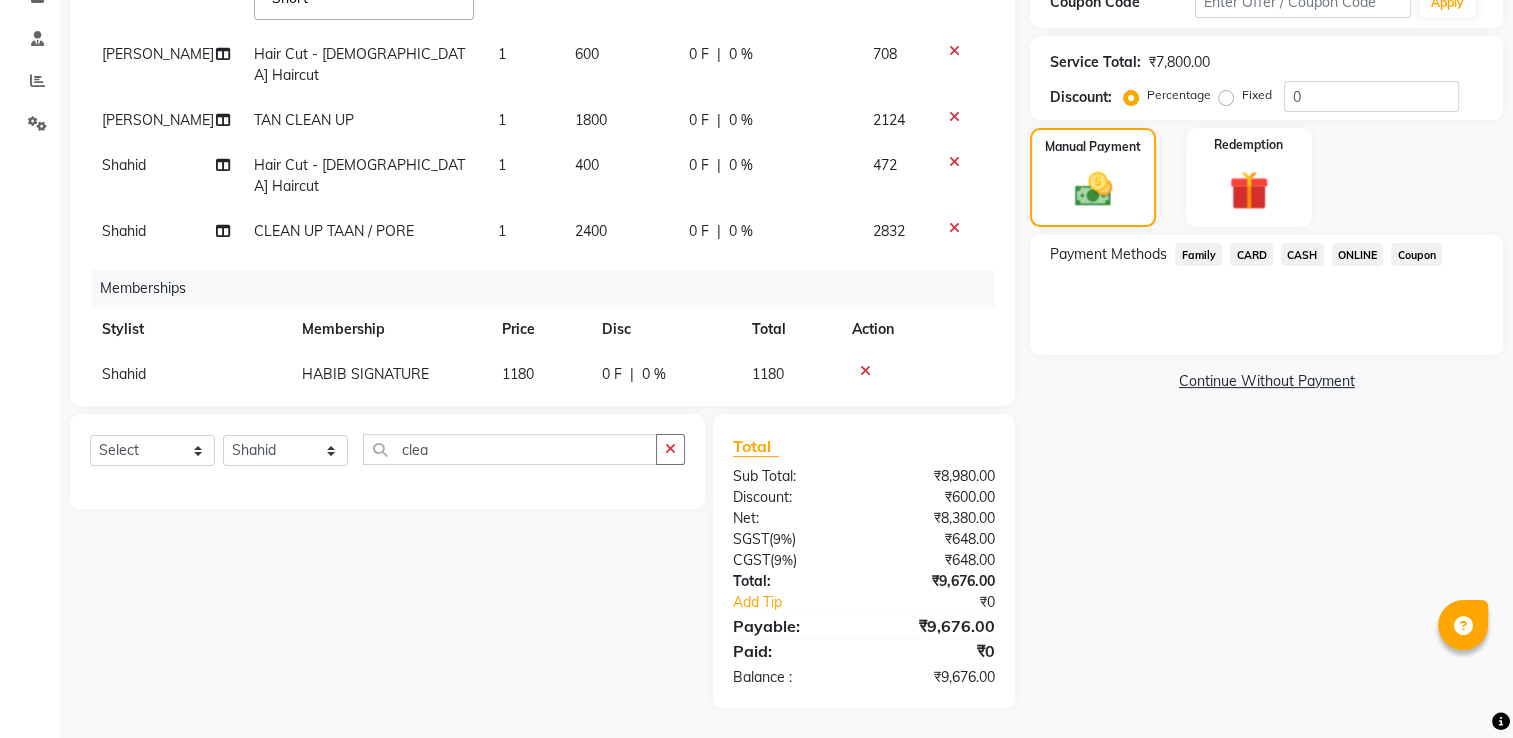 click on "0 F | 0 %" 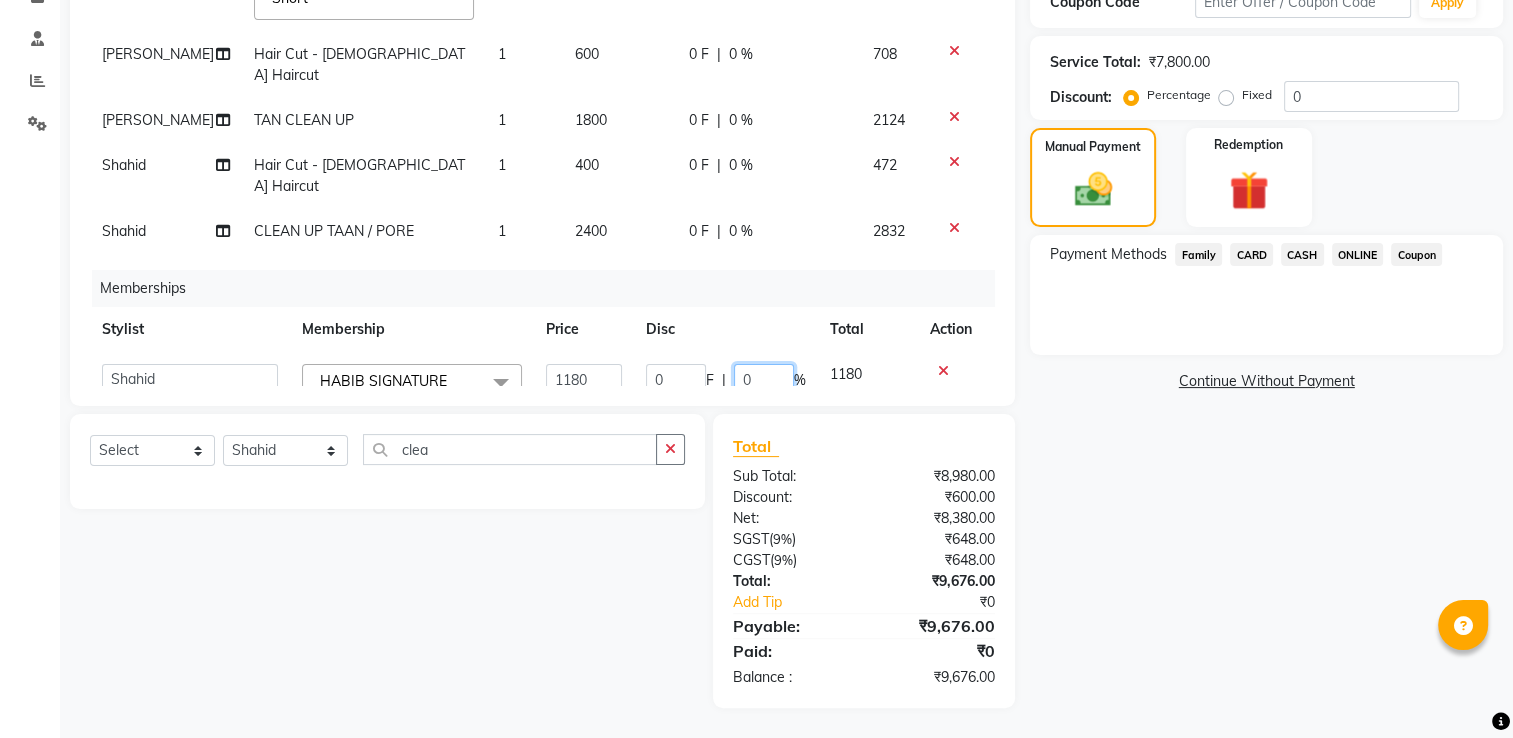 click on "0" 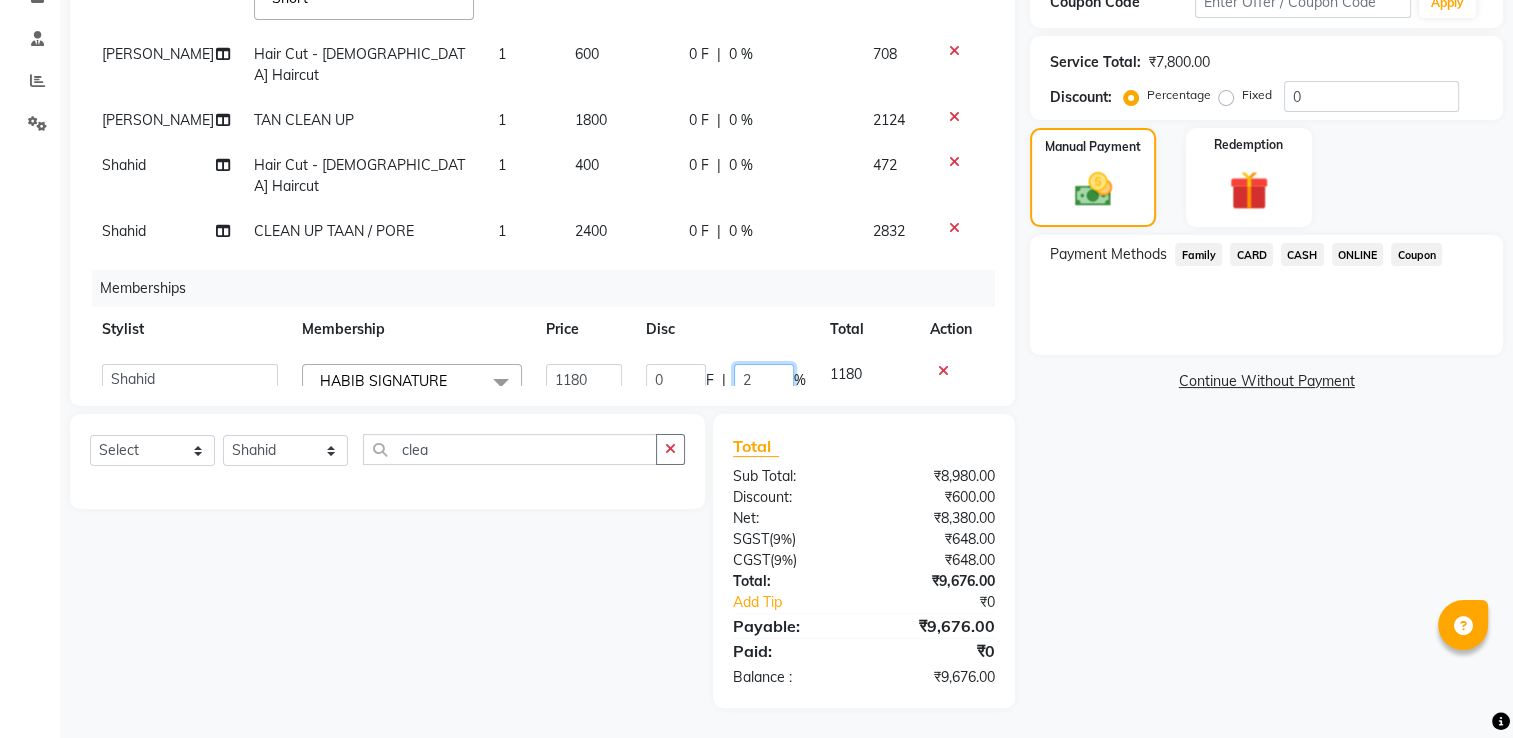 type on "20" 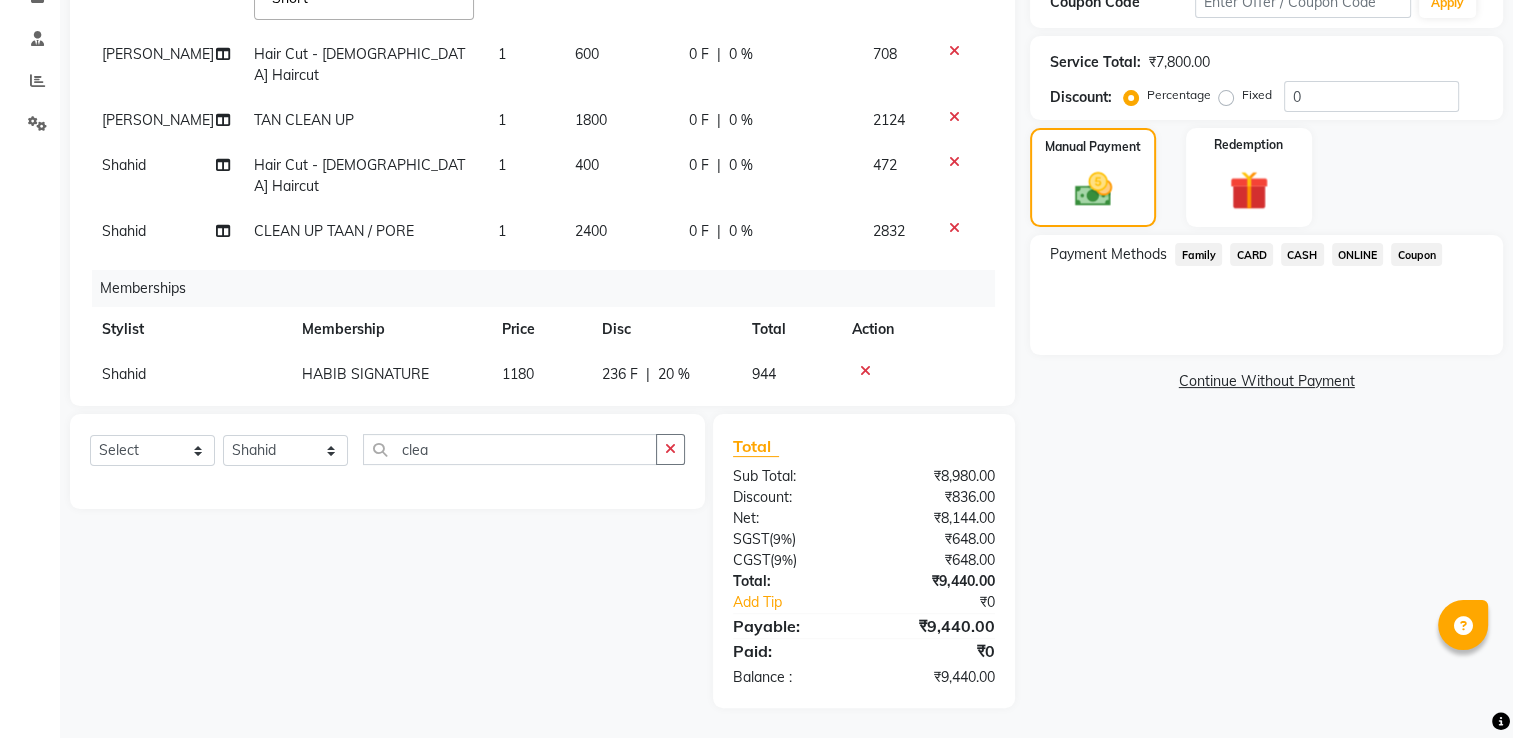 click on "Memberships" 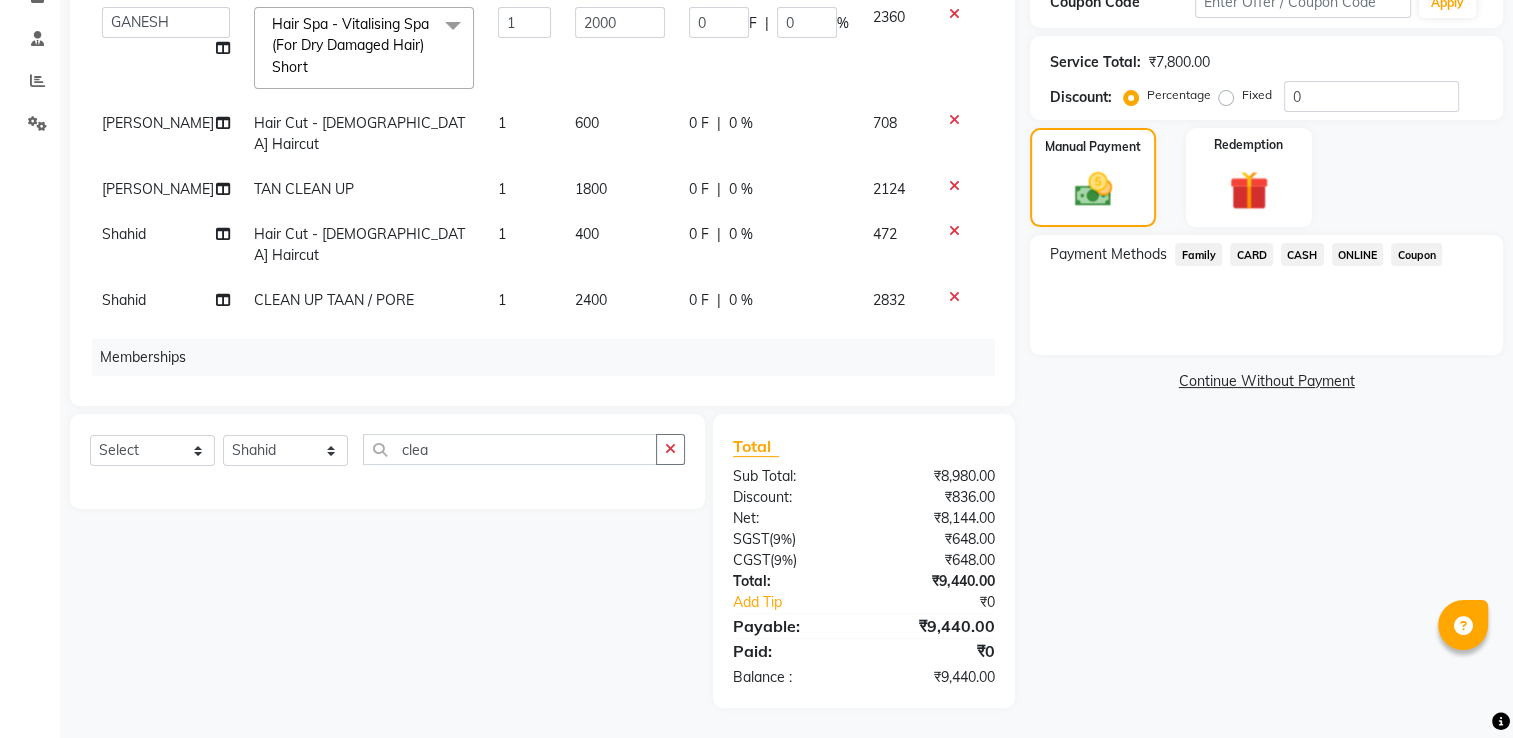 scroll, scrollTop: 0, scrollLeft: 0, axis: both 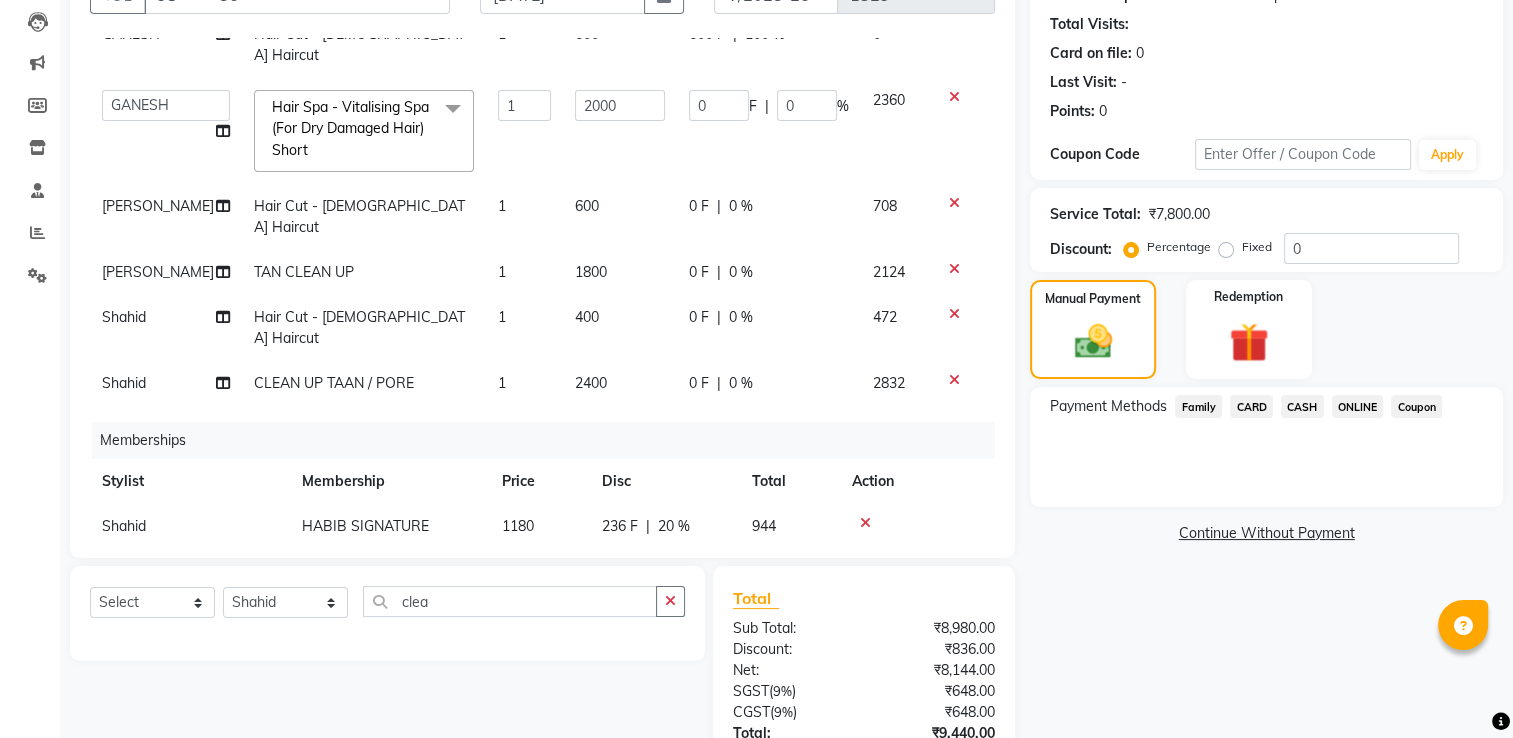 click on "CARD" 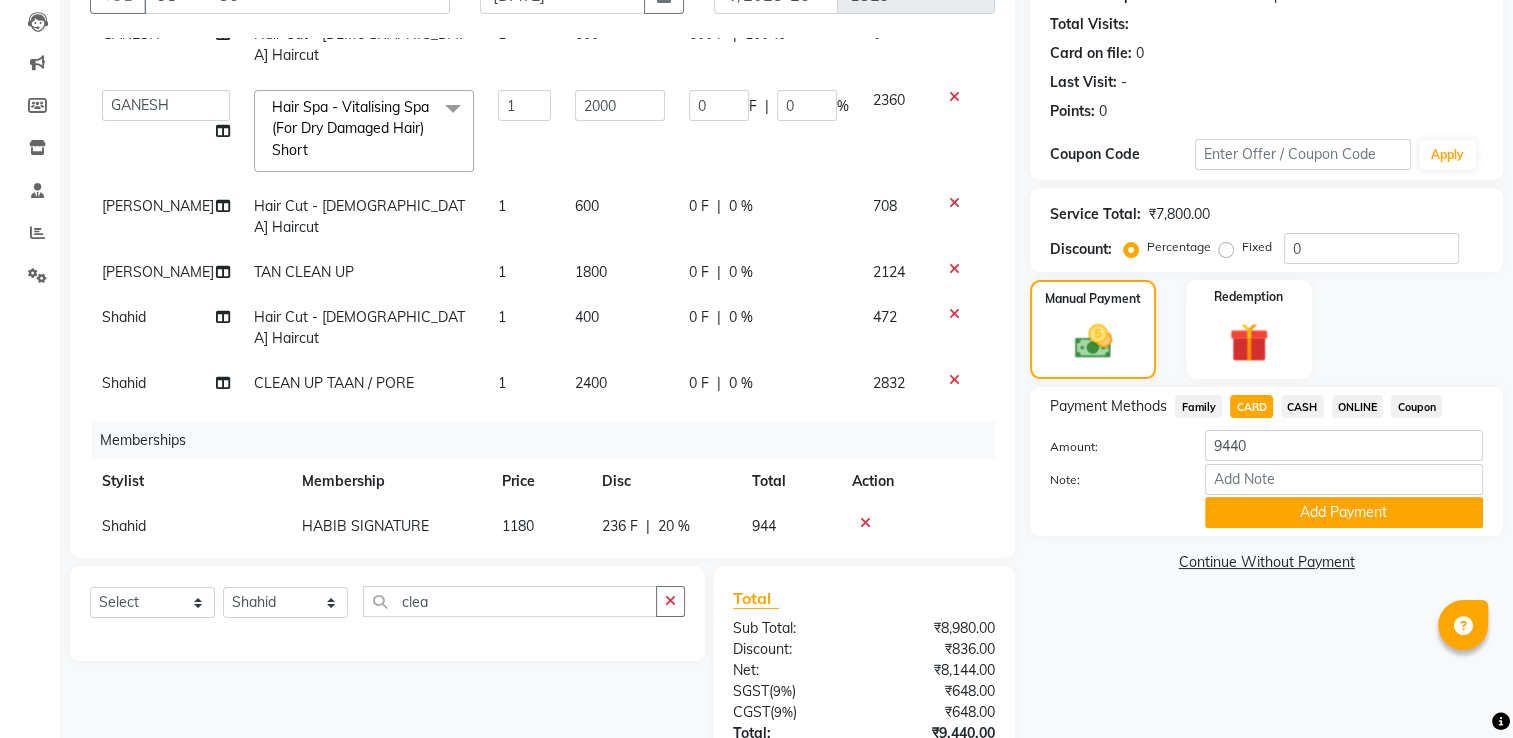 scroll, scrollTop: 0, scrollLeft: 0, axis: both 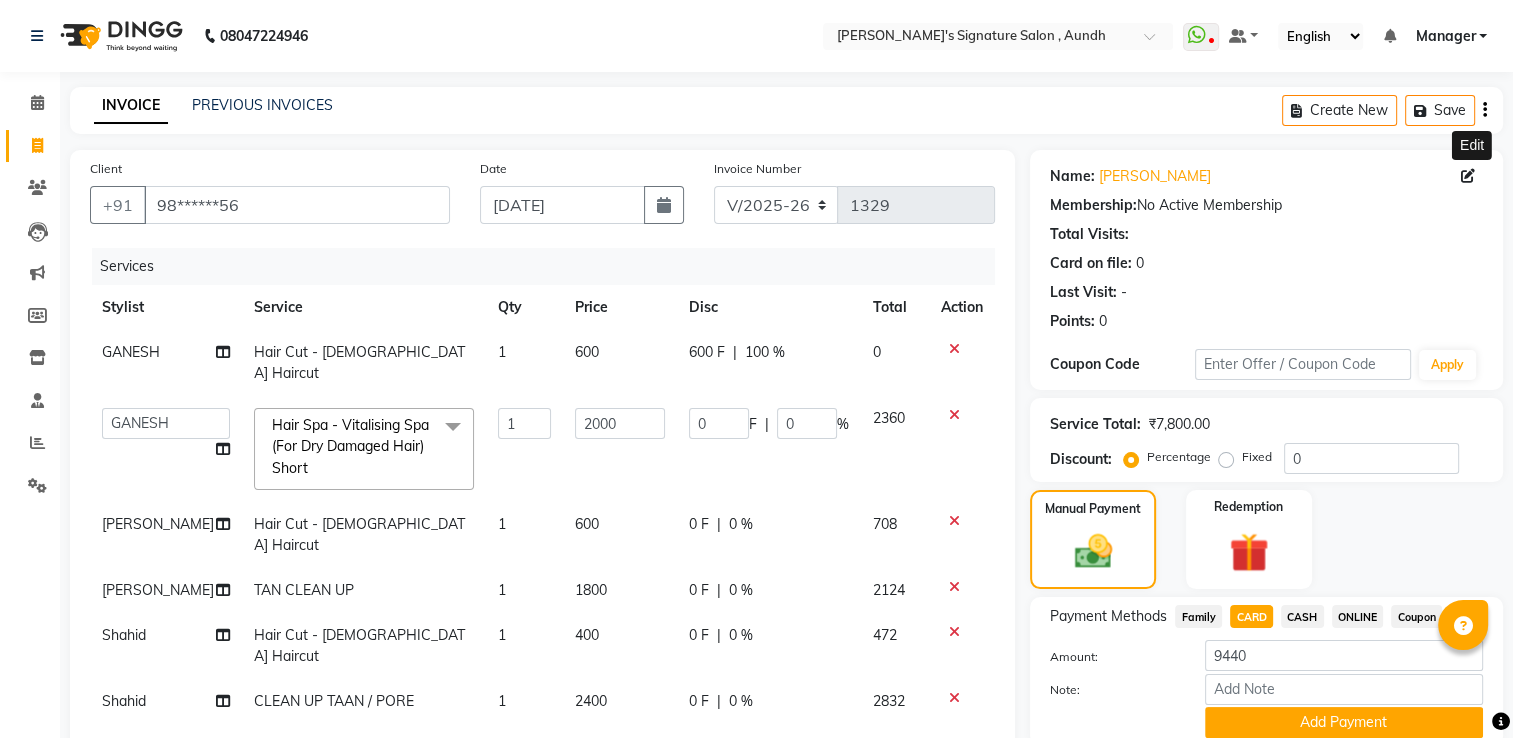 click 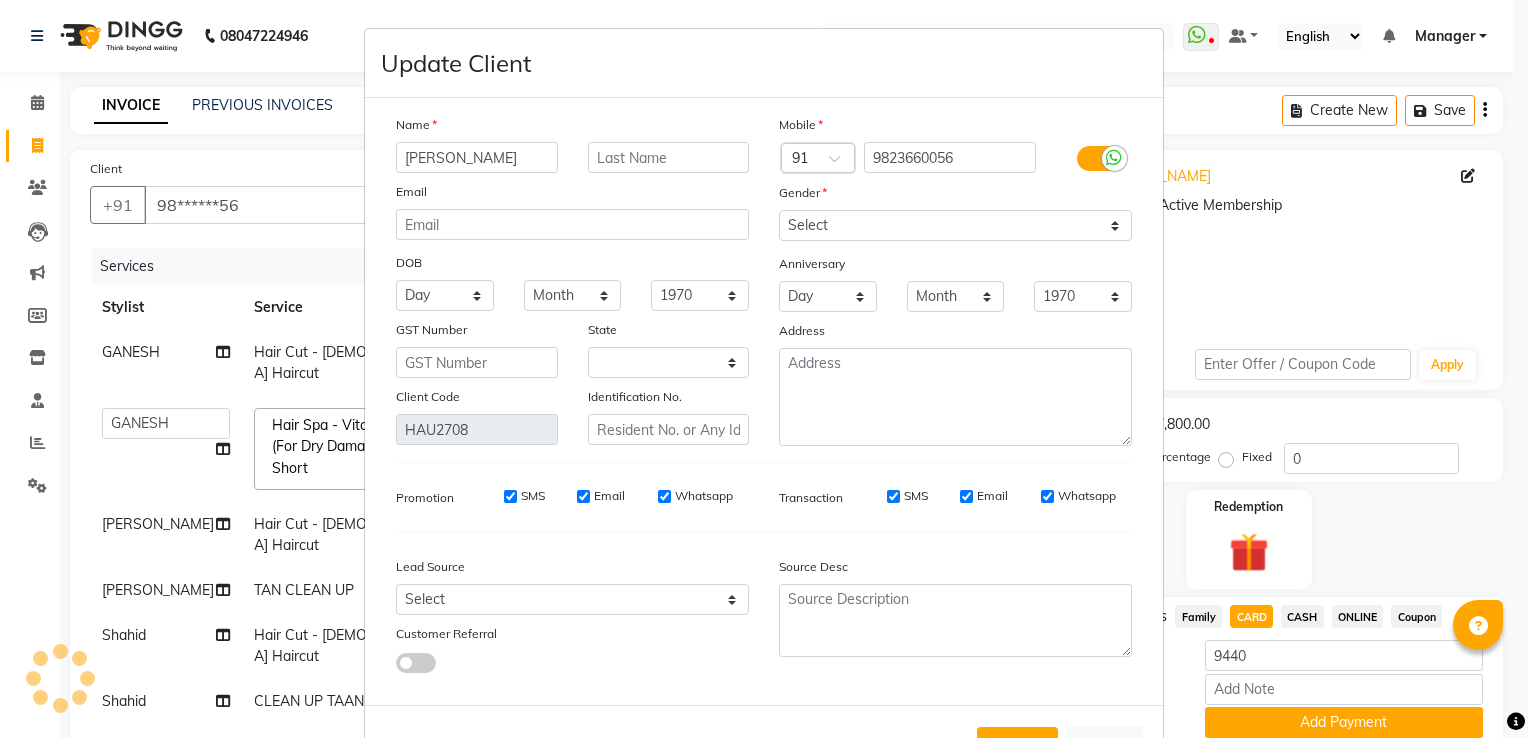 select on "22" 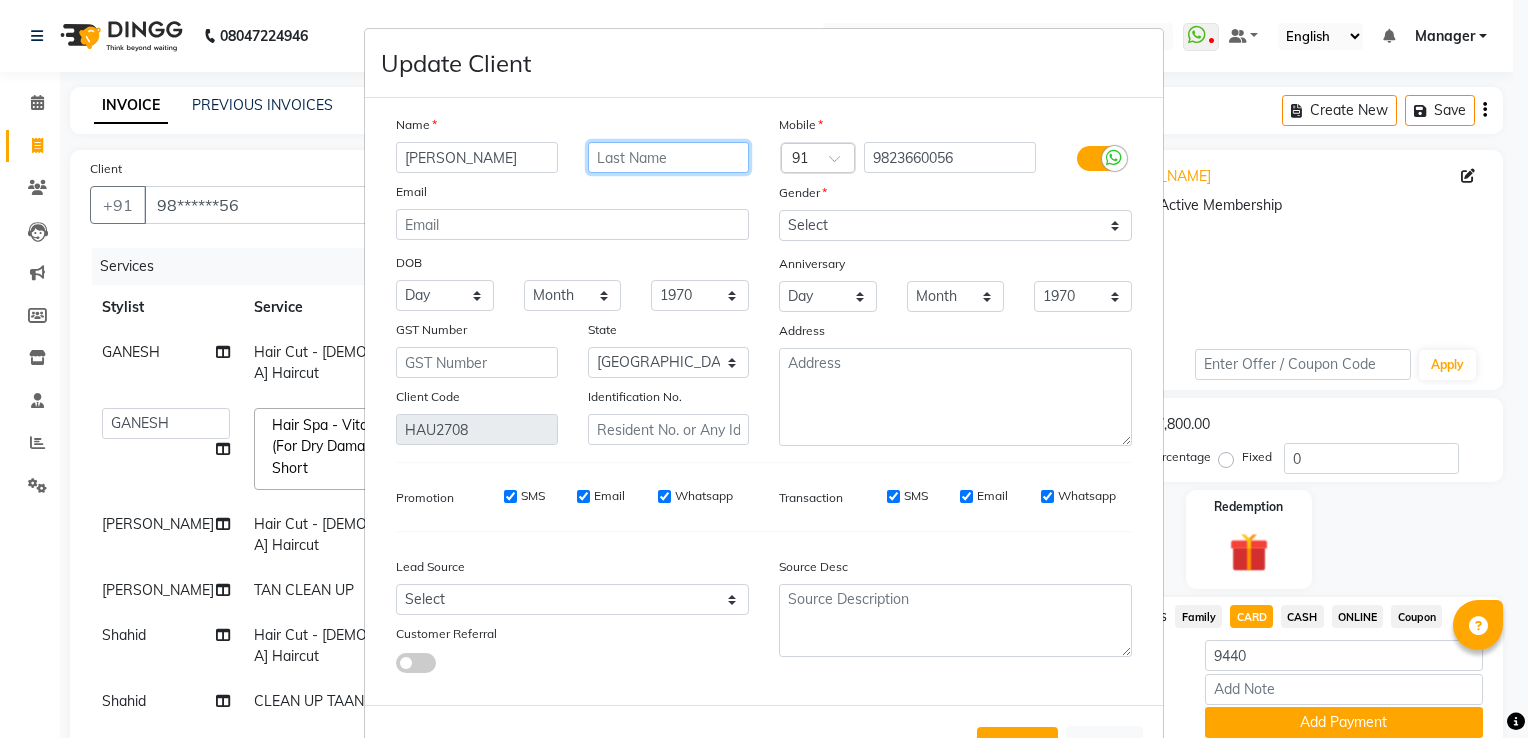 click at bounding box center (669, 157) 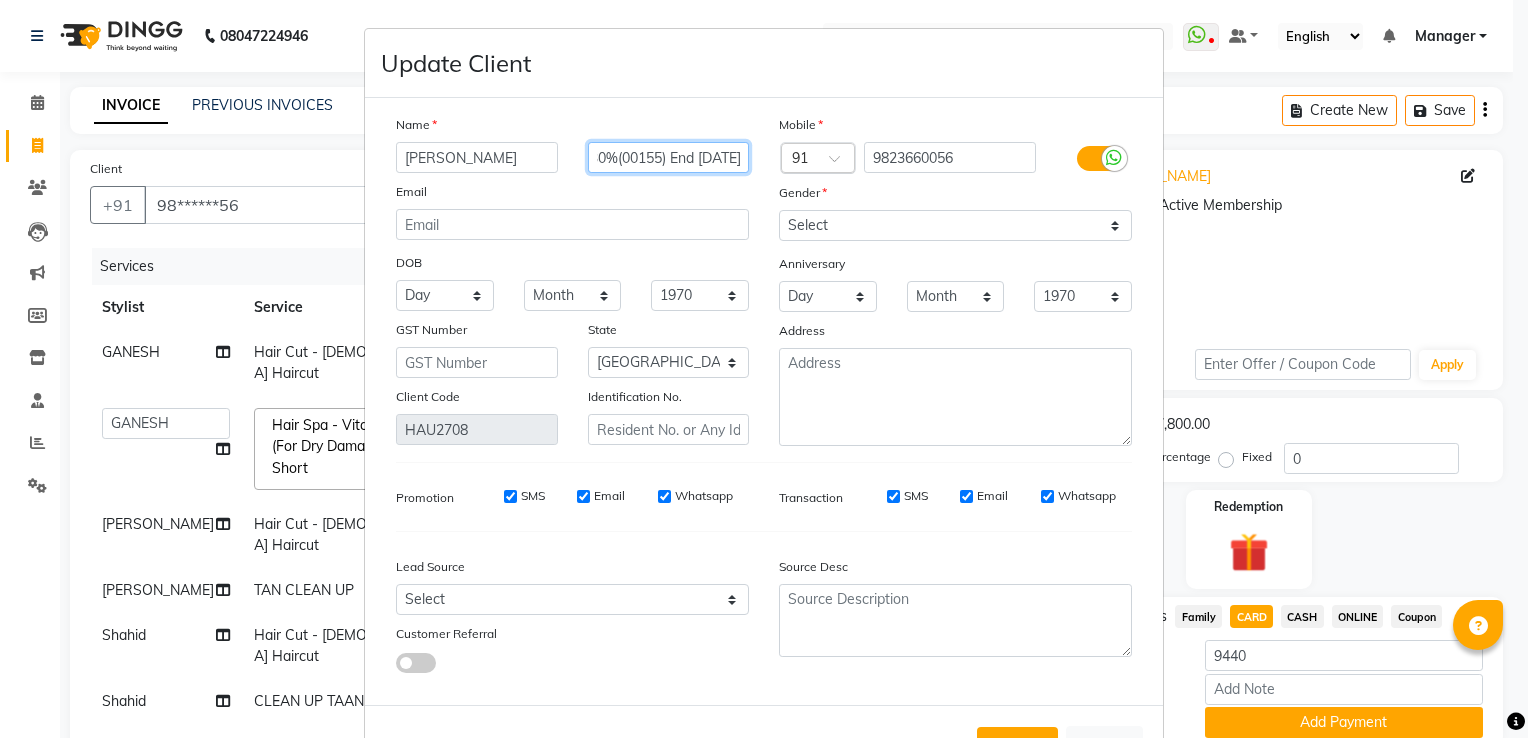 scroll, scrollTop: 0, scrollLeft: 58, axis: horizontal 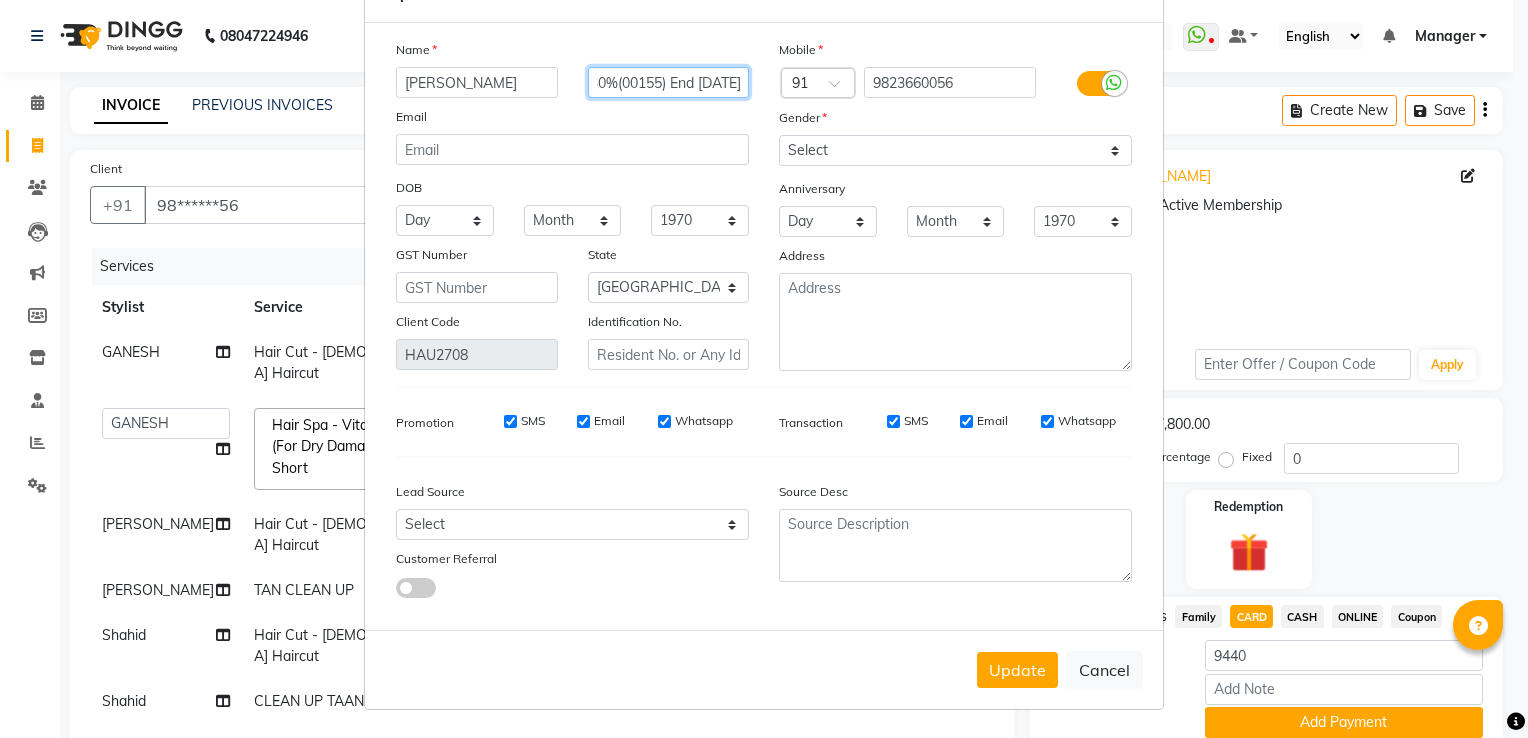 type on "M30%(00155) End [DATE]" 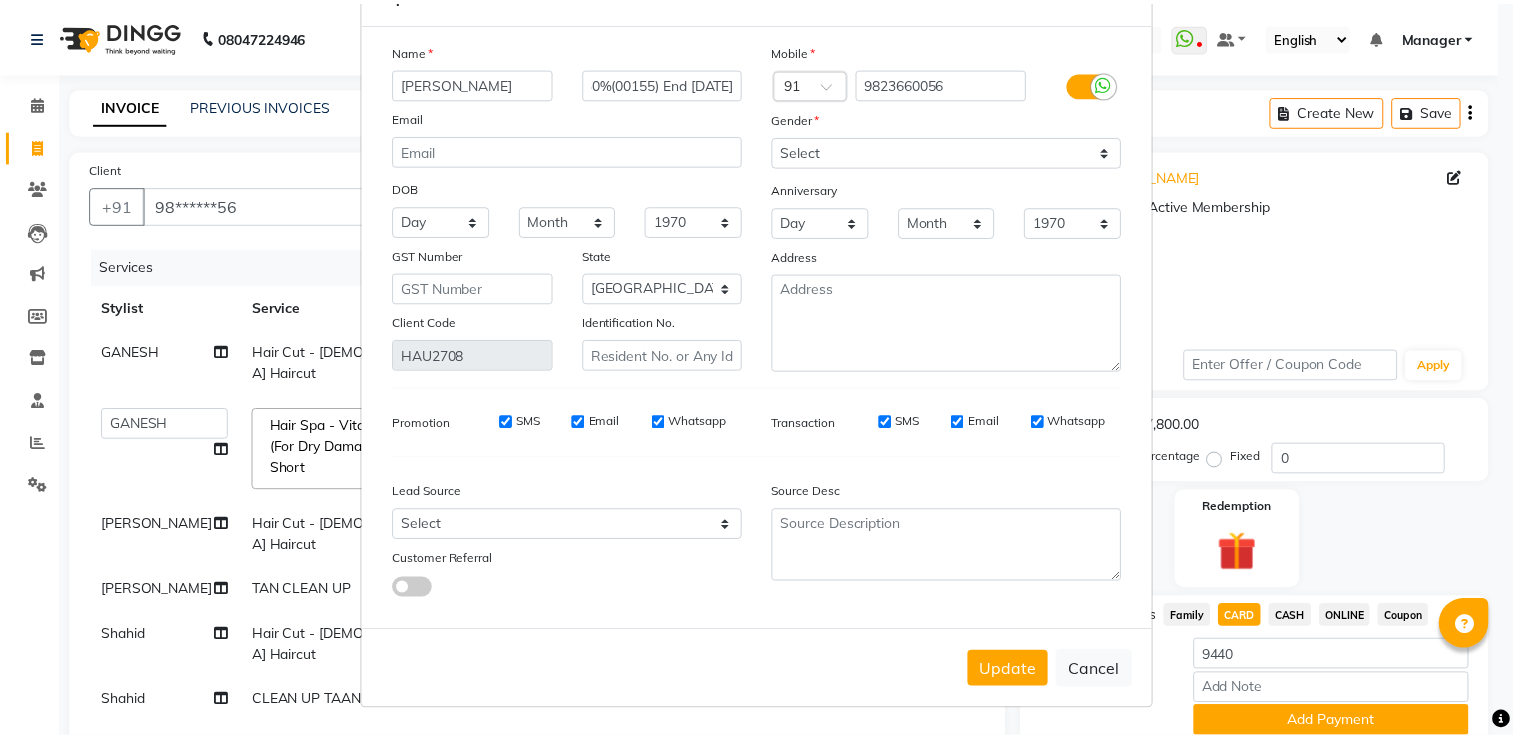 scroll, scrollTop: 0, scrollLeft: 0, axis: both 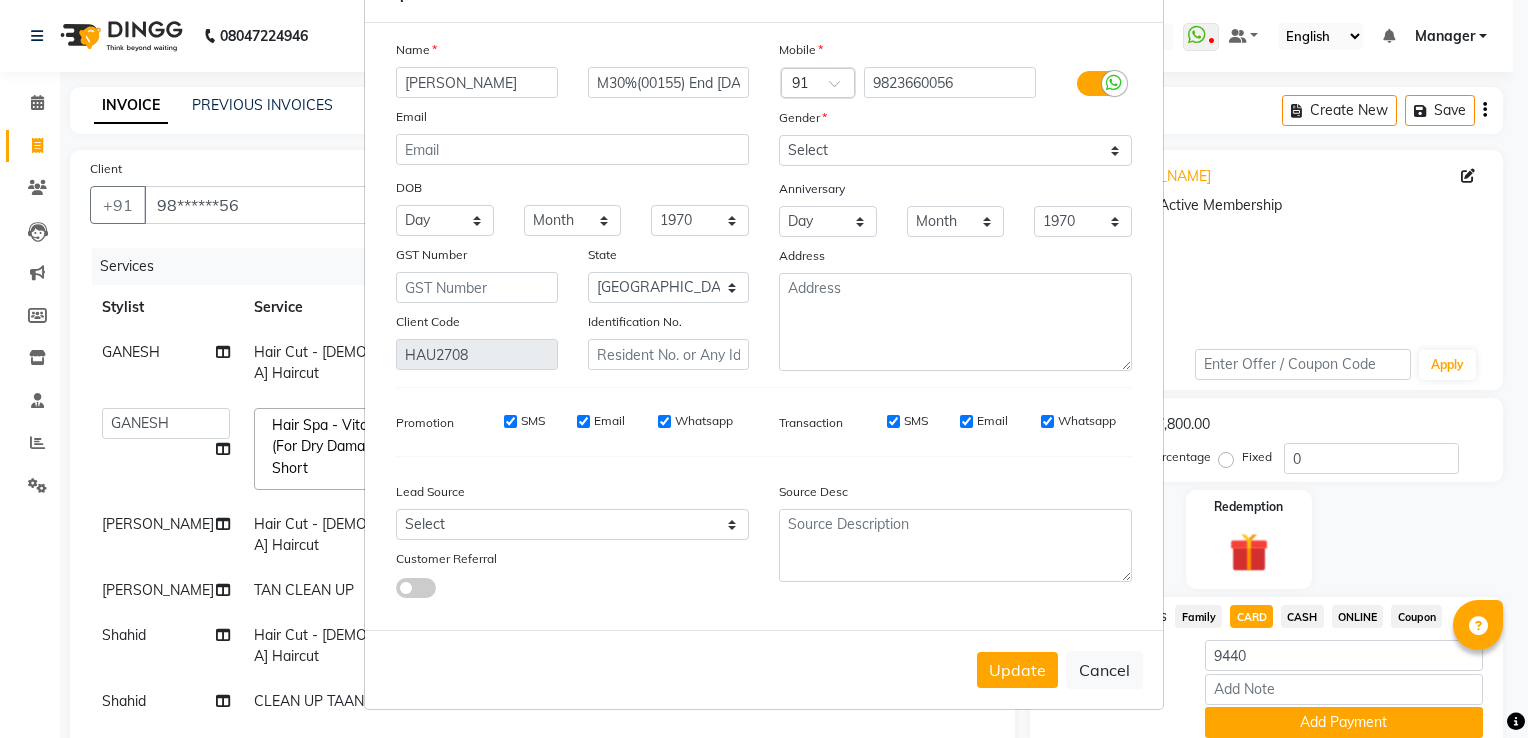 click on "Address" at bounding box center (955, 259) 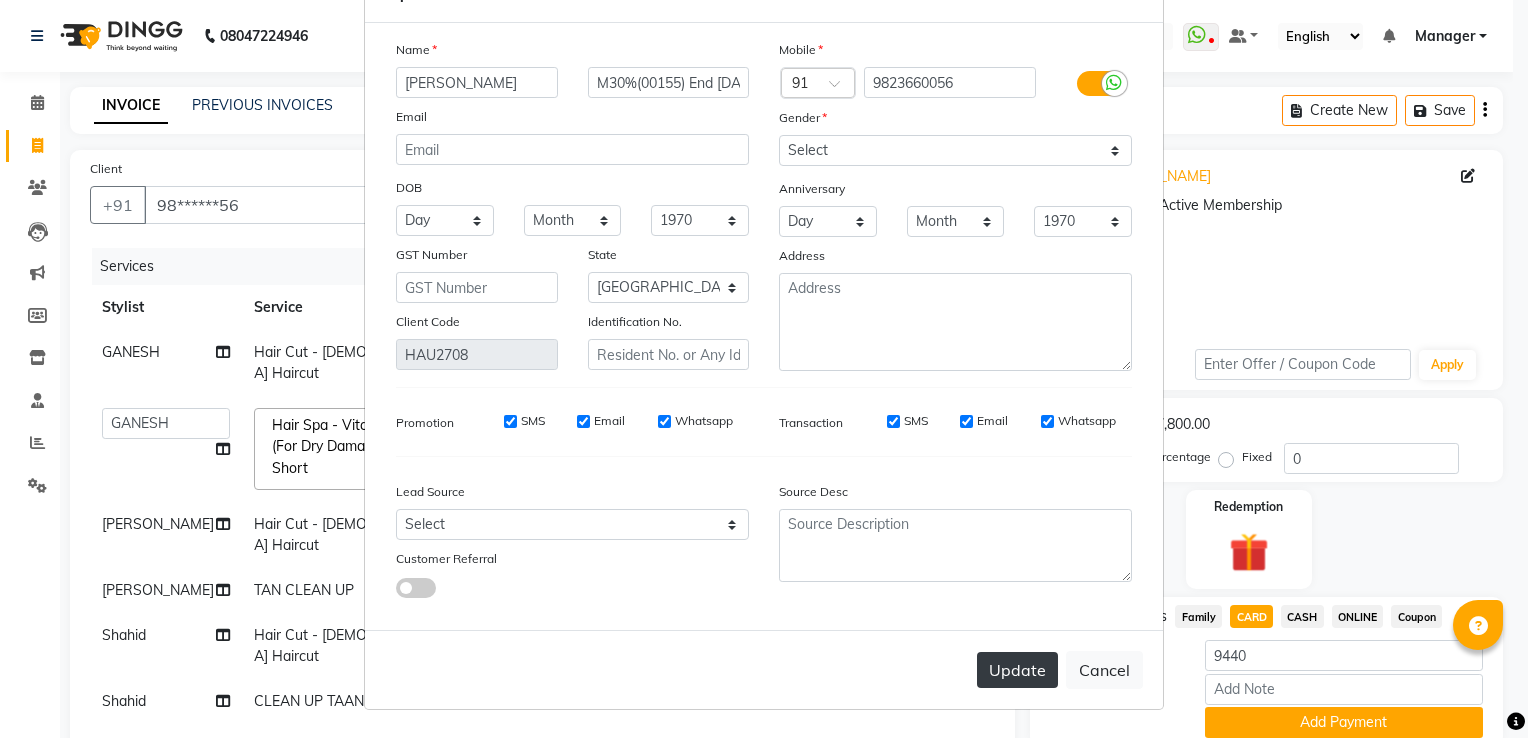 click on "Update" at bounding box center (1017, 670) 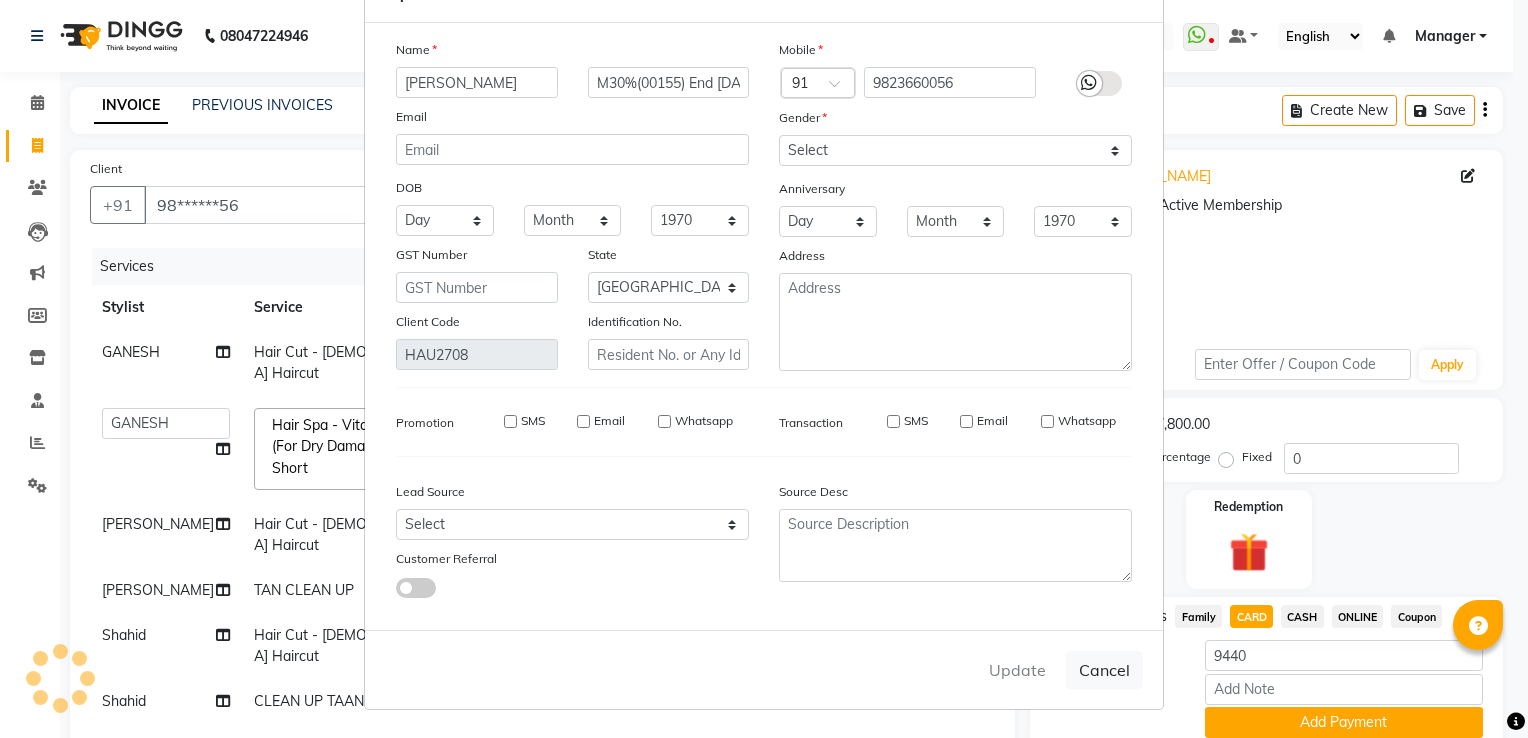 type 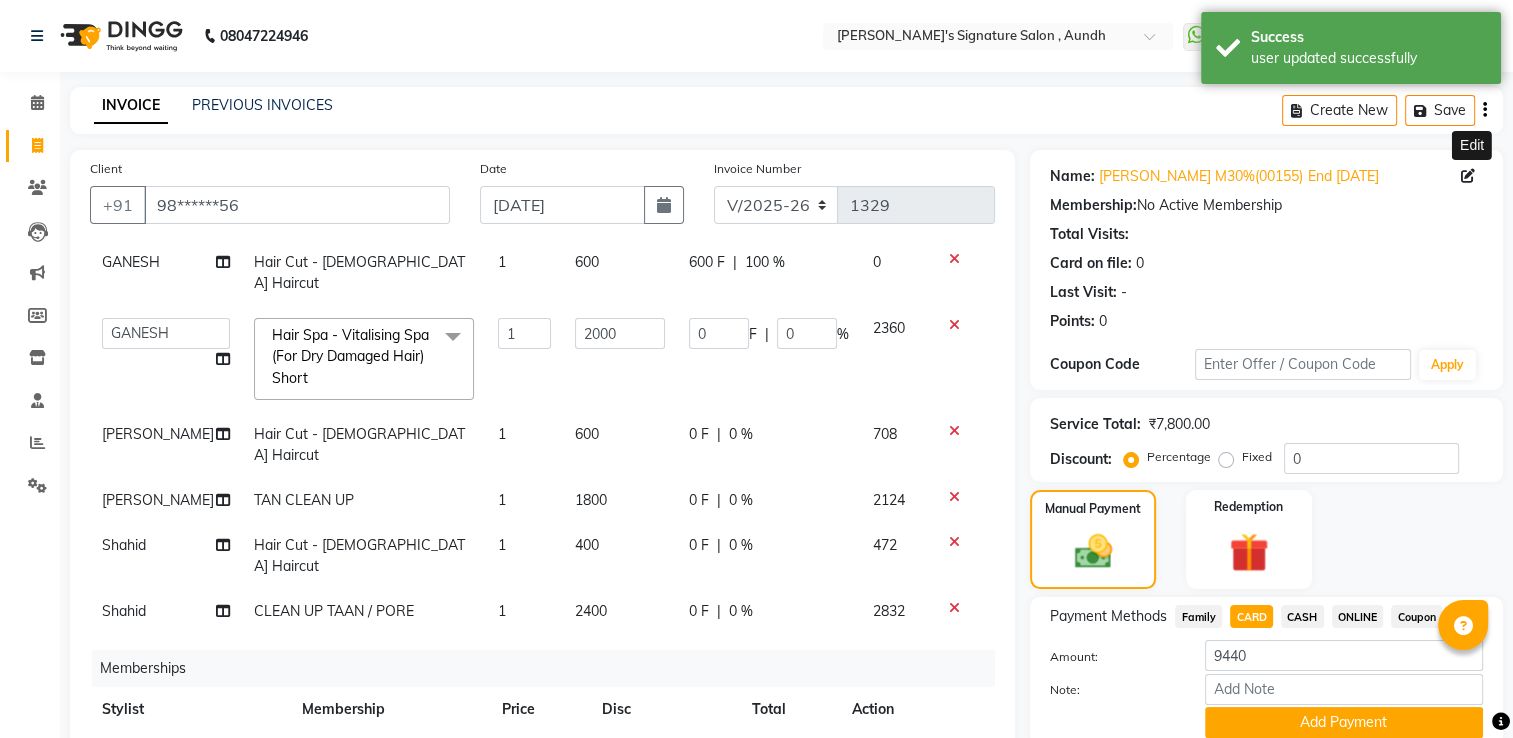 scroll, scrollTop: 108, scrollLeft: 0, axis: vertical 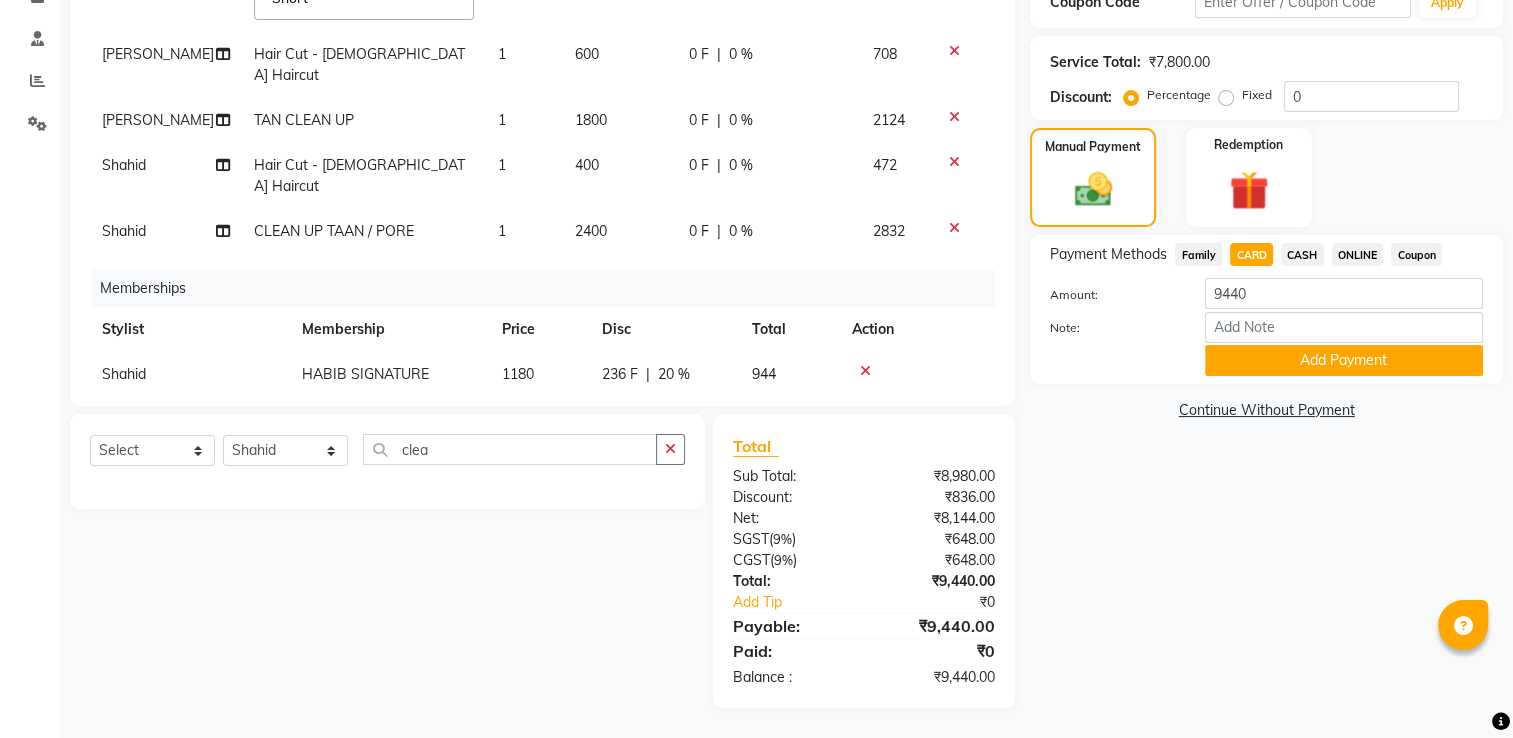 drag, startPoint x: 1351, startPoint y: 356, endPoint x: 1423, endPoint y: 426, distance: 100.41912 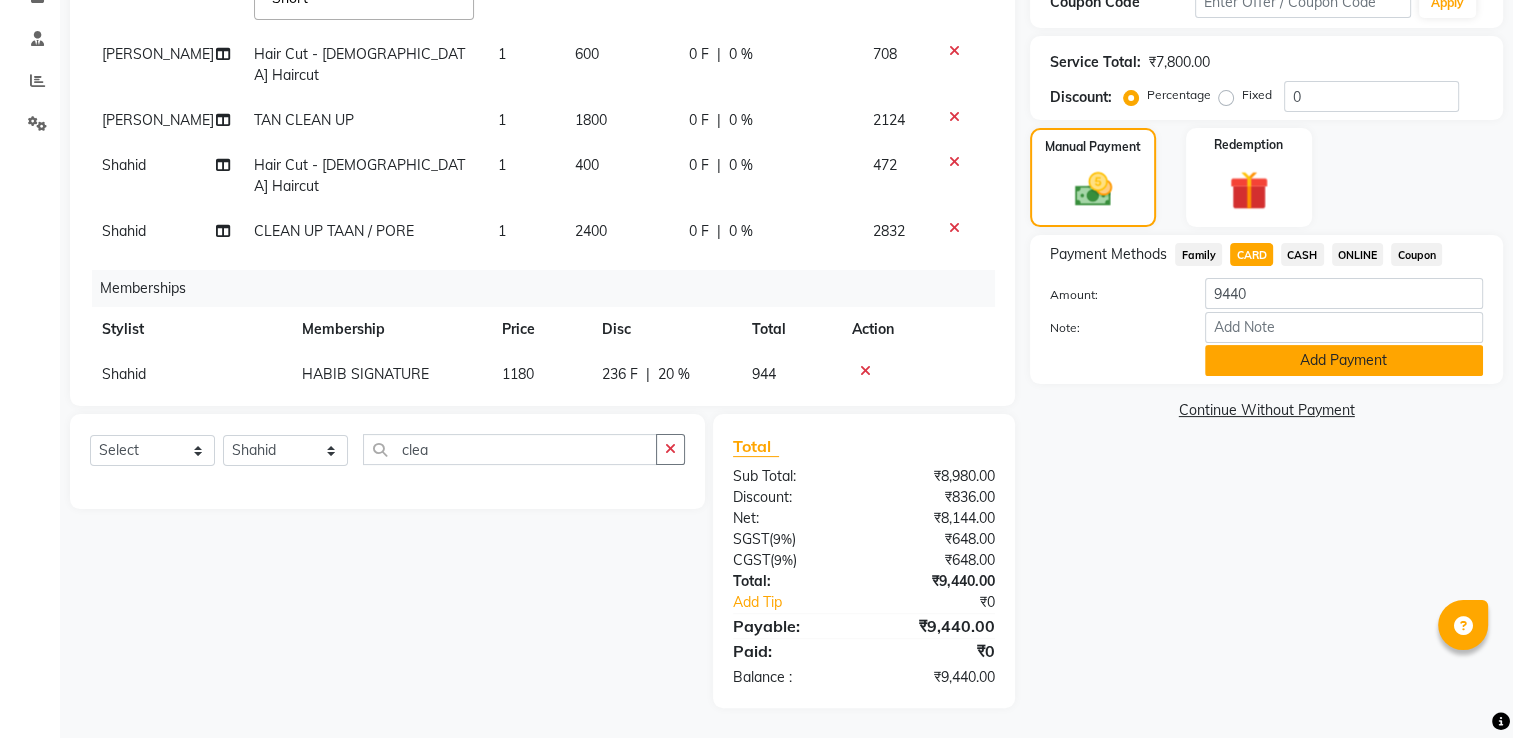 click on "Add Payment" 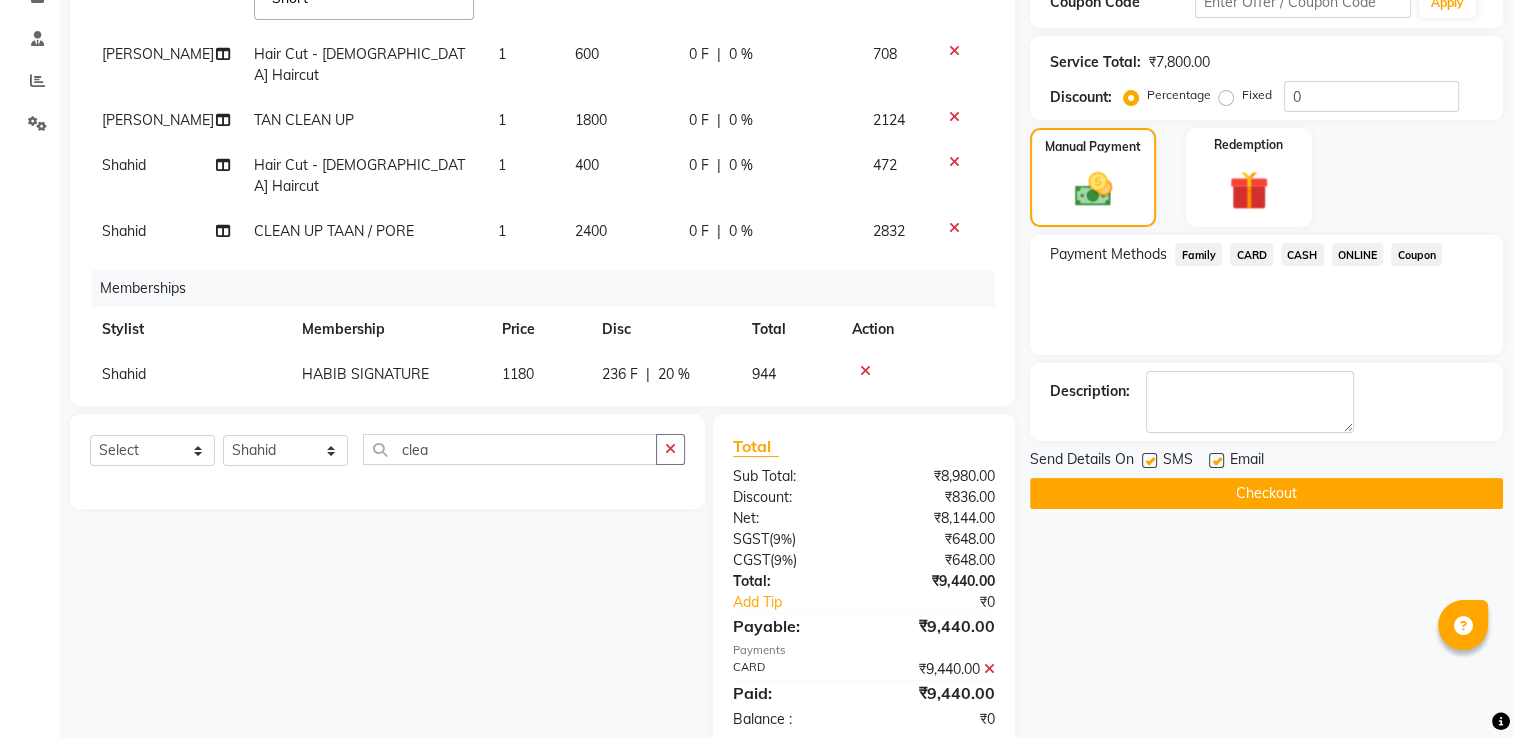 scroll, scrollTop: 404, scrollLeft: 0, axis: vertical 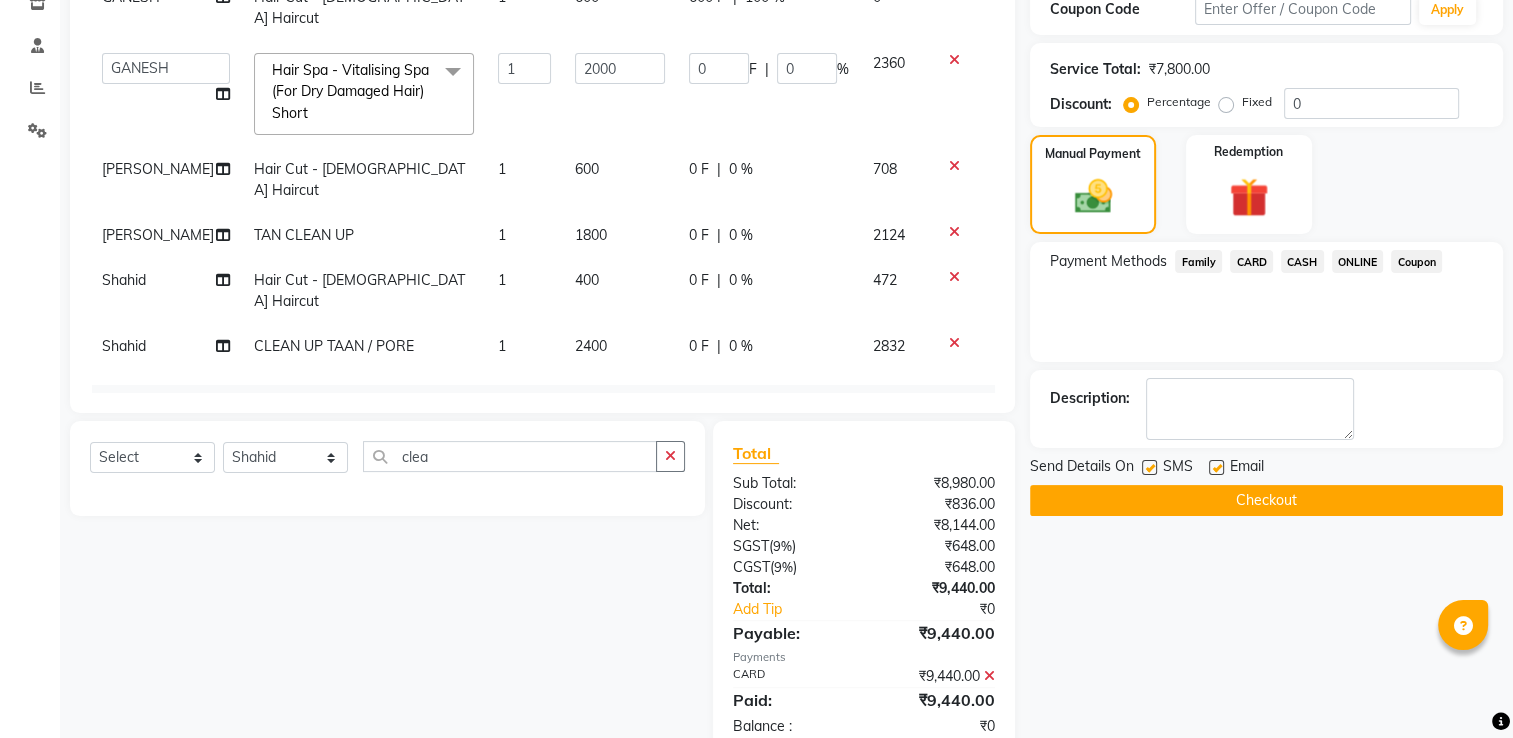 click on "Checkout" 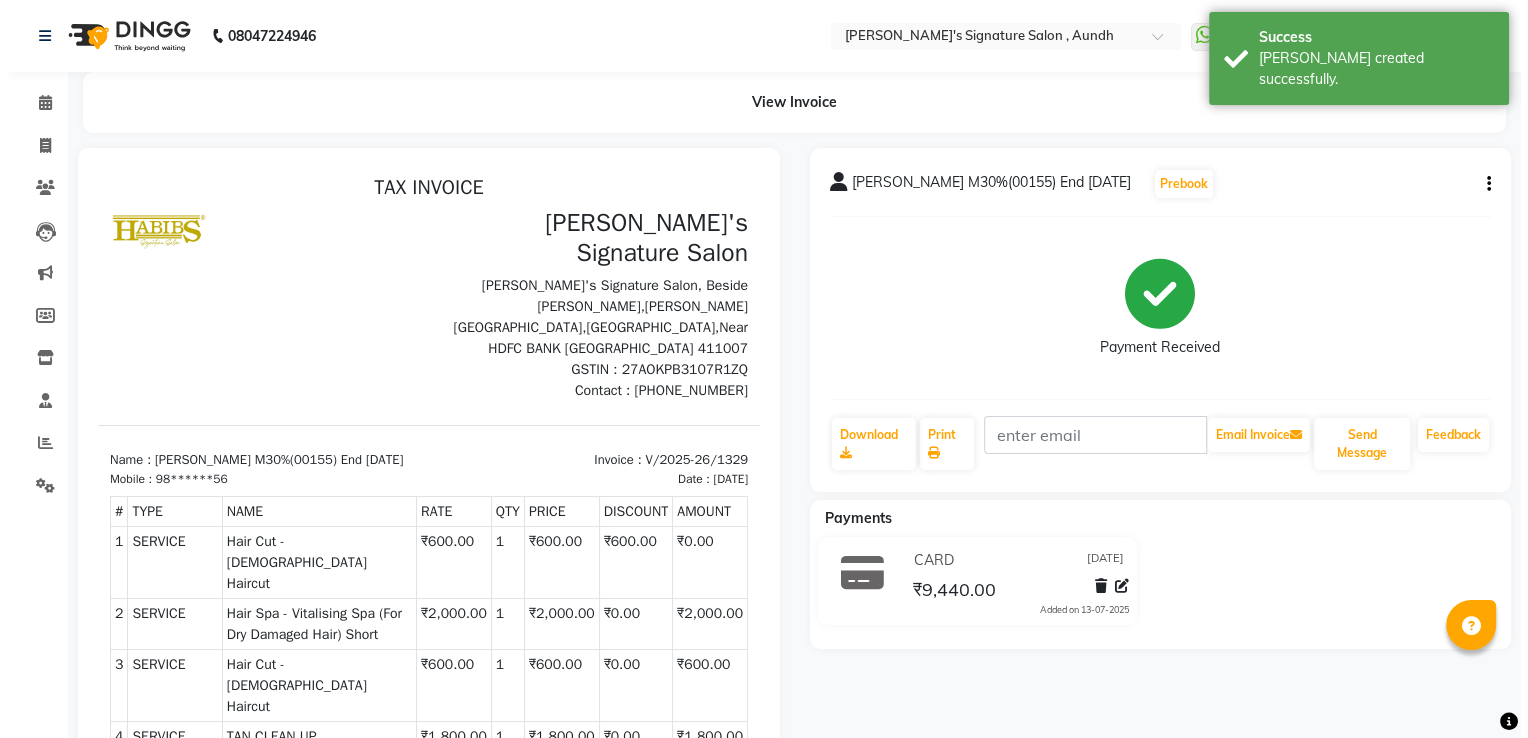 scroll, scrollTop: 0, scrollLeft: 0, axis: both 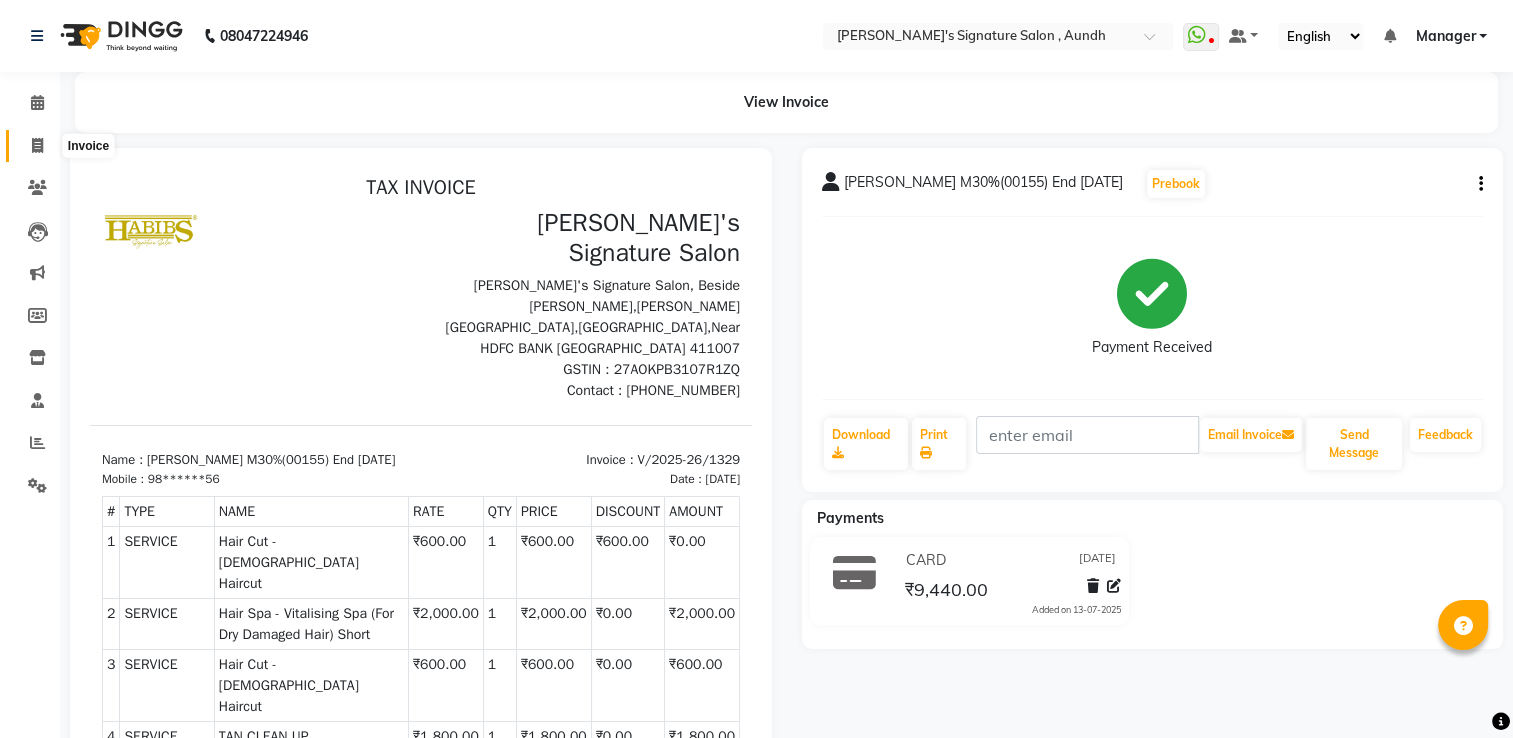 click 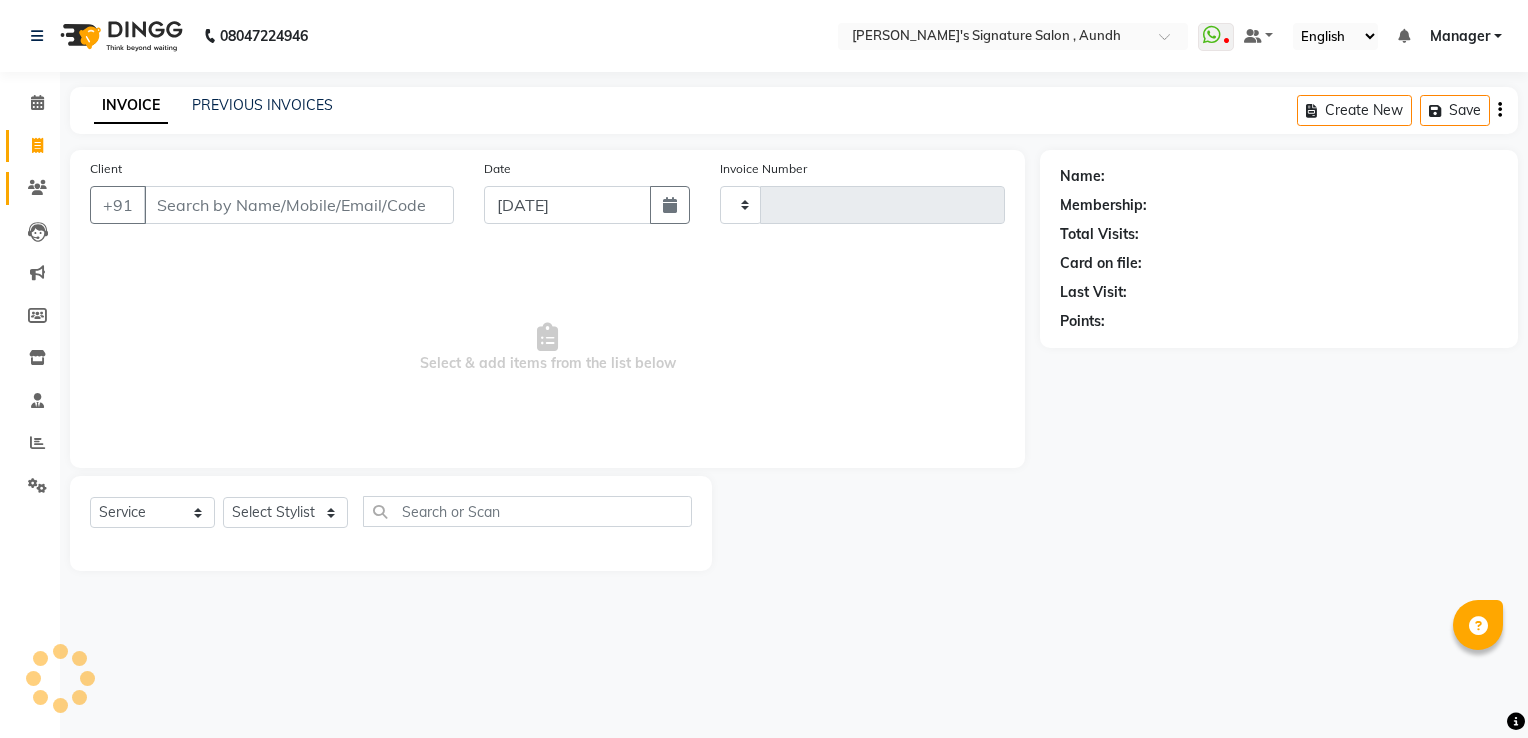 type on "1330" 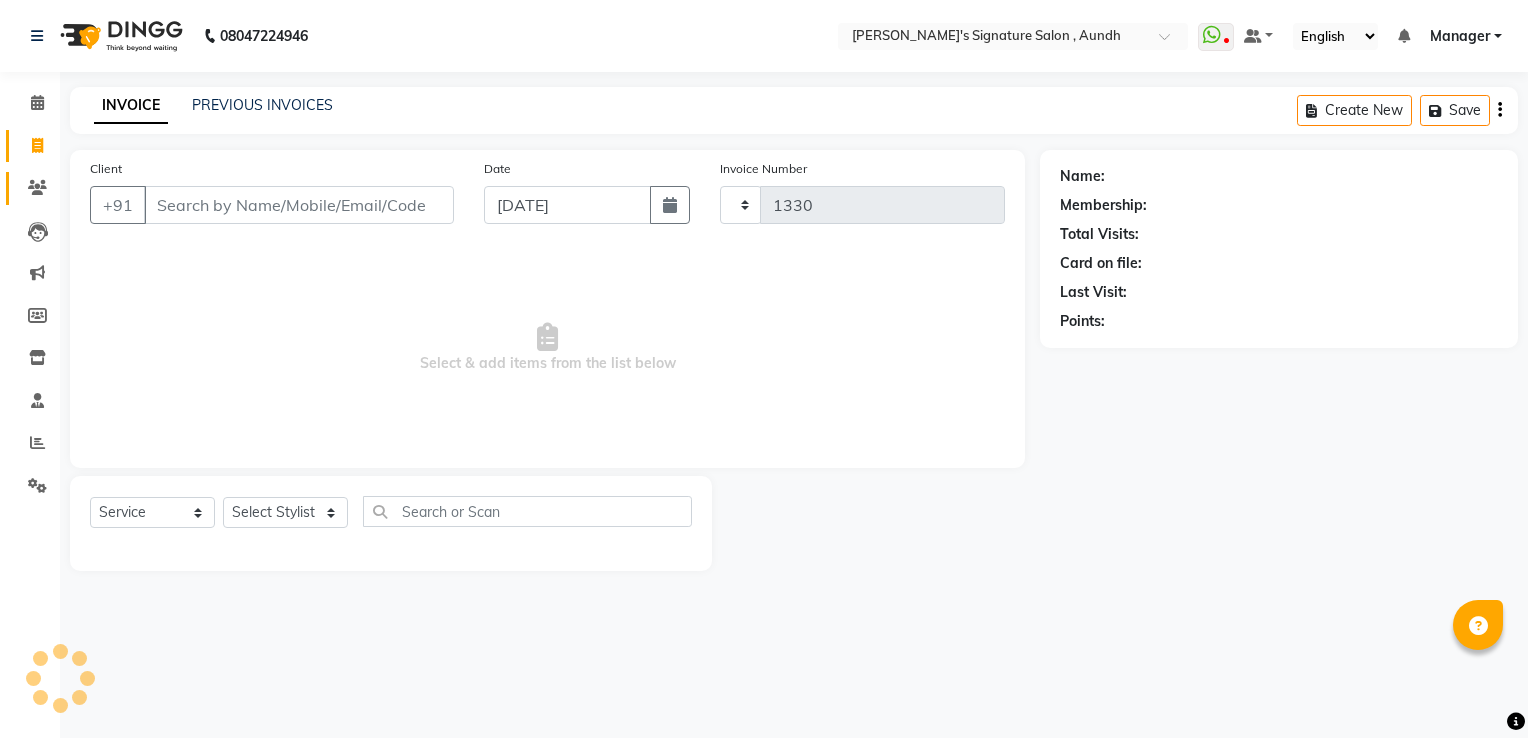 select on "6342" 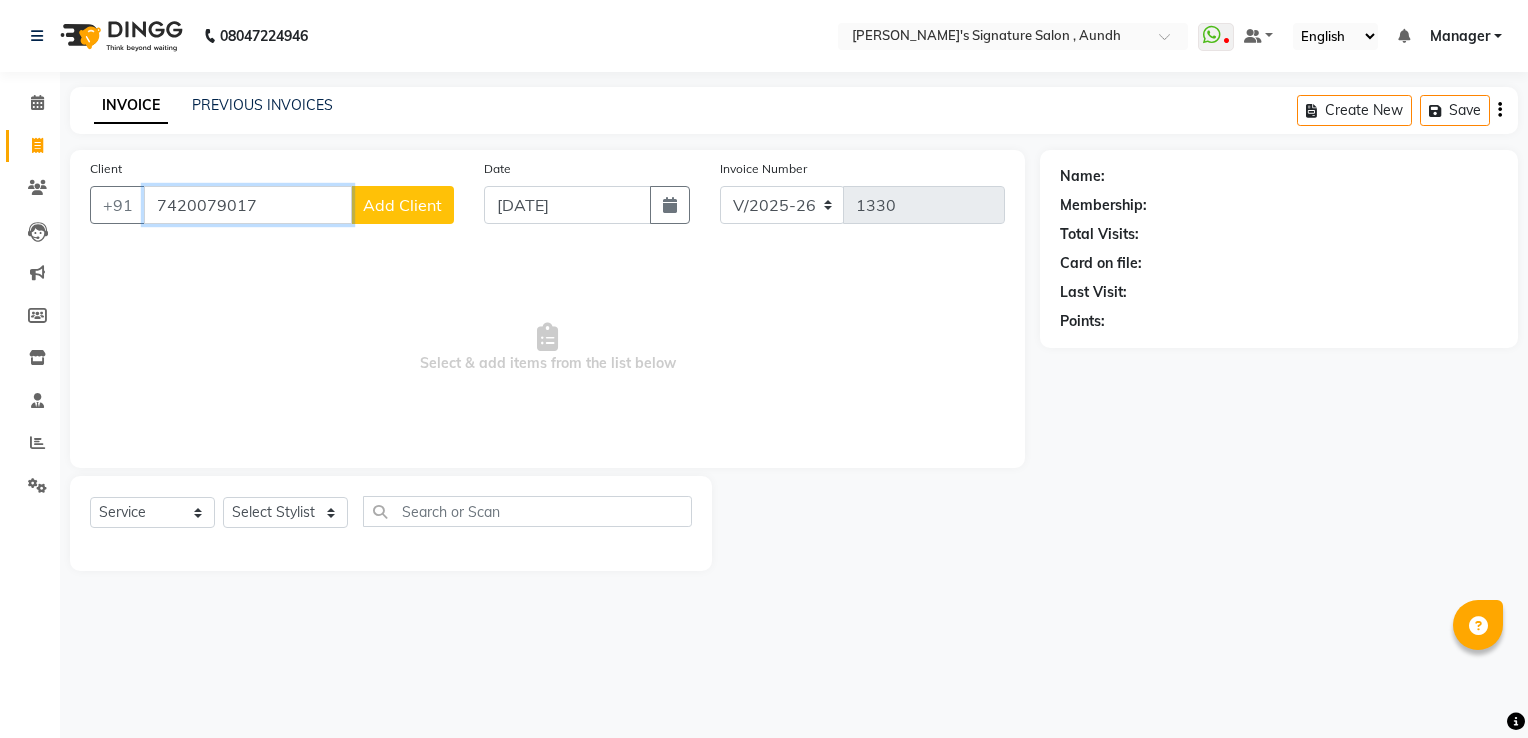 type on "7420079017" 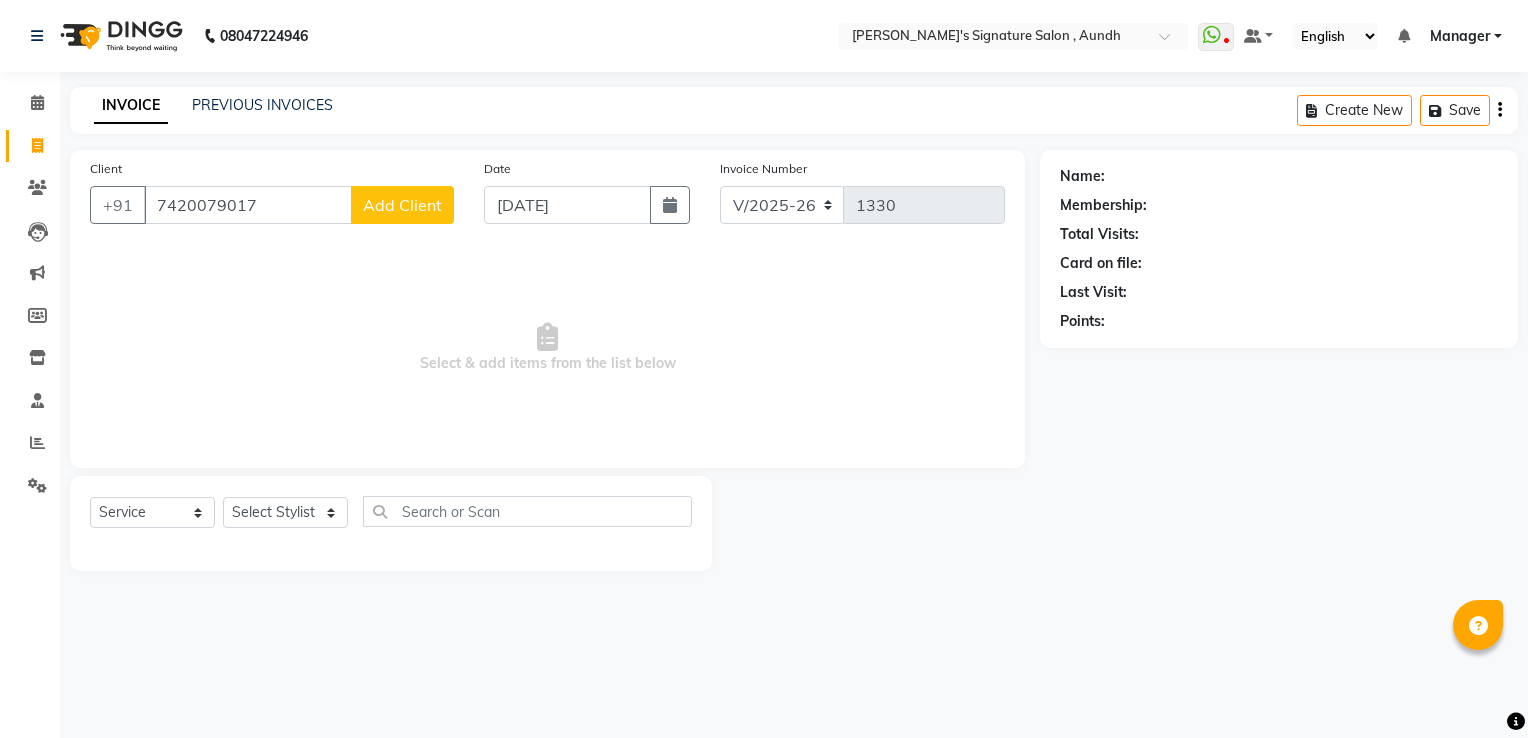 click on "Add Client" 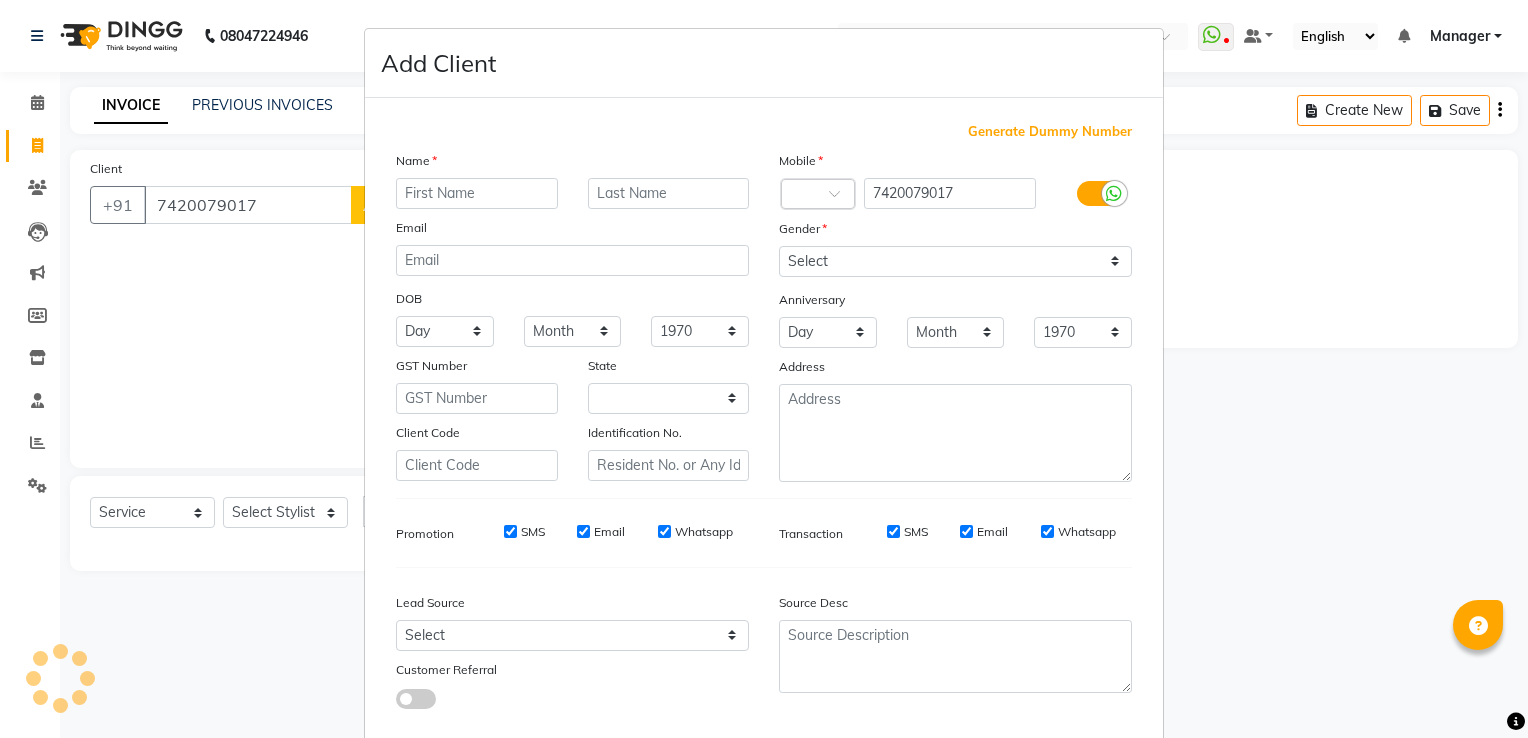 select on "22" 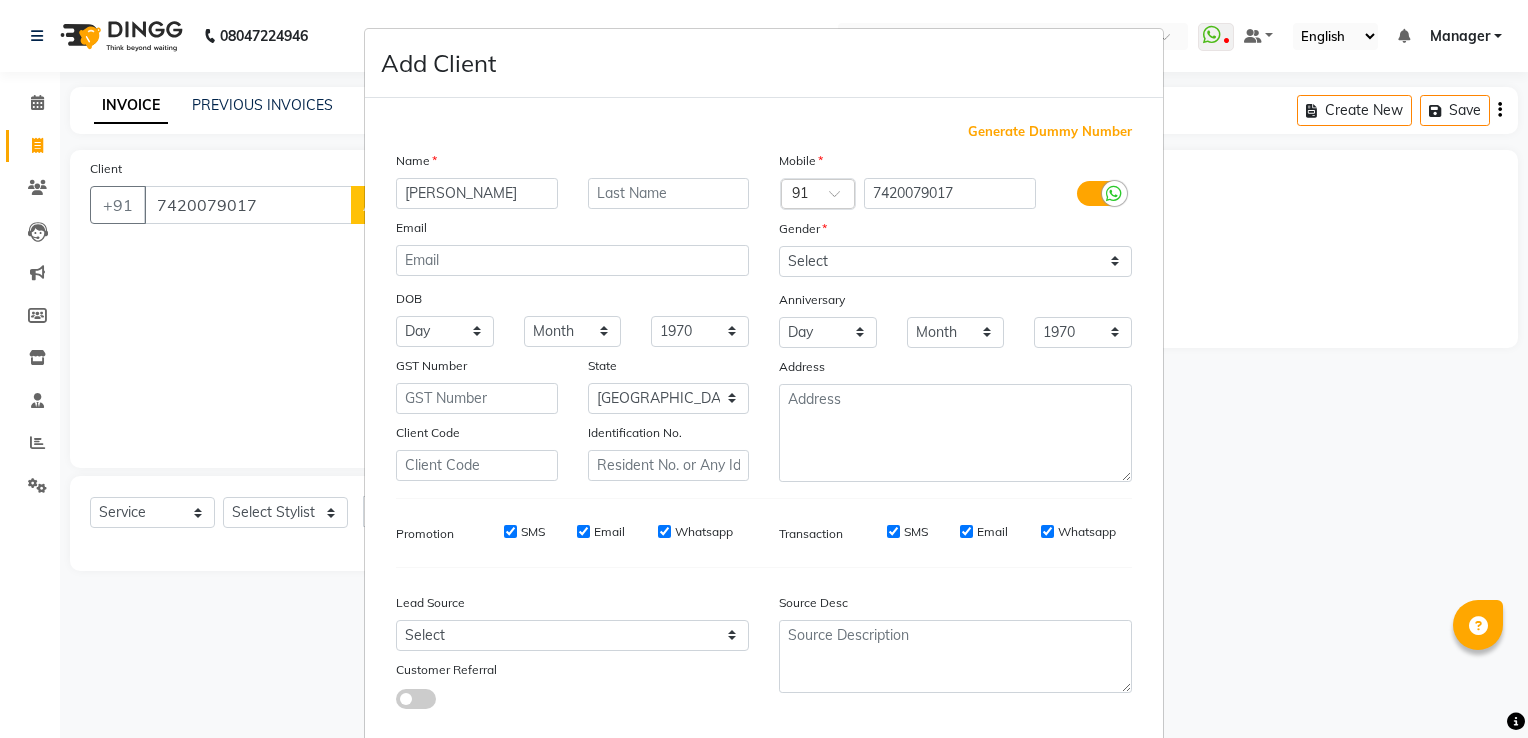 type on "[PERSON_NAME]" 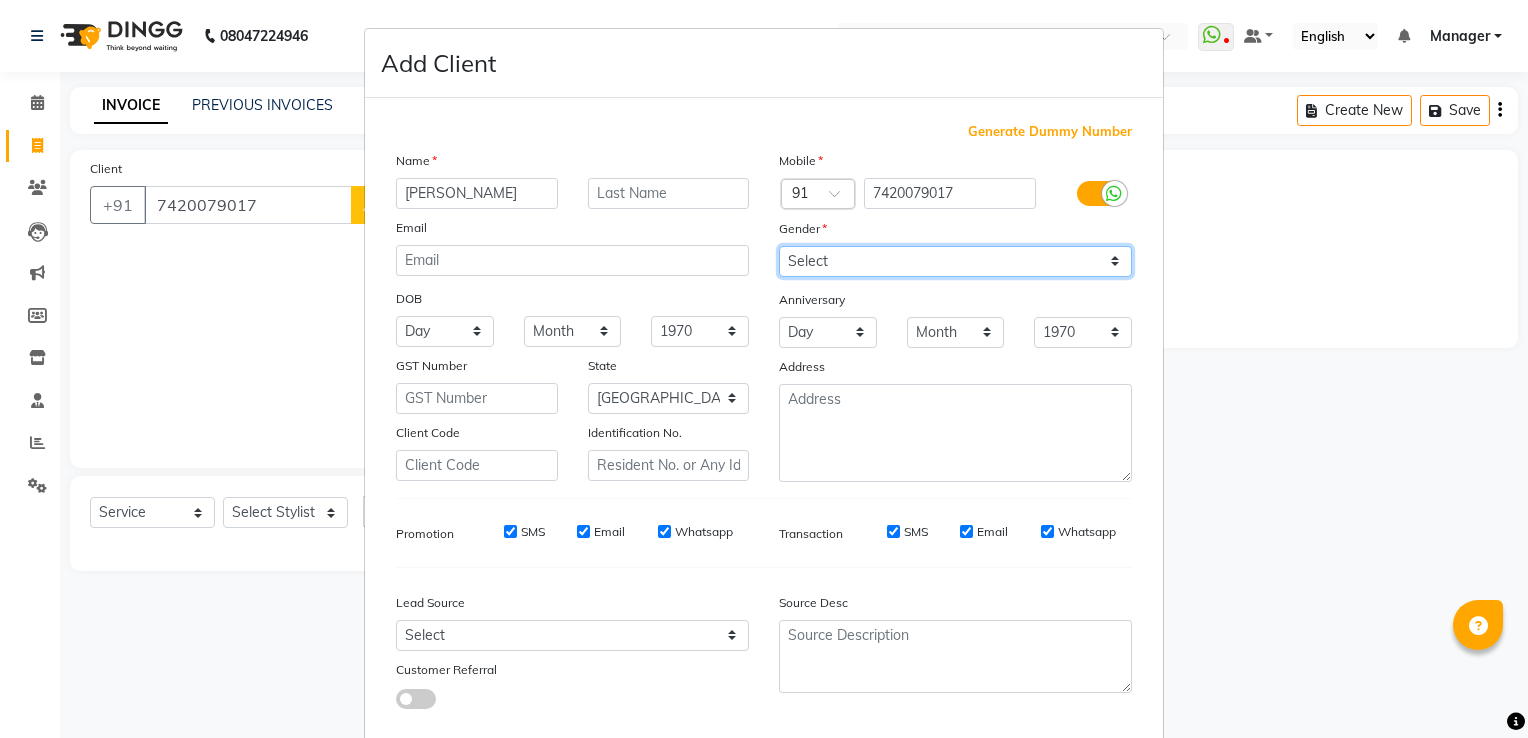 drag, startPoint x: 820, startPoint y: 262, endPoint x: 827, endPoint y: 318, distance: 56.435802 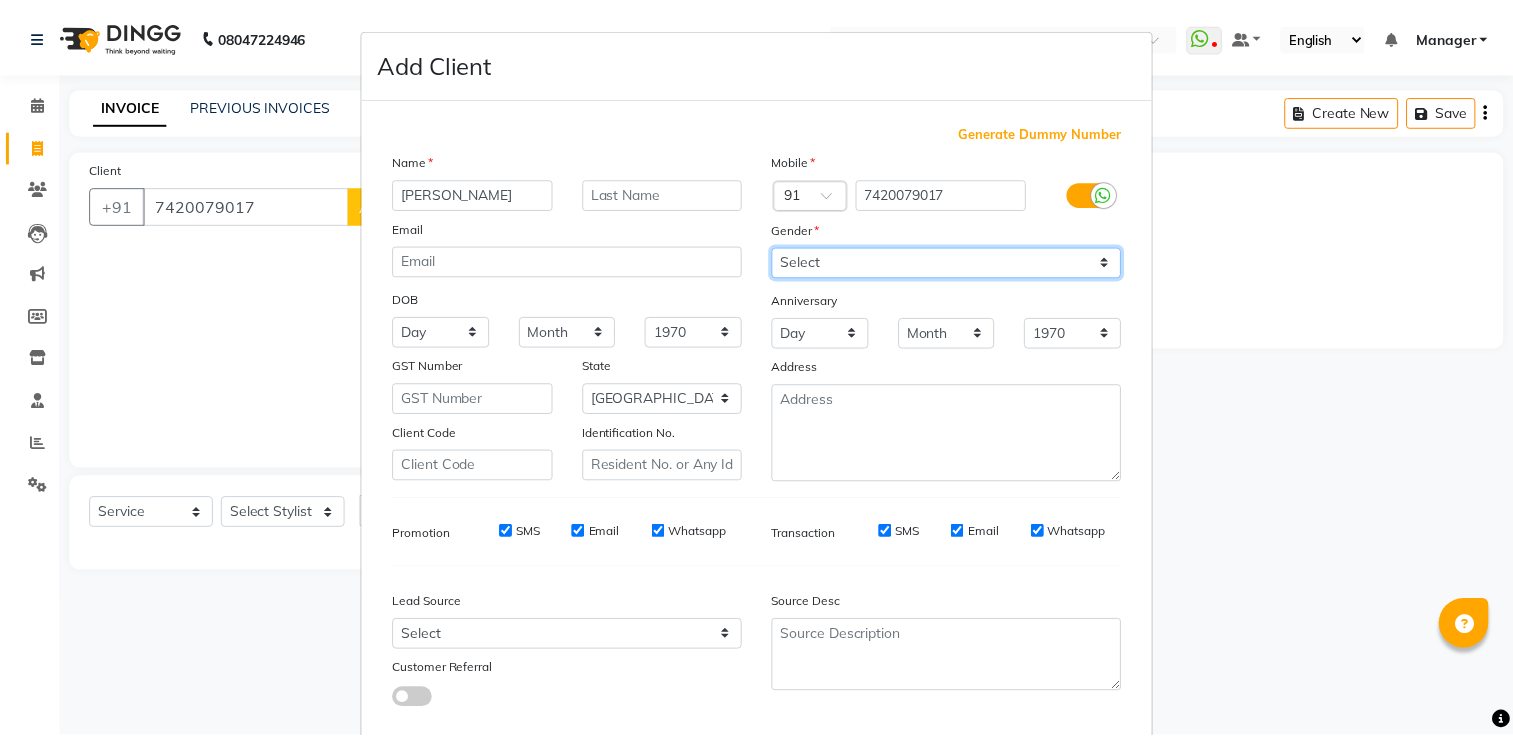 scroll, scrollTop: 118, scrollLeft: 0, axis: vertical 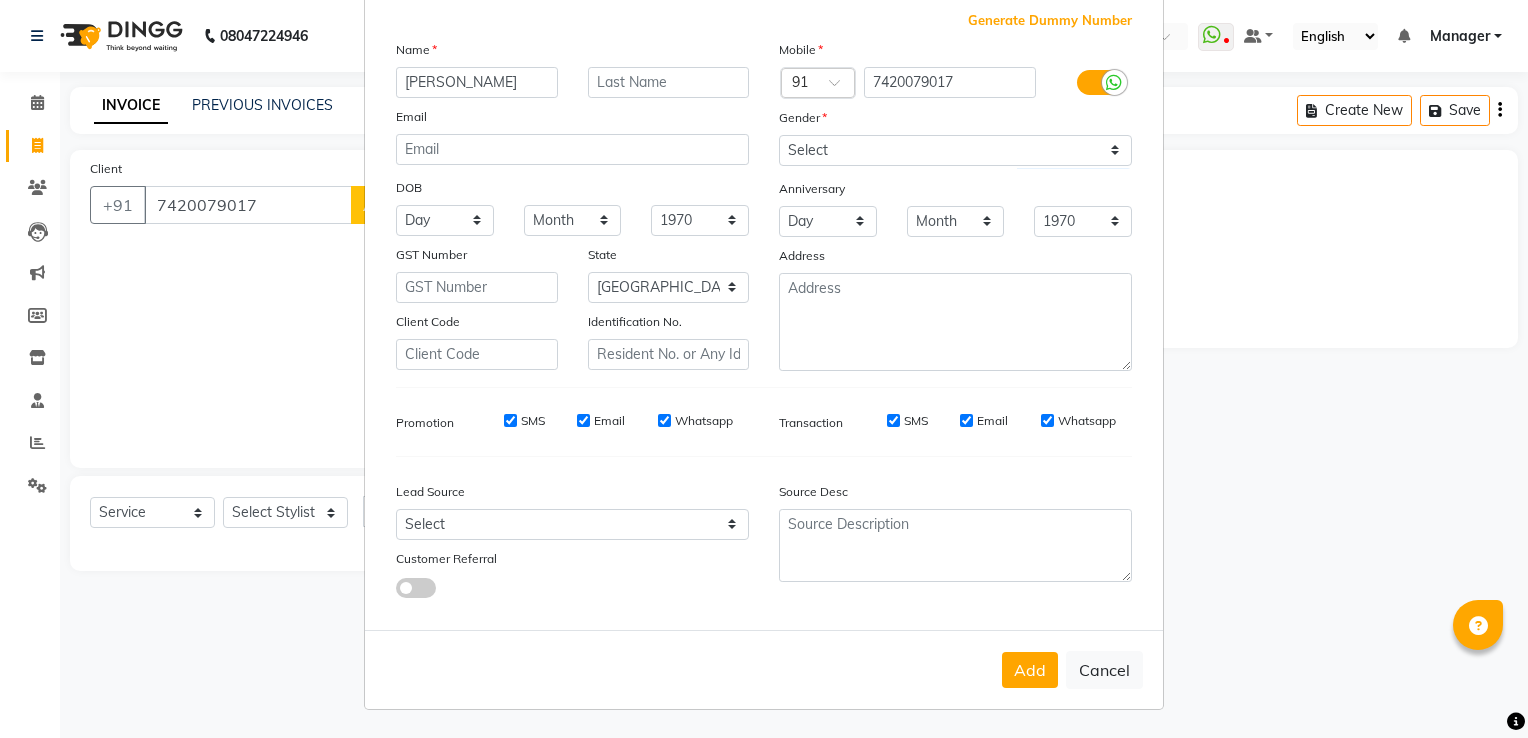 click on "Add   Cancel" at bounding box center (764, 669) 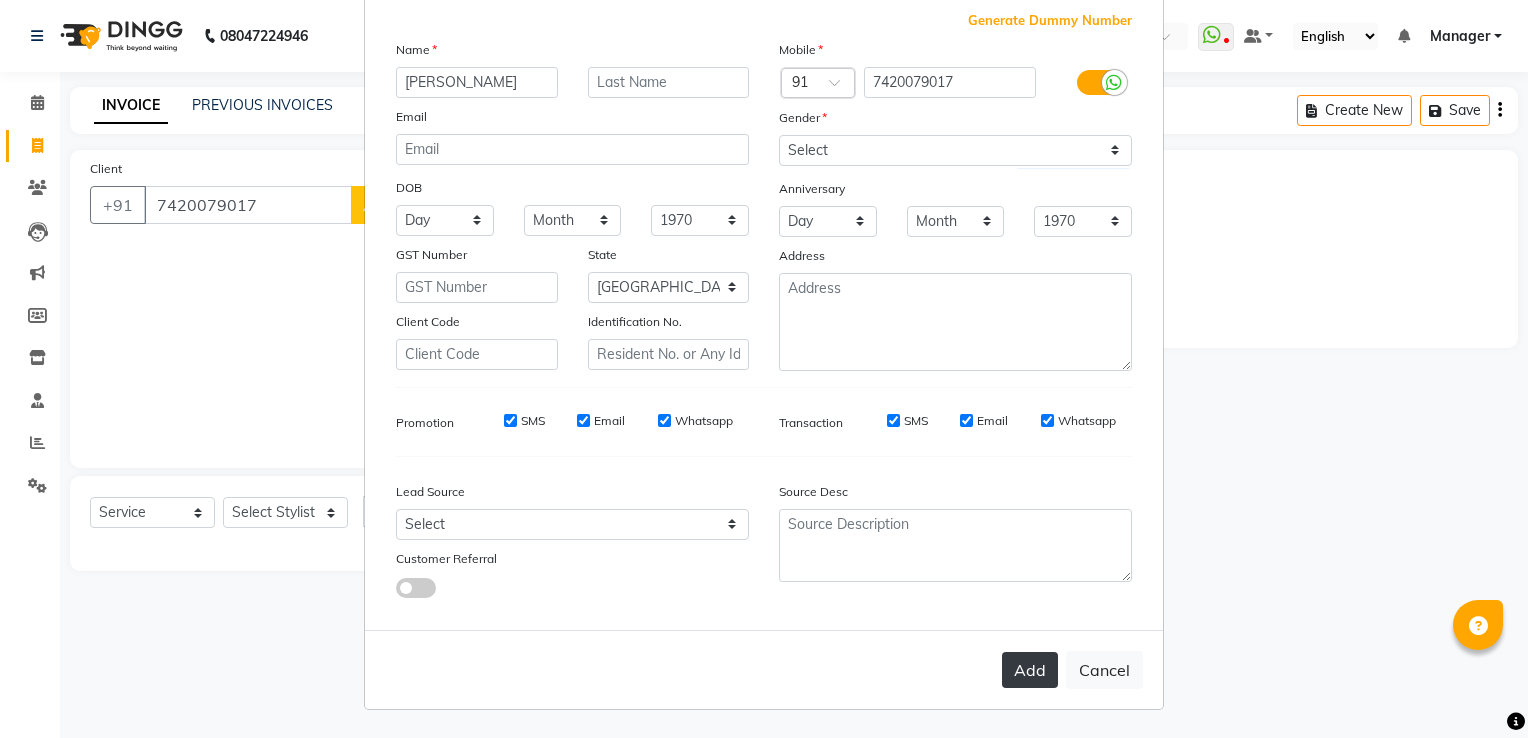 click on "Add" at bounding box center (1030, 670) 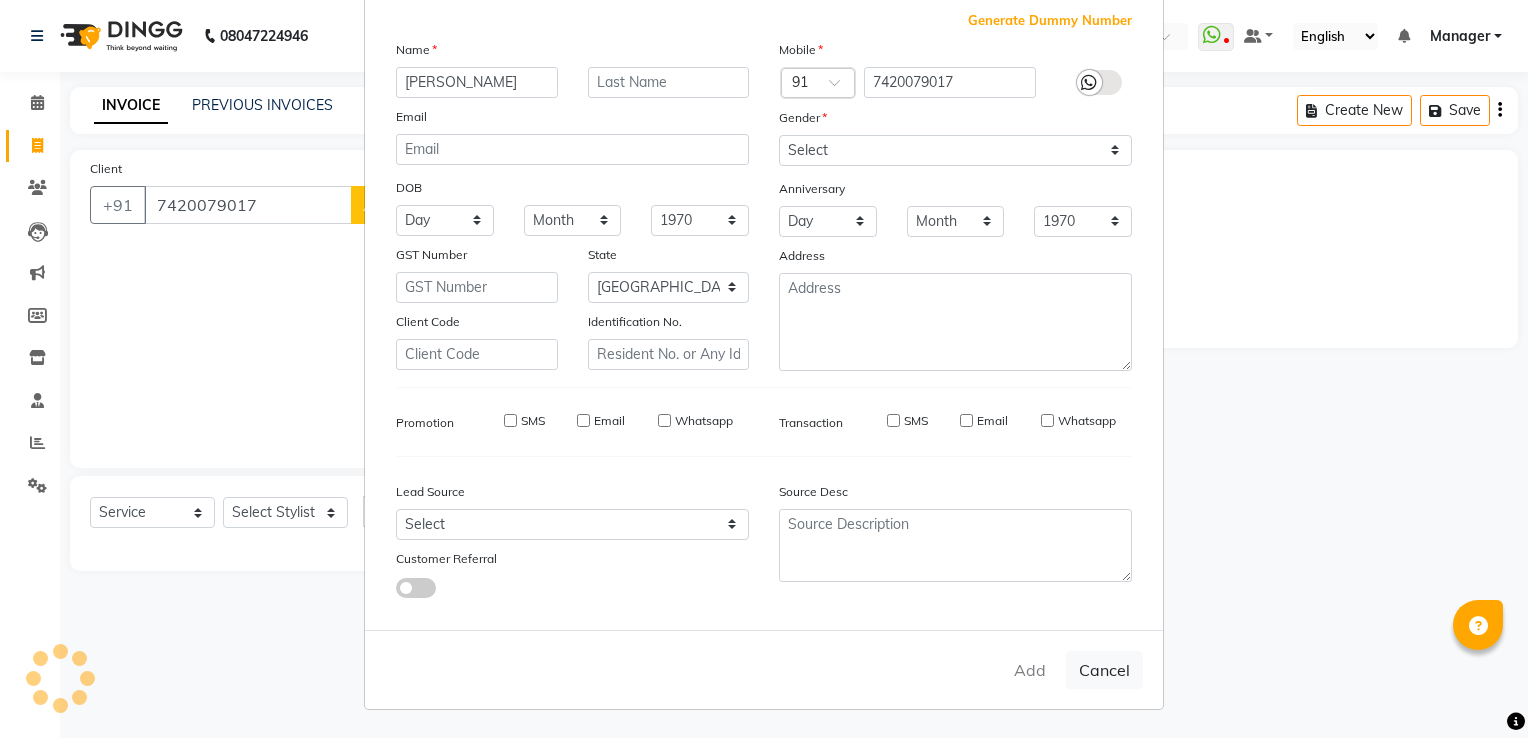 type on "74******17" 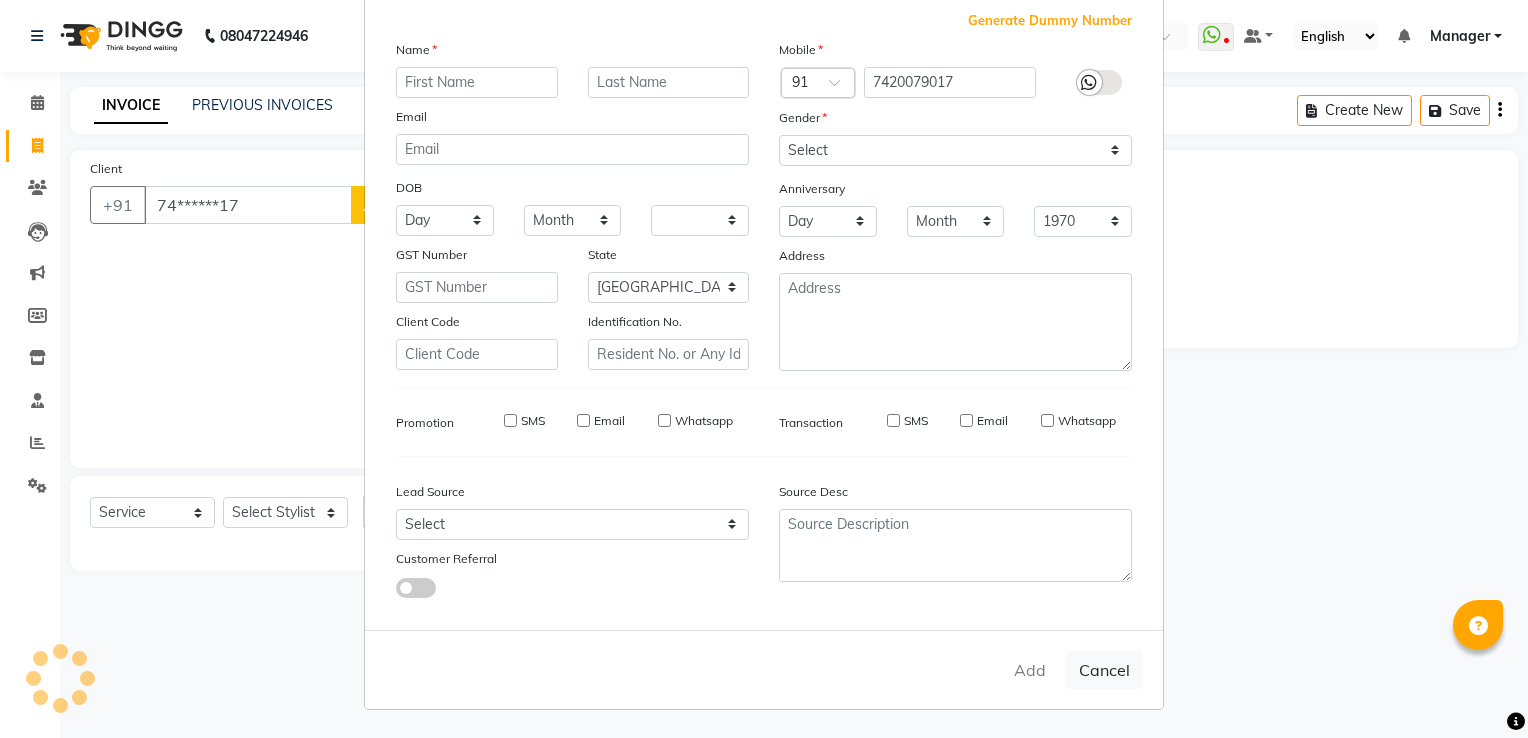 select on "null" 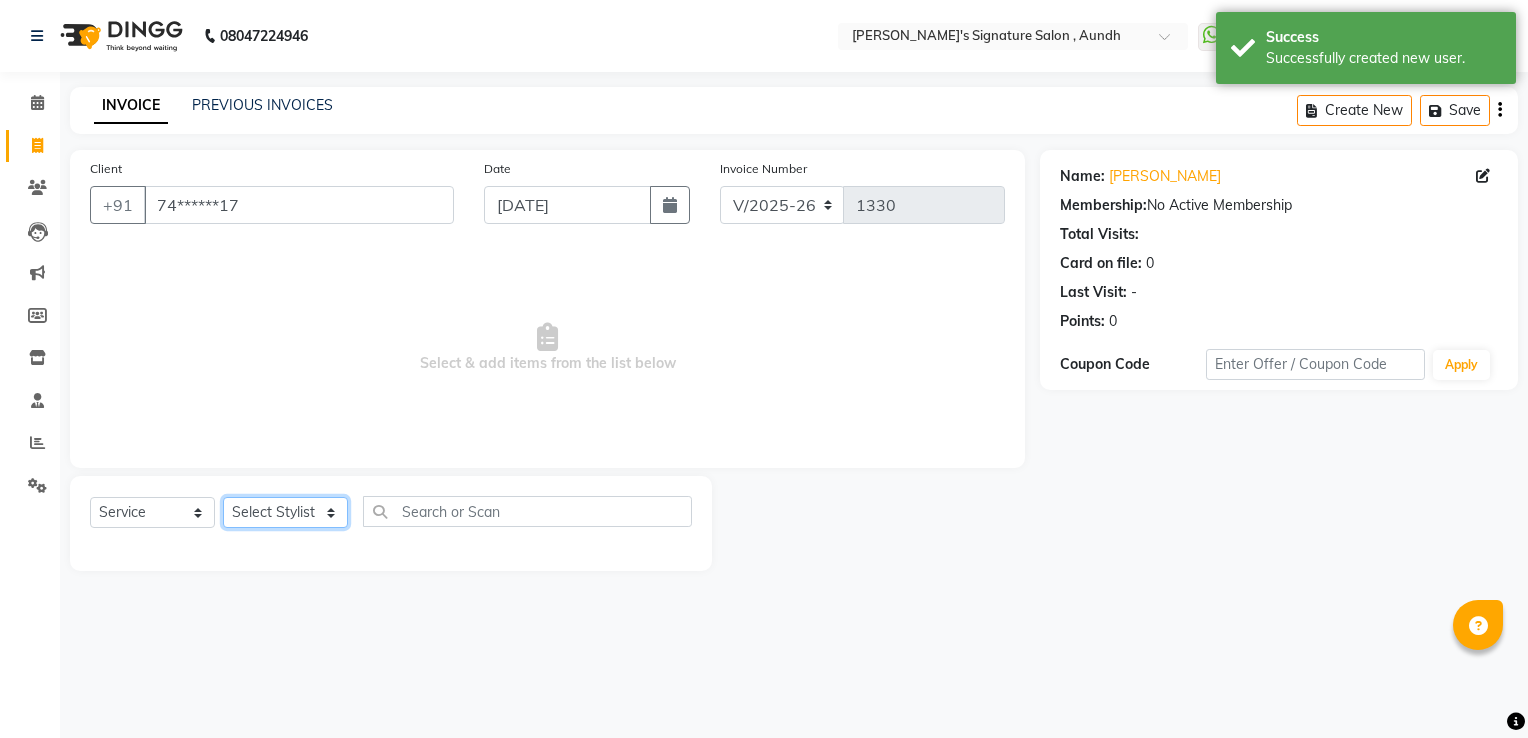 click on "Select Stylist Ankit  [PERSON_NAME] SAUDAGAR DEVA SIR Diya [PERSON_NAME] [PERSON_NAME] Manager [PERSON_NAME] POOJA PRASAN preeti [PERSON_NAME] [PERSON_NAME] sagar vilaskar [PERSON_NAME] [PERSON_NAME] WAKAD 2 SUMIT [PERSON_NAME]" 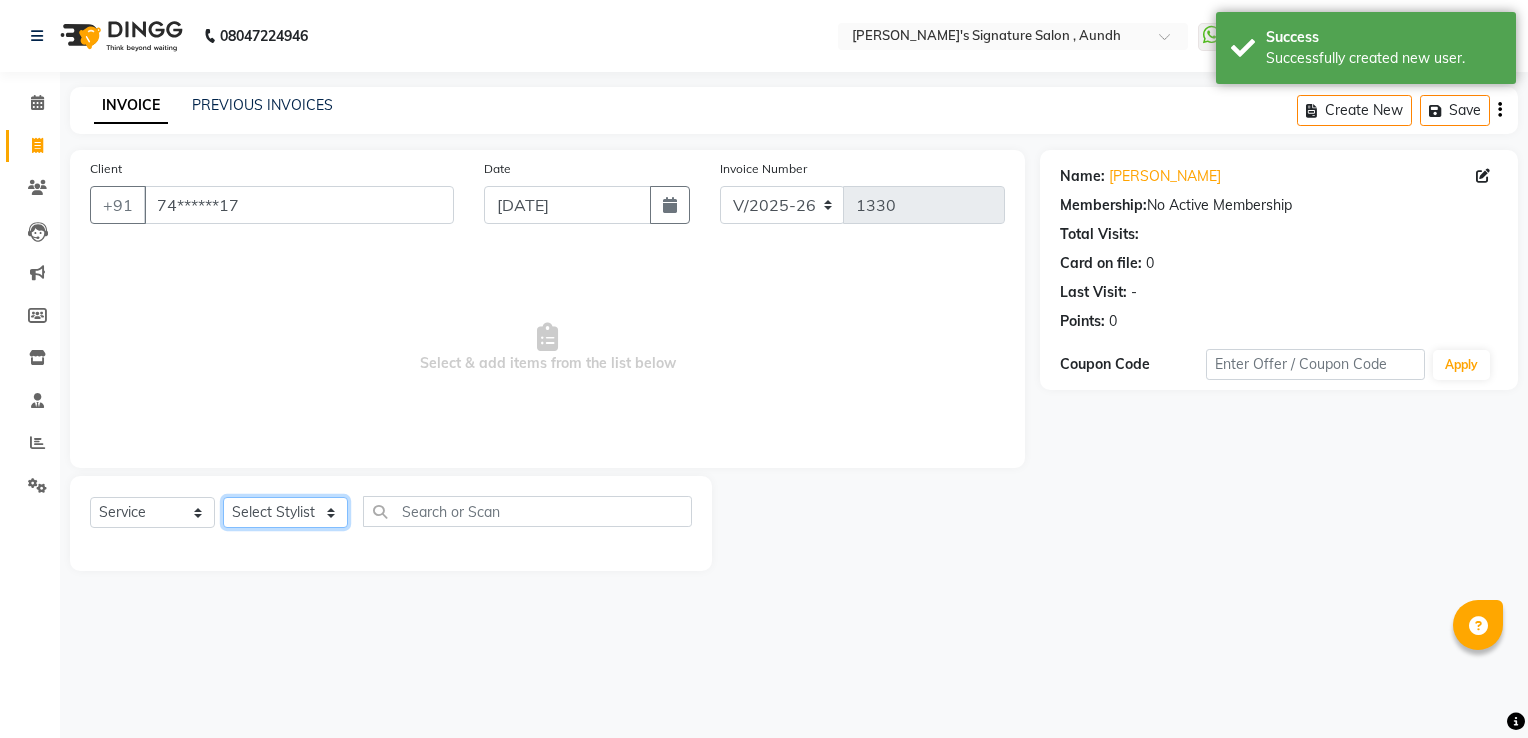 select on "48852" 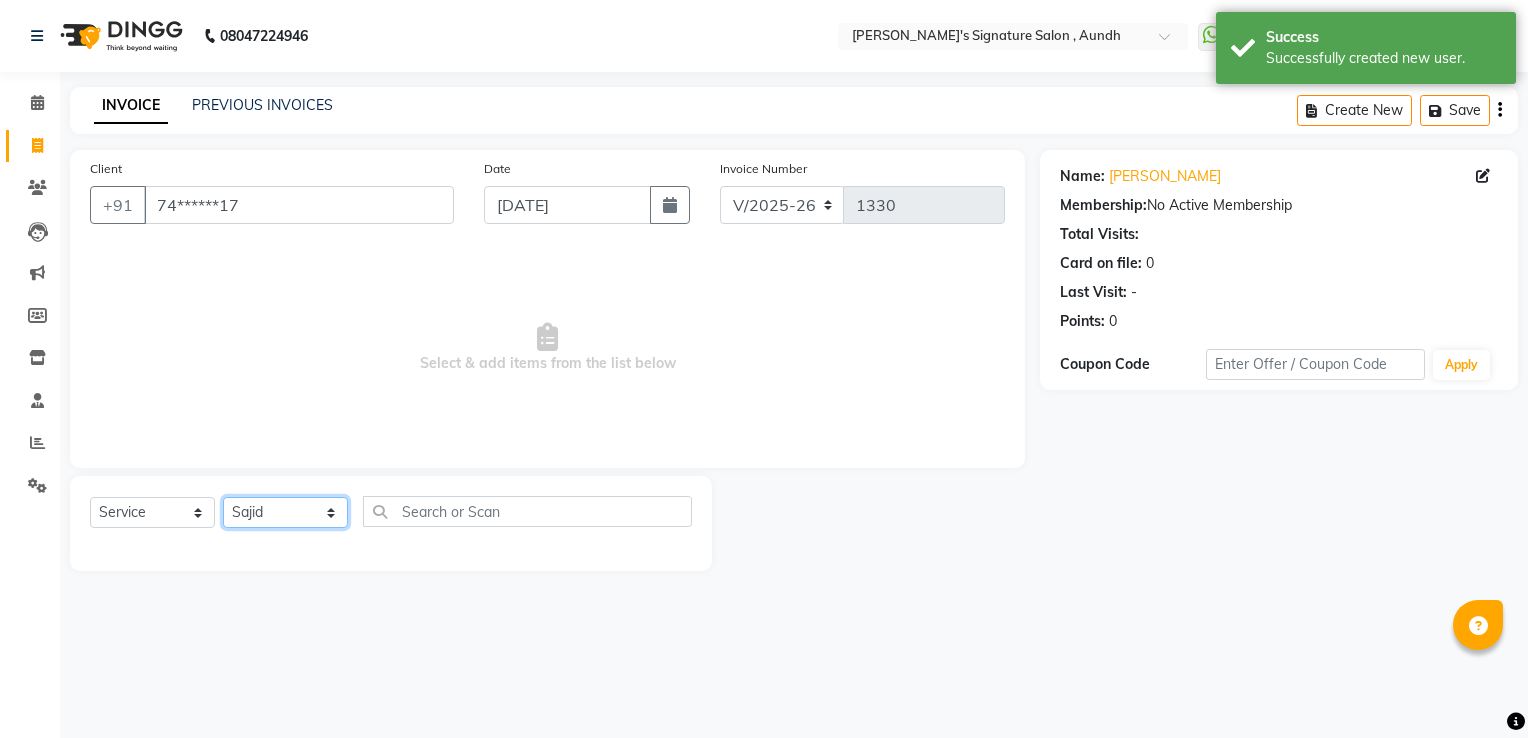 click on "Select Stylist Ankit  [PERSON_NAME] SAUDAGAR DEVA SIR Diya [PERSON_NAME] [PERSON_NAME] Manager [PERSON_NAME] POOJA PRASAN preeti [PERSON_NAME] [PERSON_NAME] sagar vilaskar [PERSON_NAME] [PERSON_NAME] WAKAD 2 SUMIT [PERSON_NAME]" 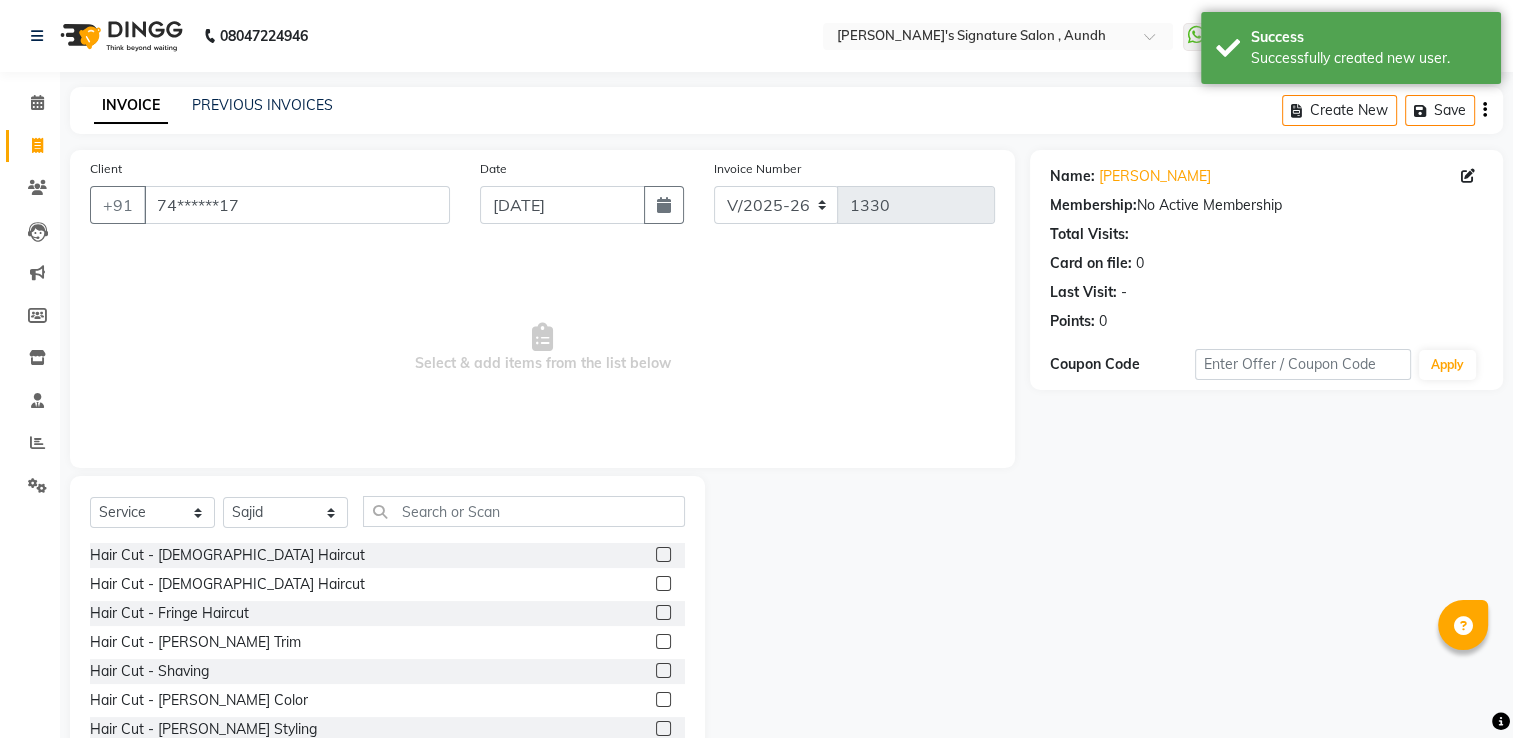 click 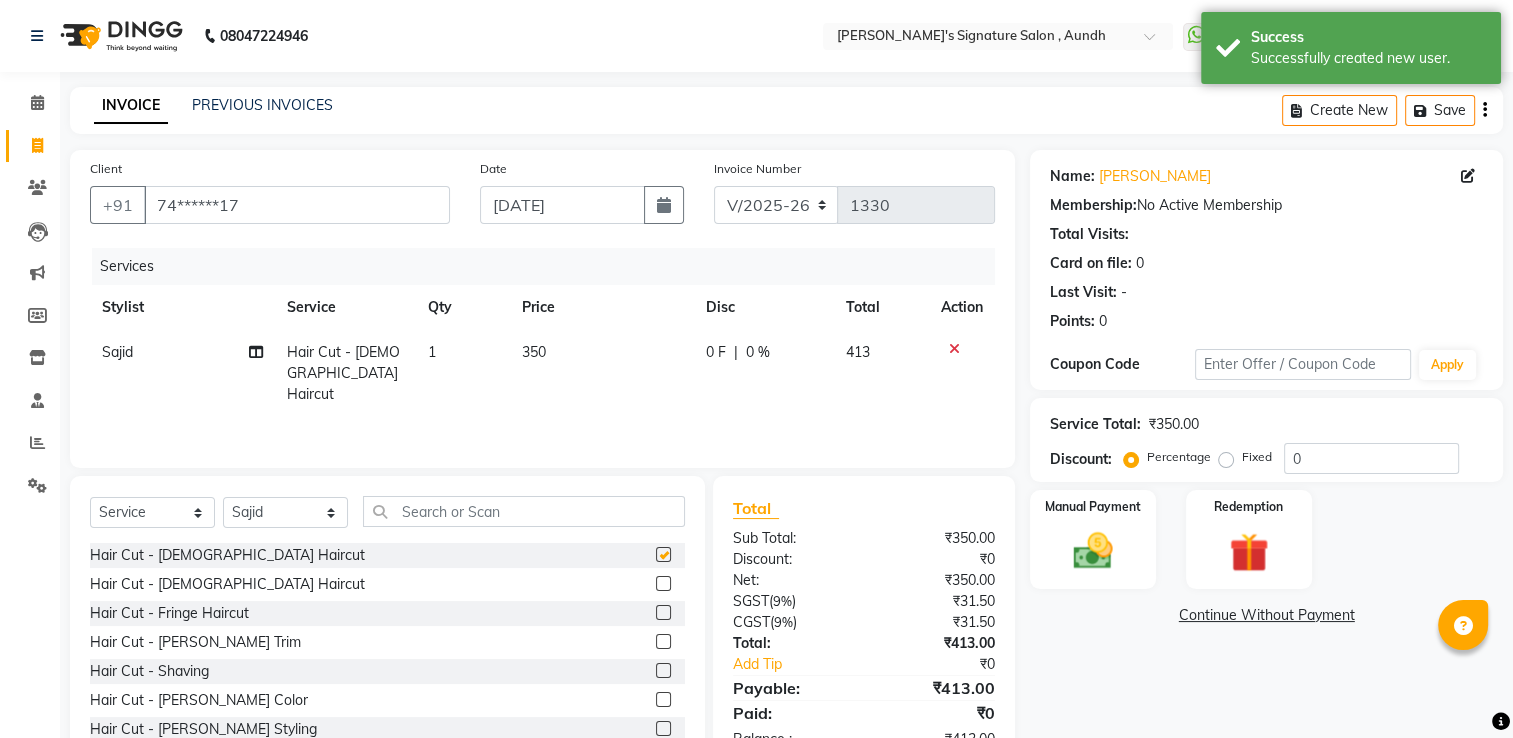 checkbox on "false" 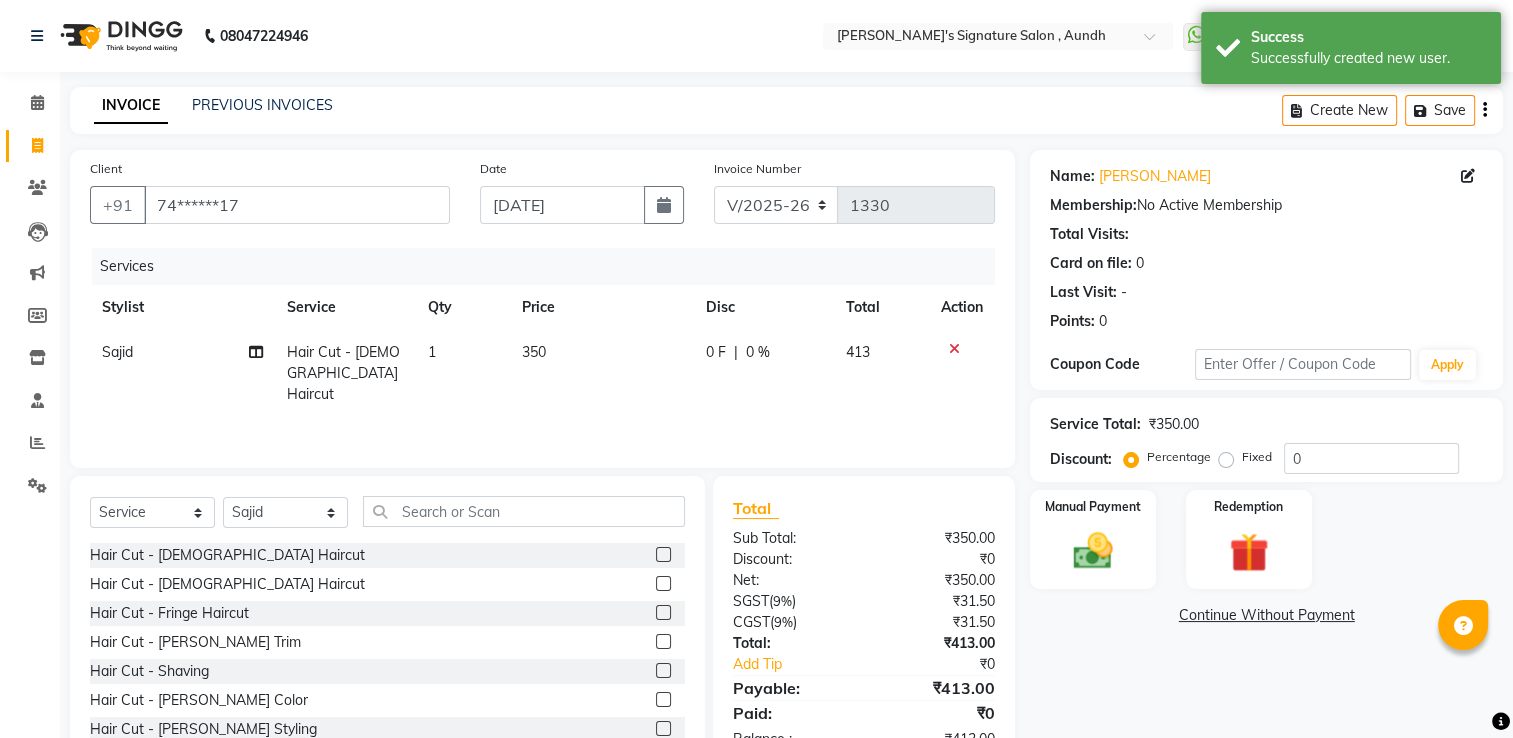 click on "350" 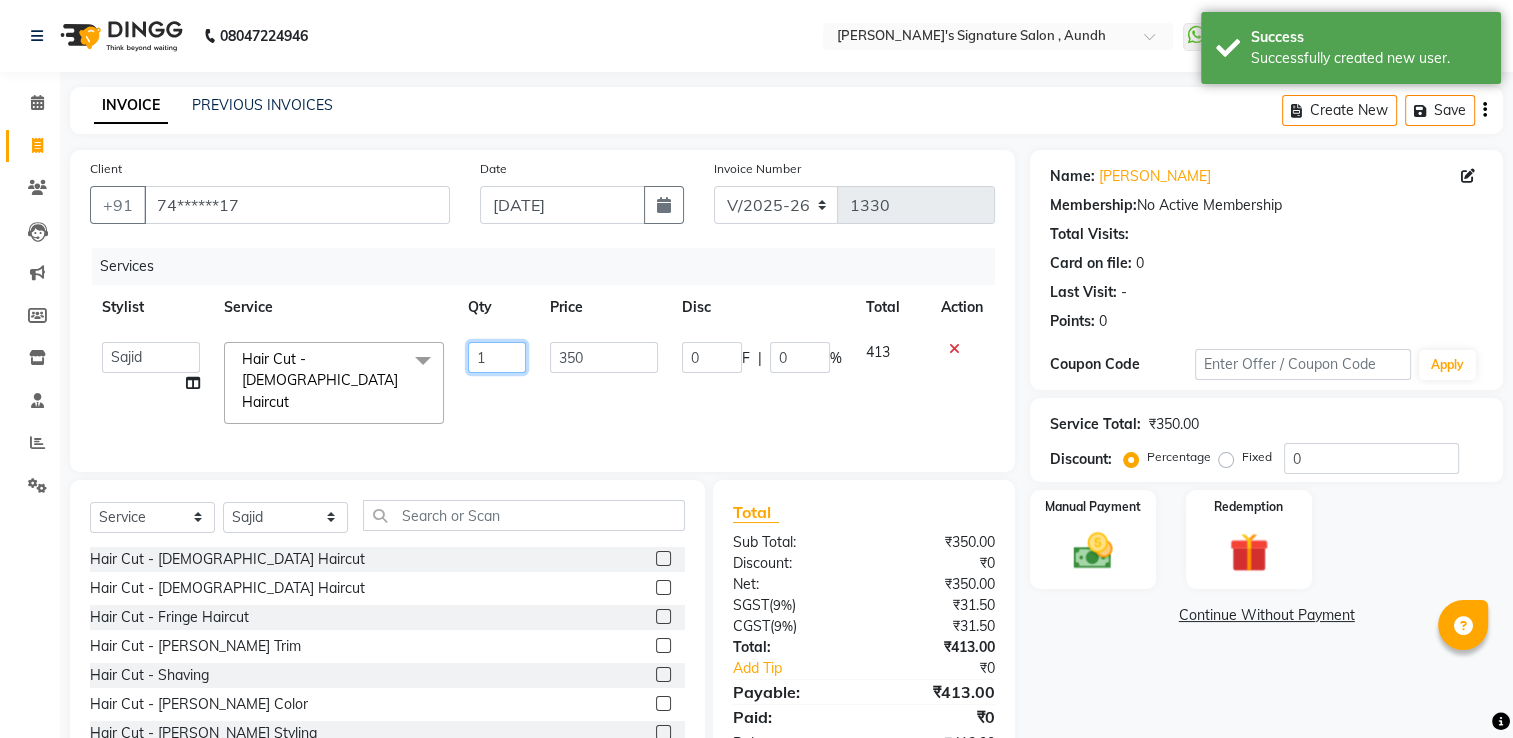 drag, startPoint x: 535, startPoint y: 357, endPoint x: 566, endPoint y: 356, distance: 31.016125 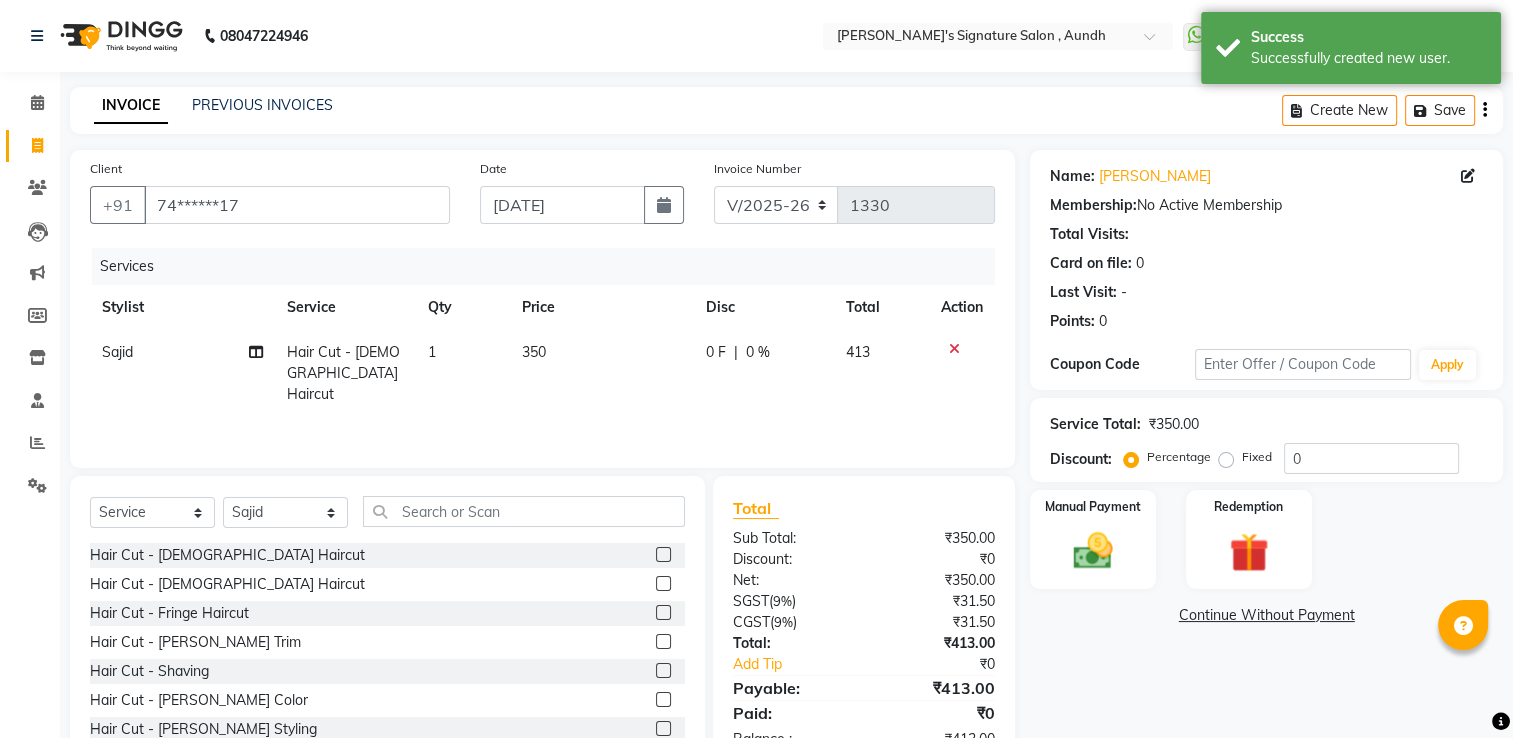 click on "350" 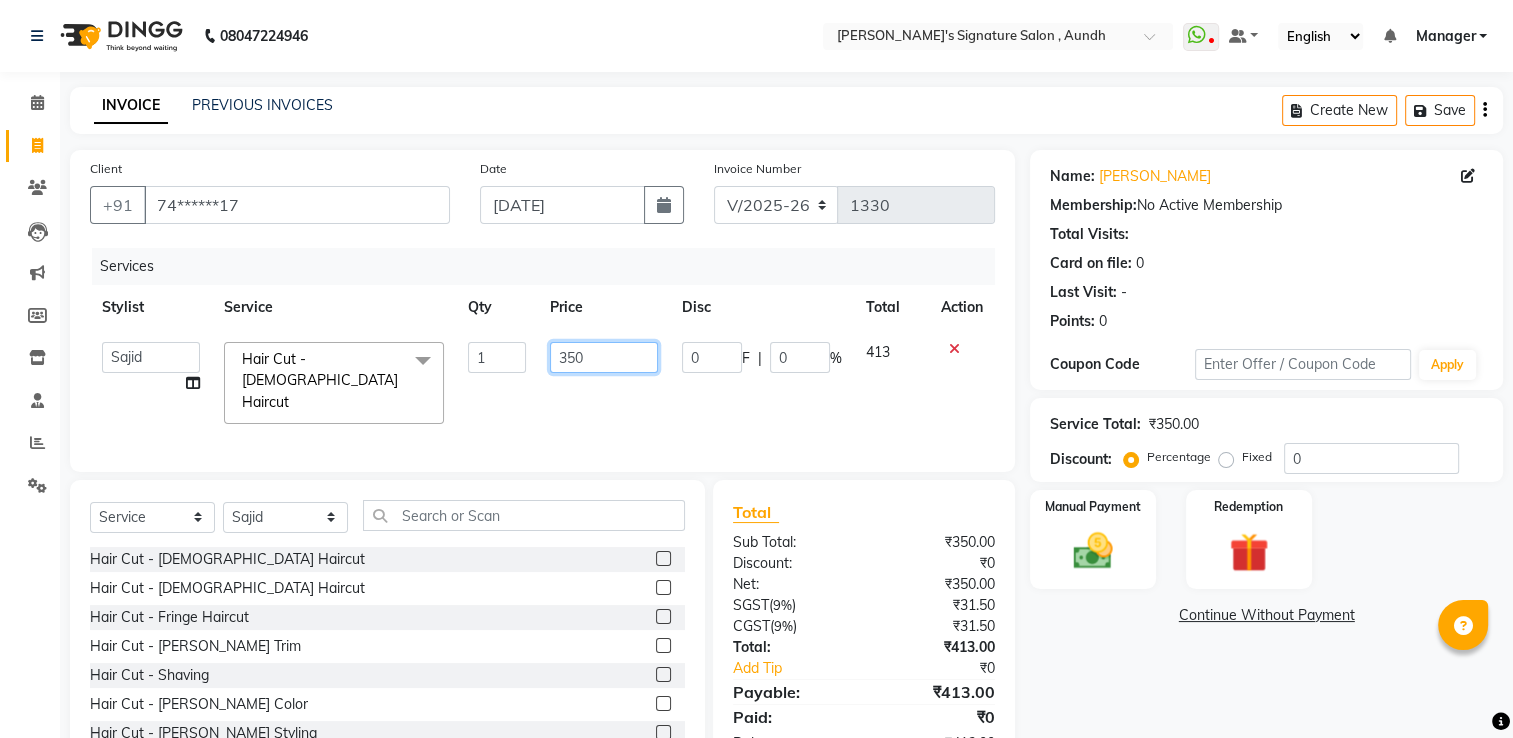click on "350" 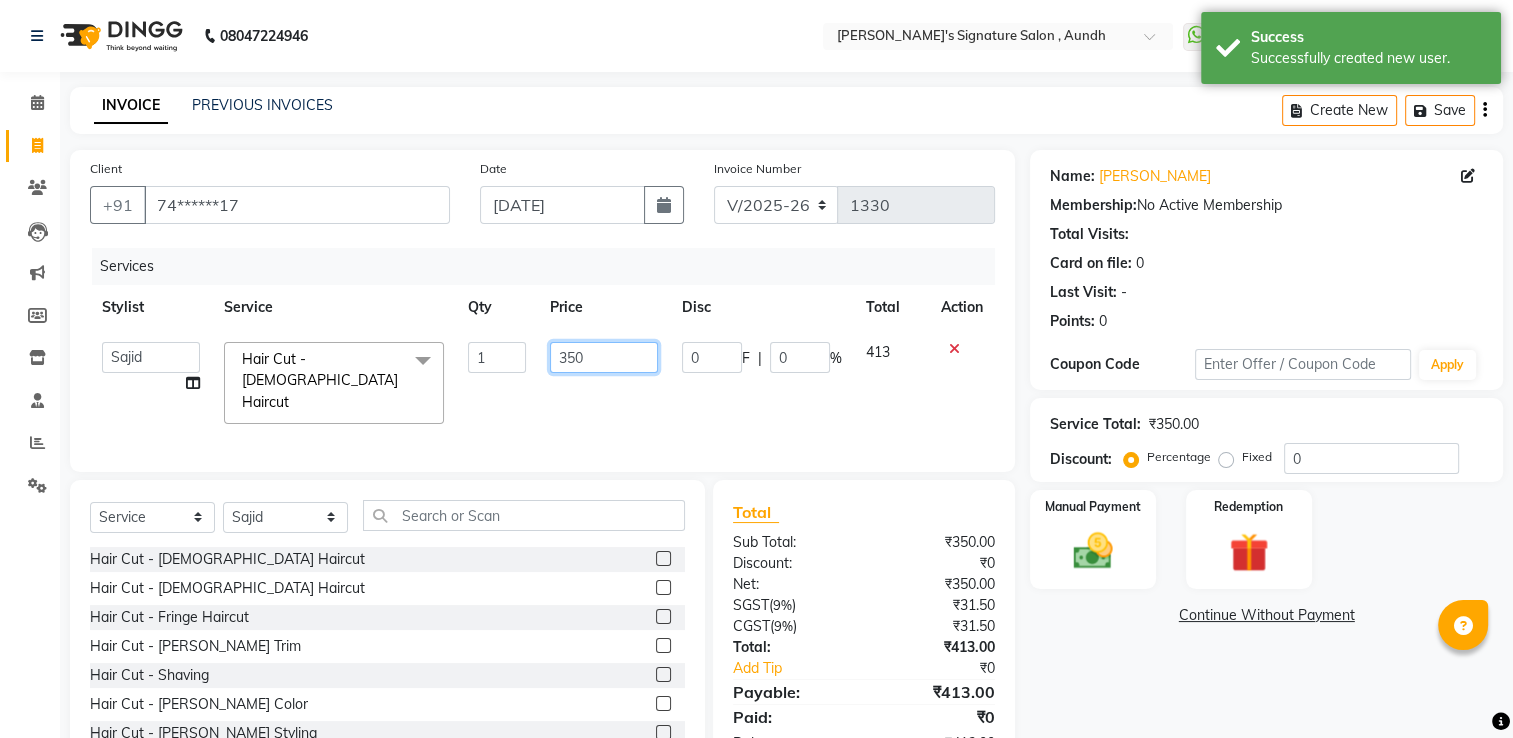 click on "350" 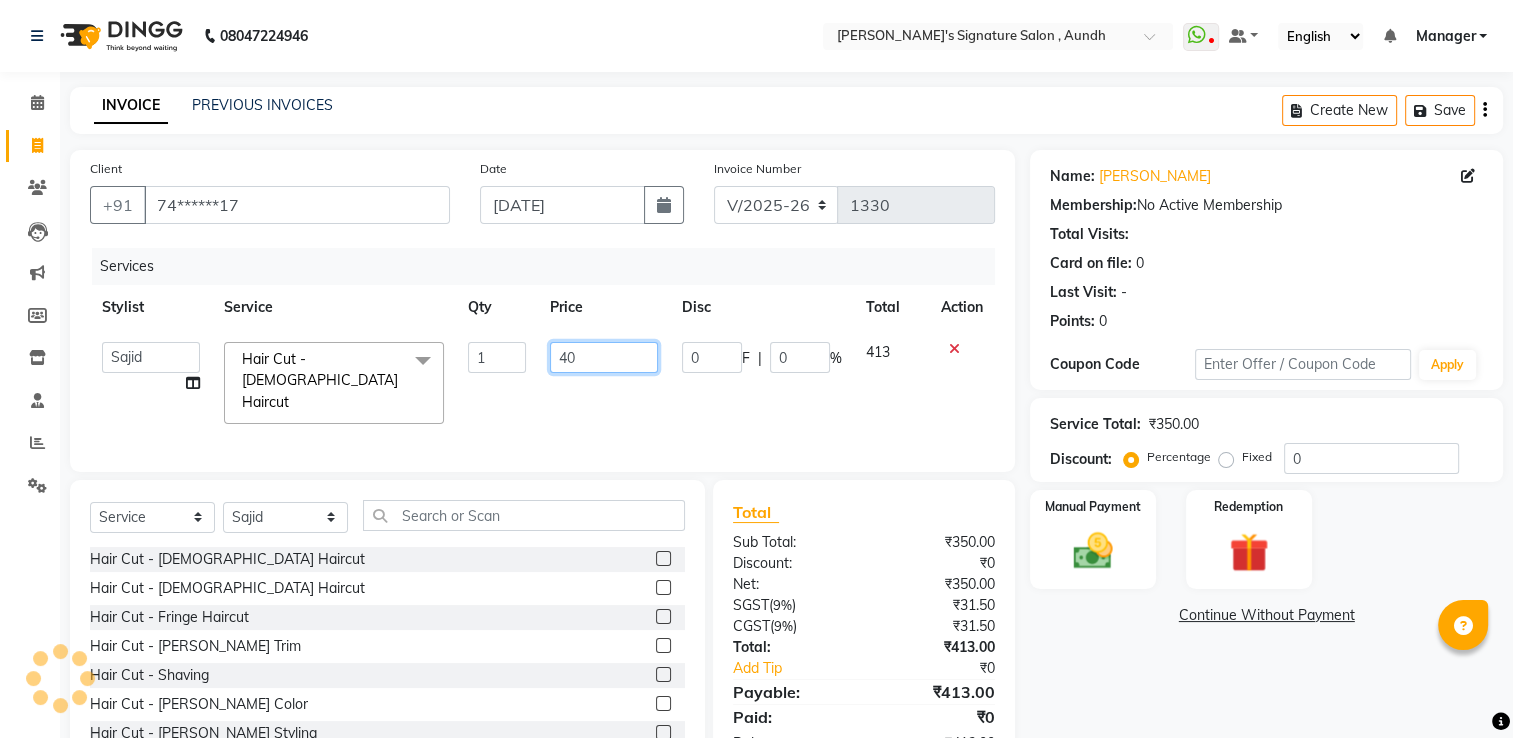 type on "400" 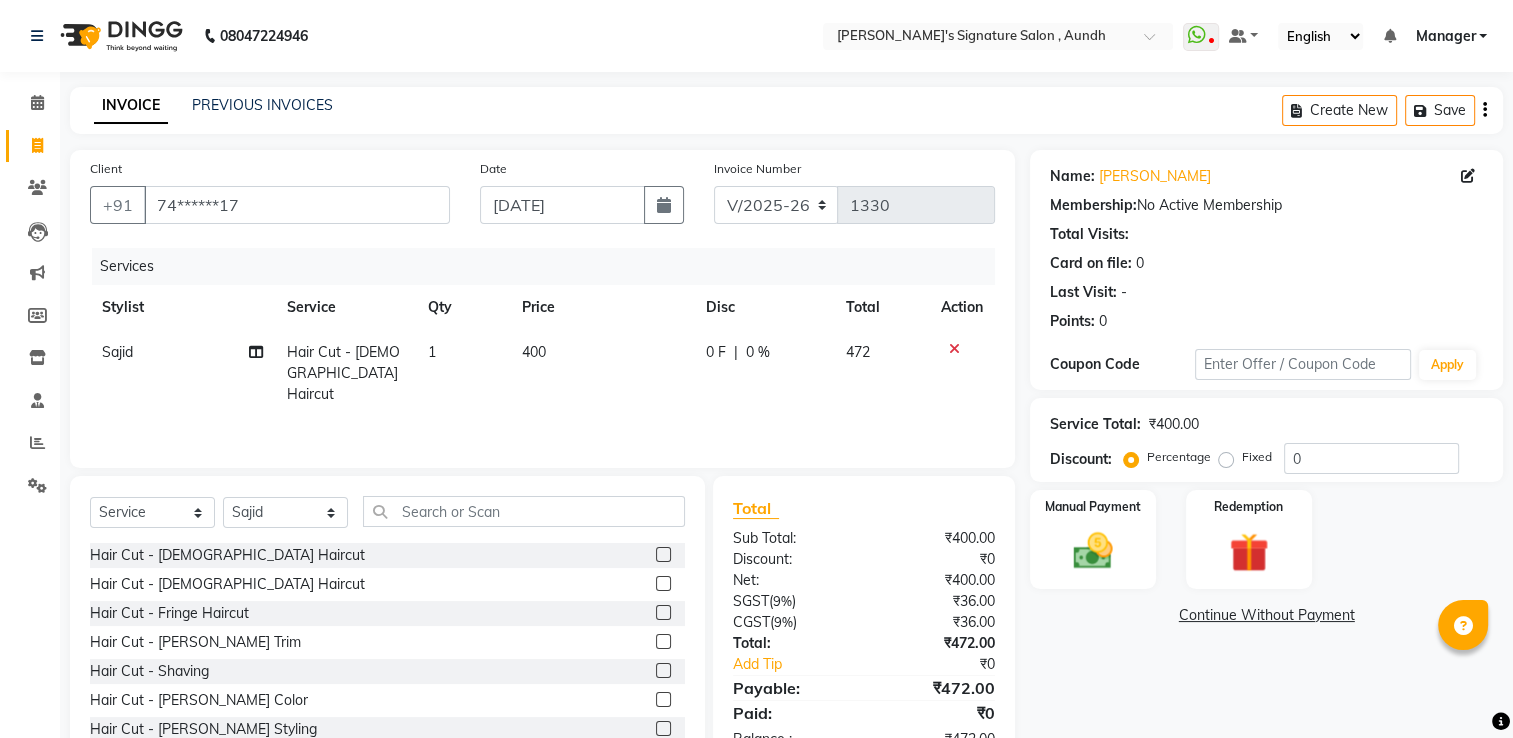 click on "Services Stylist Service Qty Price Disc Total Action [PERSON_NAME] Hair Cut - [DEMOGRAPHIC_DATA] Haircut 1 400 0 F | 0 % 472" 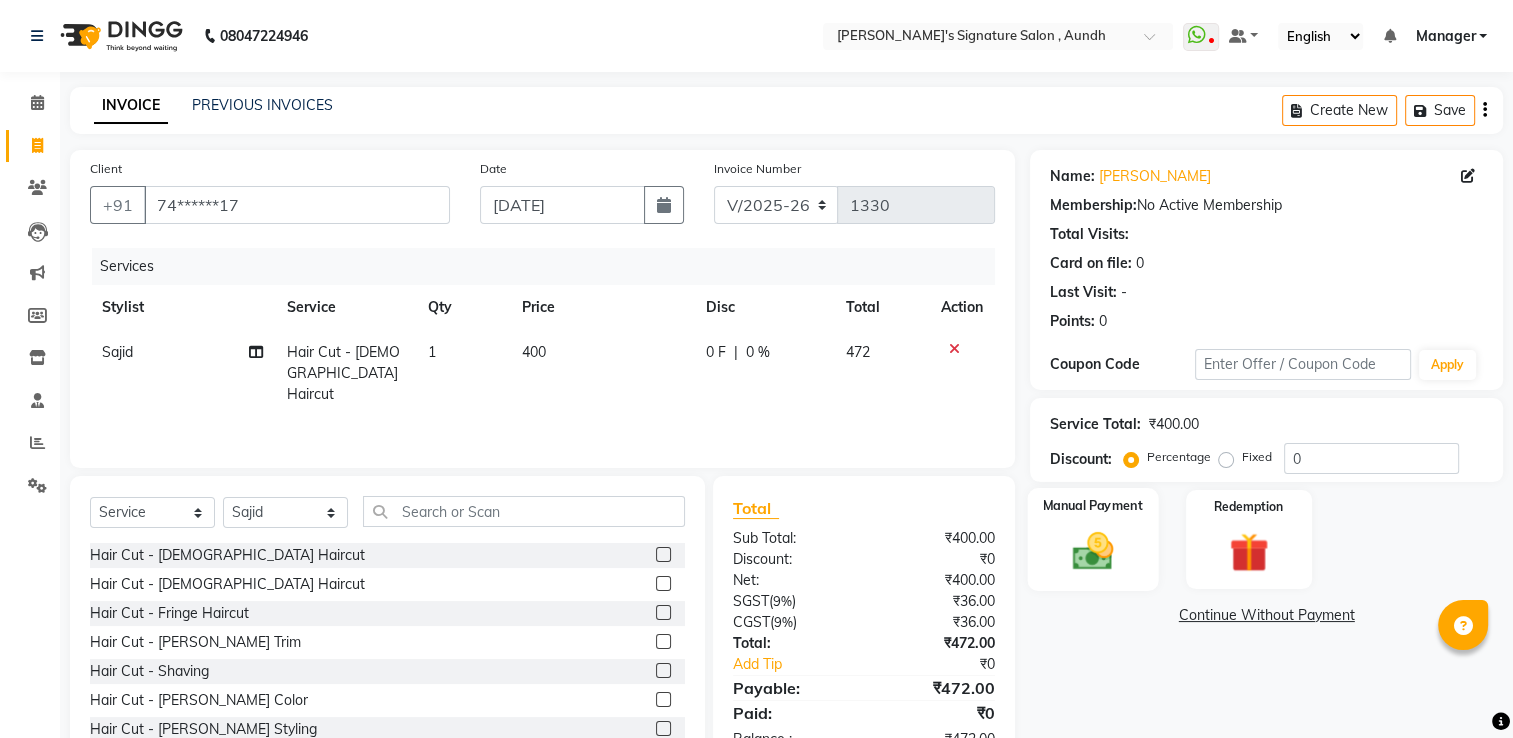 click 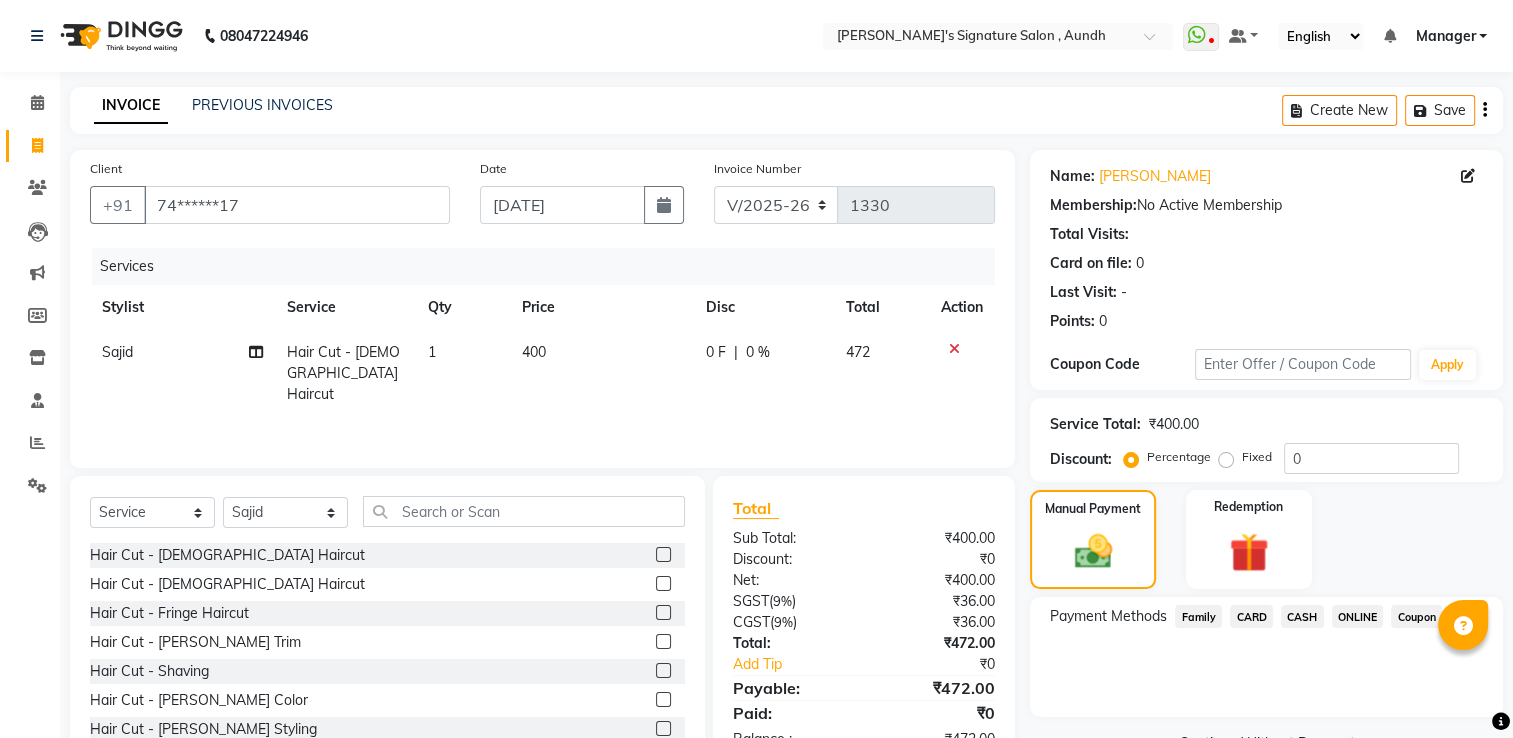 click on "ONLINE" 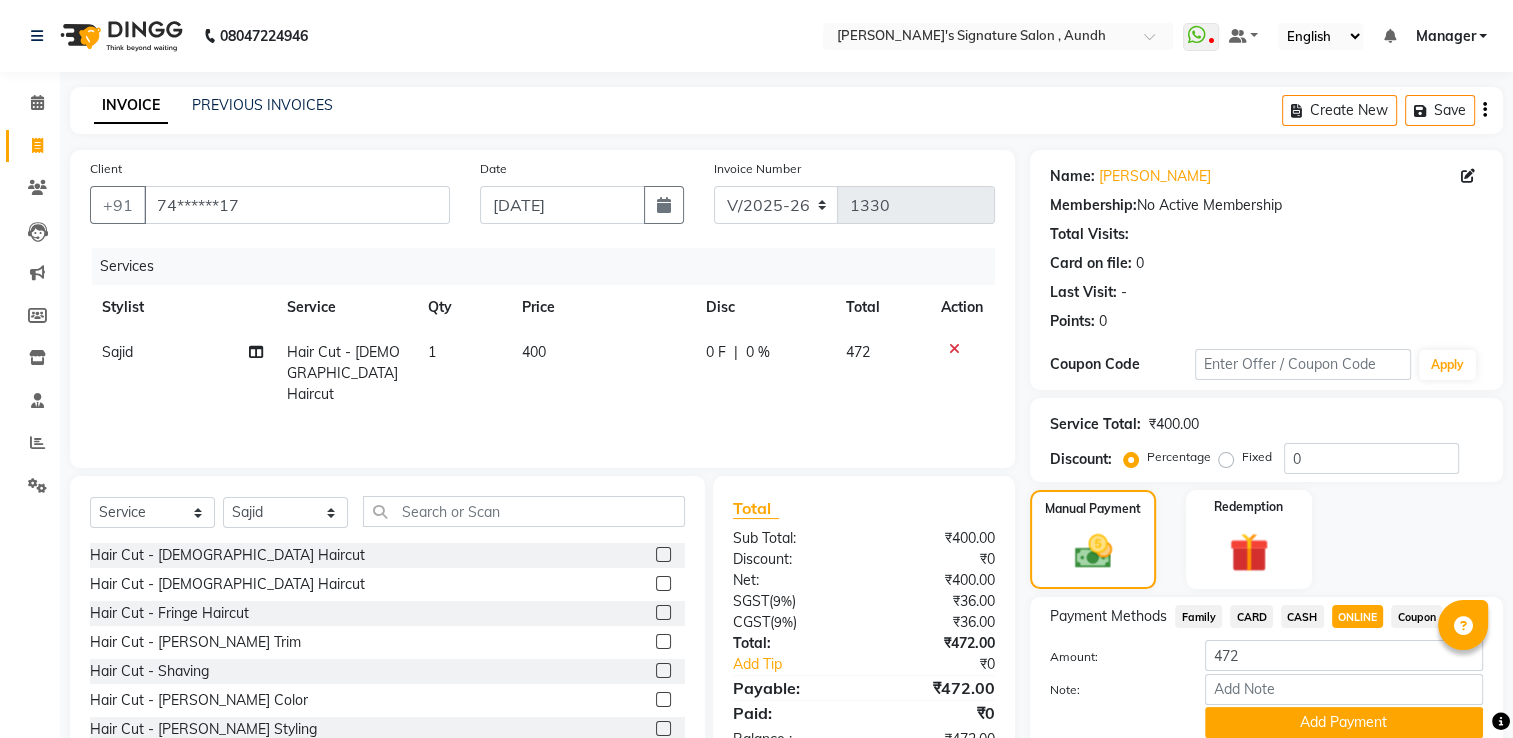 scroll, scrollTop: 80, scrollLeft: 0, axis: vertical 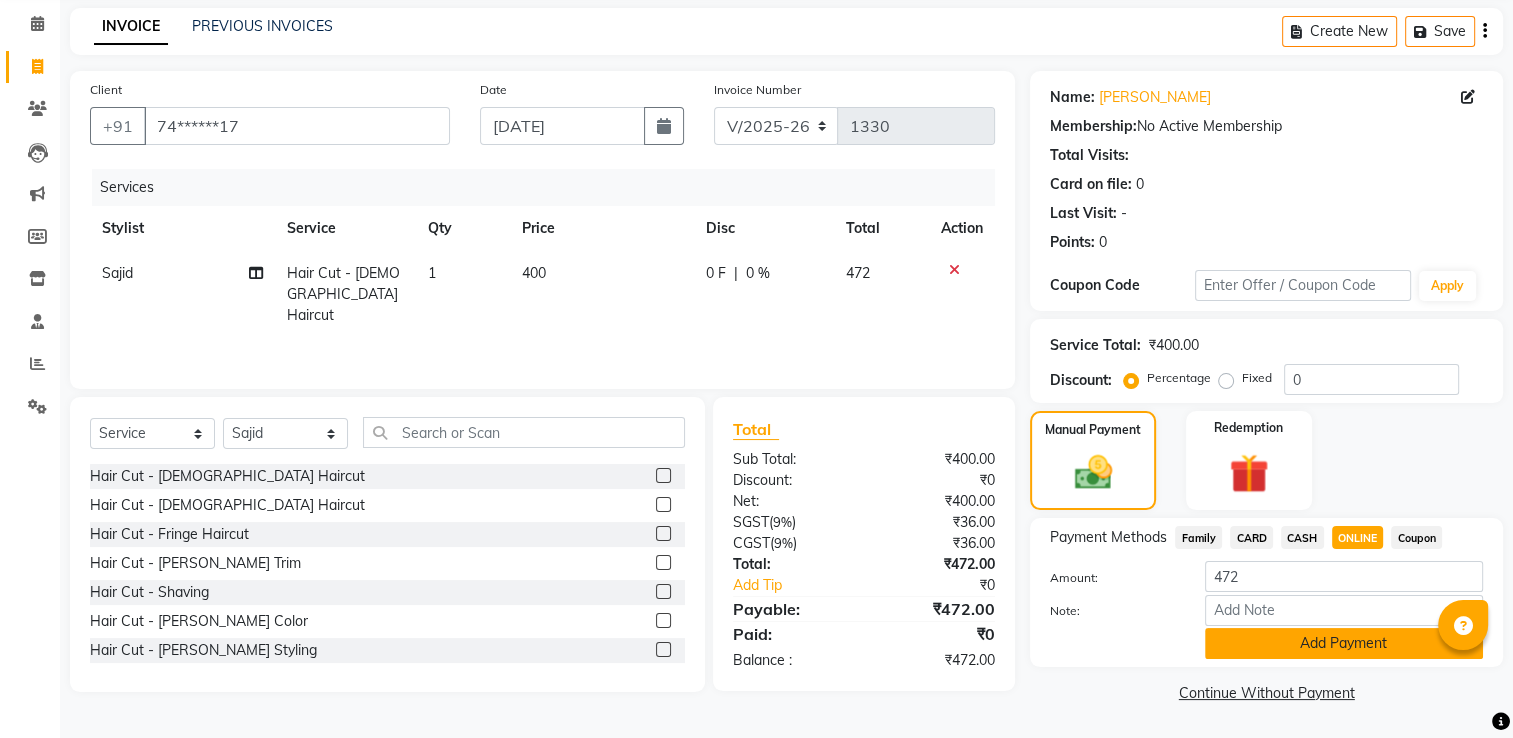 click on "Add Payment" 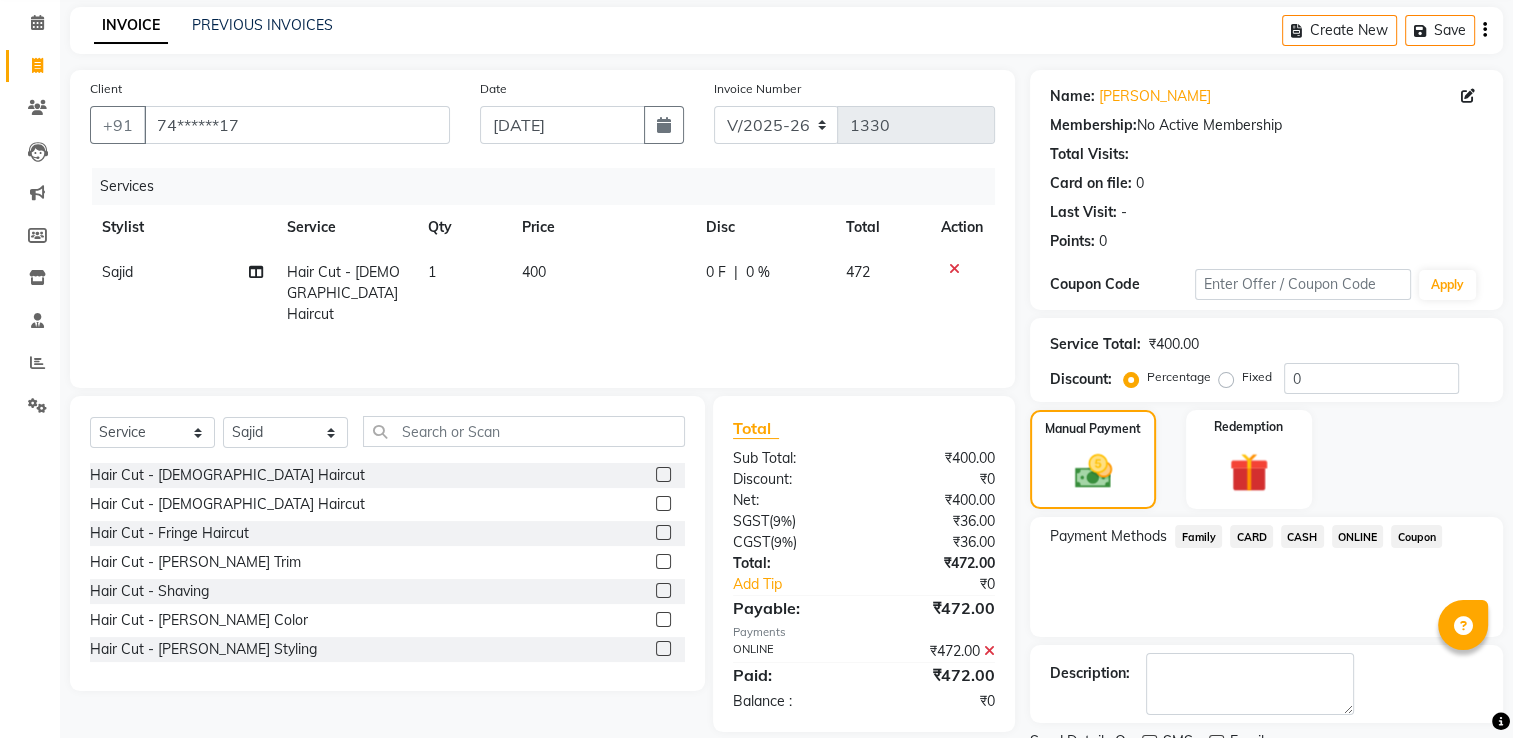 click on "Payment Methods  Family   CARD   CASH   ONLINE   Coupon" 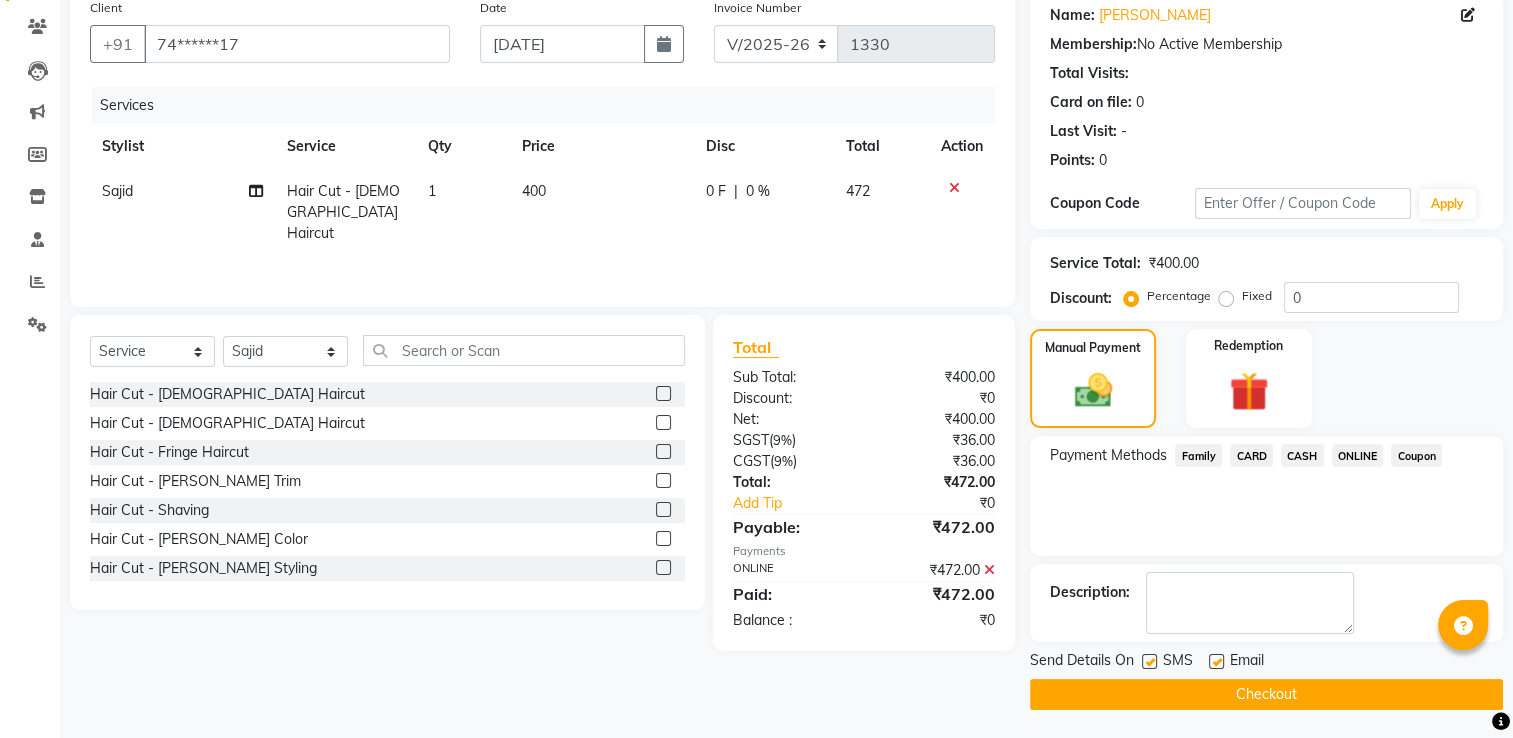click on "Checkout" 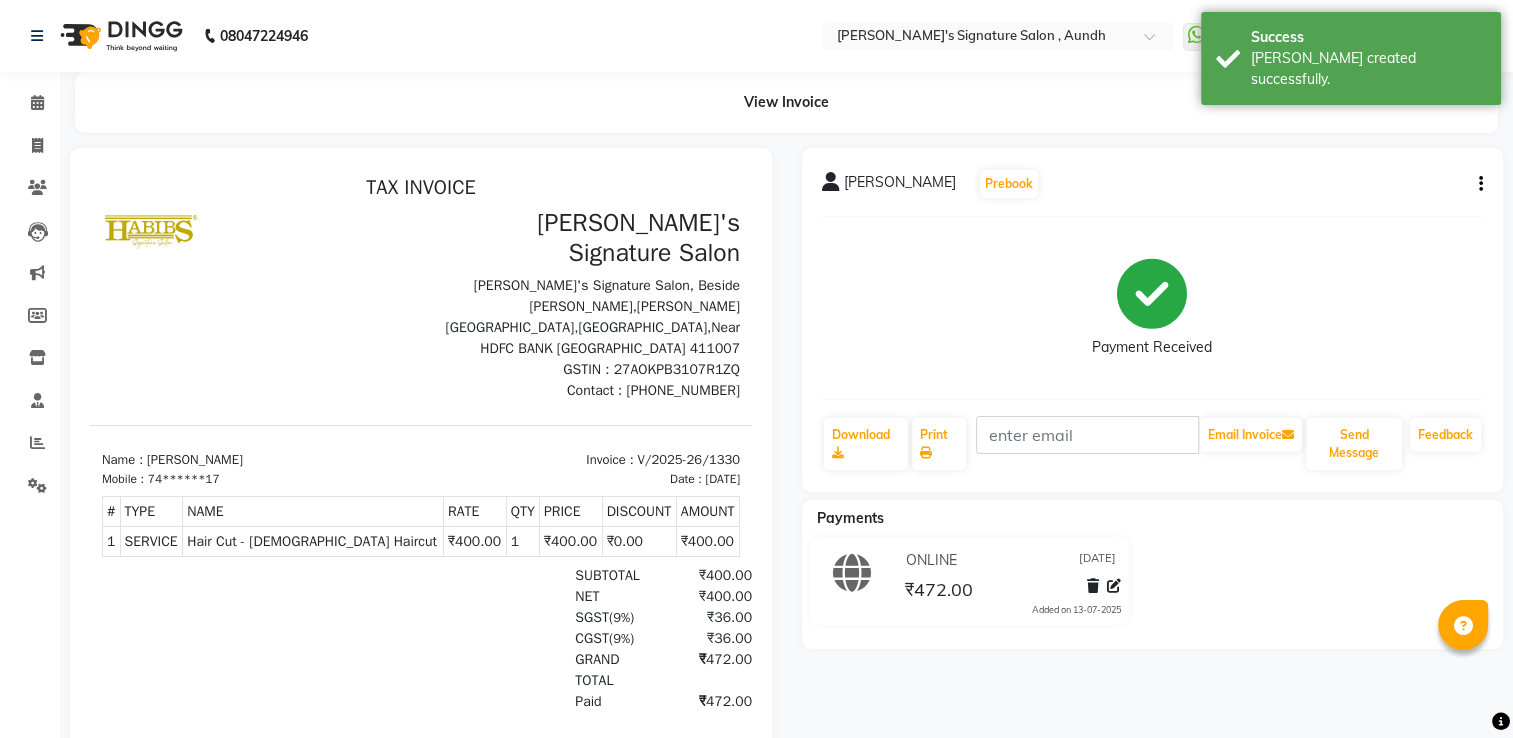scroll, scrollTop: 0, scrollLeft: 0, axis: both 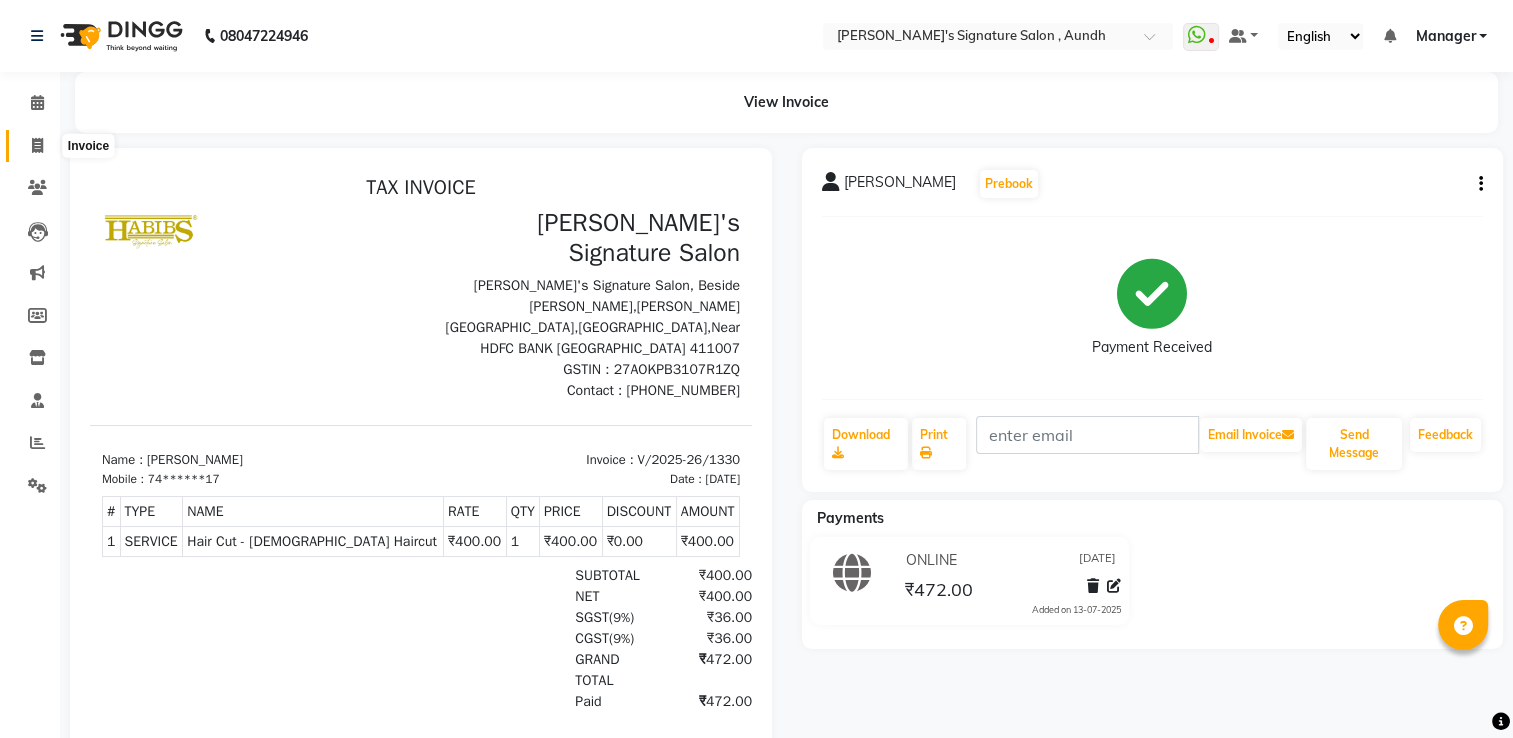 click 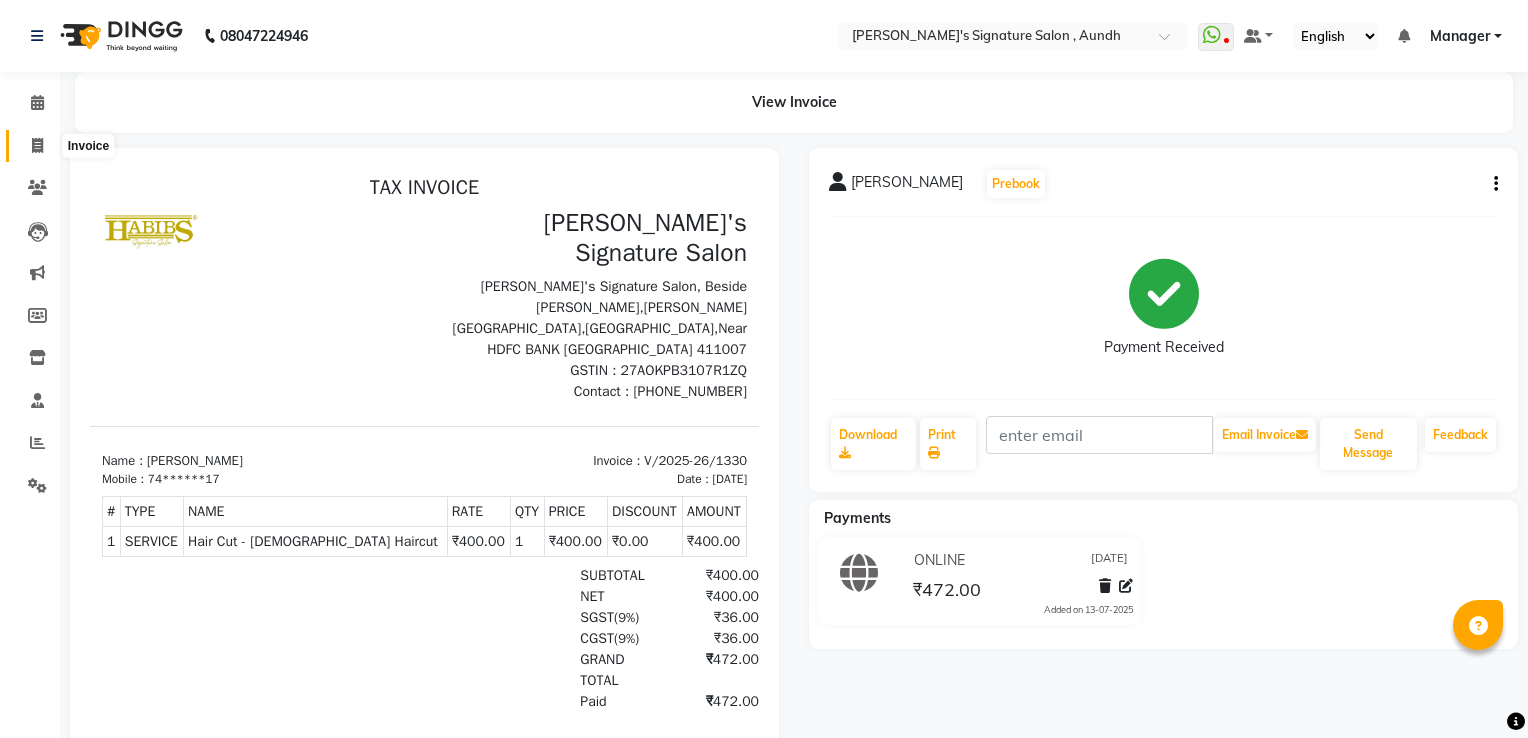 select on "service" 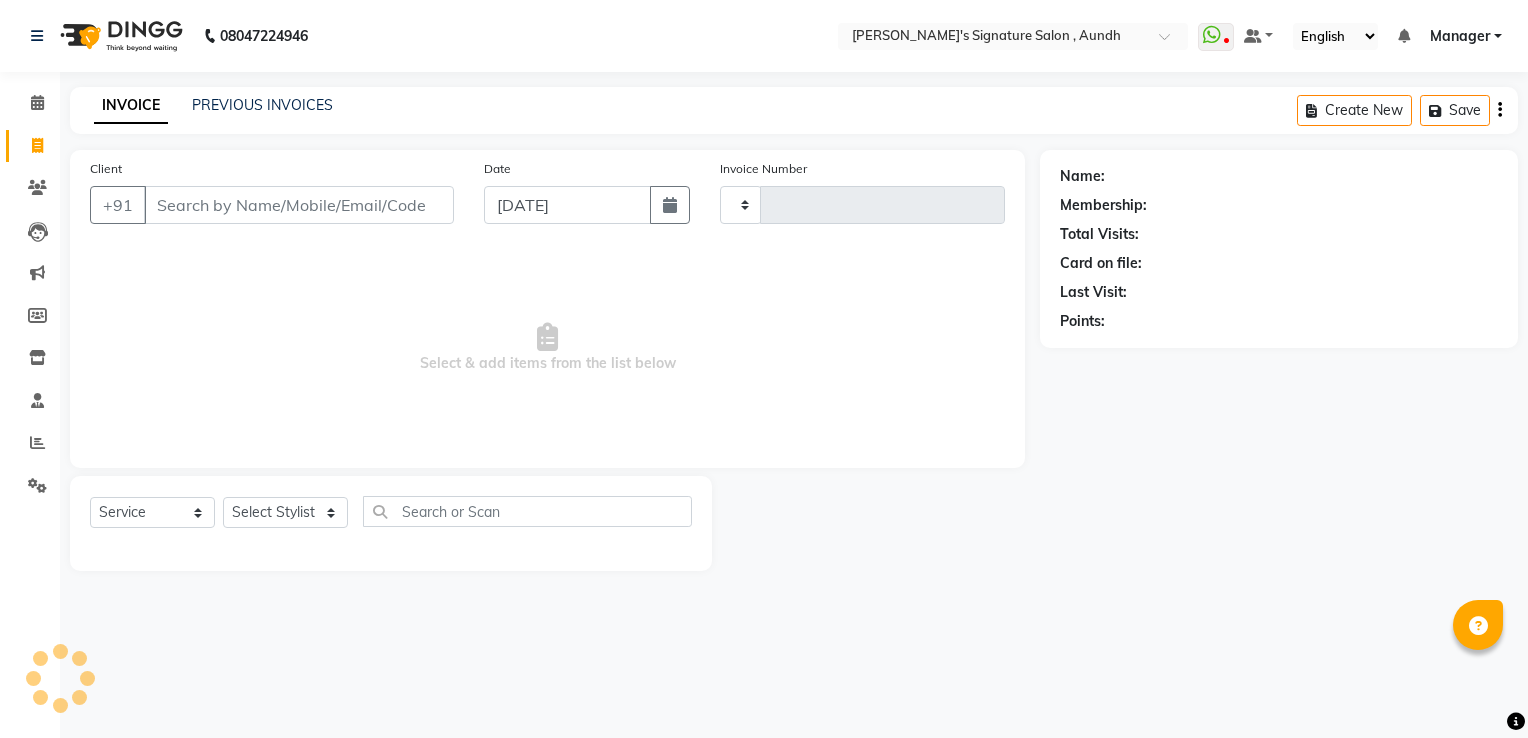 type on "1331" 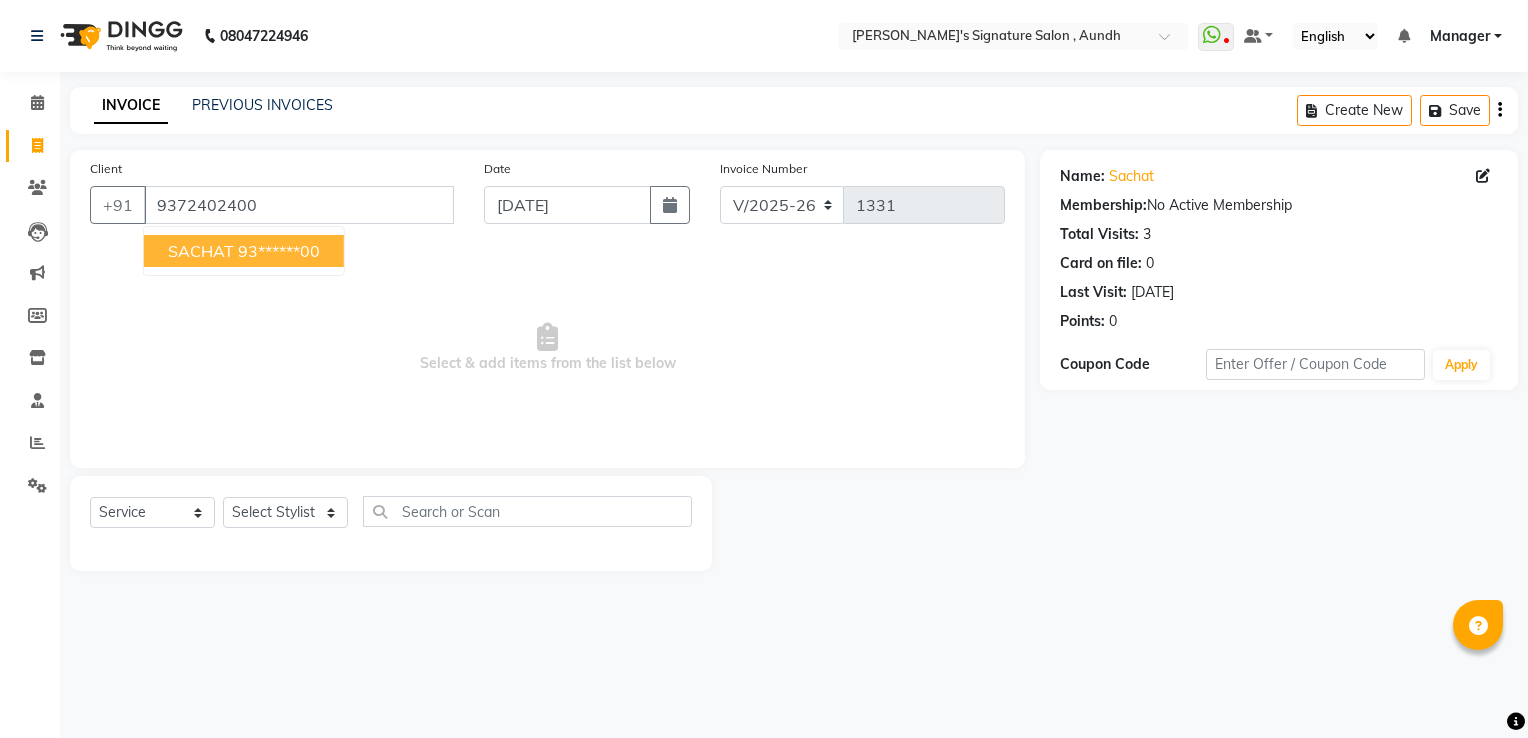 click on "SACHAT" at bounding box center [201, 251] 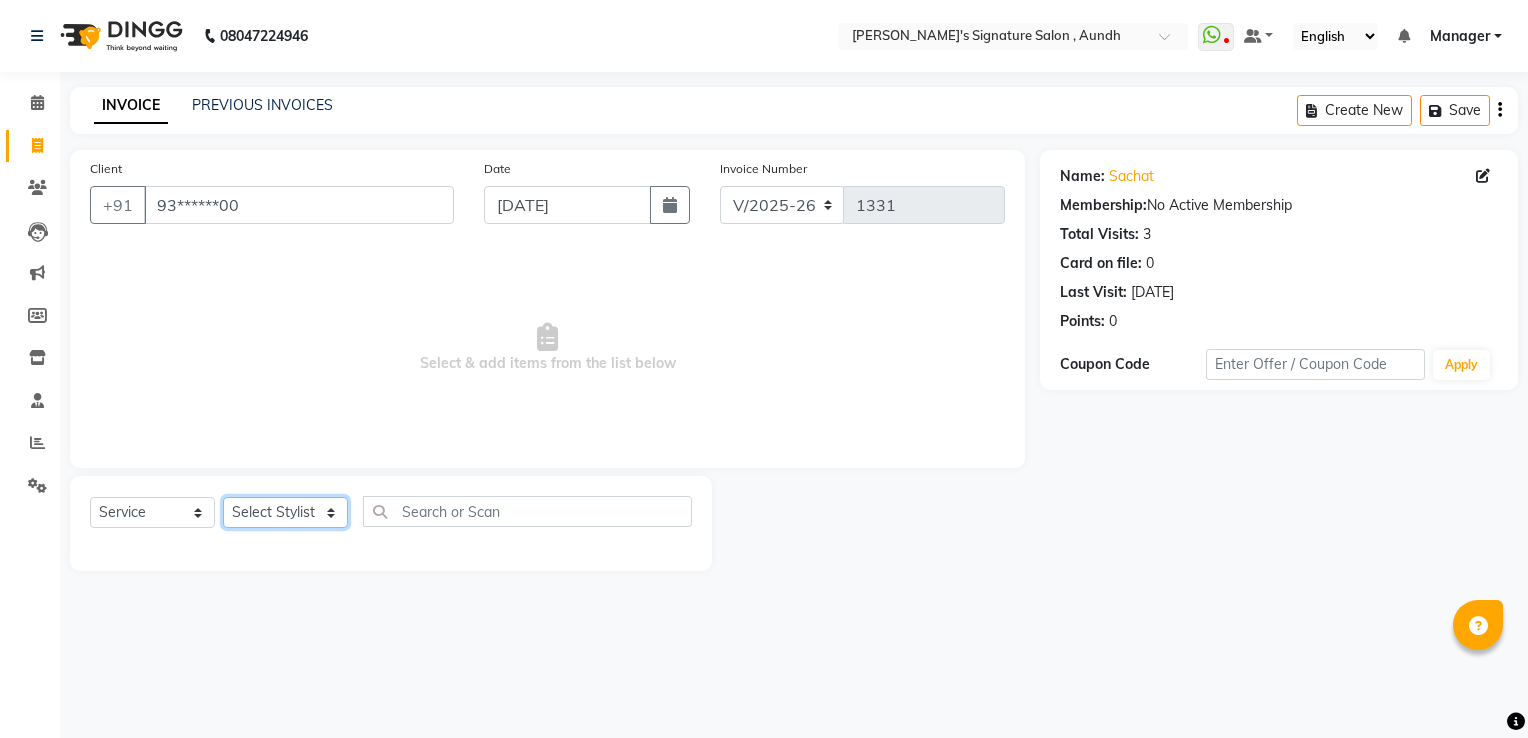 click on "Select Stylist Ankit  [PERSON_NAME] SAUDAGAR DEVA SIR Diya [PERSON_NAME] [PERSON_NAME] Manager [PERSON_NAME] POOJA PRASAN preeti [PERSON_NAME] [PERSON_NAME] sagar vilaskar [PERSON_NAME] [PERSON_NAME] WAKAD 2 SUMIT [PERSON_NAME]" 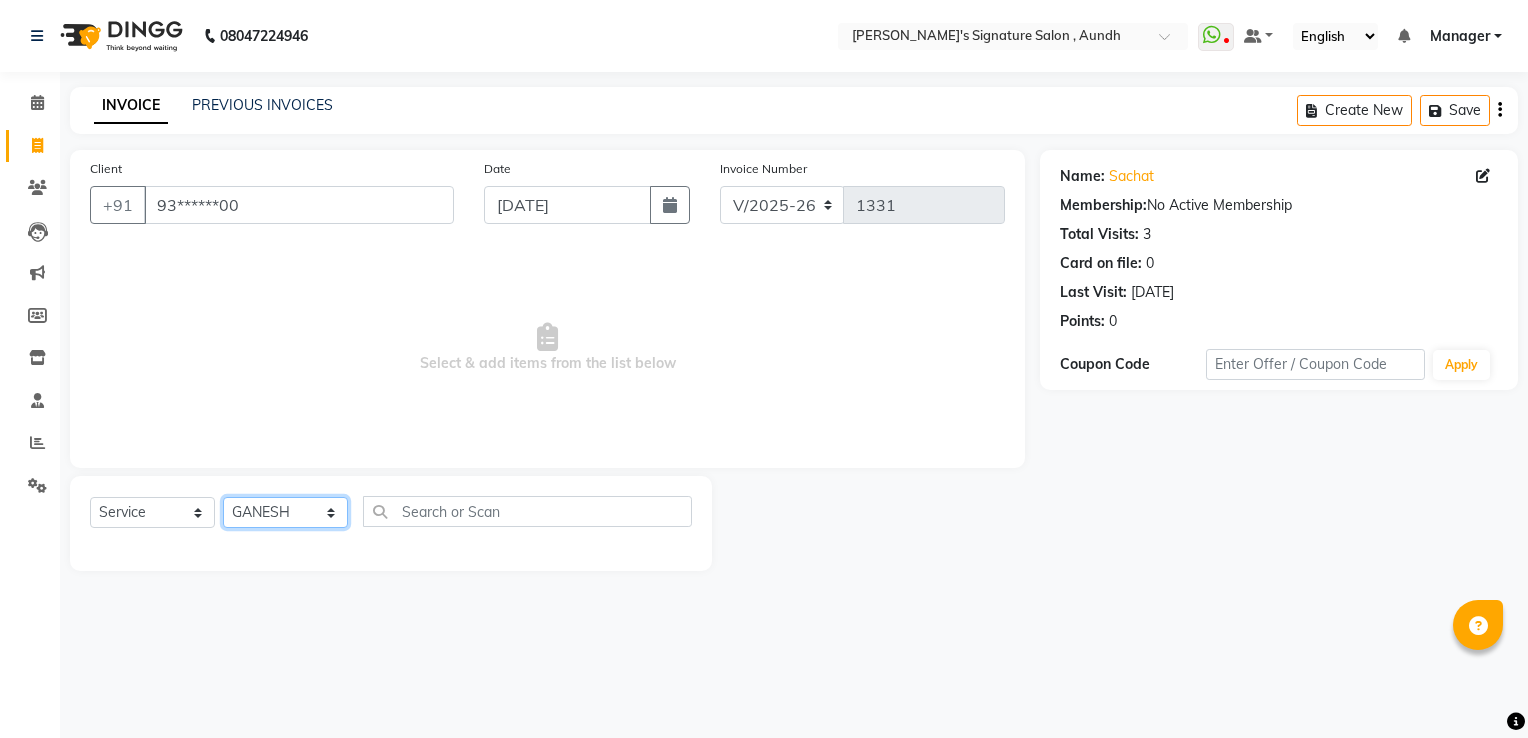 click on "Select Stylist Ankit  [PERSON_NAME] SAUDAGAR DEVA SIR Diya [PERSON_NAME] [PERSON_NAME] Manager [PERSON_NAME] POOJA PRASAN preeti [PERSON_NAME] [PERSON_NAME] sagar vilaskar [PERSON_NAME] [PERSON_NAME] WAKAD 2 SUMIT [PERSON_NAME]" 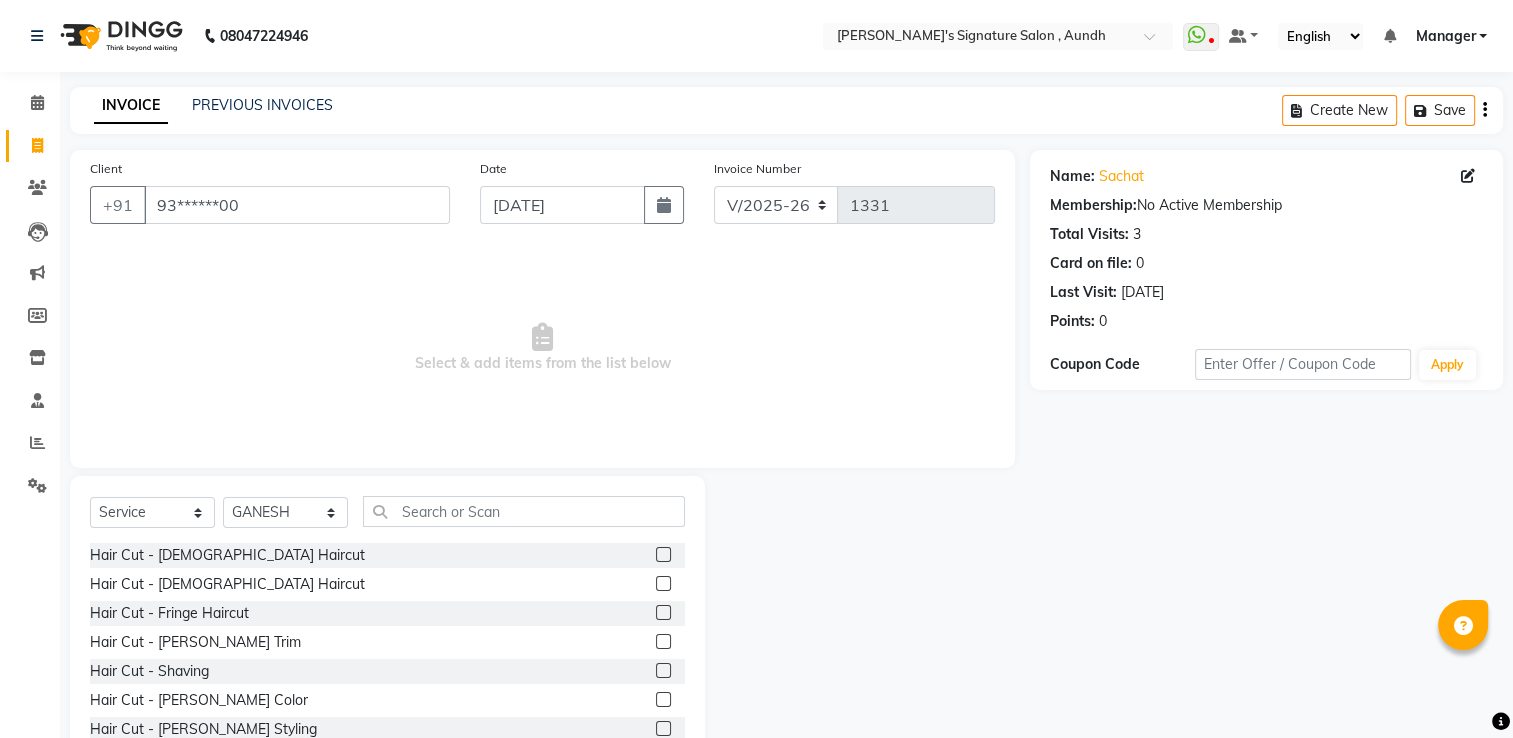 click on "INVOICE PREVIOUS INVOICES Create New   Save  Client +91 93******00 Date [DATE] Invoice Number V/2025 V/[PHONE_NUMBER]  Select & add items from the list below  Select  Service  Product  Membership  Package Voucher Prepaid Gift Card  Select Stylist Ankit  Sir DEEPAK SAUDAGAR DEVA SIR Diya [PERSON_NAME] [PERSON_NAME] Manager [PERSON_NAME] POOJA PRASAN preeti [PERSON_NAME] [PERSON_NAME] sagar vilaskar [PERSON_NAME] [PERSON_NAME] WAKAD 2 SUMIT Suraj Tak Hair Cut - [DEMOGRAPHIC_DATA] Haircut  Hair Cut - [DEMOGRAPHIC_DATA] Haircut  Hair Cut - Fringe Haircut  Hair Cut - [PERSON_NAME] Trim  Hair Cut - Shaving  Hair Cut - [PERSON_NAME] Color  Hair Cut - [PERSON_NAME] Styling  Hair Cut - Child Cut Boygirl (Under 10Years)  MEMBERSHIP CARD  HAIR CUT  SEAWEED FACIAL  PER STRIP HIGHLIGHT  shine and glow facial  KERASMOOTH  global [MEDICAL_DATA] free men  TAN CLEAN UP  [MEDICAL_DATA] FREE TOUCHUP [DEMOGRAPHIC_DATA]  ULTIMATE H -SPA  SAREE DRAPING  HAIR STYLING [DEMOGRAPHIC_DATA]  KERATIN HAIRSPA  BRIDAL FACIAL  neno gel  DEEP CONDITIONING  Blowdry & Styling - Wash And Blast Dry  Blowdry & Styling - Spd Hairwash" 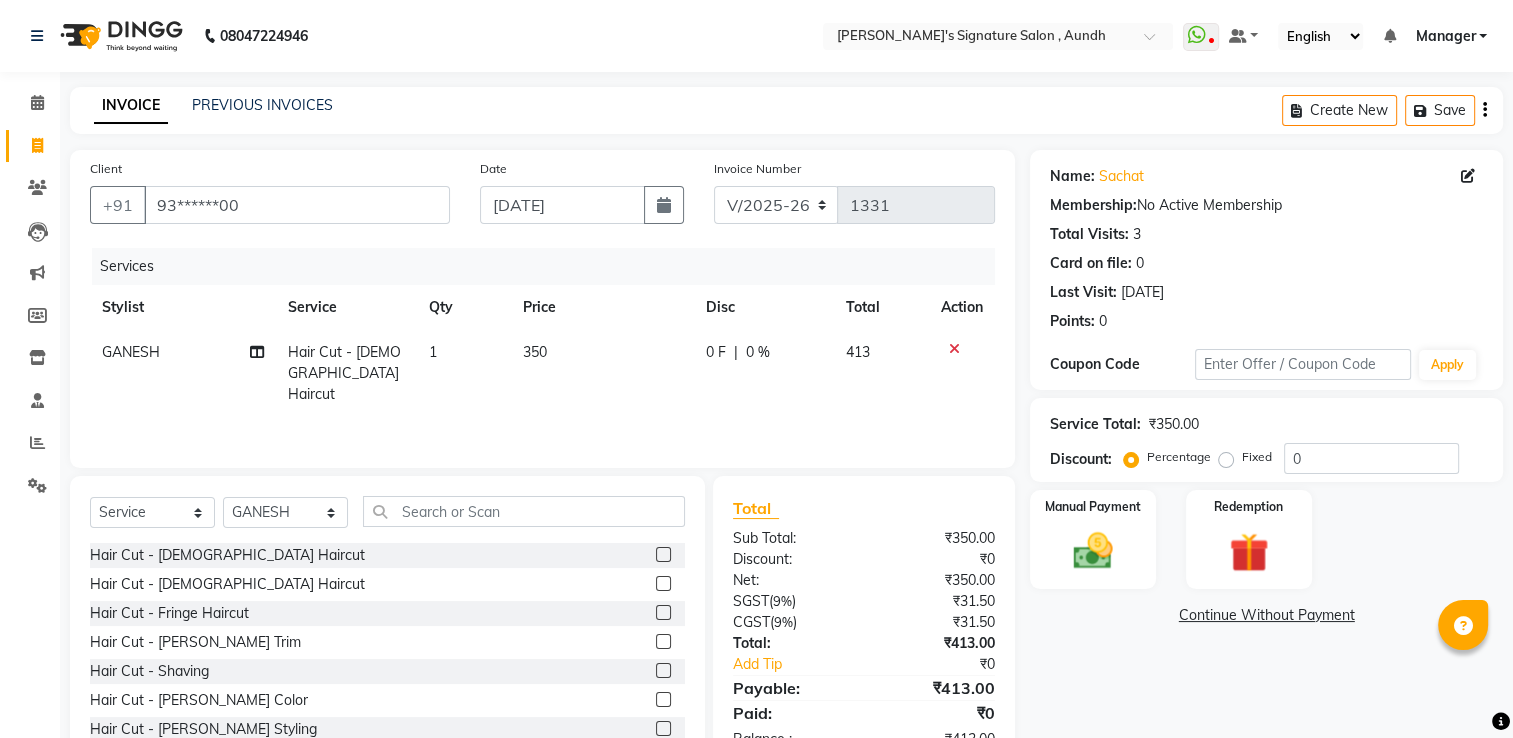 click 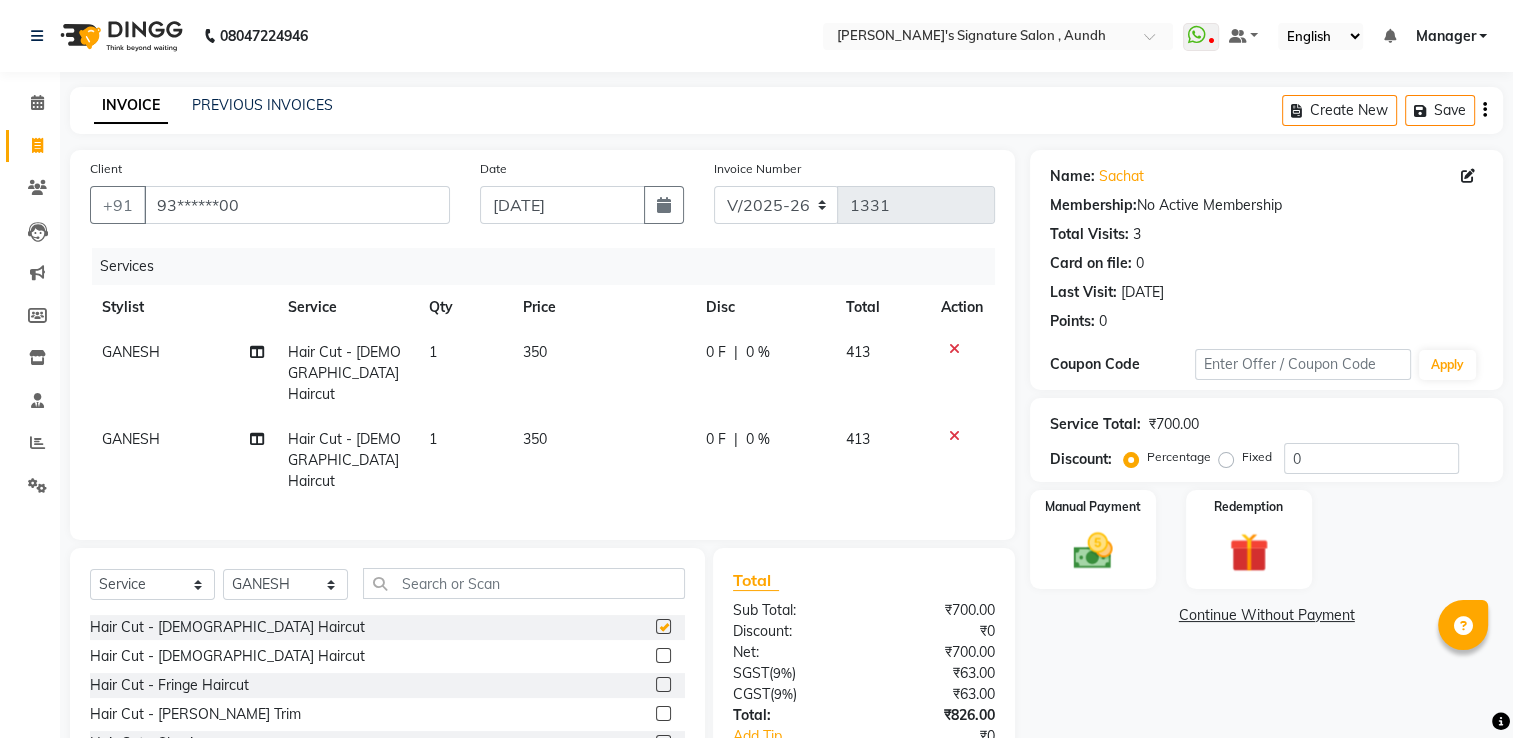 checkbox on "false" 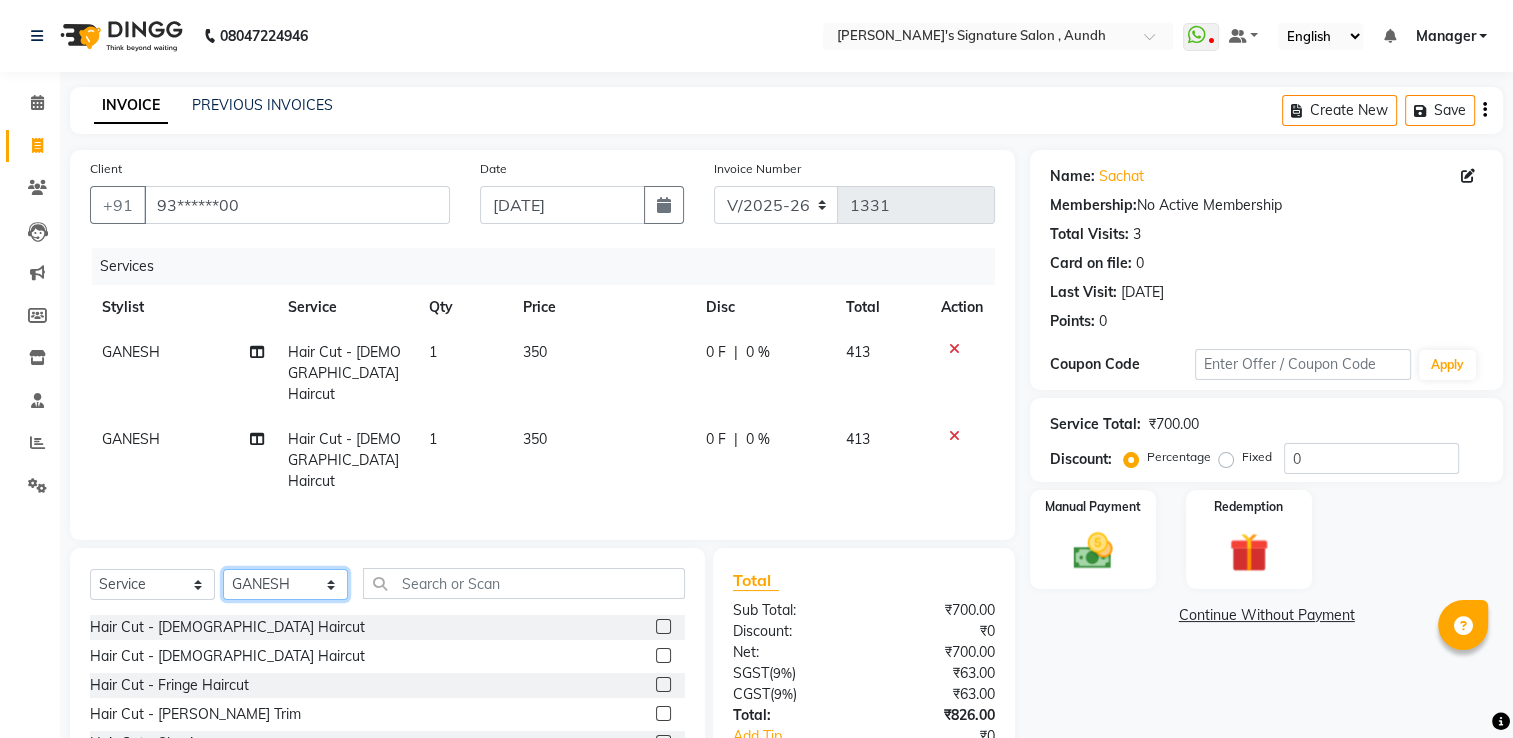 click on "Select Stylist Ankit  [PERSON_NAME] SAUDAGAR DEVA SIR Diya [PERSON_NAME] [PERSON_NAME] Manager [PERSON_NAME] POOJA PRASAN preeti [PERSON_NAME] [PERSON_NAME] sagar vilaskar [PERSON_NAME] [PERSON_NAME] WAKAD 2 SUMIT [PERSON_NAME]" 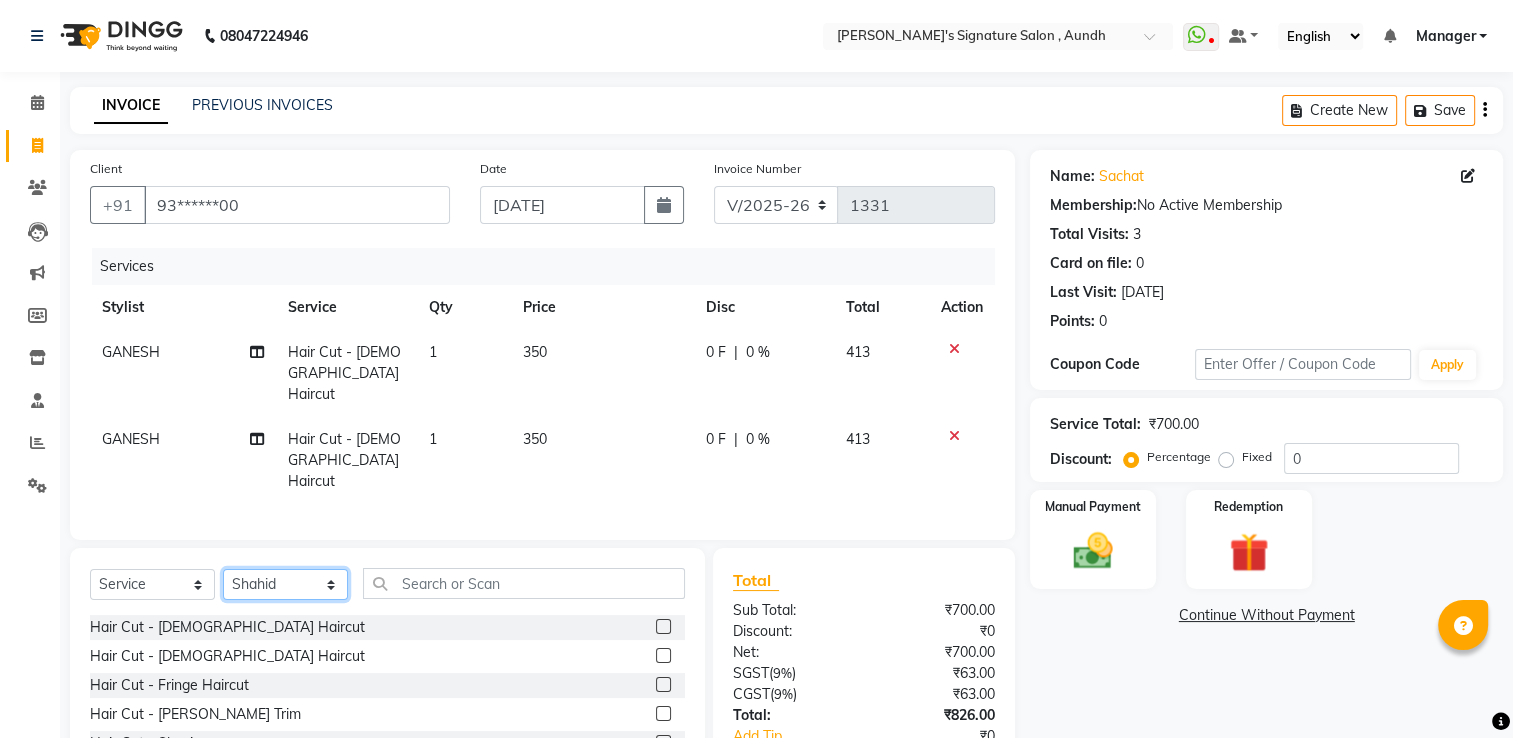 click on "Select Stylist Ankit  [PERSON_NAME] SAUDAGAR DEVA SIR Diya [PERSON_NAME] [PERSON_NAME] Manager [PERSON_NAME] POOJA PRASAN preeti [PERSON_NAME] [PERSON_NAME] sagar vilaskar [PERSON_NAME] [PERSON_NAME] WAKAD 2 SUMIT [PERSON_NAME]" 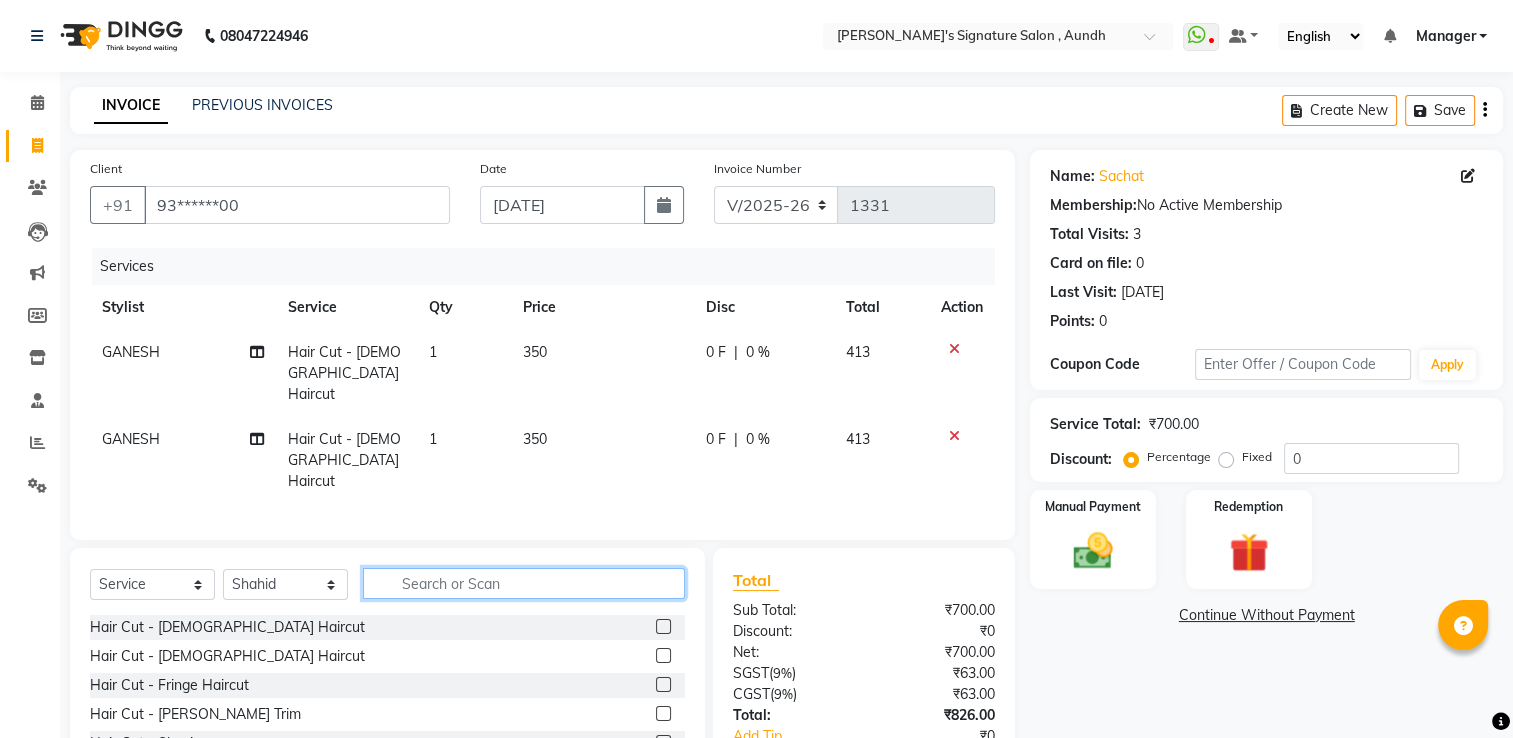 click 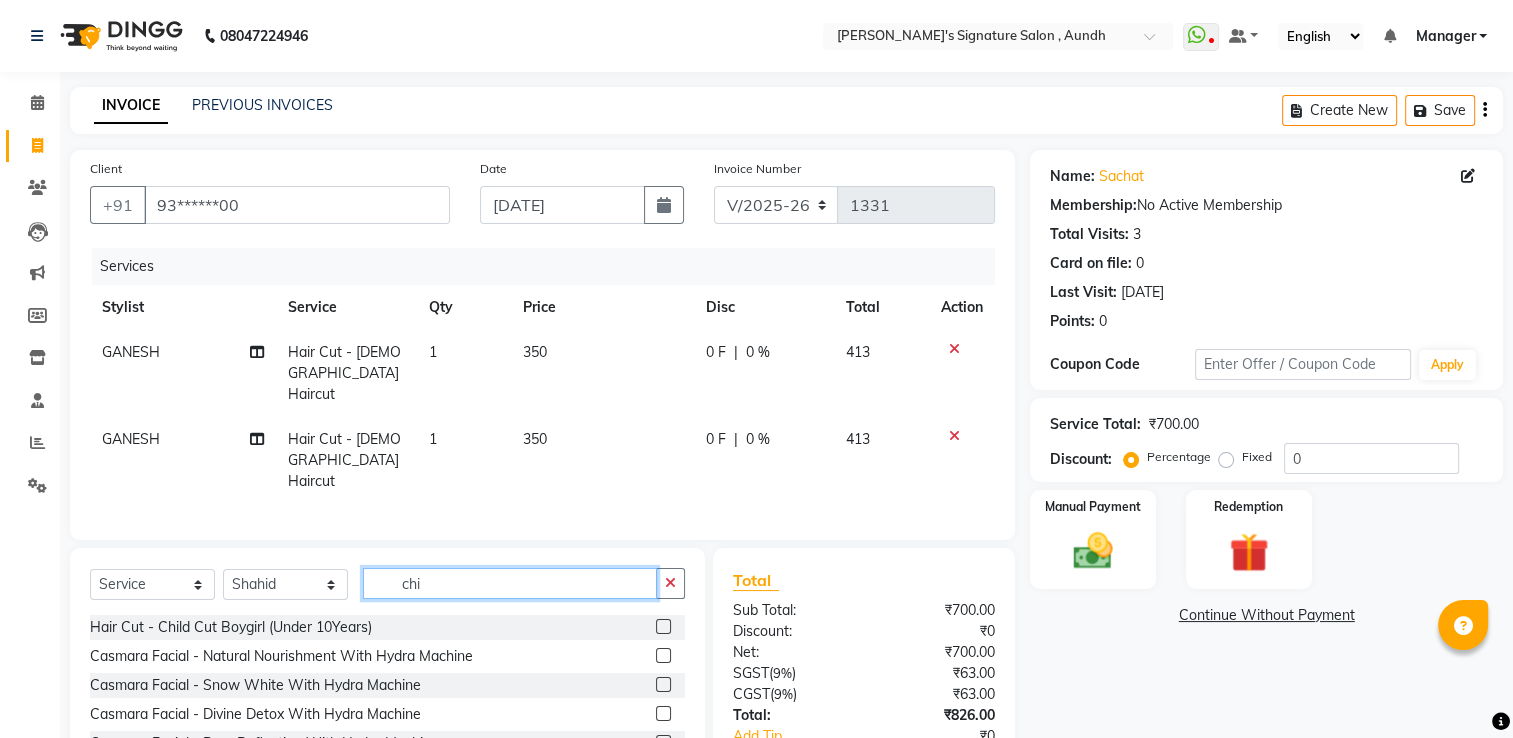 type on "chi" 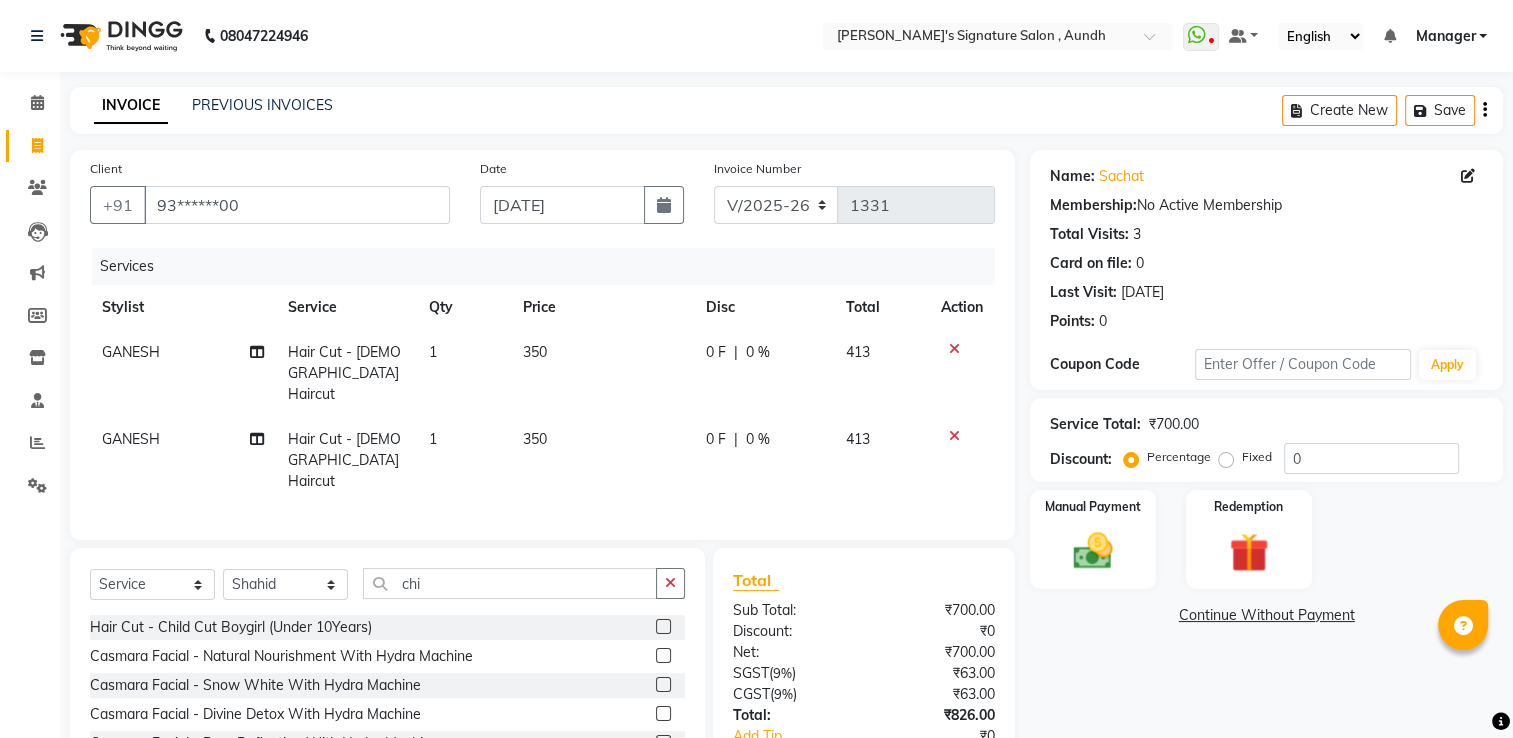 click 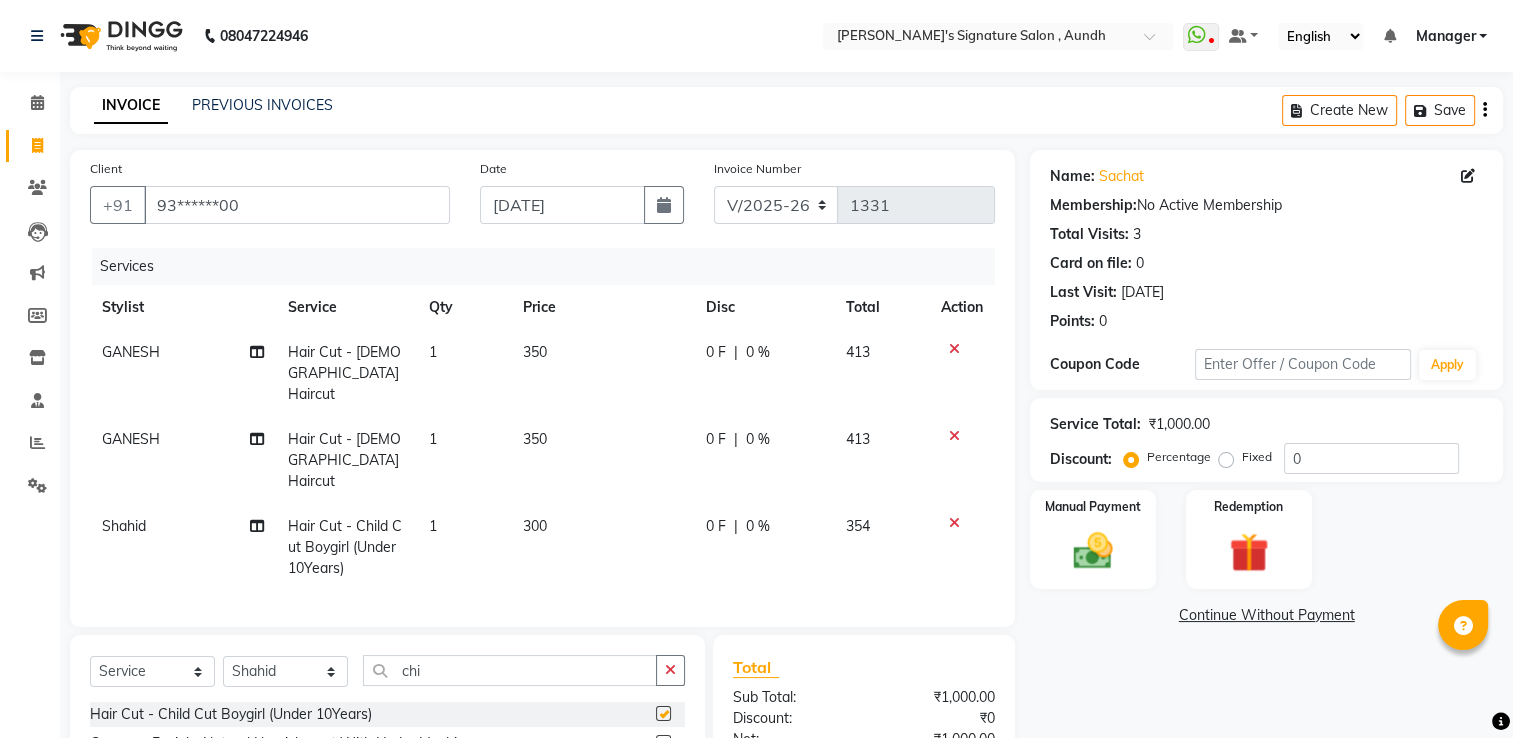 checkbox on "false" 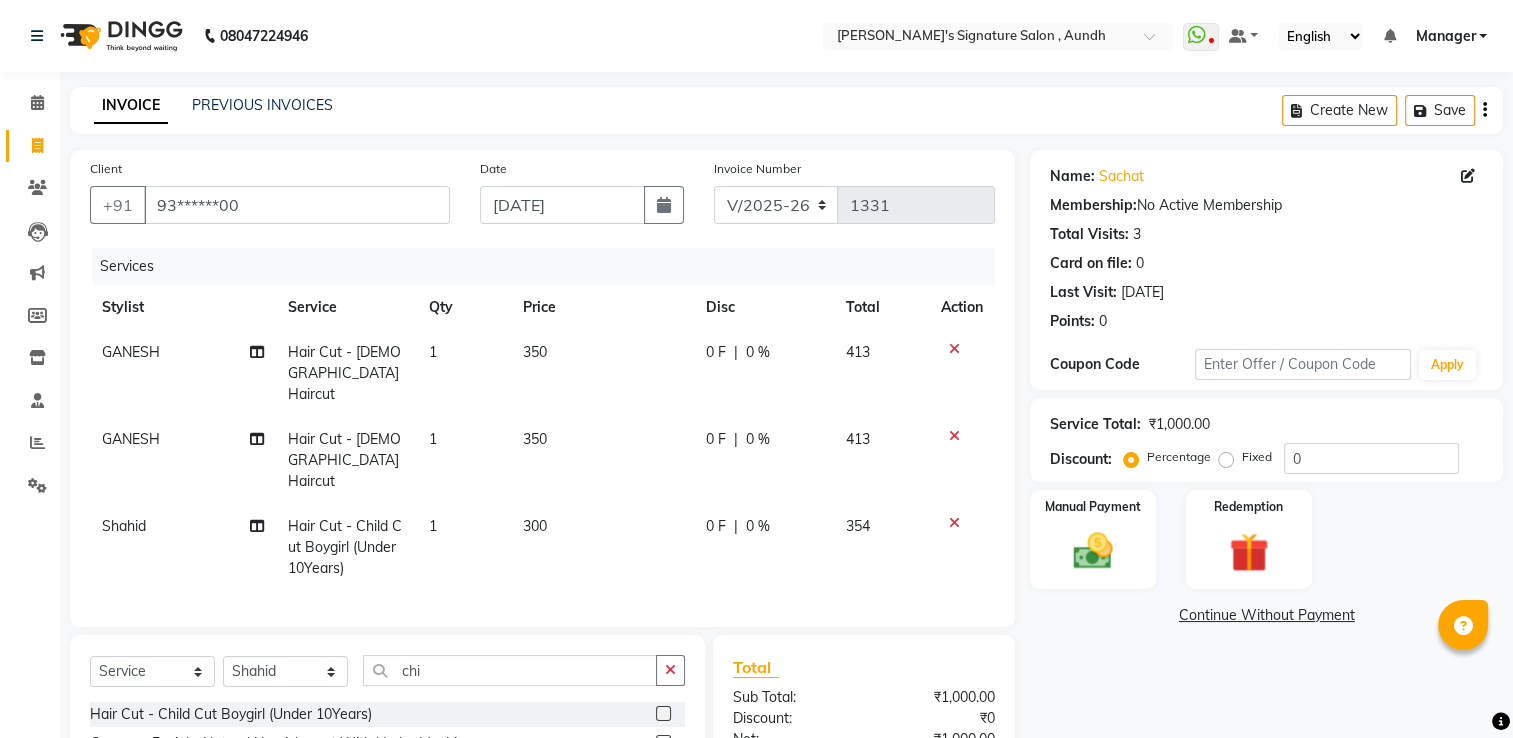 click on "350" 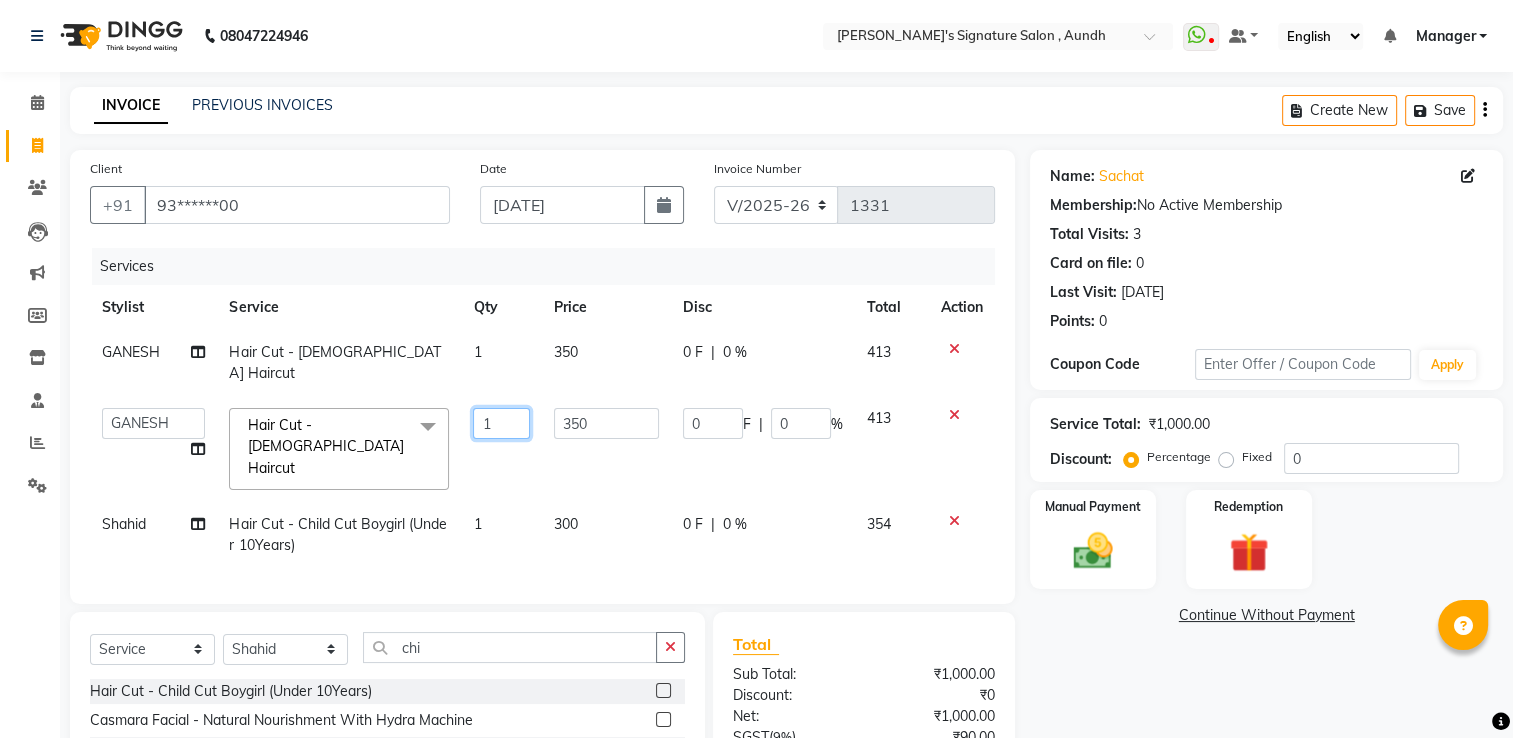 drag, startPoint x: 536, startPoint y: 414, endPoint x: 572, endPoint y: 414, distance: 36 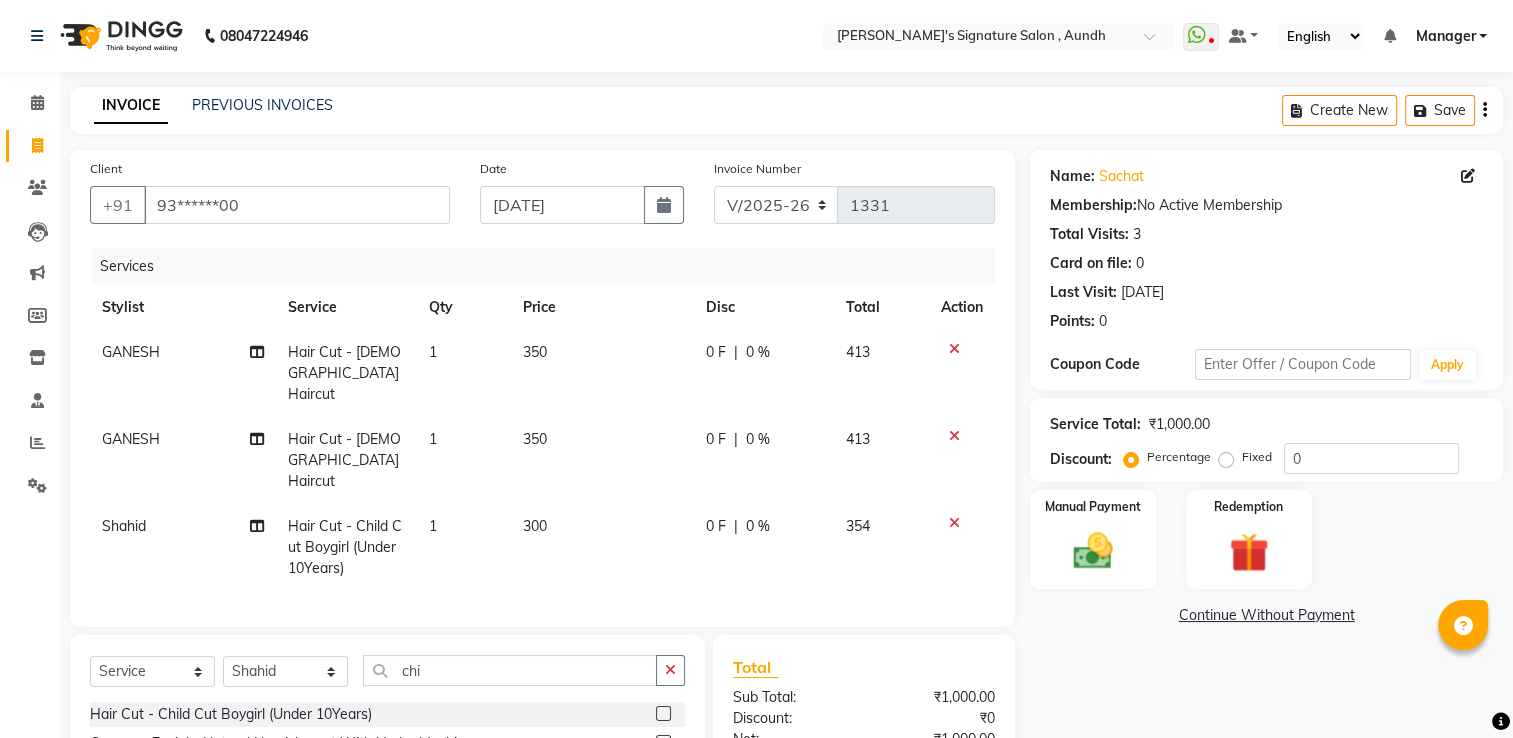 click on "350" 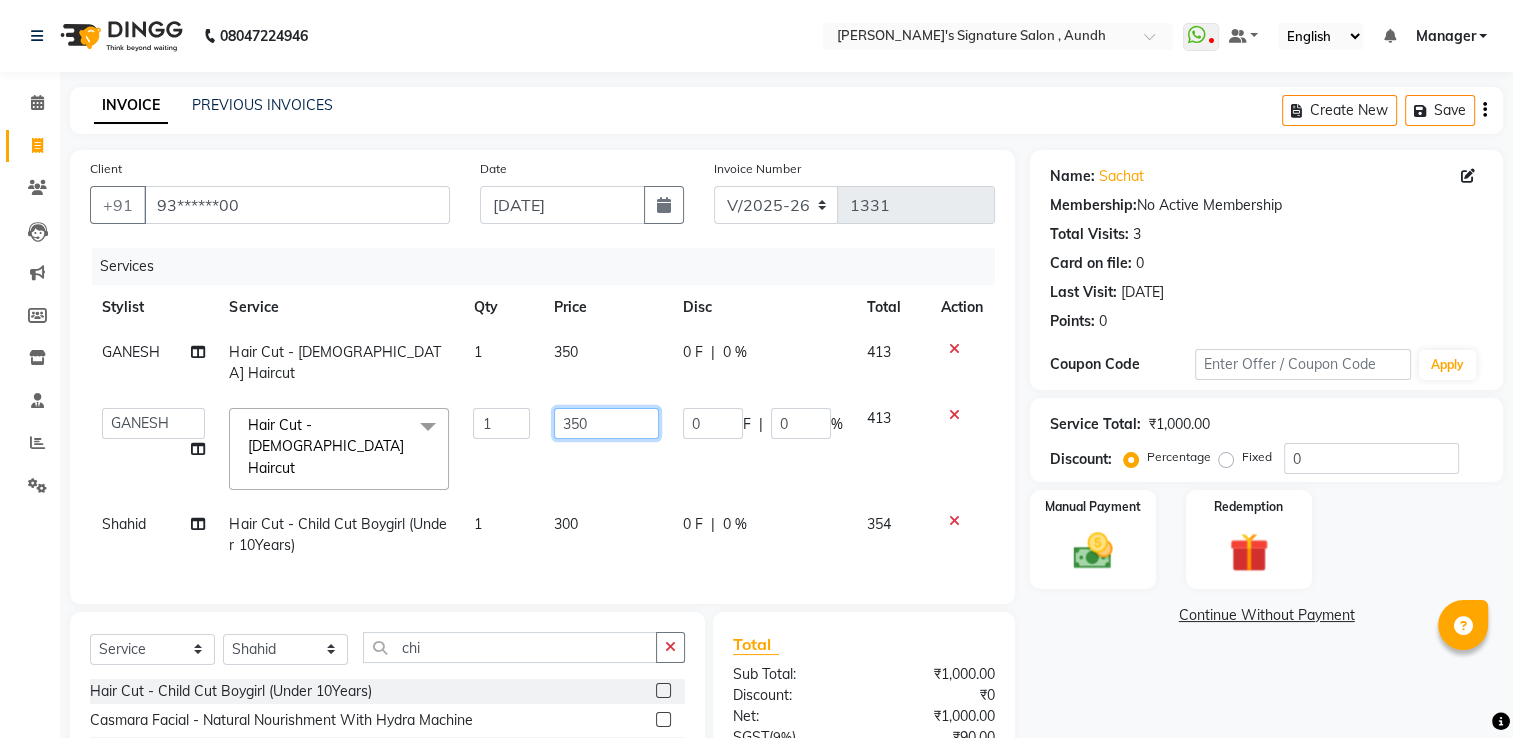 click on "350" 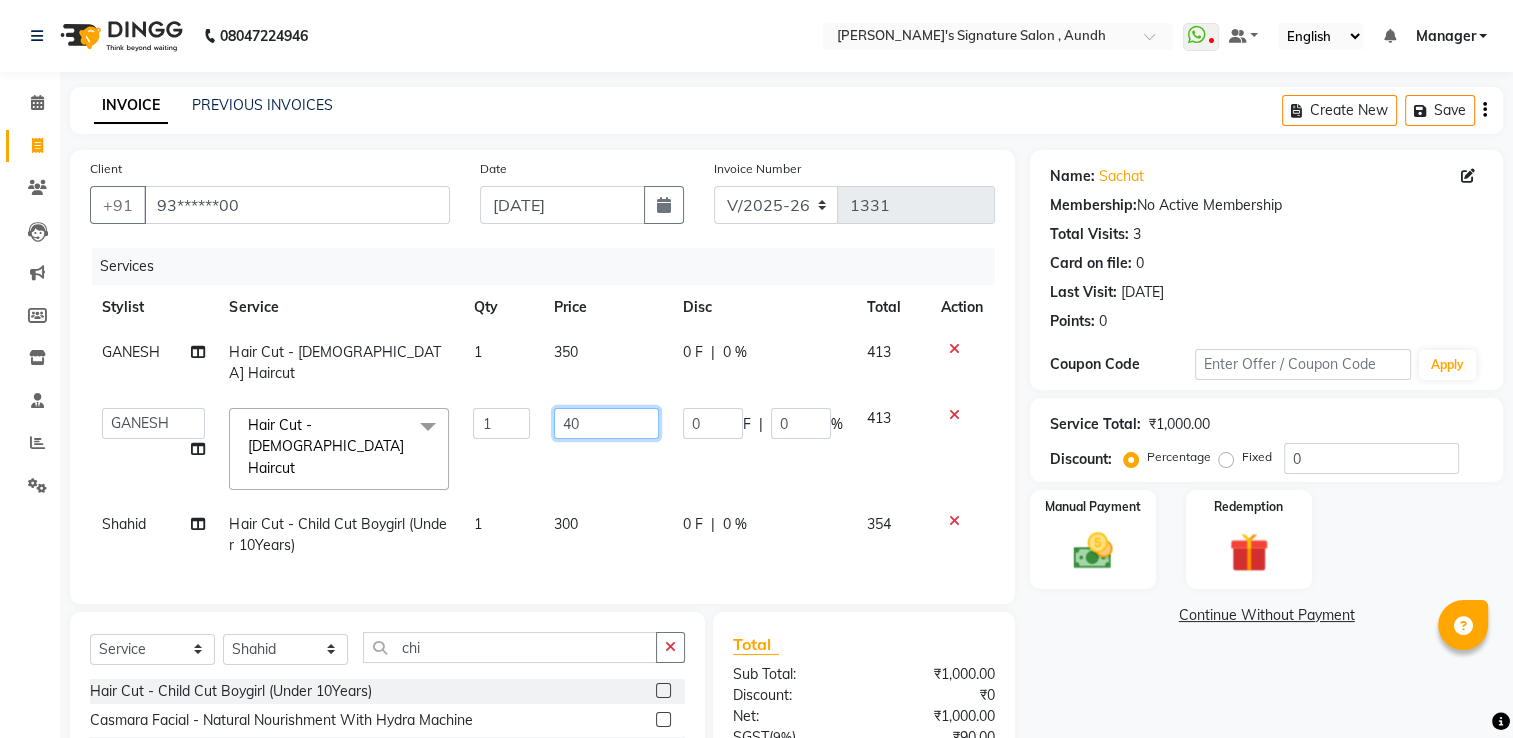 type on "400" 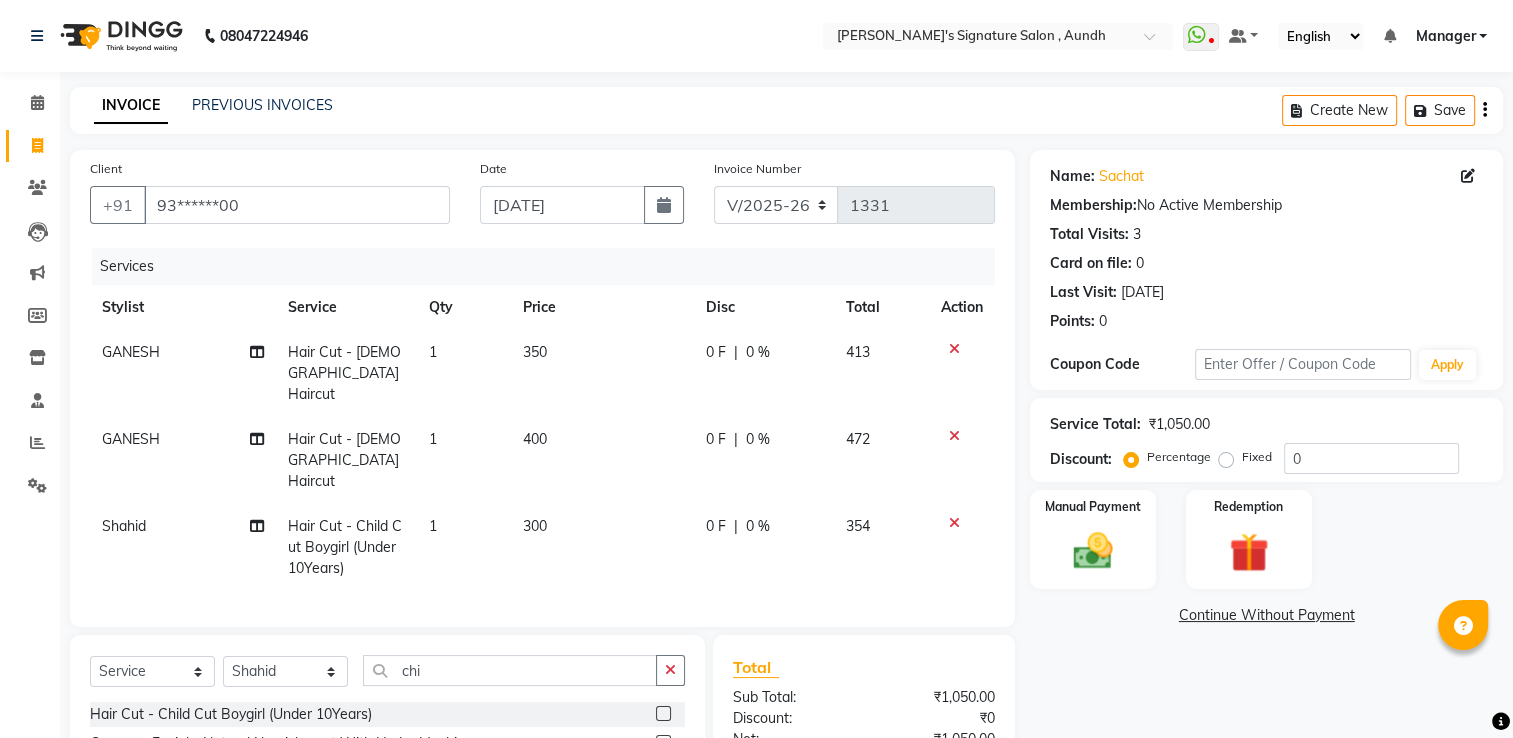 click on "350" 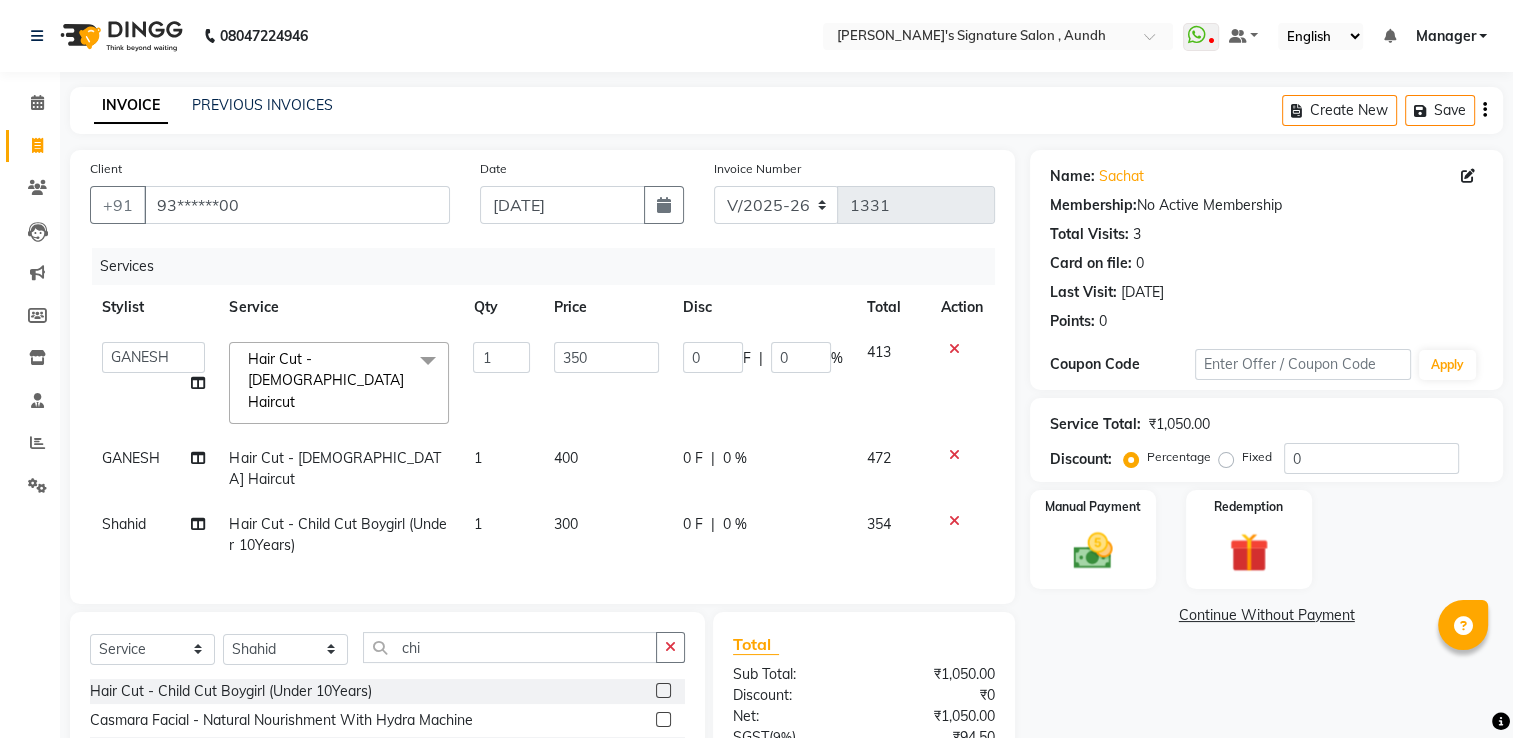 click on "350" 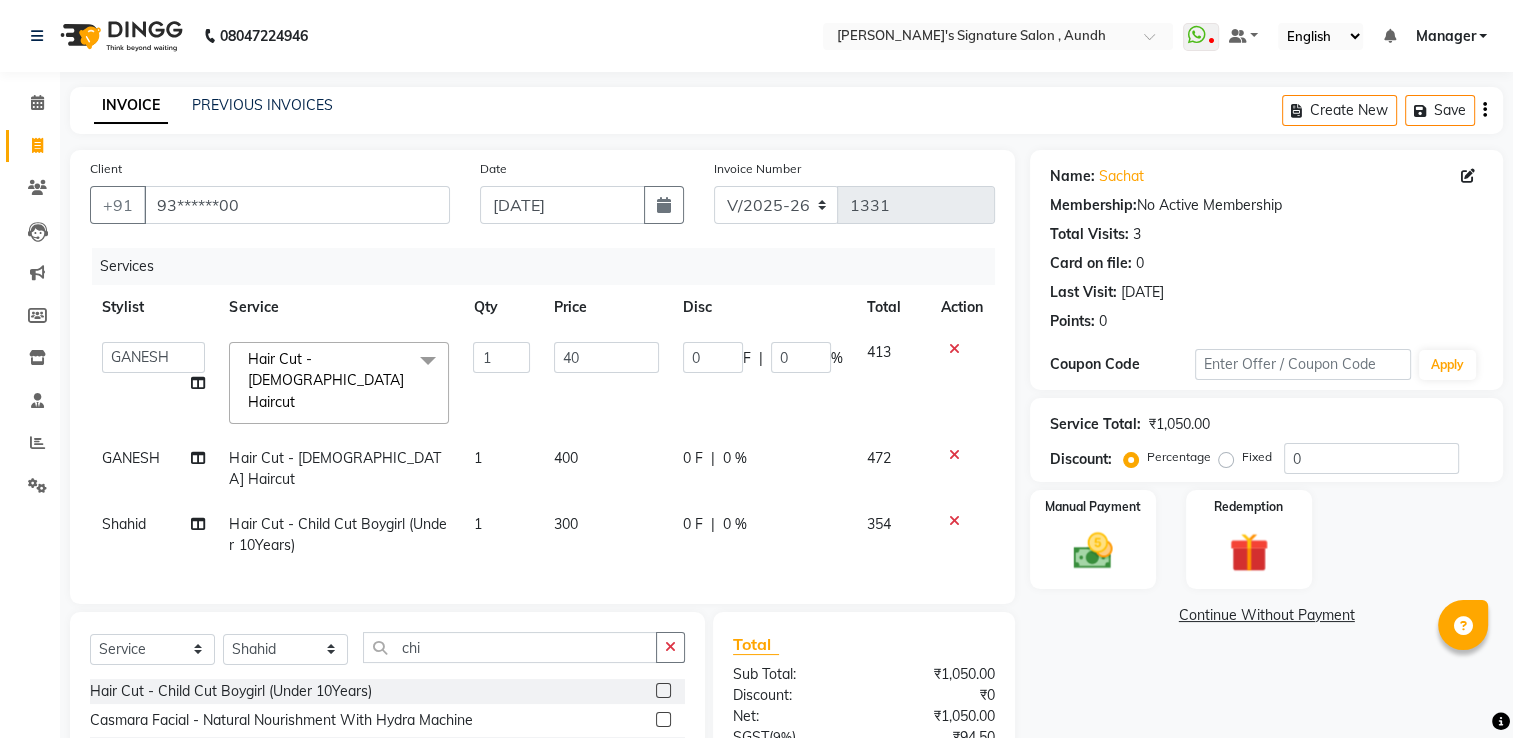 type on "400" 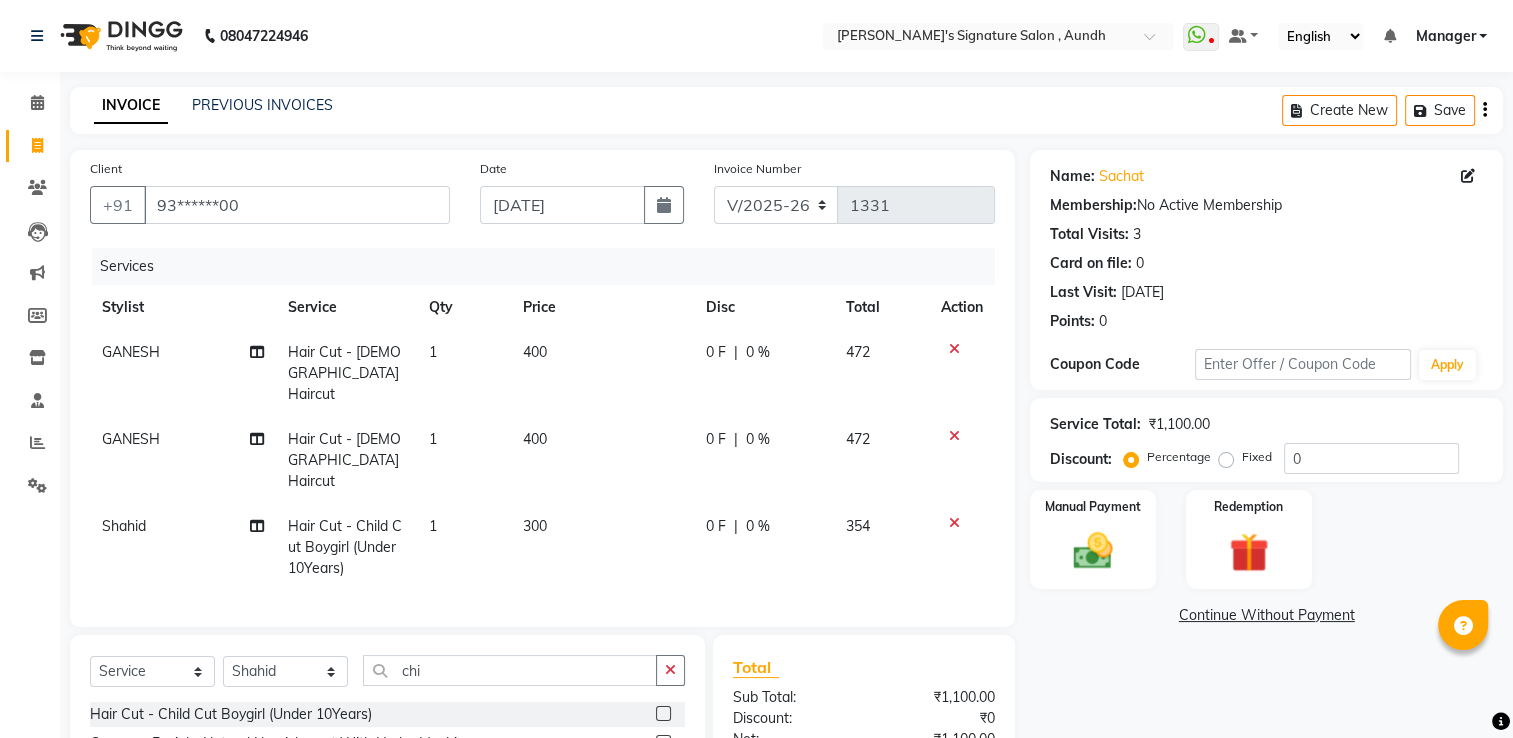 click on "400" 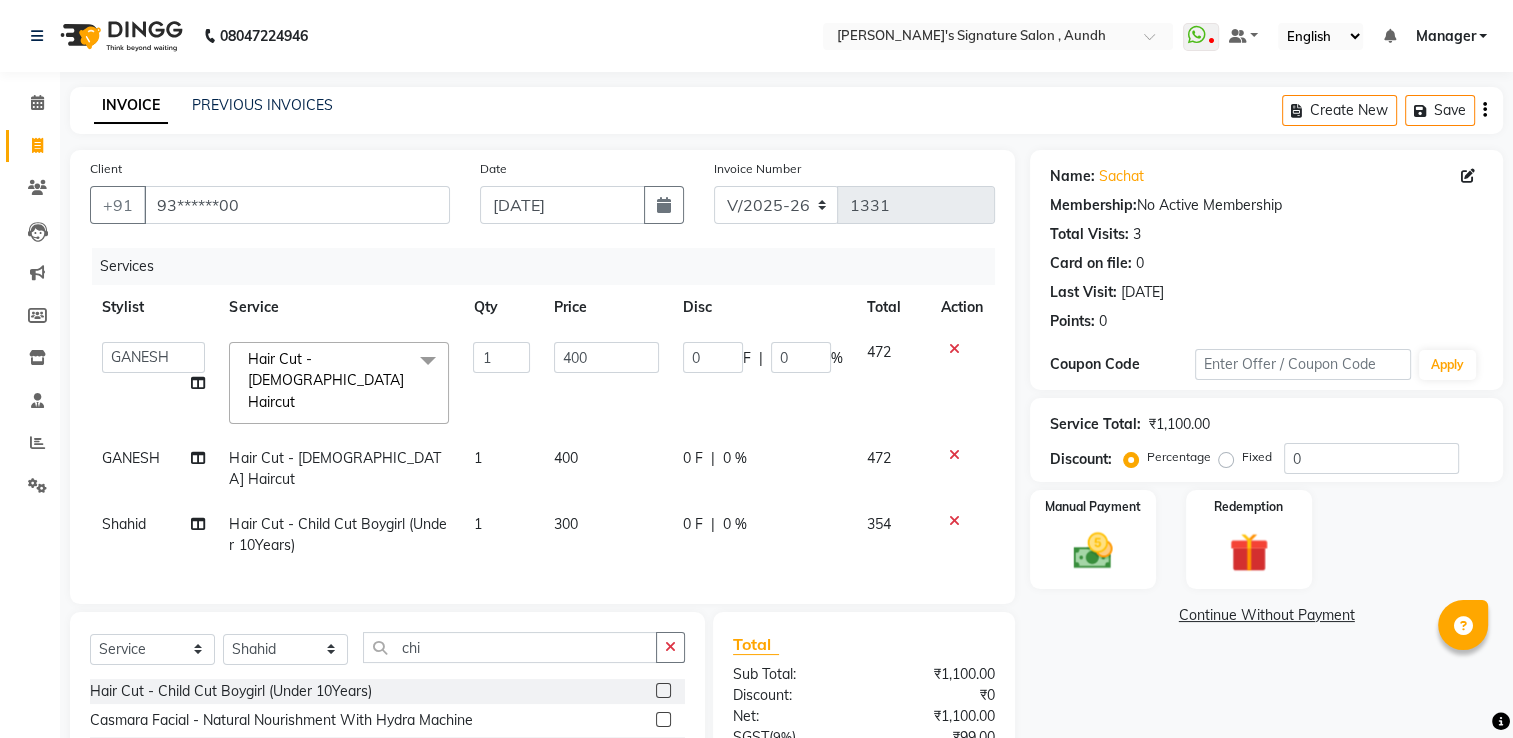 click on "GANESH" 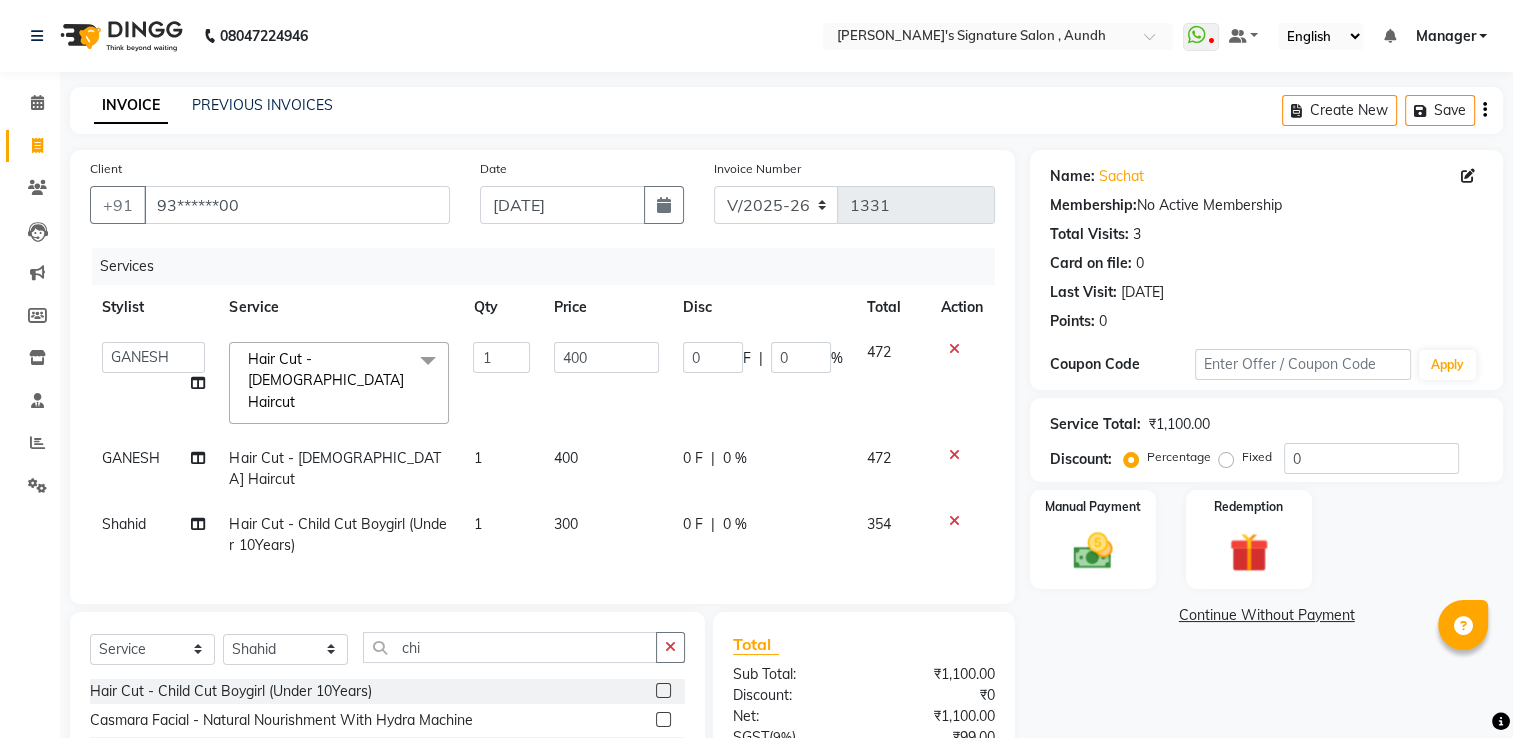 select on "60021" 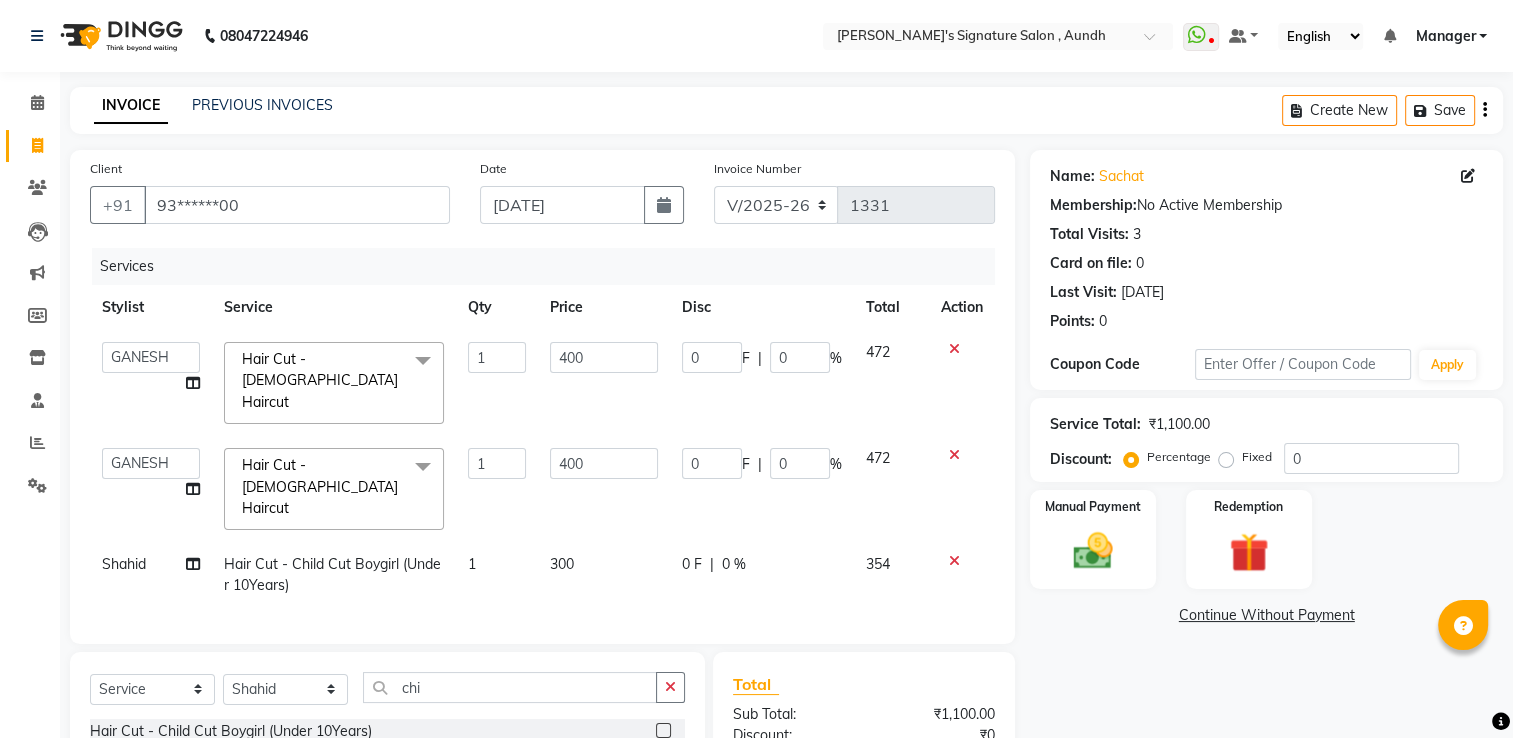 click on "Shahid" 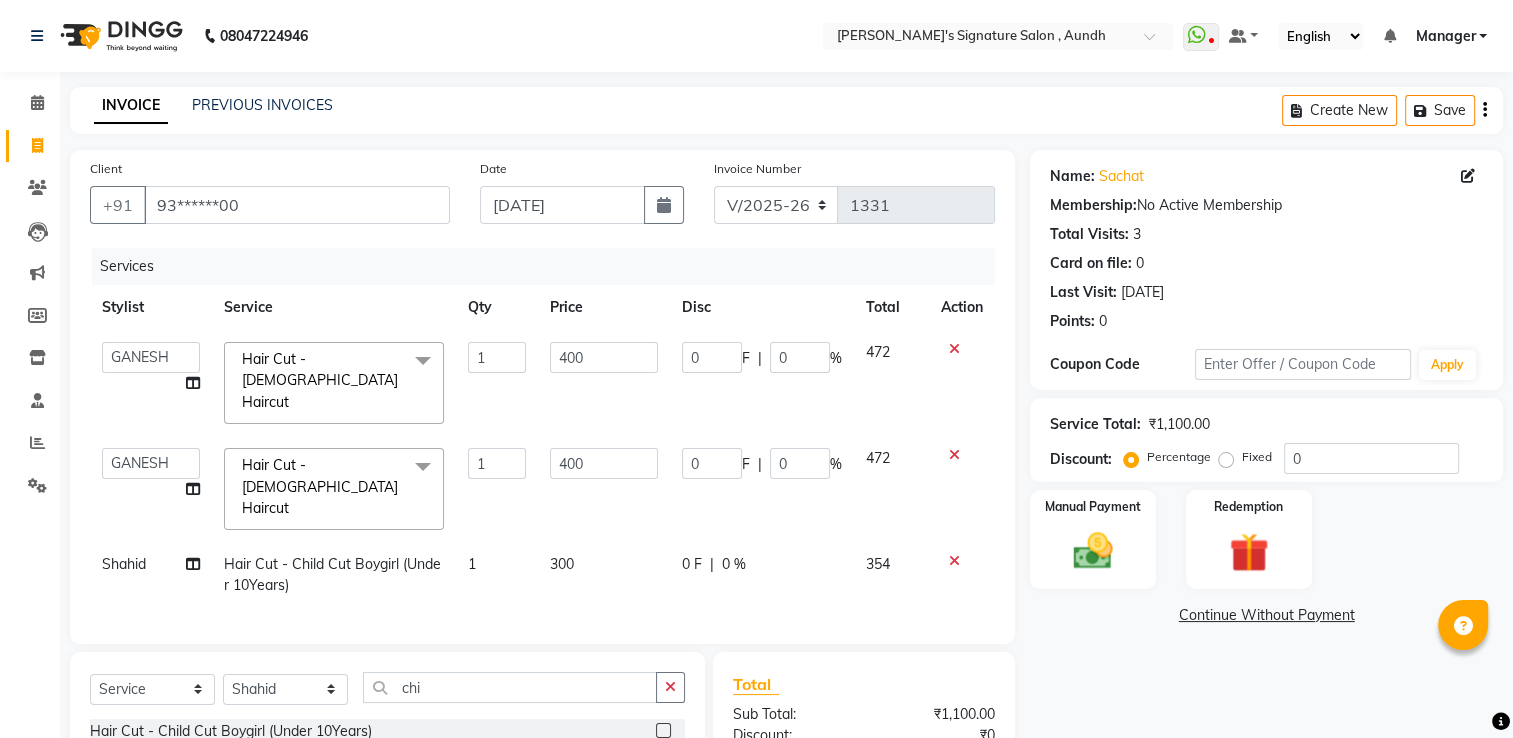 select on "83582" 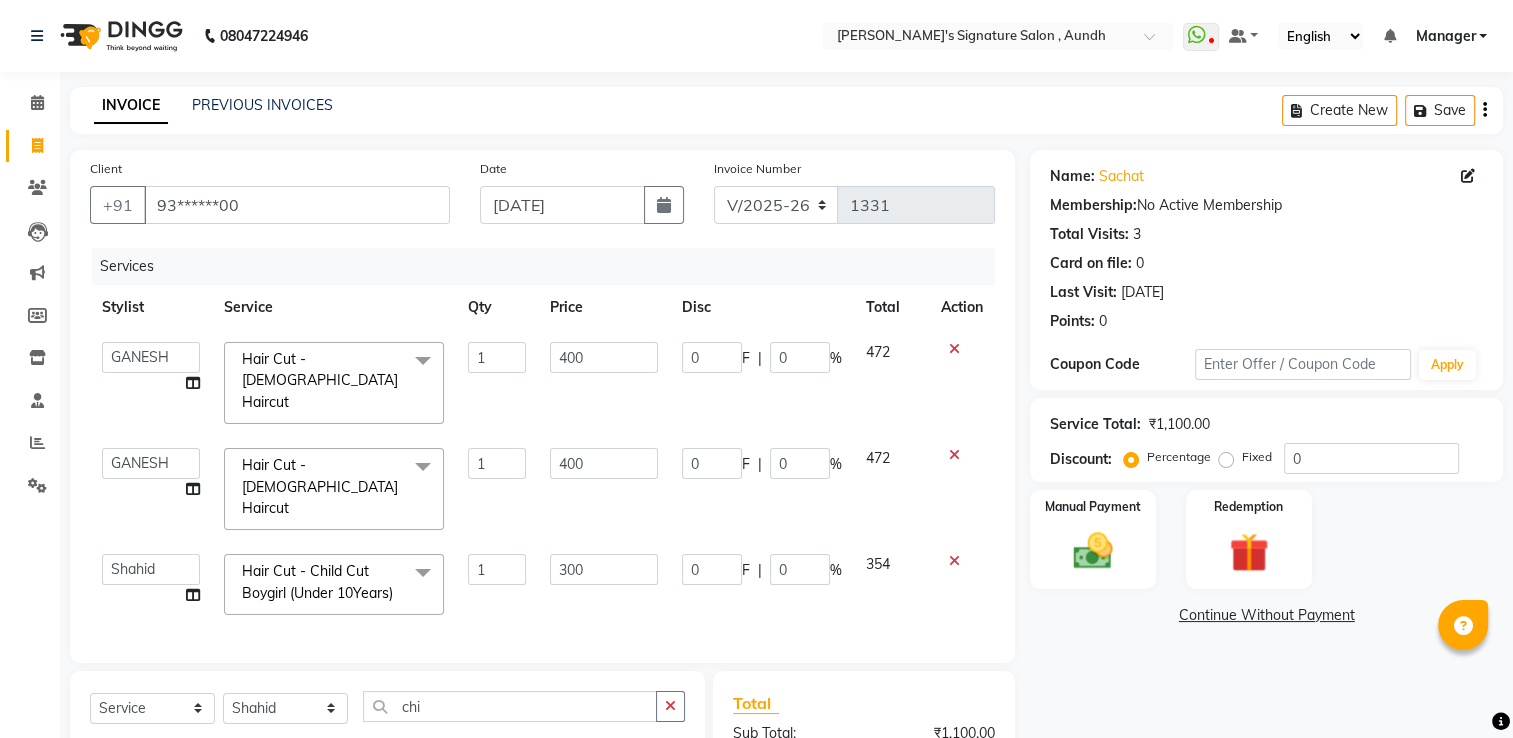 click on "Ankit  [PERSON_NAME] SAUDAGAR   DEVA SIR   Diya   [PERSON_NAME]   [PERSON_NAME]   Manager   [PERSON_NAME]   POOJA   [PERSON_NAME]   [PERSON_NAME]   [PERSON_NAME]   sagar vilaskar   [PERSON_NAME]   [PERSON_NAME] WAKAD 2   [PERSON_NAME]" 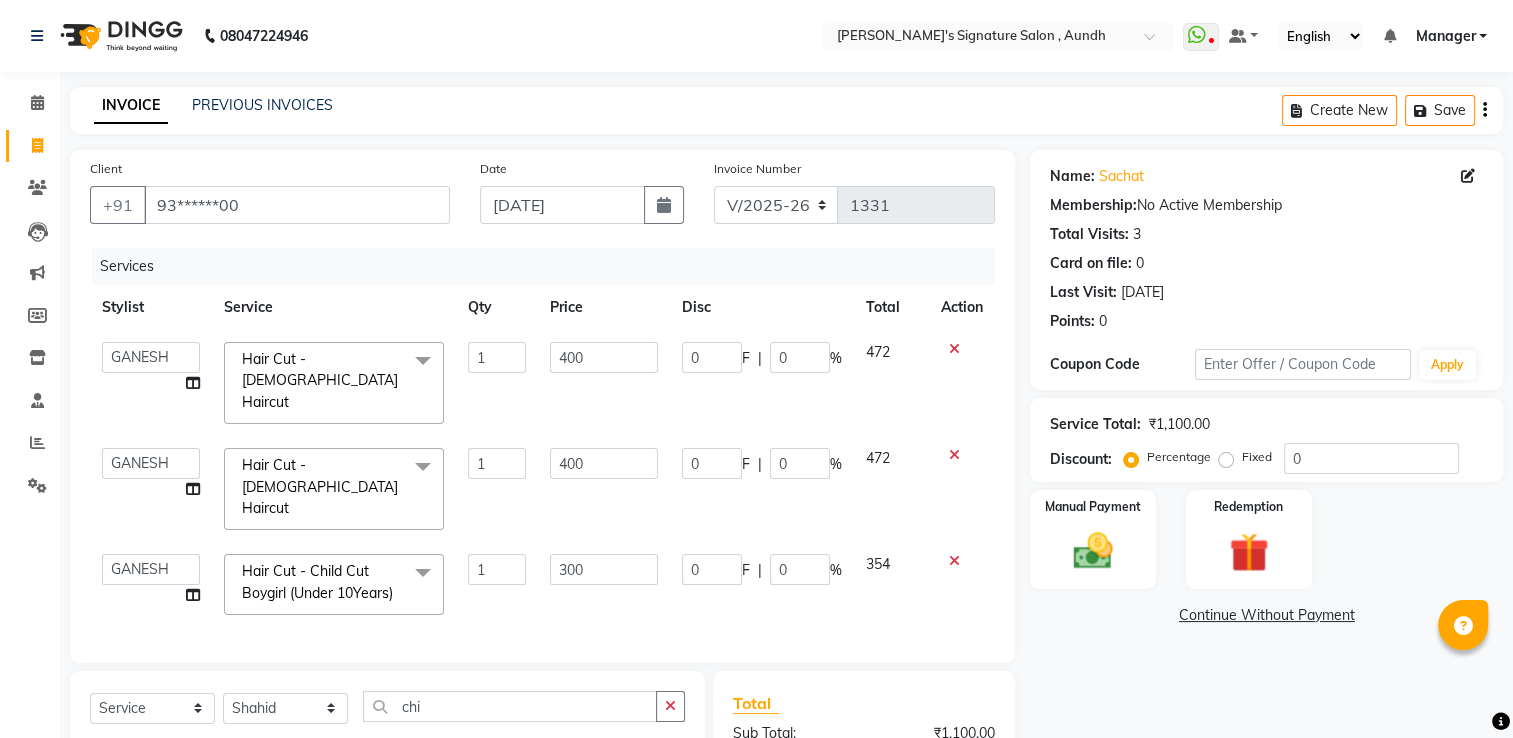 select on "60021" 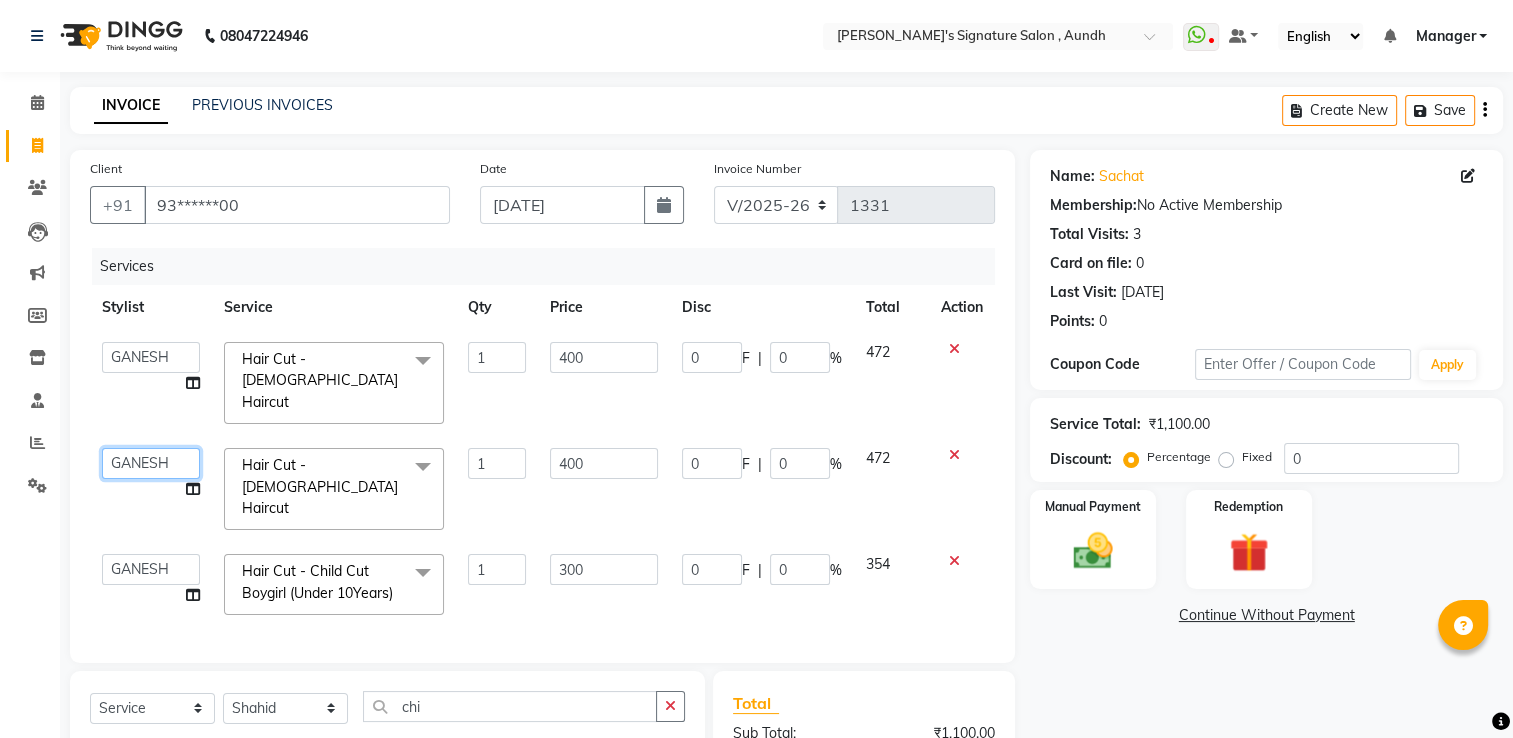 click on "Ankit  [PERSON_NAME] SAUDAGAR   DEVA SIR   Diya   [PERSON_NAME]   [PERSON_NAME]   Manager   [PERSON_NAME]   POOJA   [PERSON_NAME]   [PERSON_NAME]   [PERSON_NAME]   sagar vilaskar   [PERSON_NAME]   [PERSON_NAME] WAKAD 2   [PERSON_NAME]" 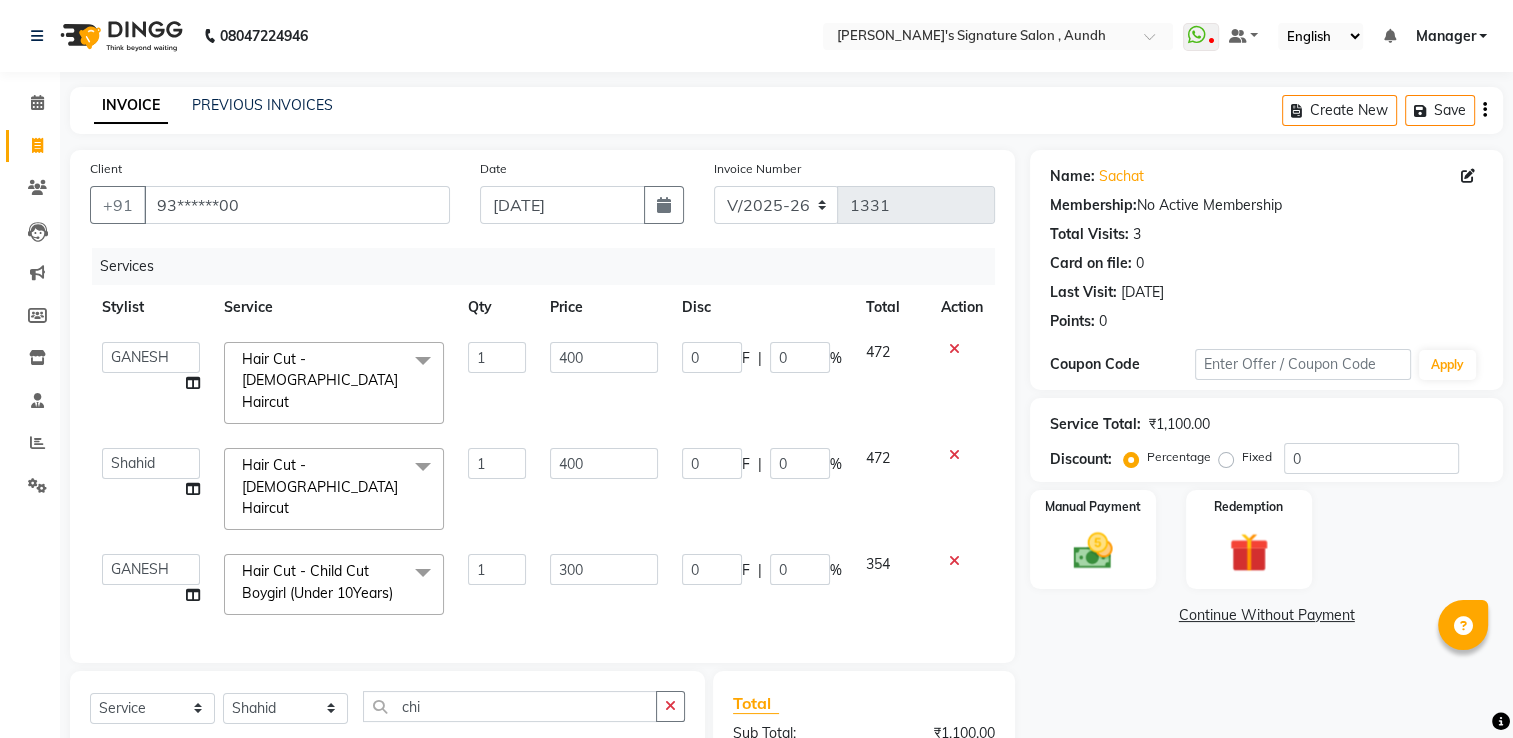 select on "83582" 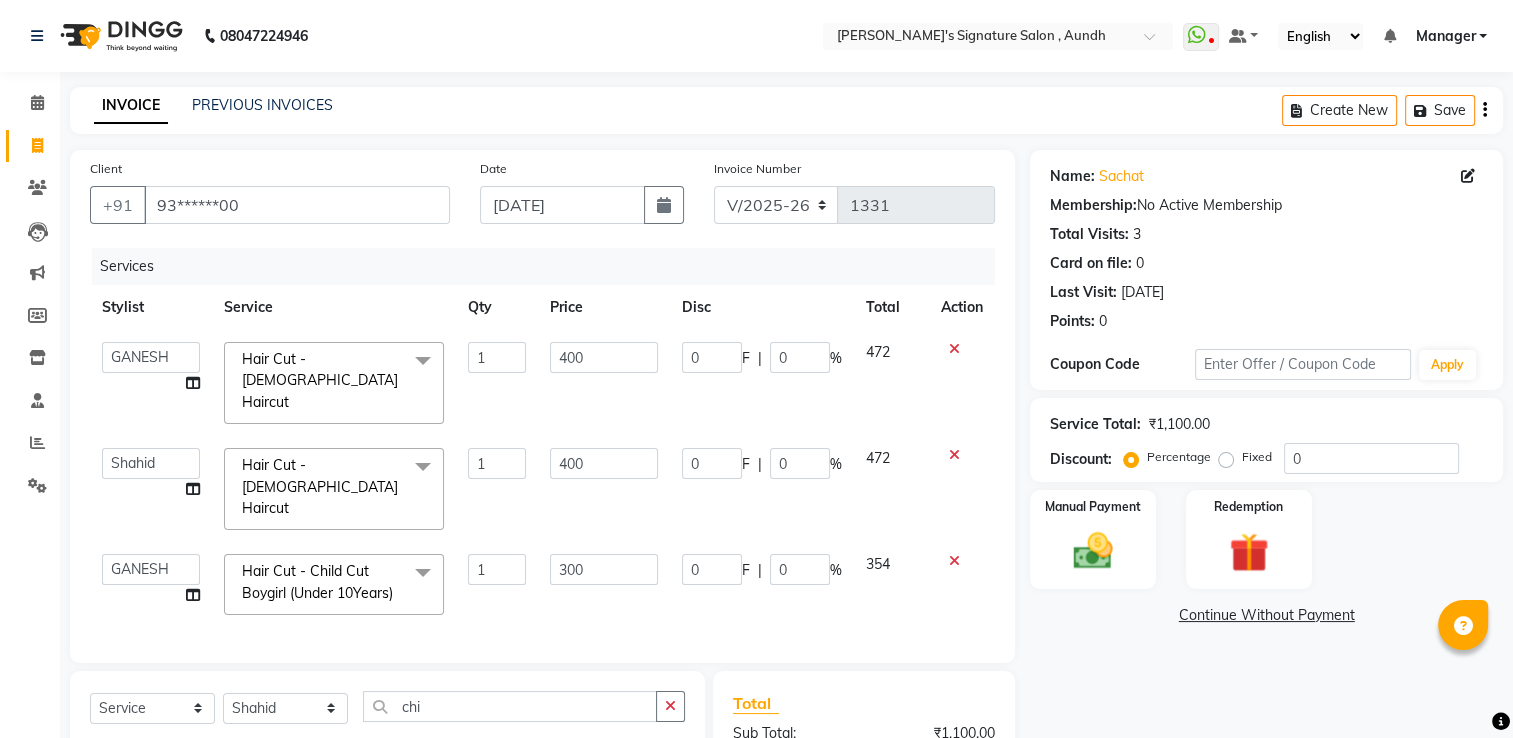 scroll, scrollTop: 212, scrollLeft: 0, axis: vertical 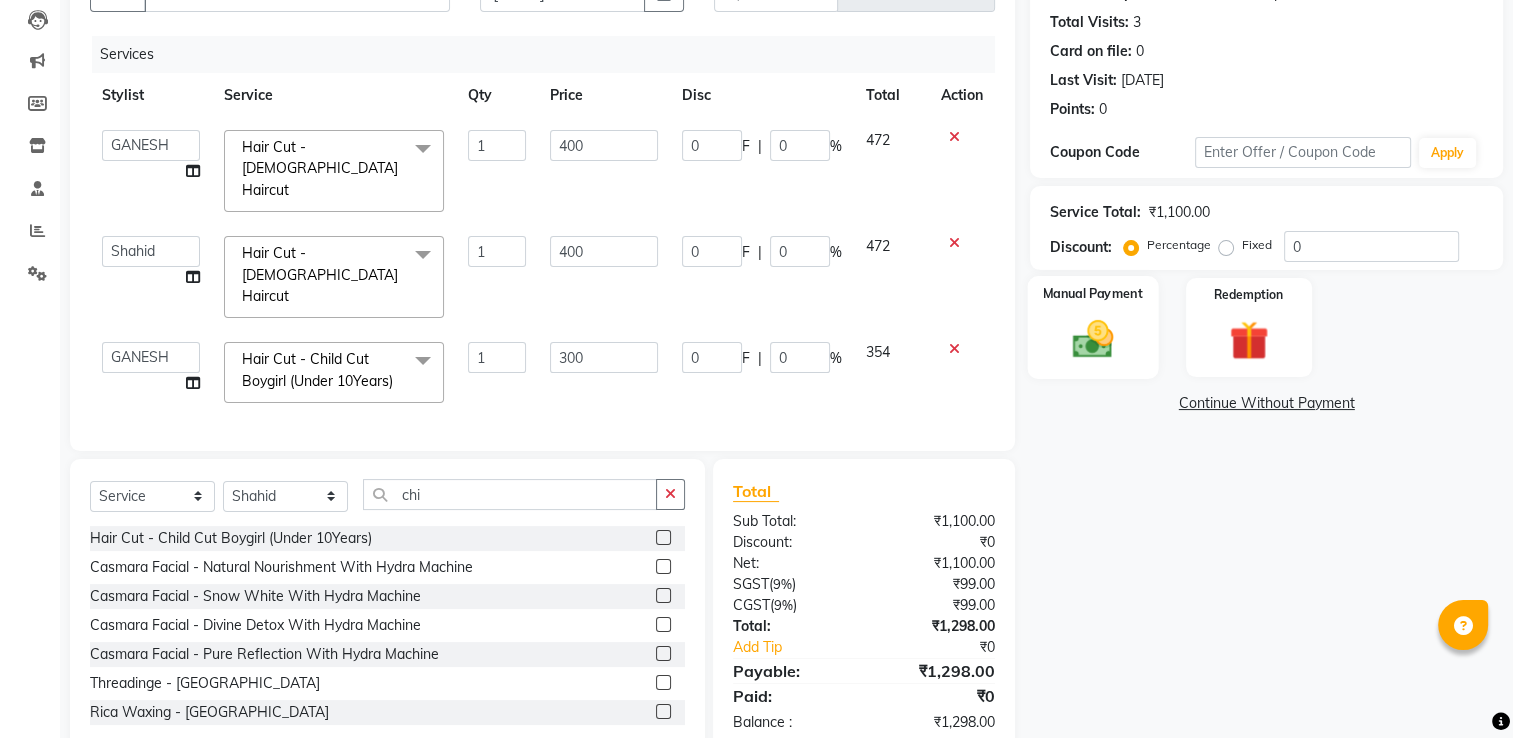 click 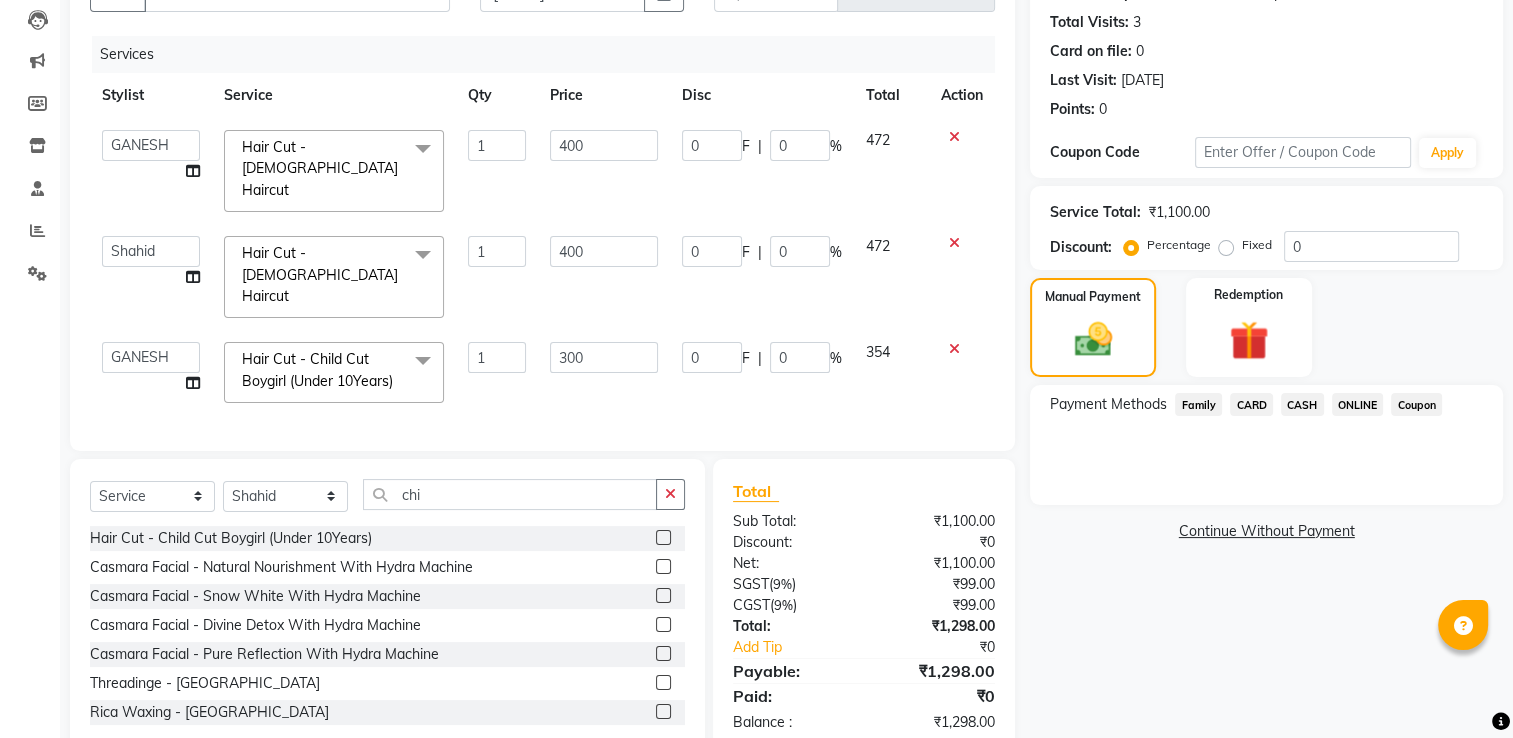 click on "CASH" 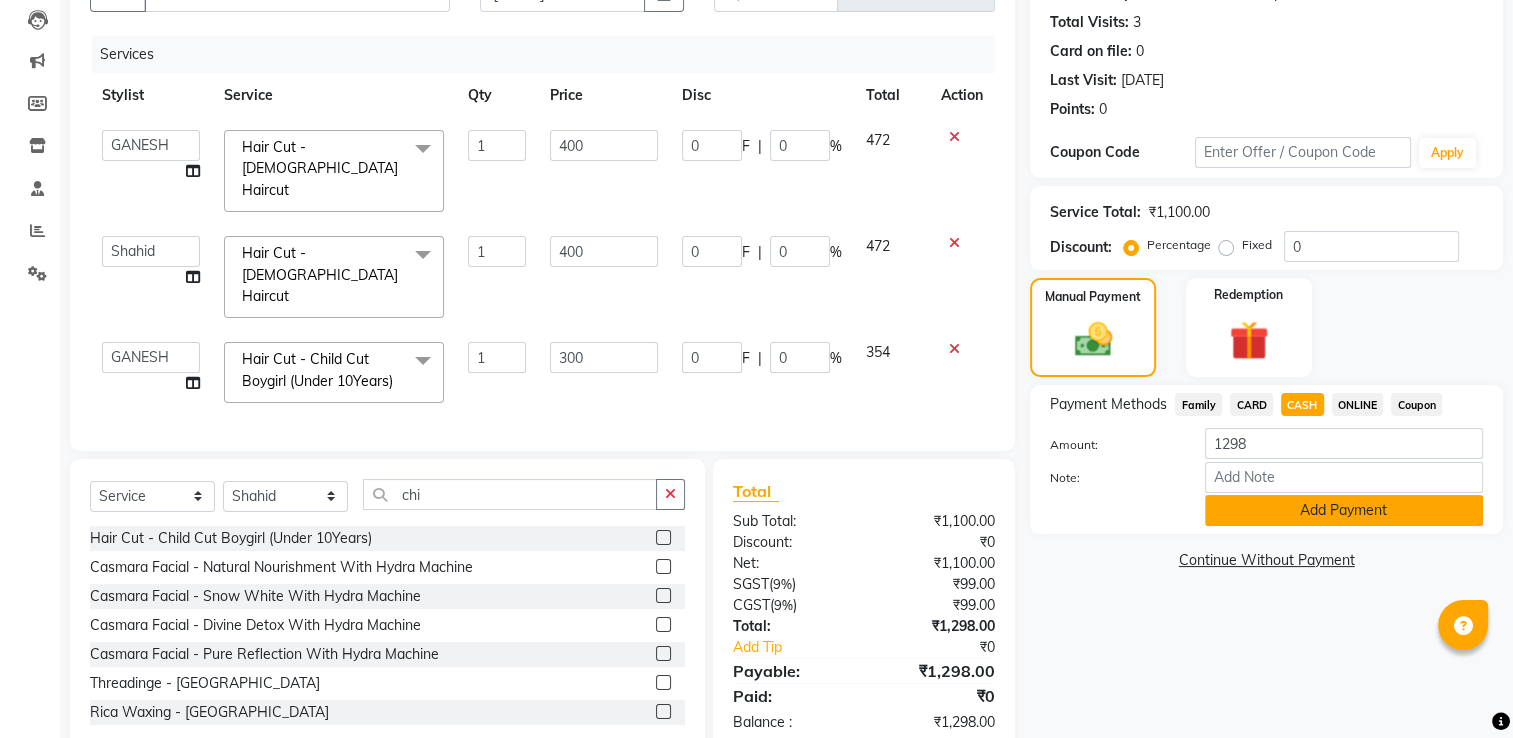 click on "Add Payment" 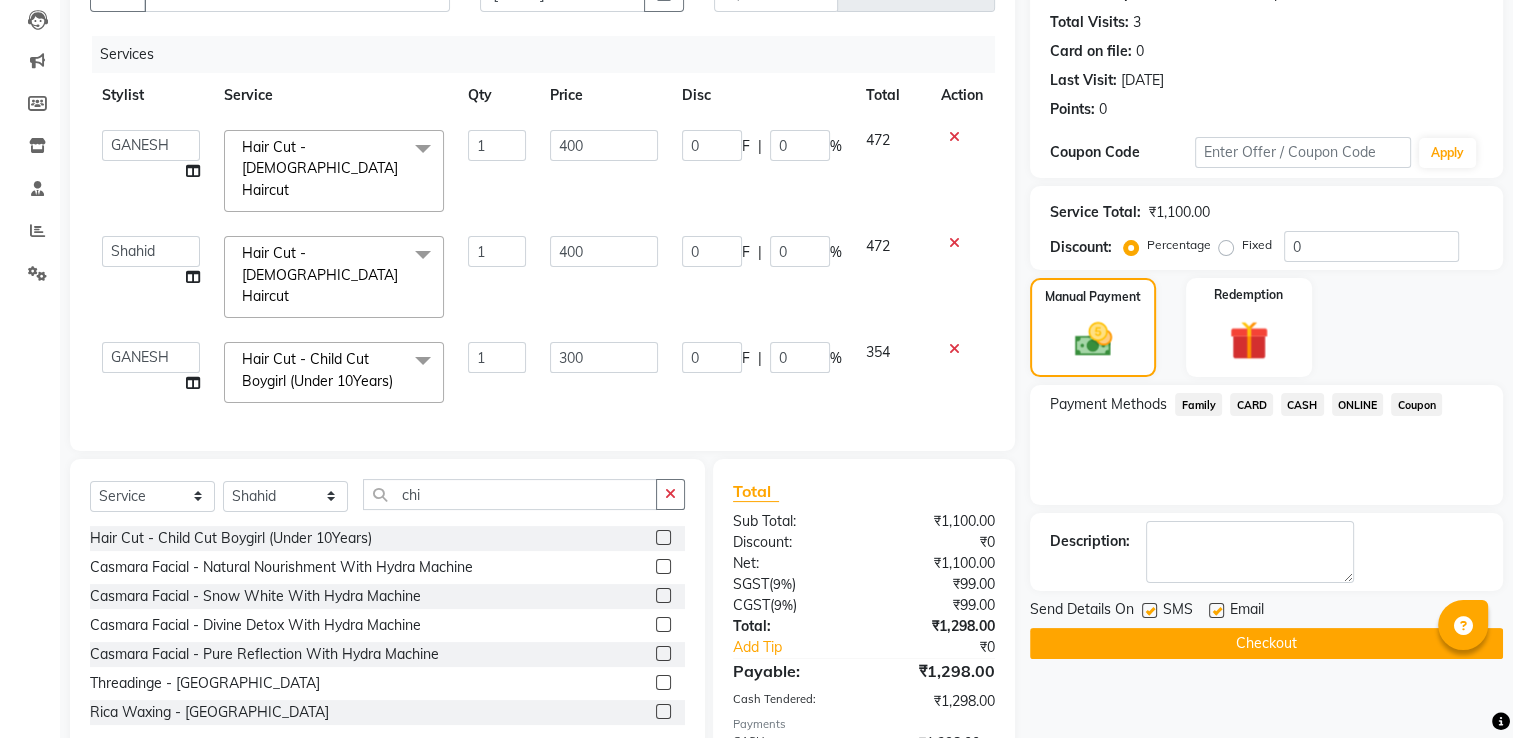 scroll, scrollTop: 282, scrollLeft: 0, axis: vertical 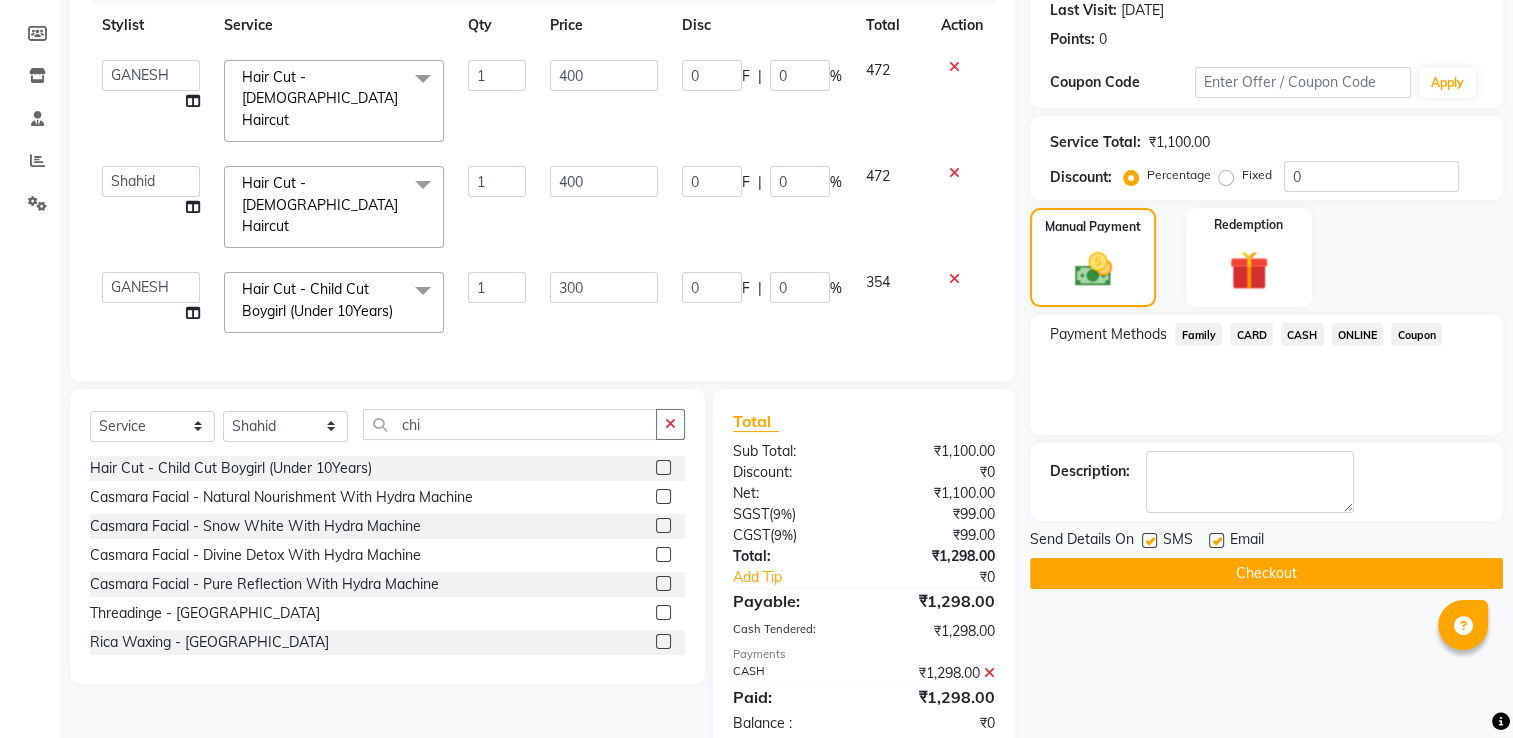 click on "Checkout" 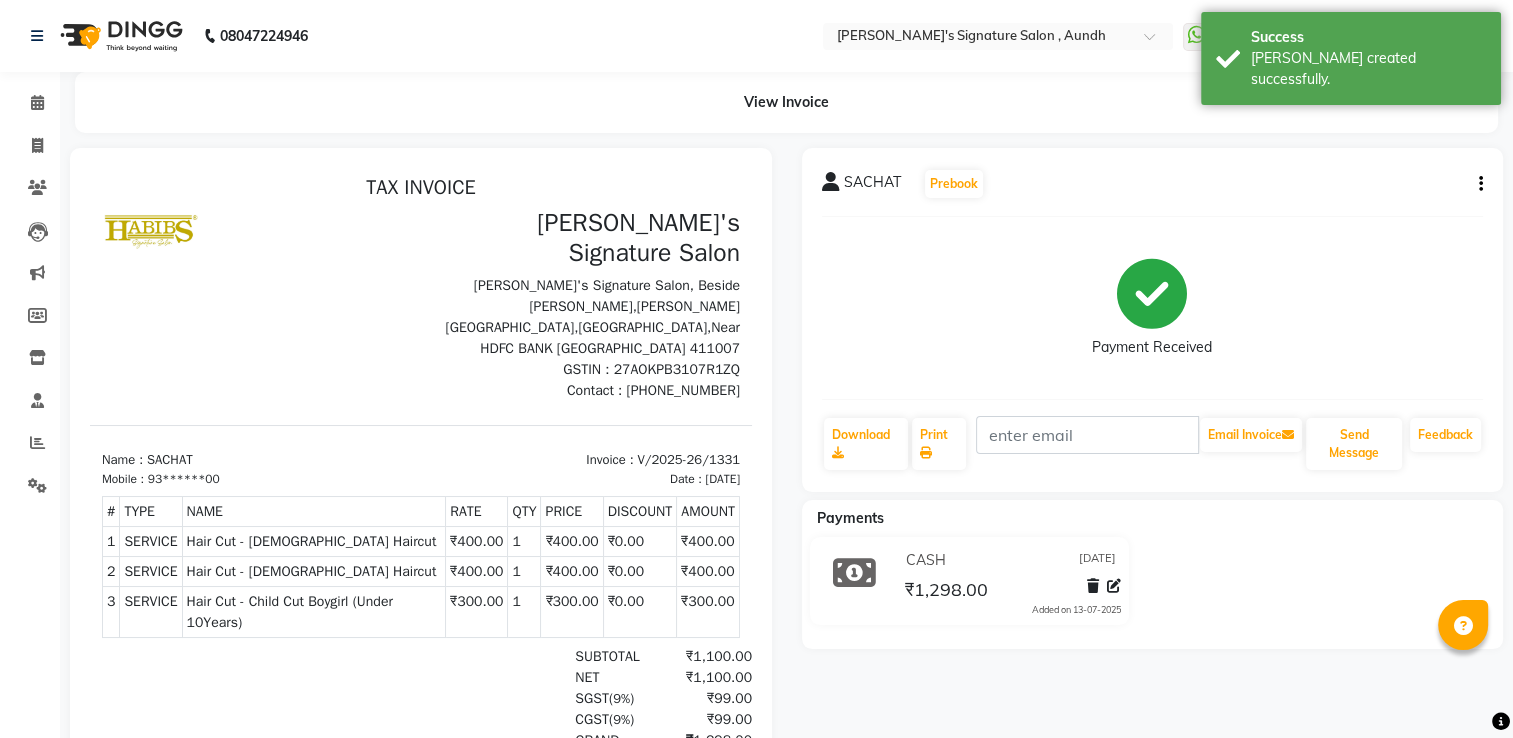 scroll, scrollTop: 0, scrollLeft: 0, axis: both 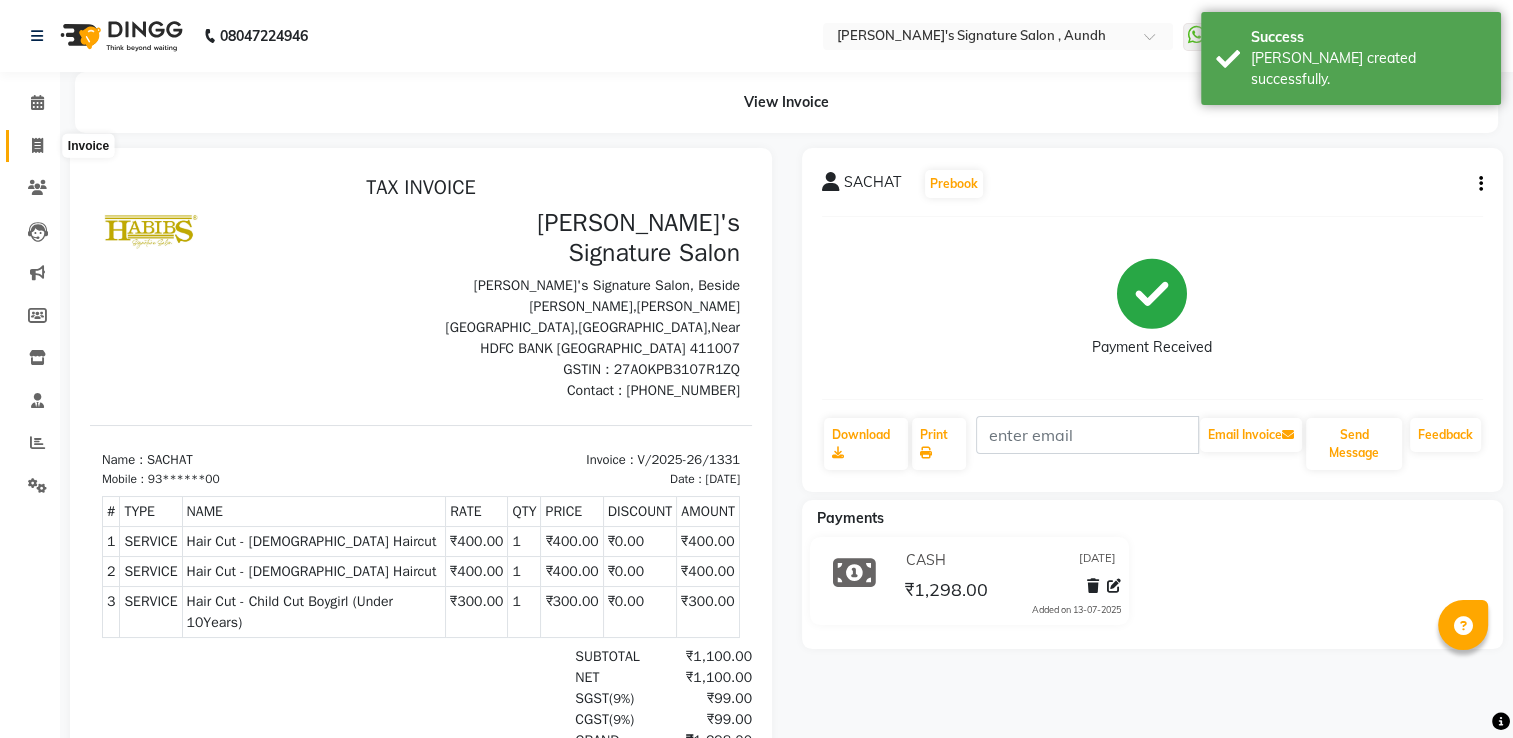 click 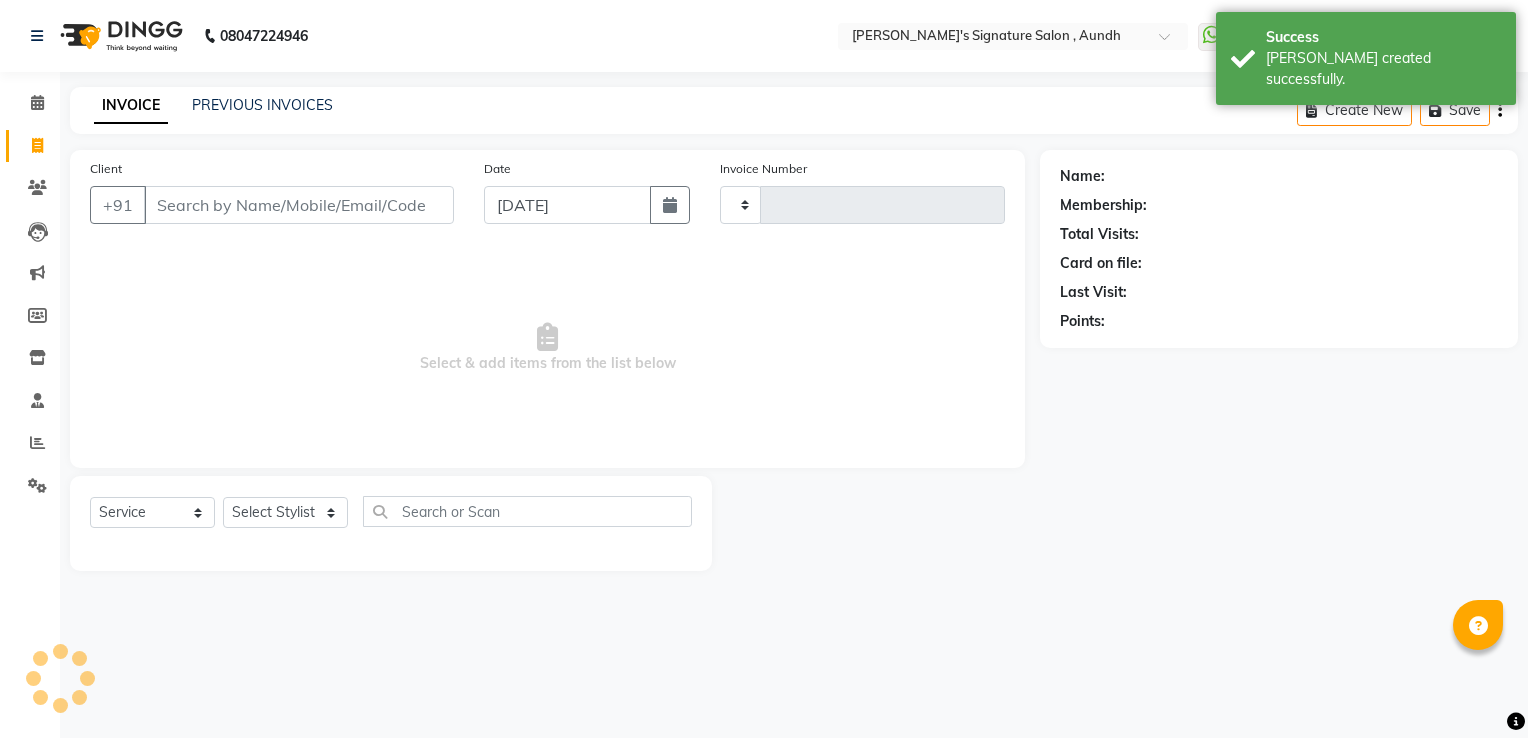 type on "1332" 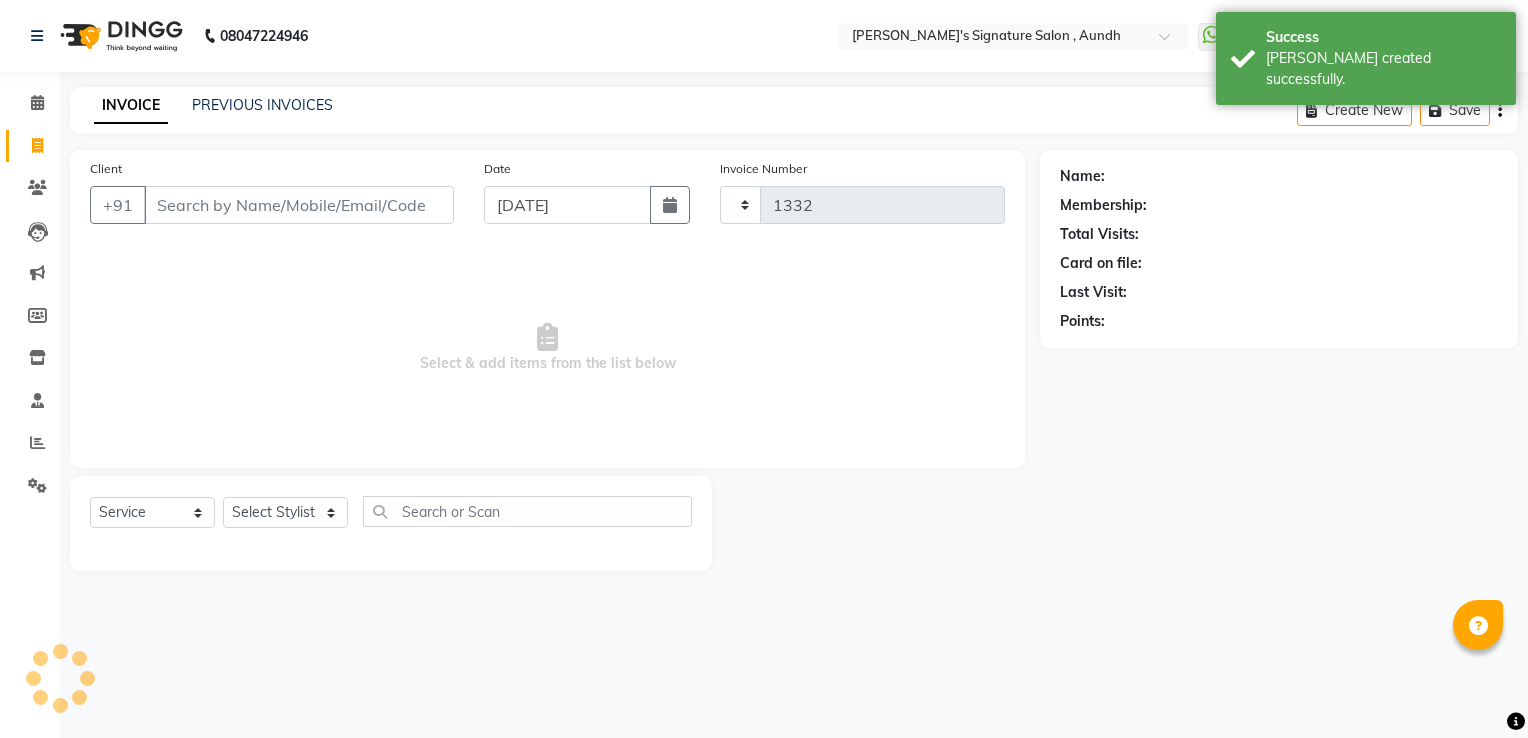 select on "6342" 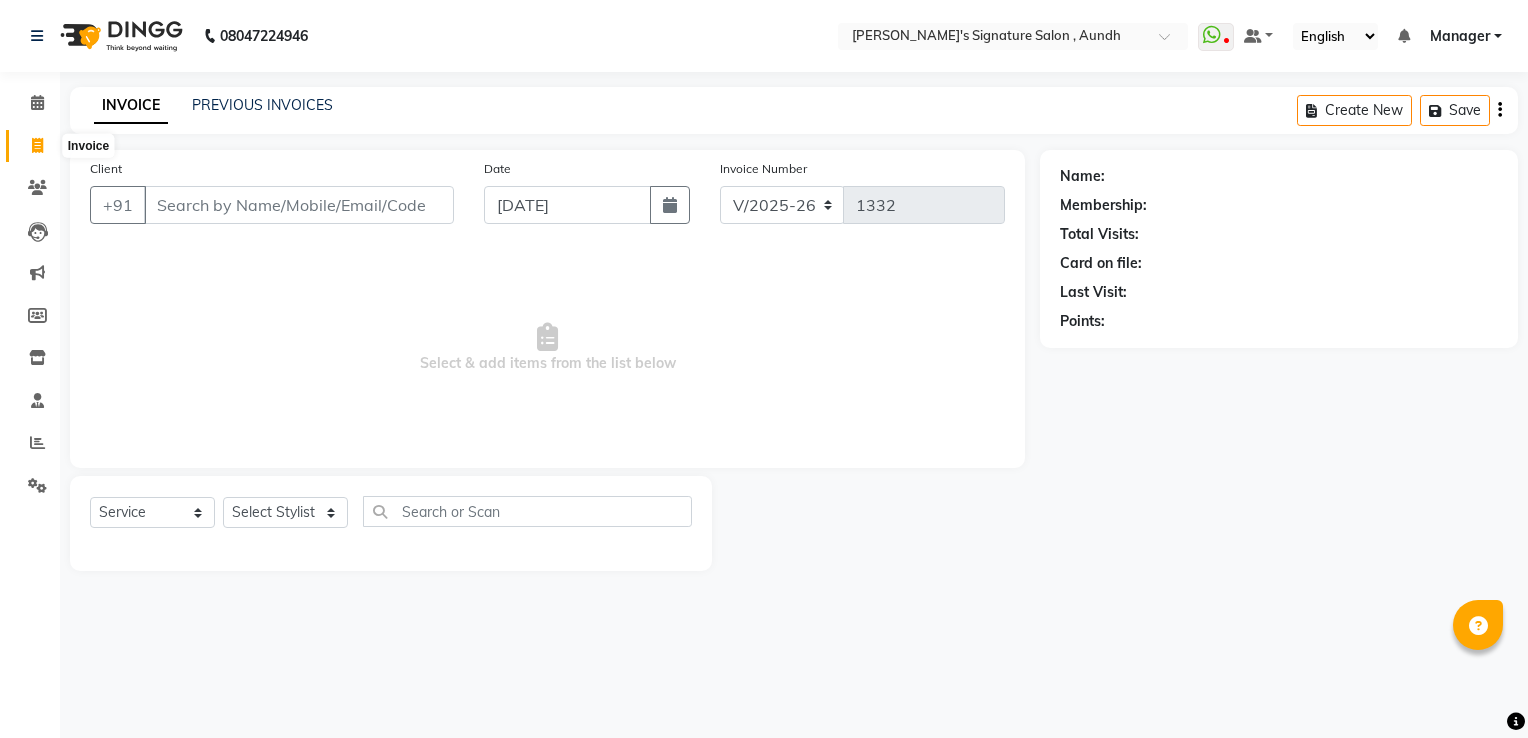 click 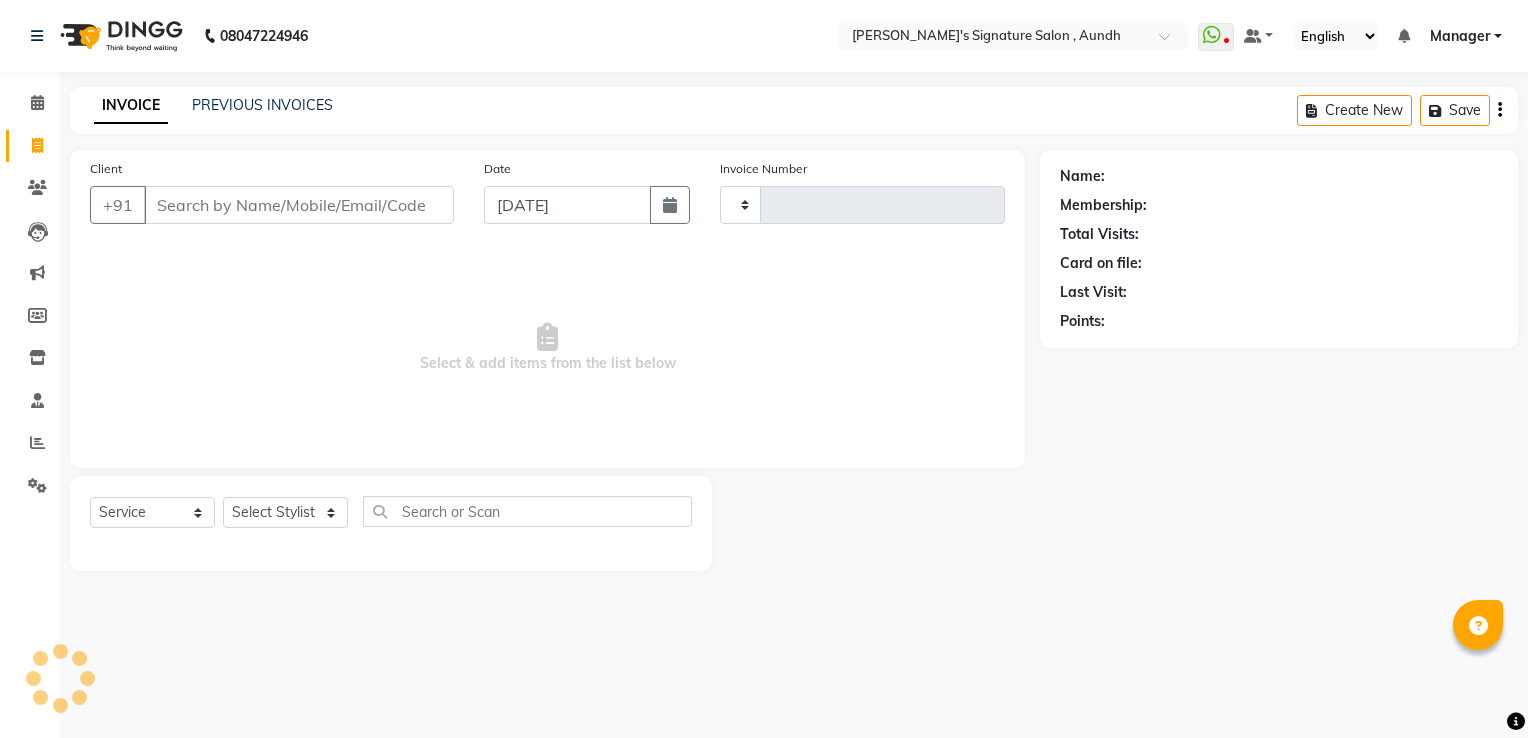 type on "1332" 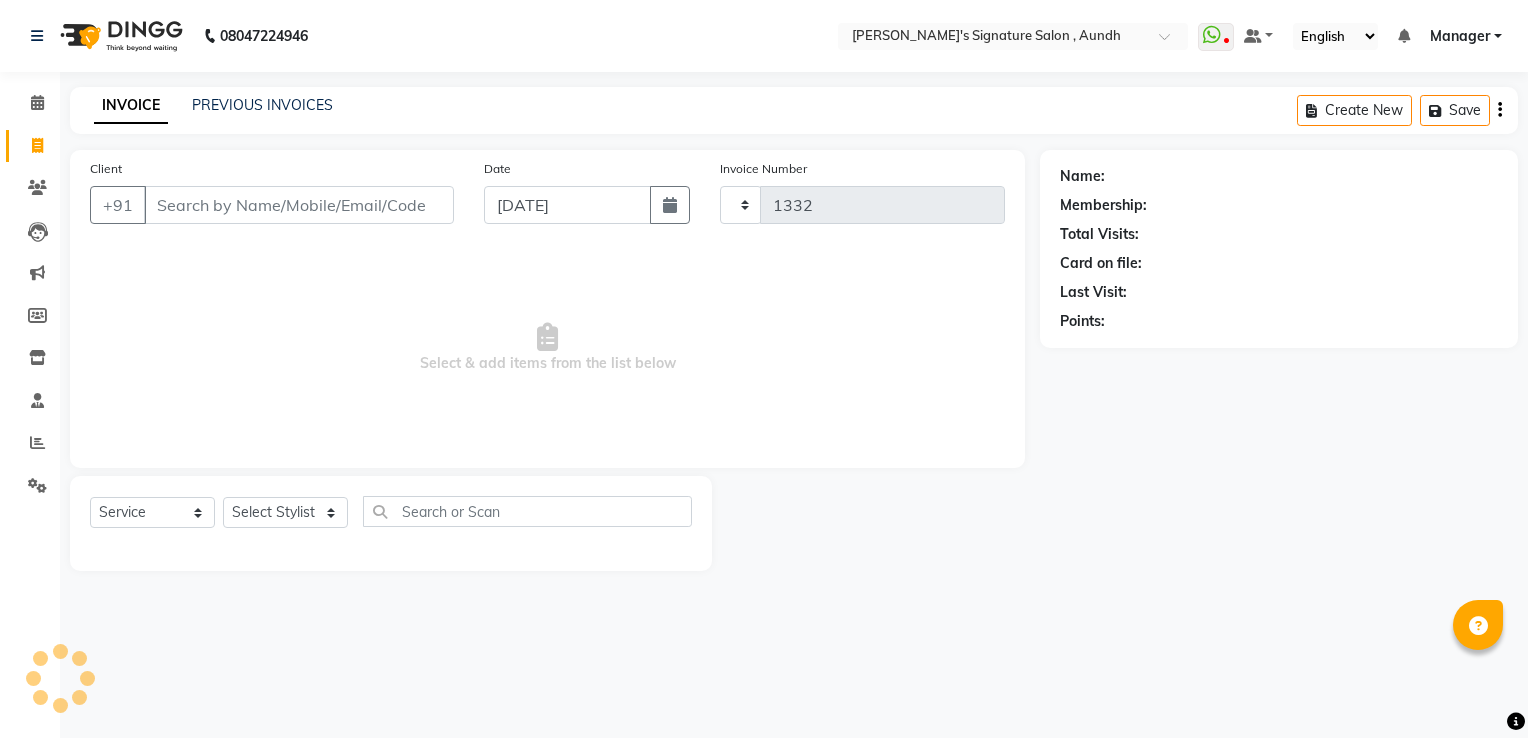 select on "6342" 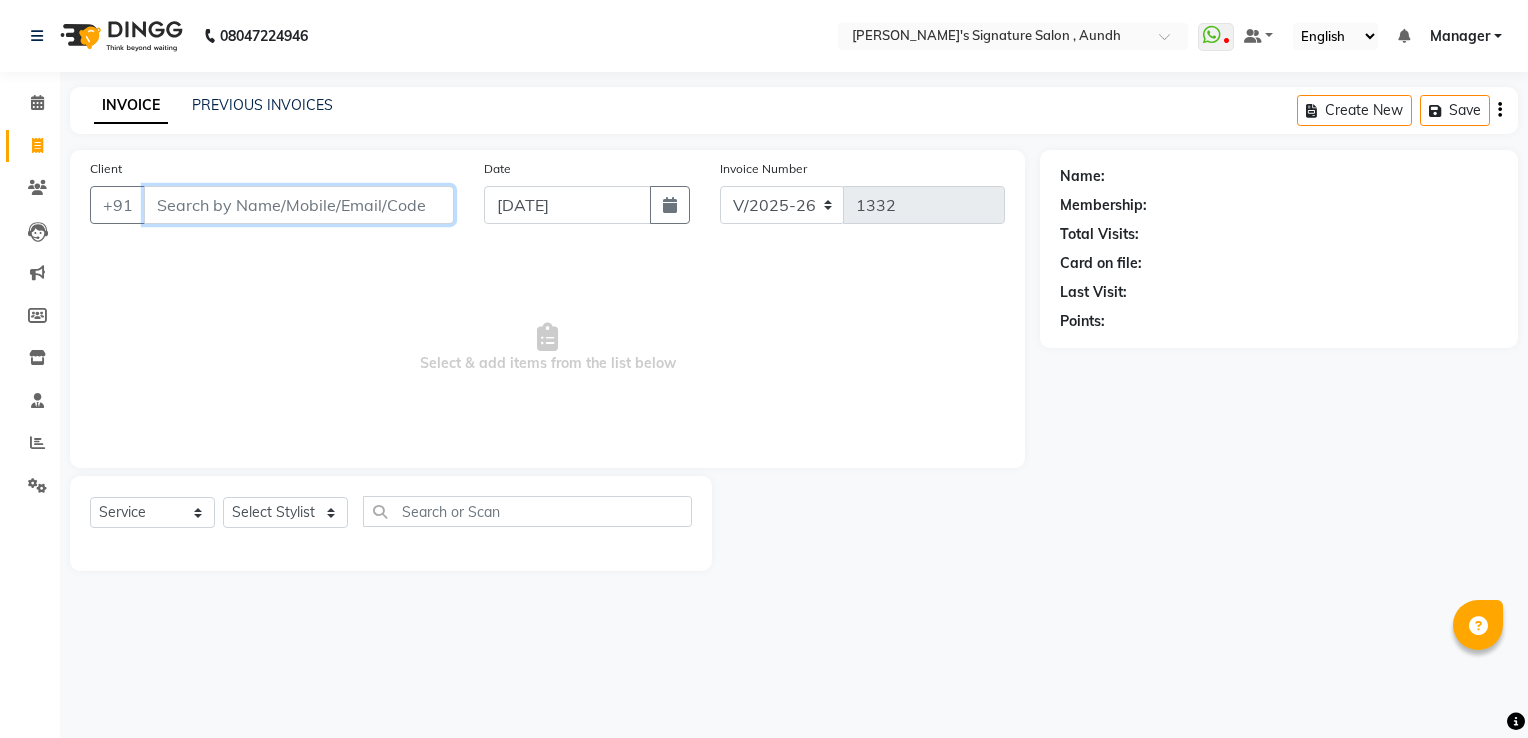 click on "Client" at bounding box center [299, 205] 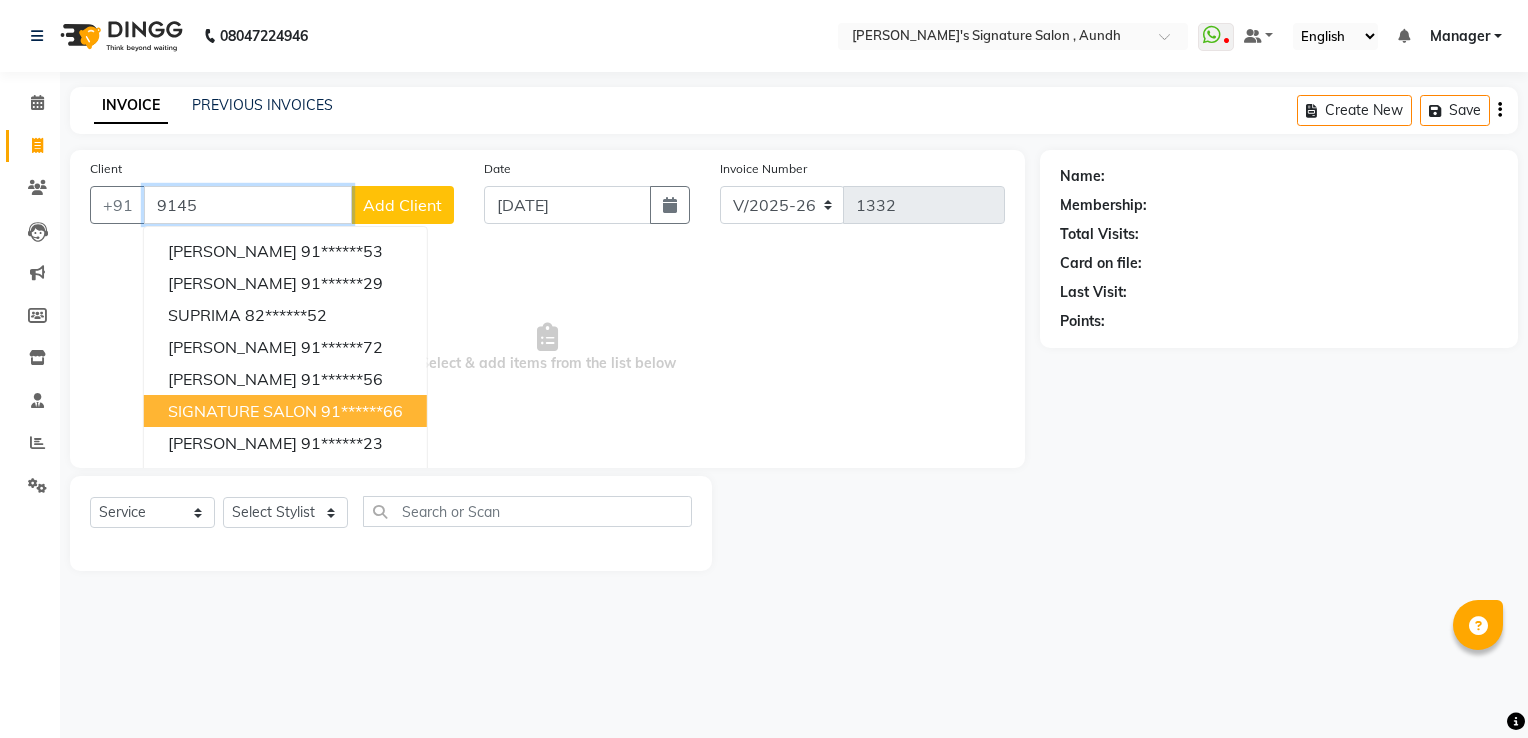 click on "91******66" at bounding box center [362, 411] 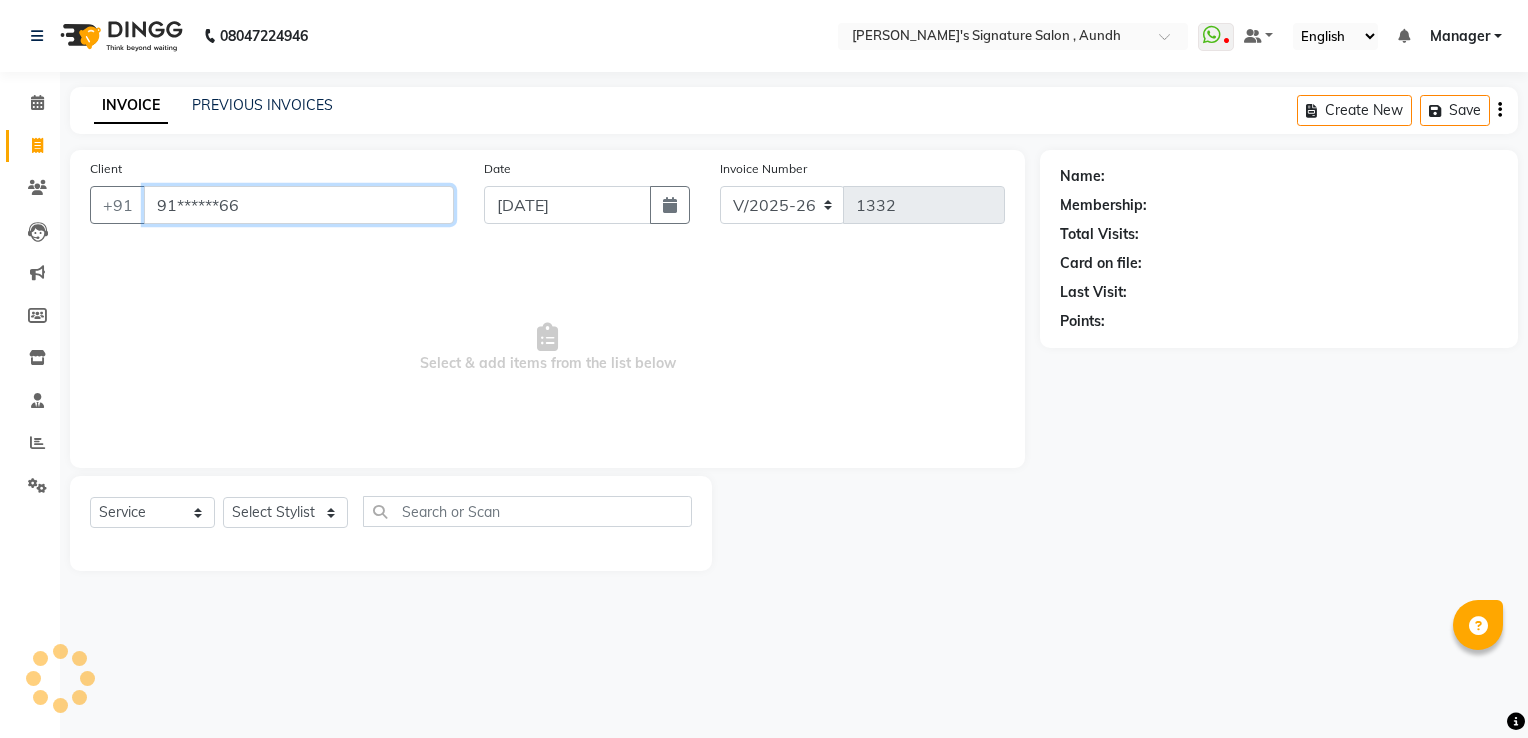 type on "91******66" 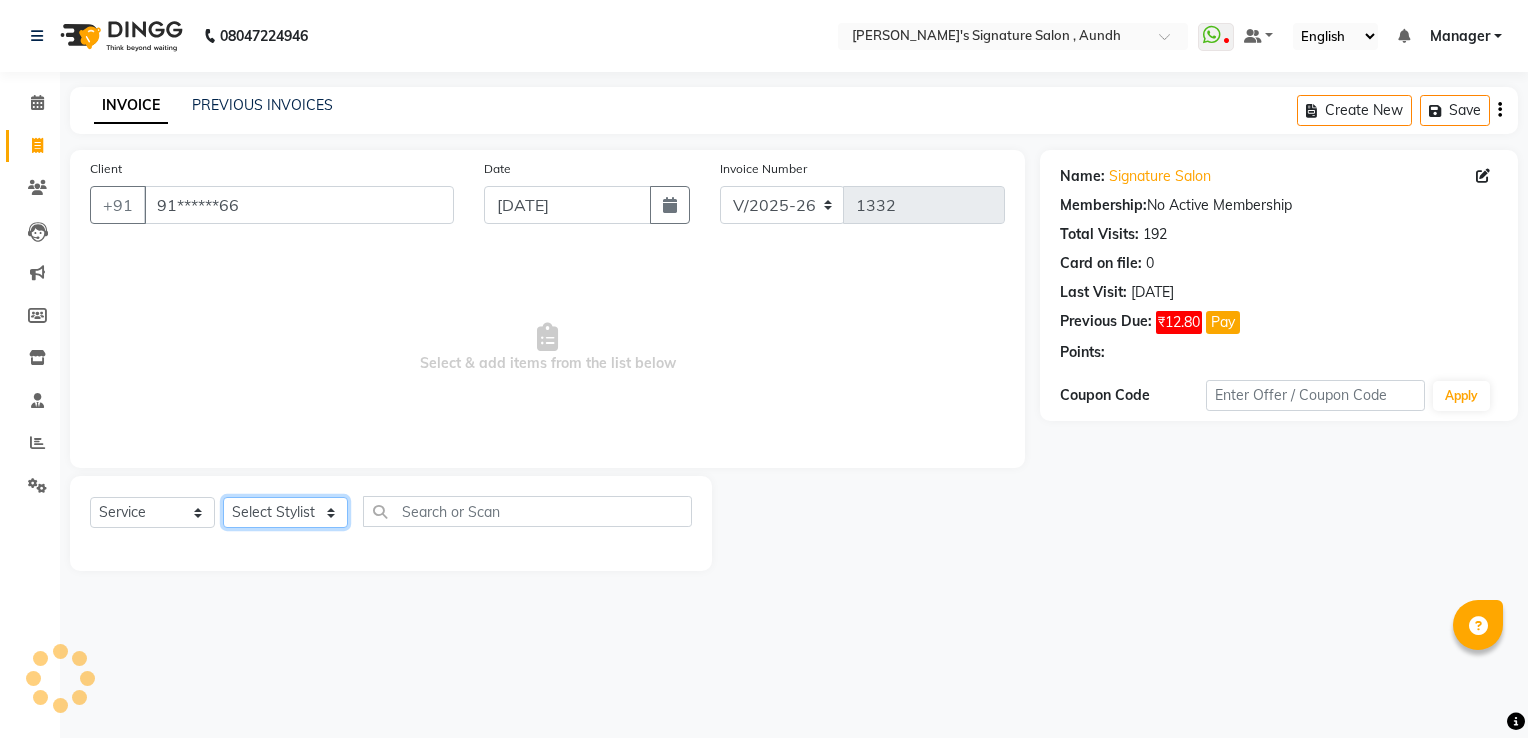 click on "Select Stylist Ankit  [PERSON_NAME] SAUDAGAR DEVA SIR Diya [PERSON_NAME] [PERSON_NAME] Manager [PERSON_NAME] POOJA PRASAN preeti [PERSON_NAME] [PERSON_NAME] sagar vilaskar [PERSON_NAME] [PERSON_NAME] WAKAD 2 SUMIT [PERSON_NAME]" 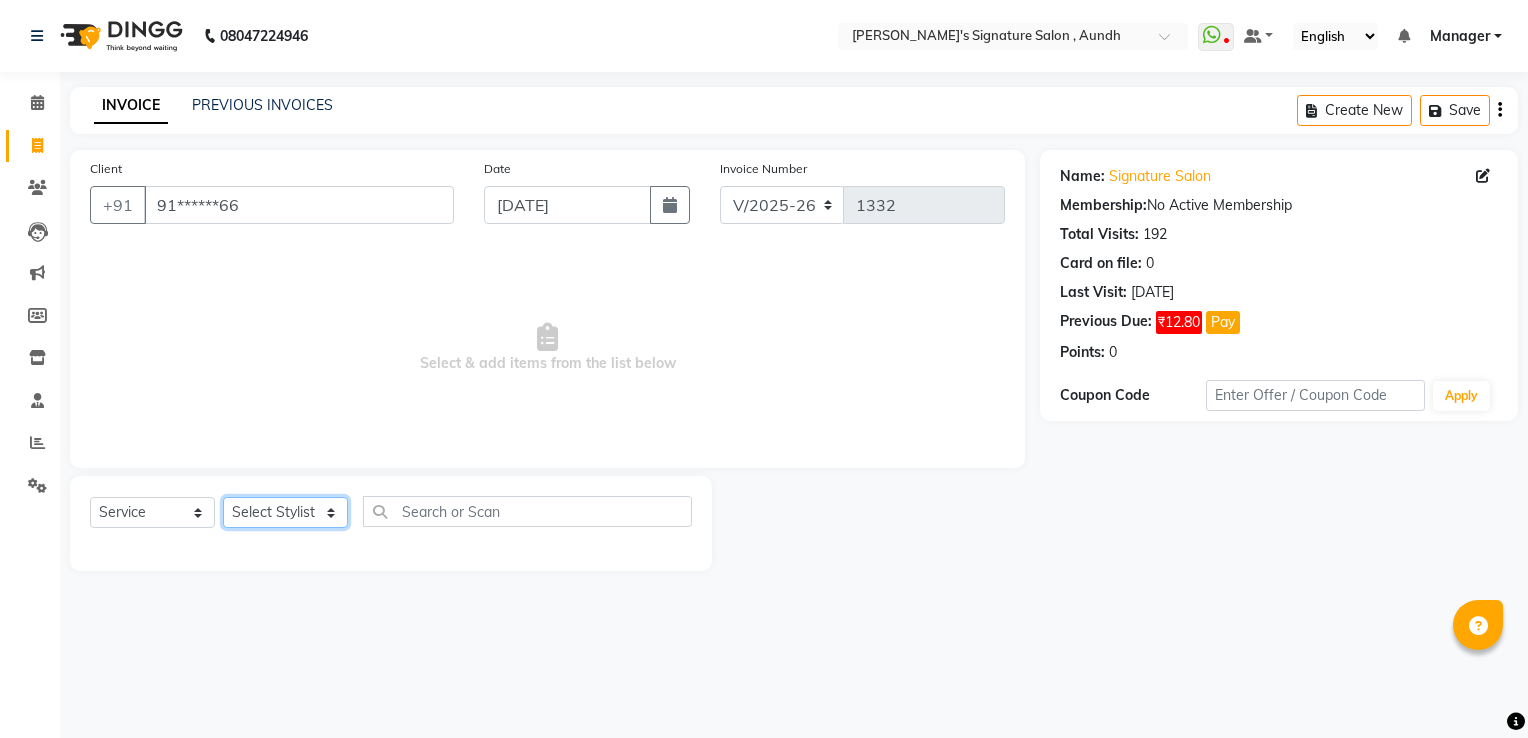 select on "47669" 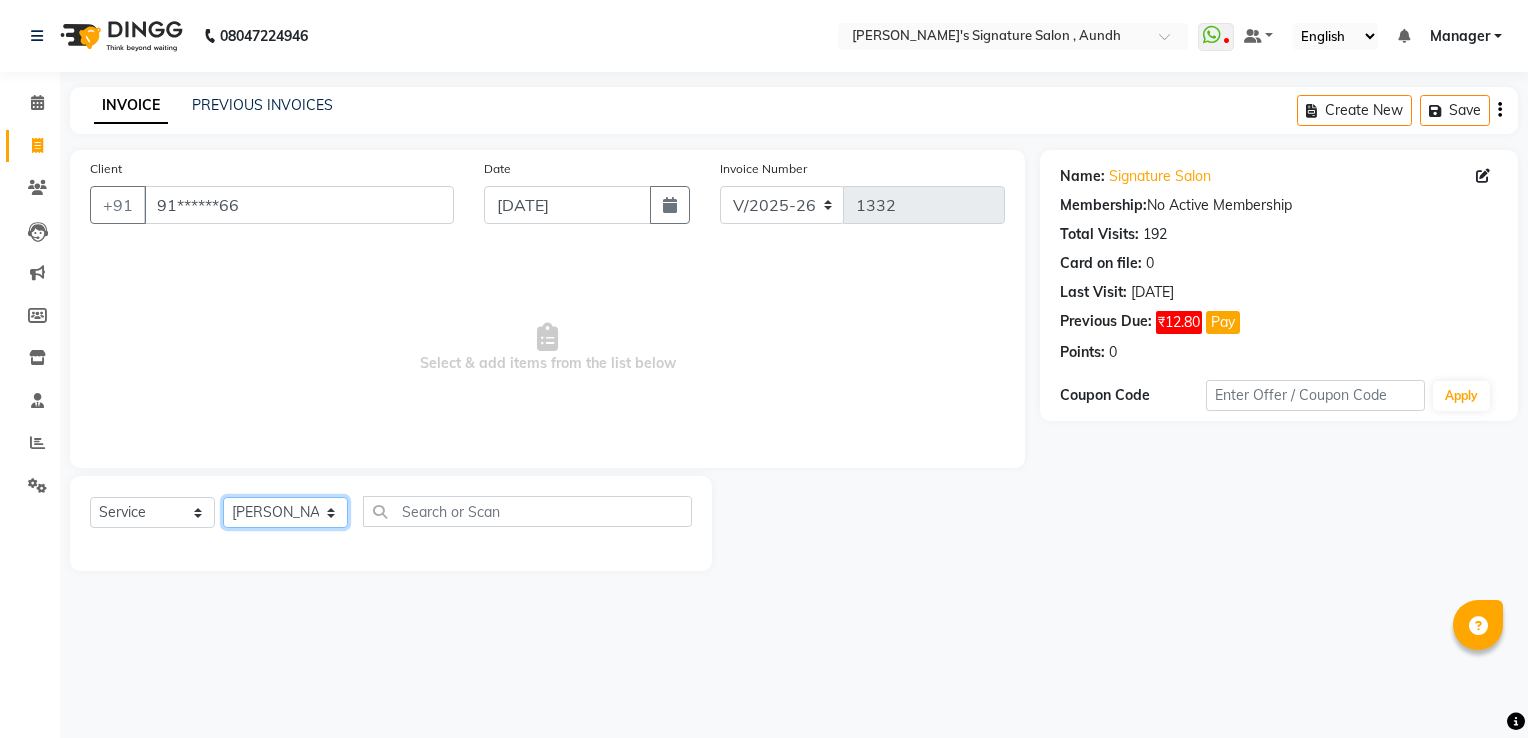 click on "Select Stylist Ankit  [PERSON_NAME] SAUDAGAR DEVA SIR Diya [PERSON_NAME] [PERSON_NAME] Manager [PERSON_NAME] POOJA PRASAN preeti [PERSON_NAME] [PERSON_NAME] sagar vilaskar [PERSON_NAME] [PERSON_NAME] WAKAD 2 SUMIT [PERSON_NAME]" 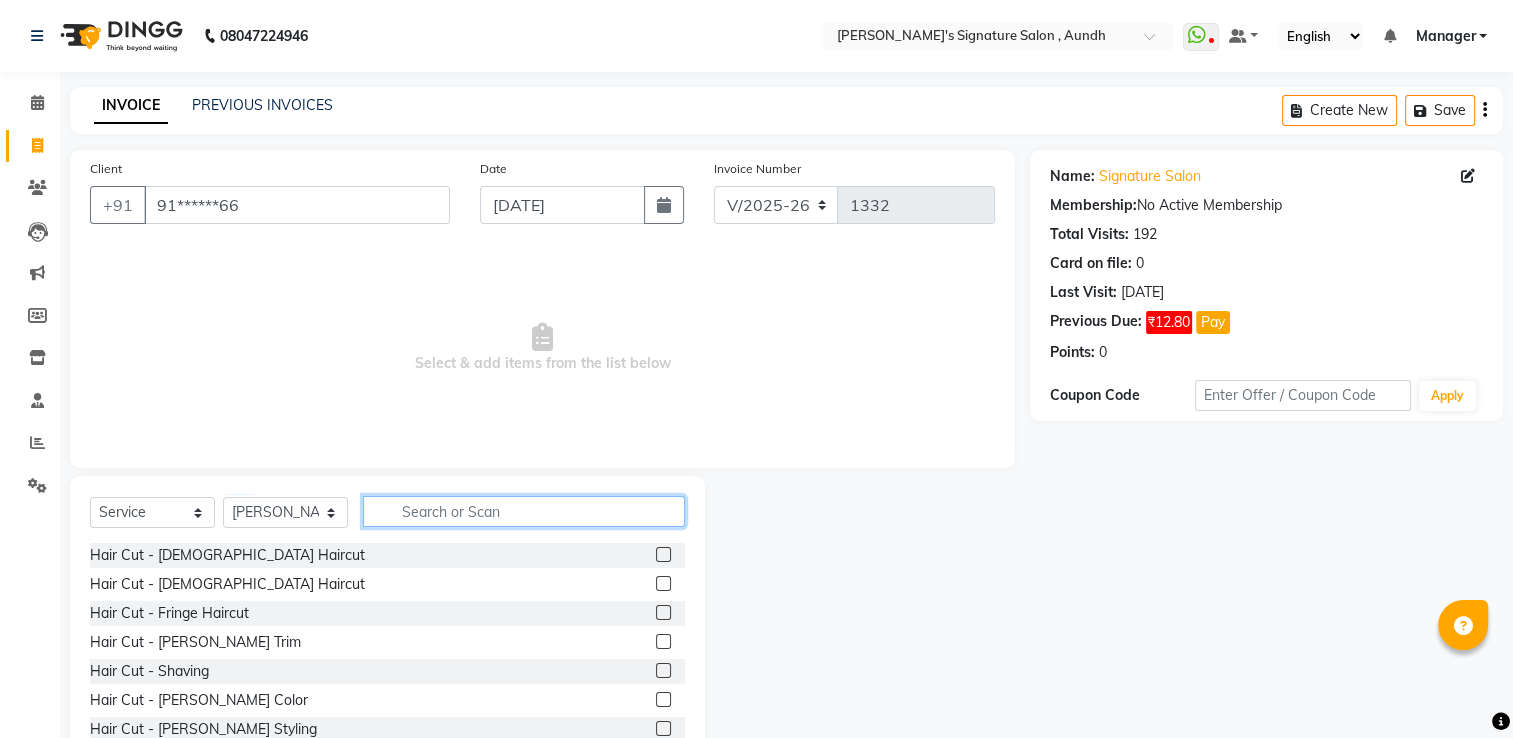 click 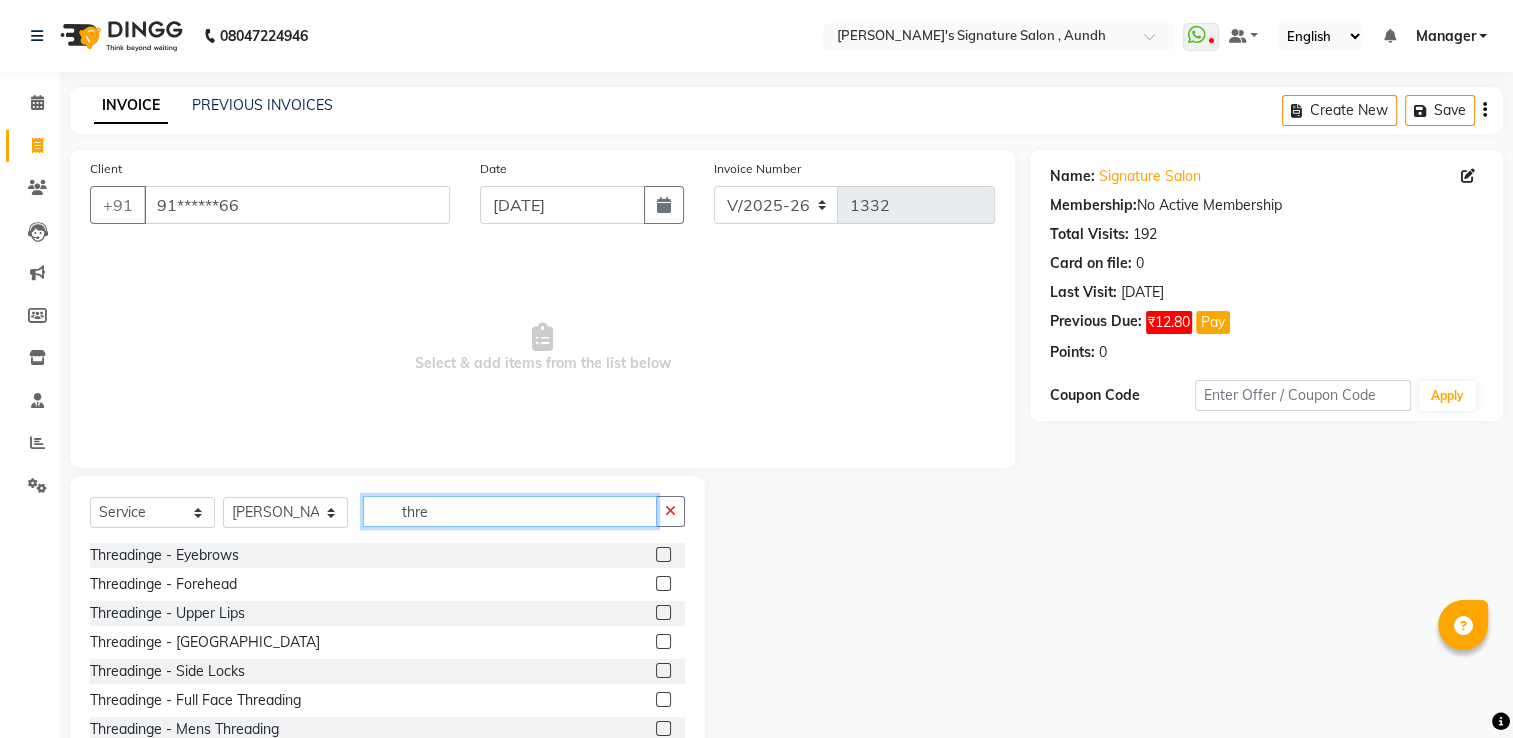 type on "thre" 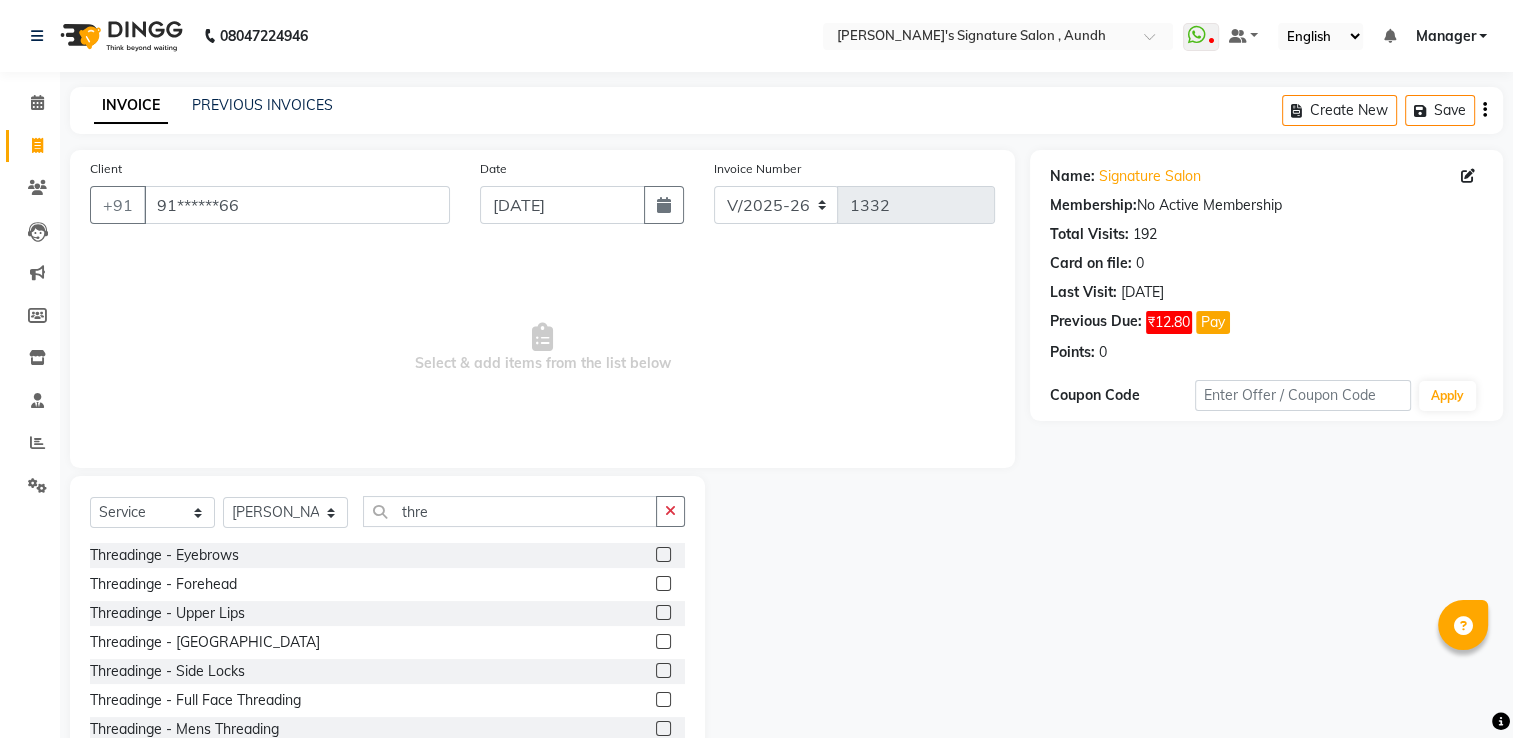 click 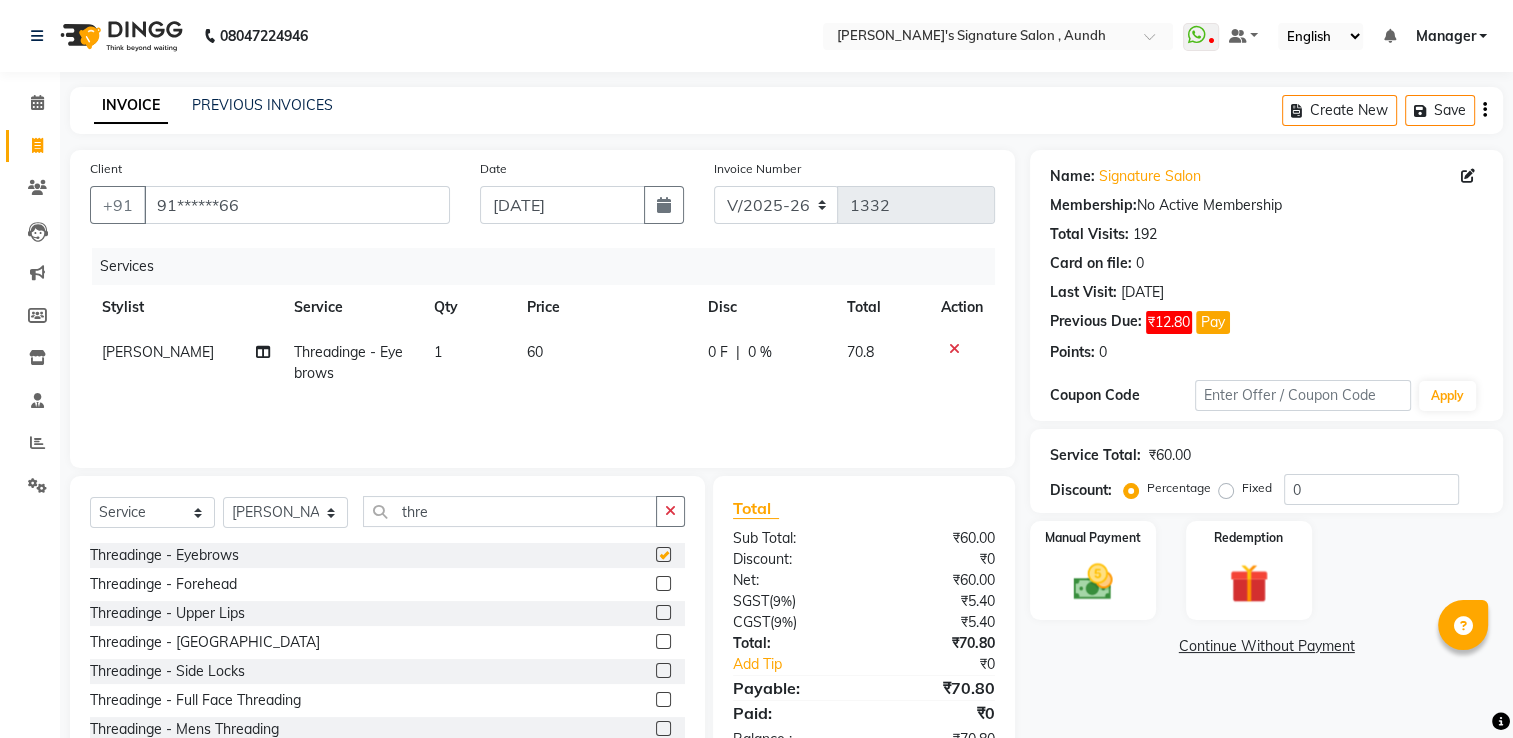 checkbox on "false" 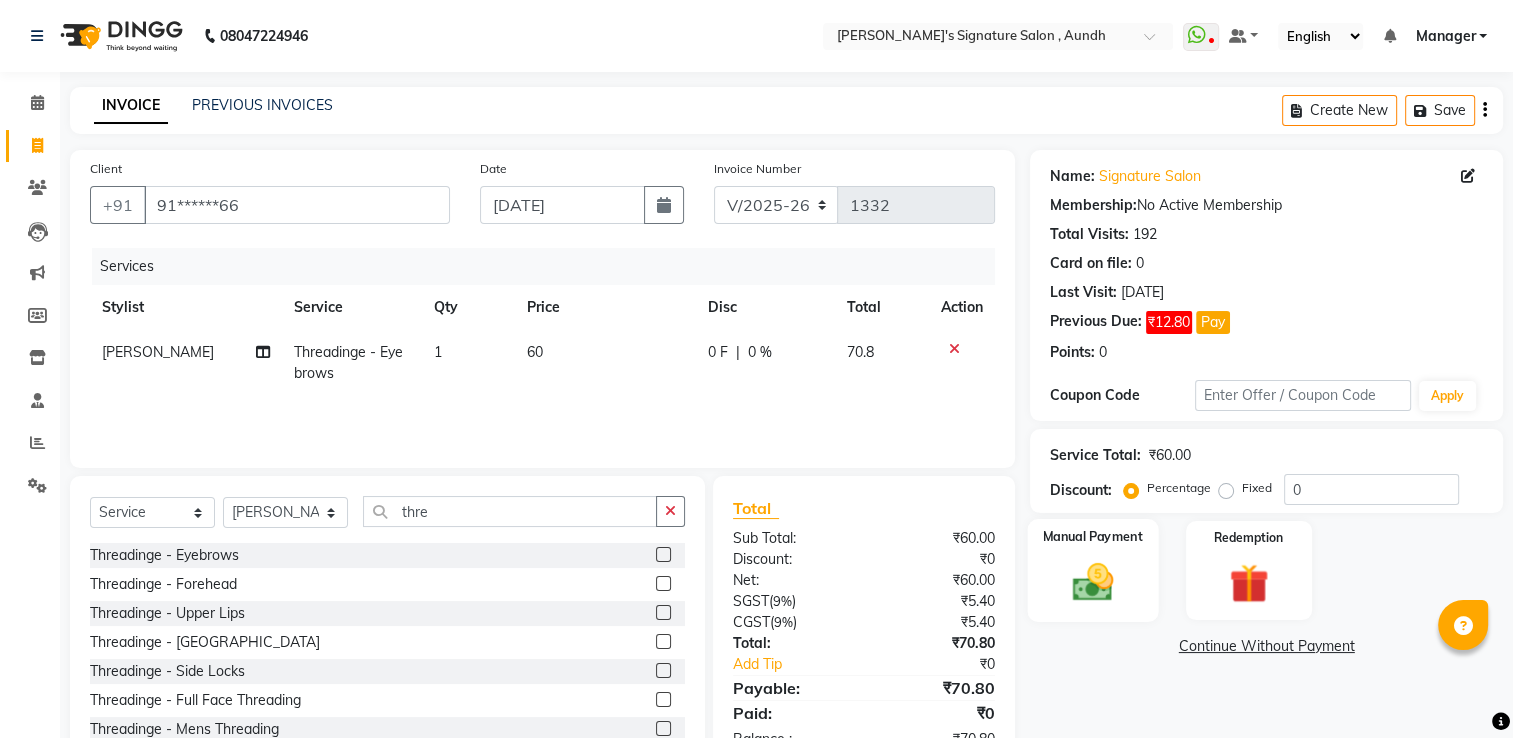 click on "Manual Payment" 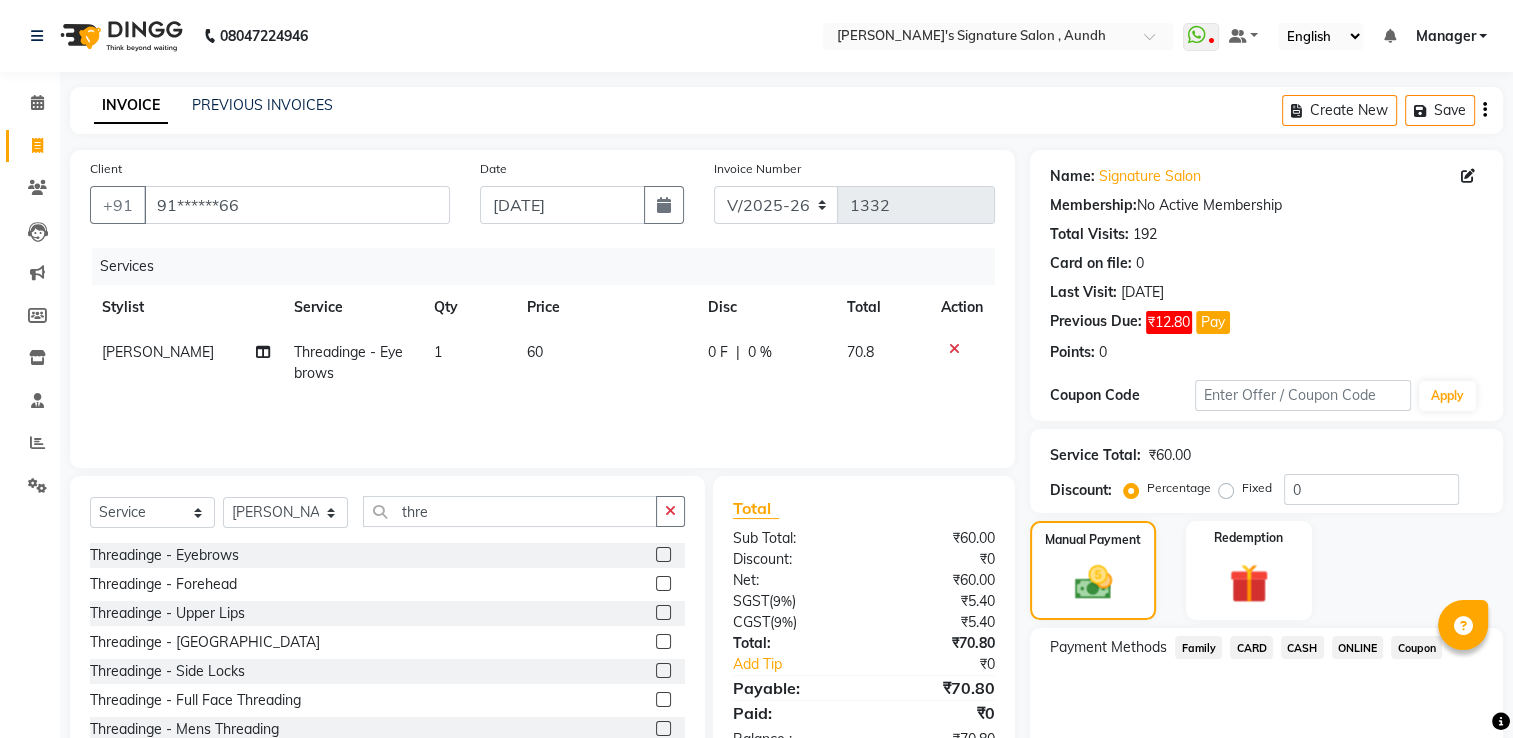 click on "ONLINE" 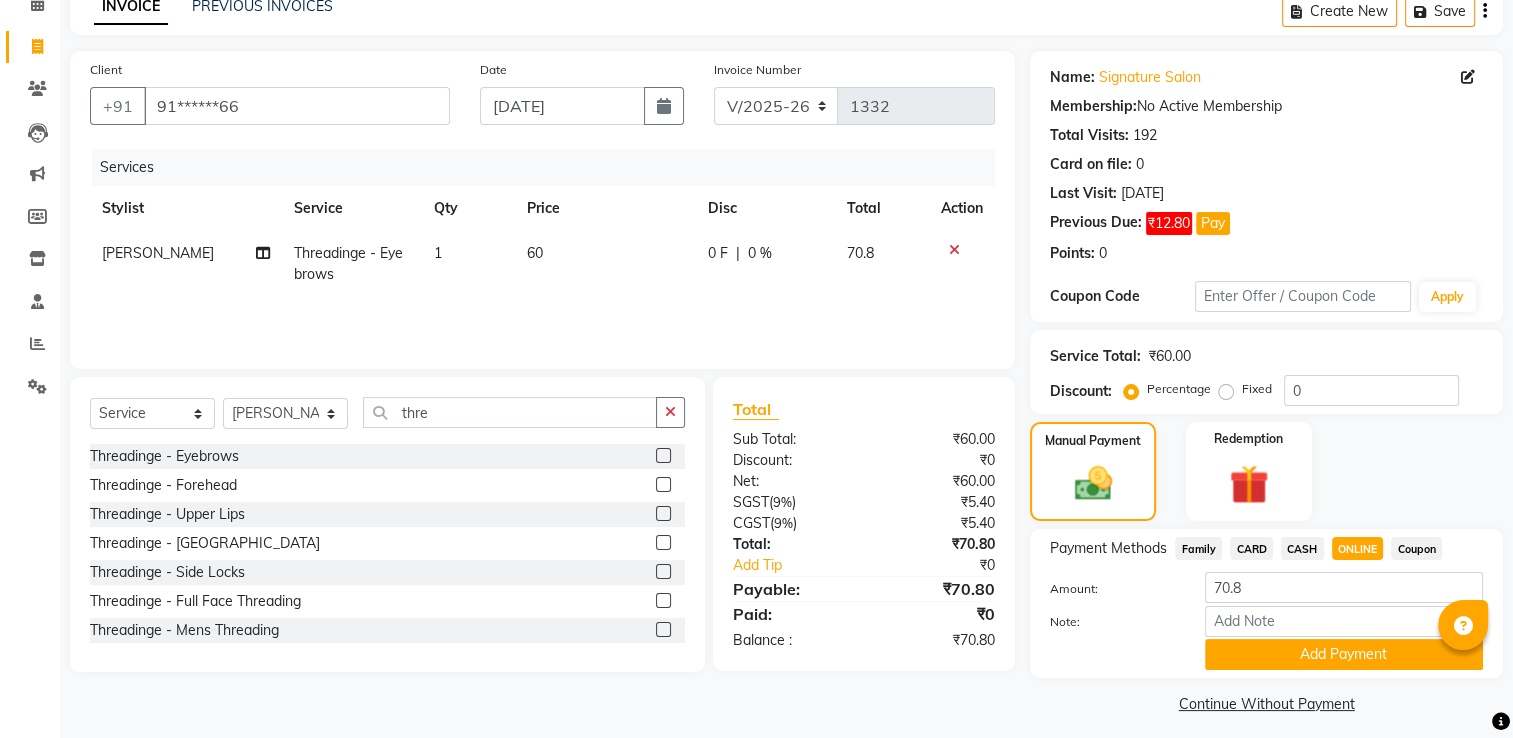 scroll, scrollTop: 112, scrollLeft: 0, axis: vertical 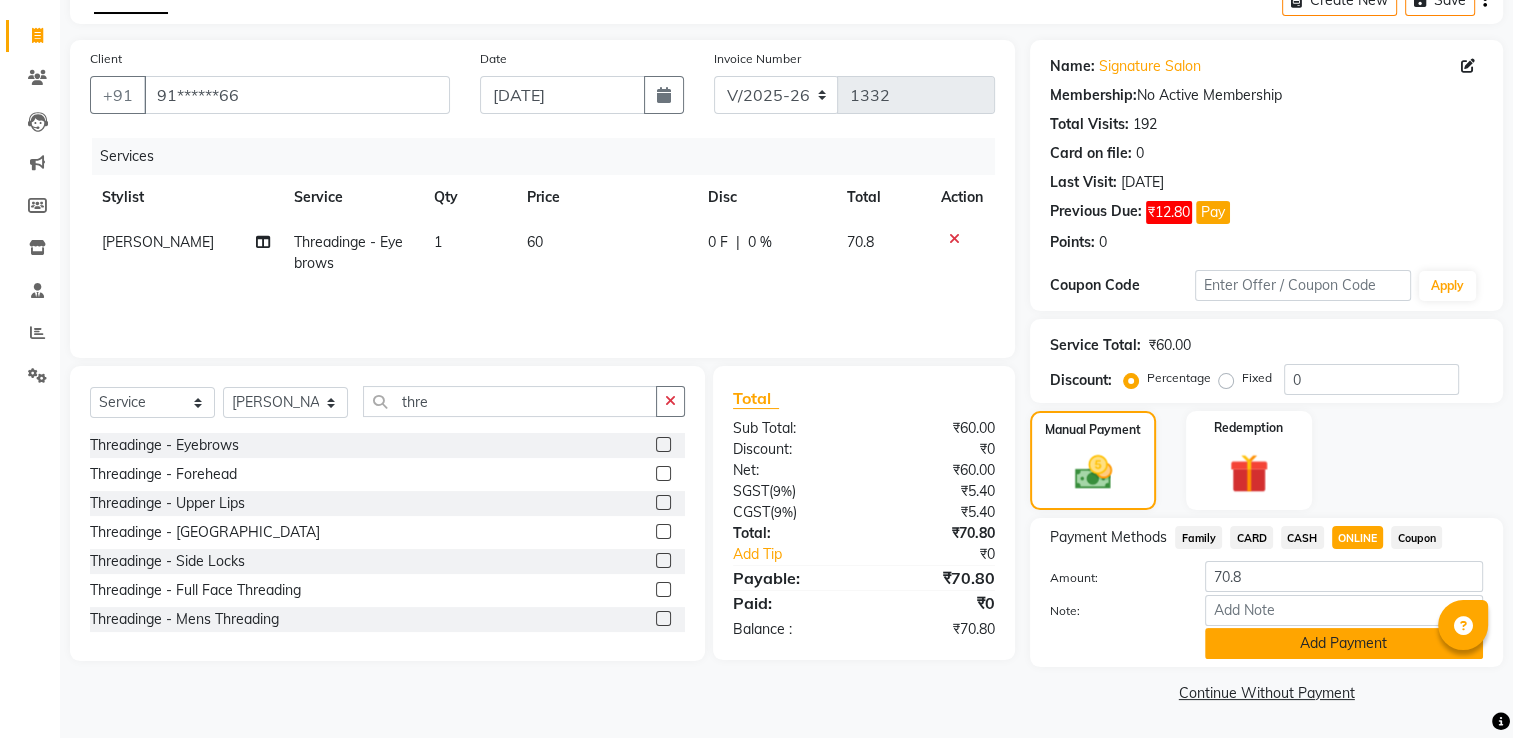 click on "Add Payment" 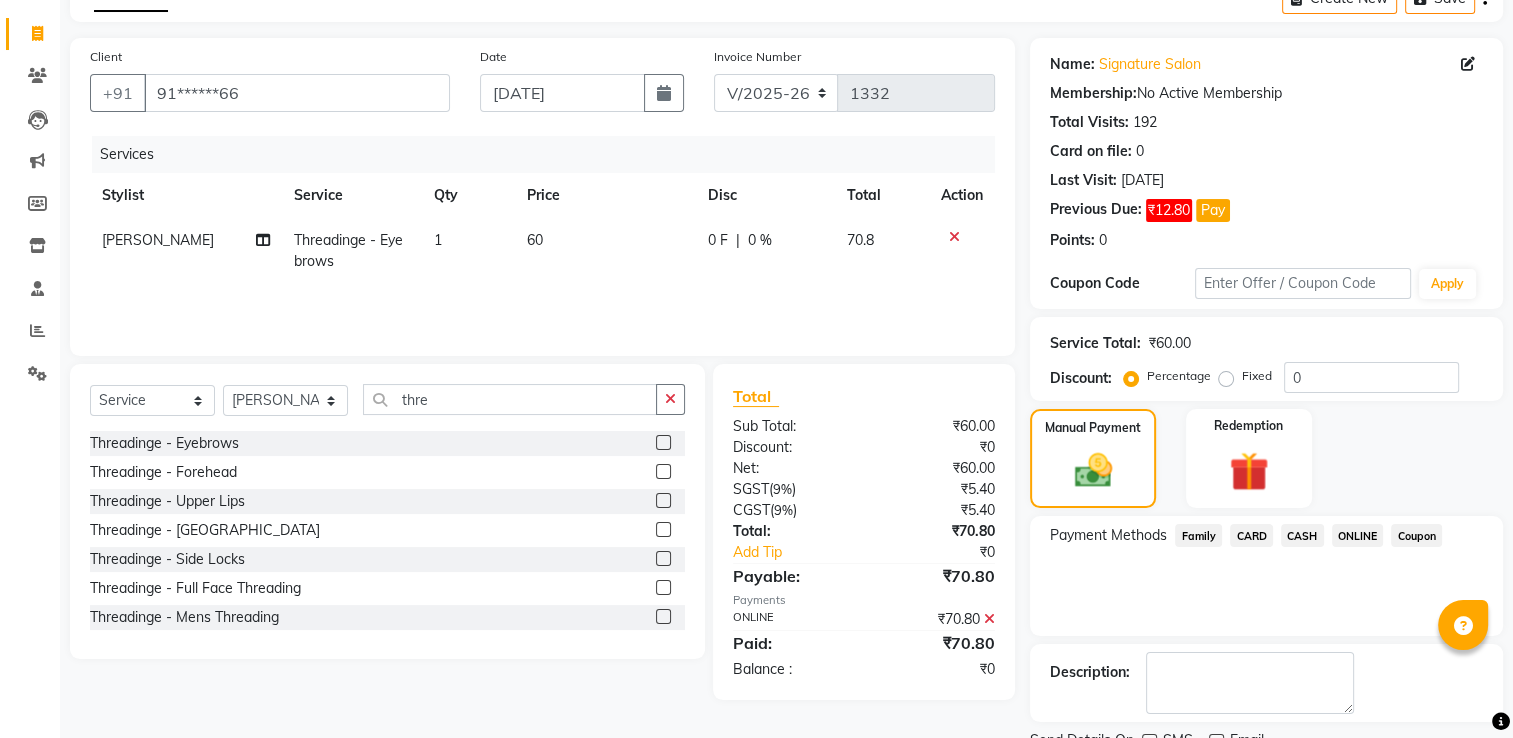 scroll, scrollTop: 192, scrollLeft: 0, axis: vertical 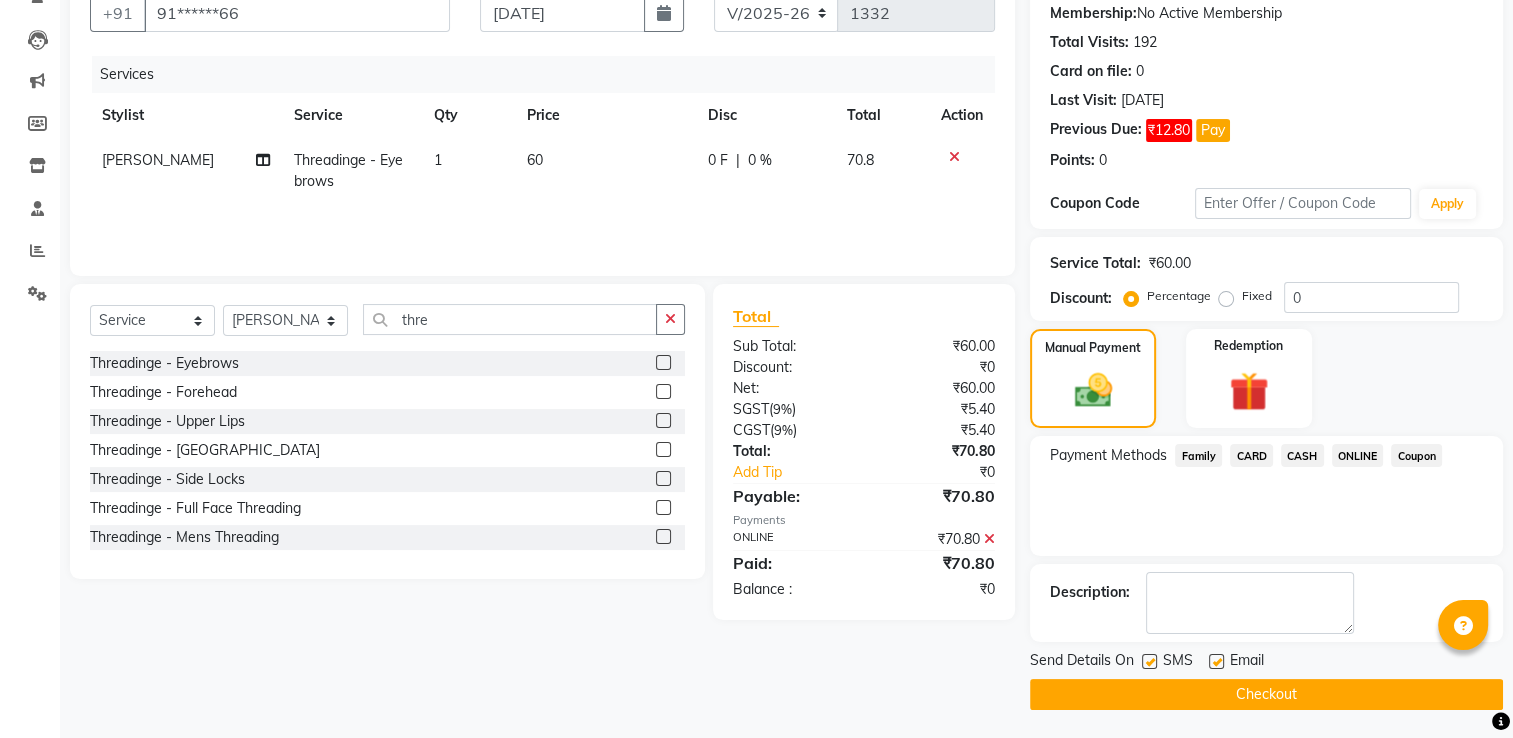 click on "Checkout" 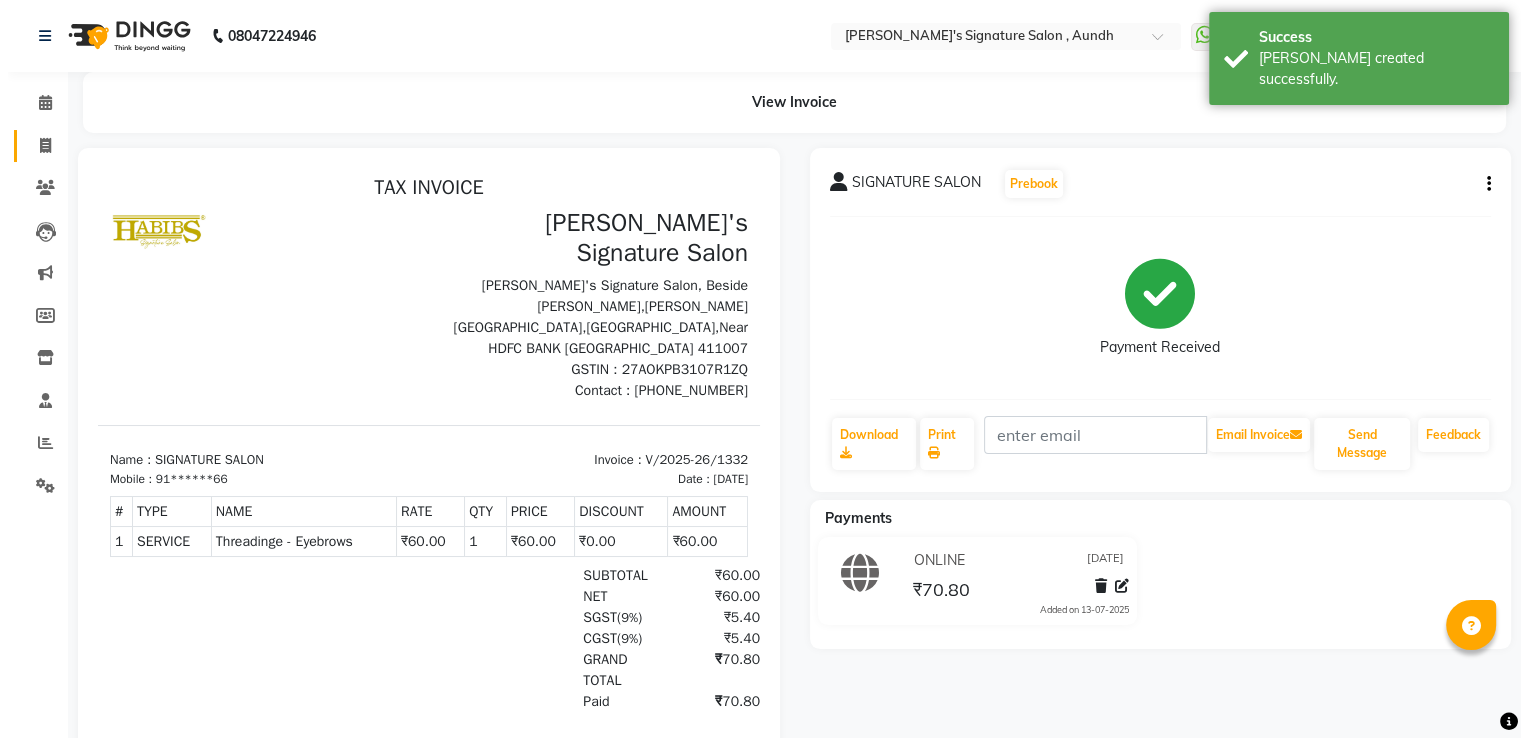 scroll, scrollTop: 0, scrollLeft: 0, axis: both 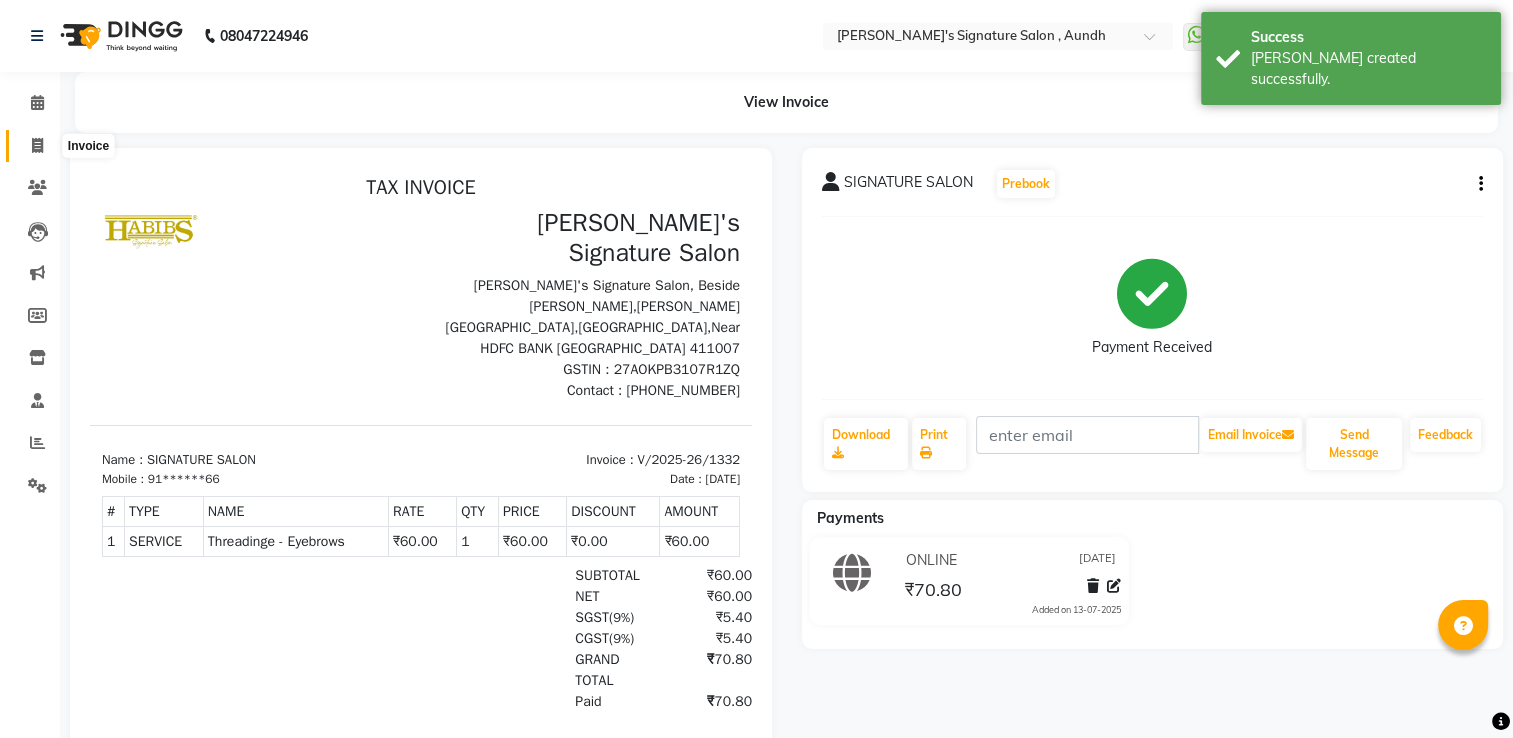click 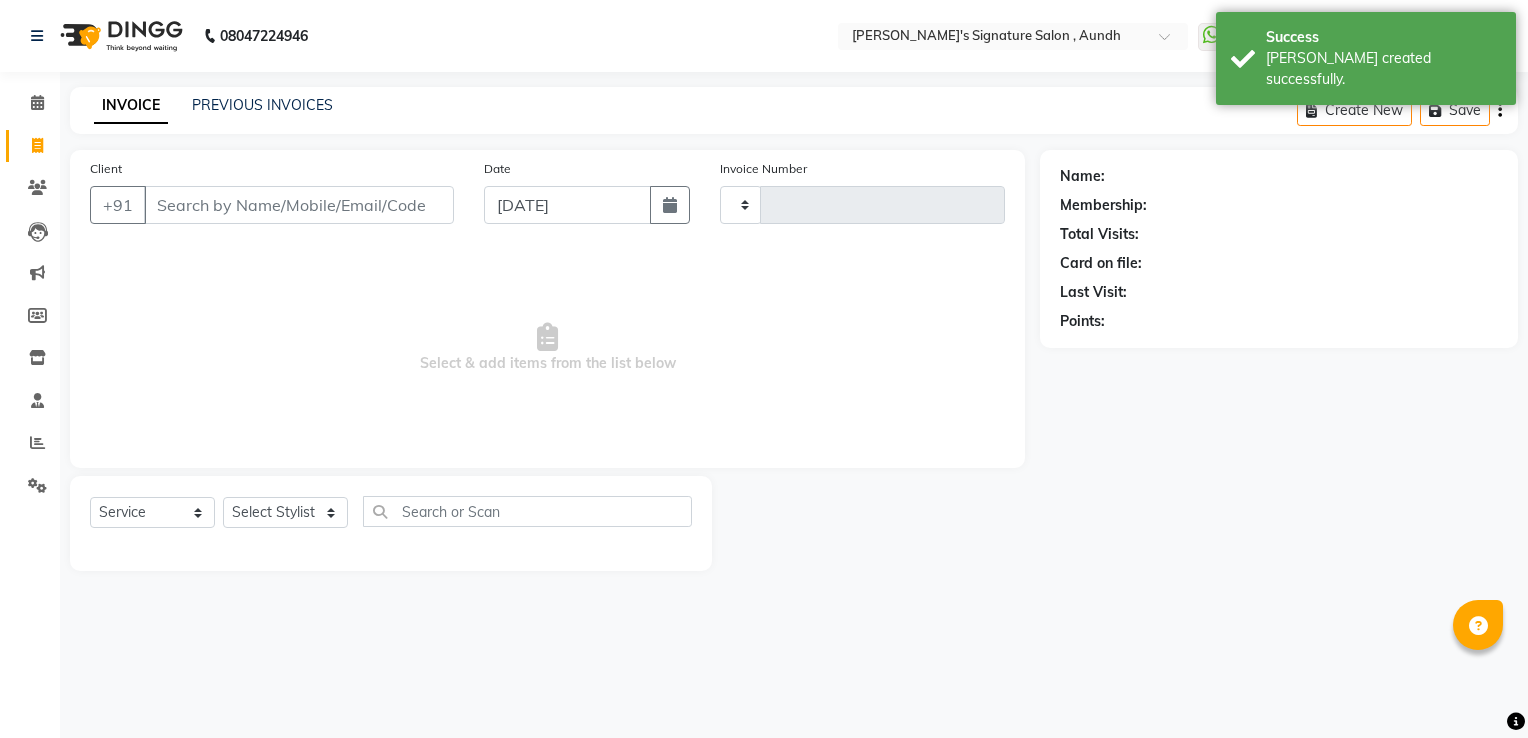 type on "1333" 